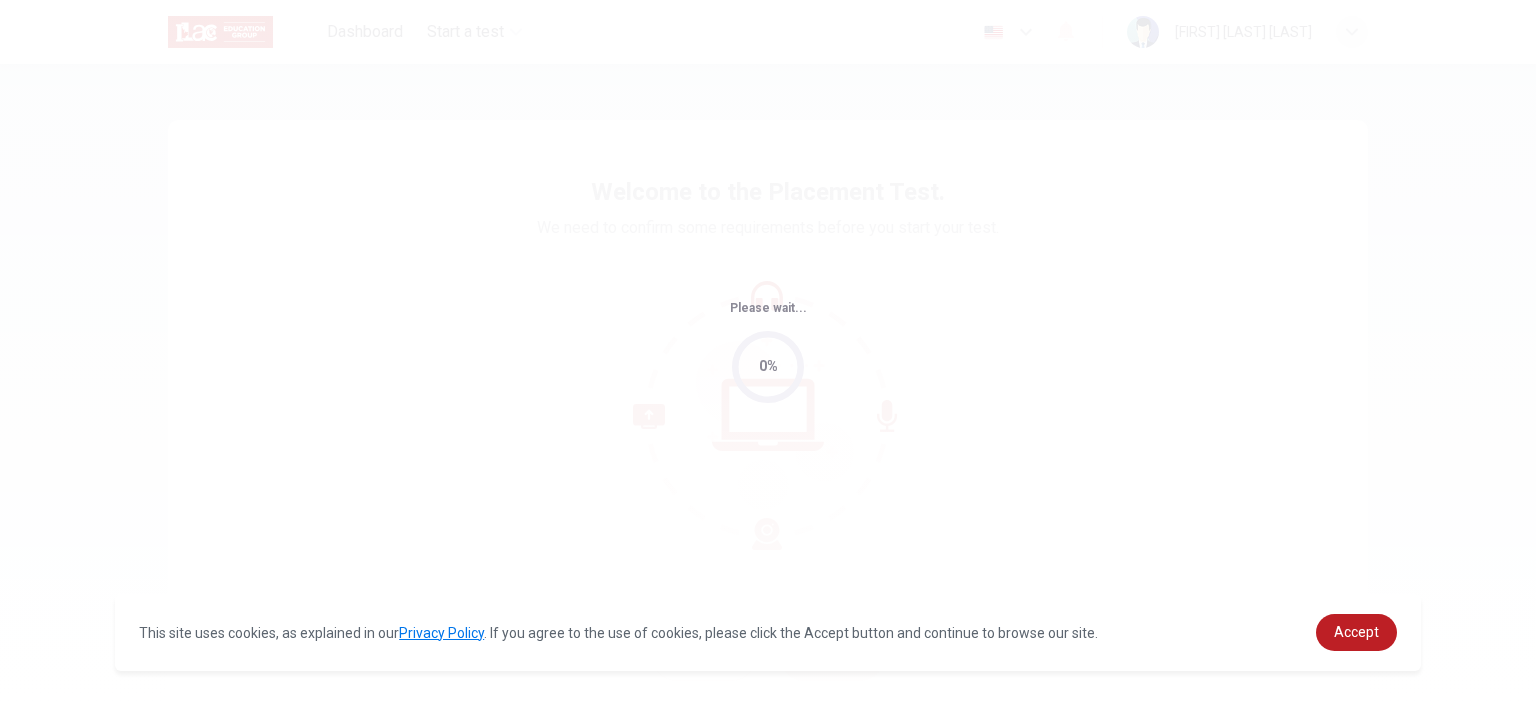 scroll, scrollTop: 0, scrollLeft: 0, axis: both 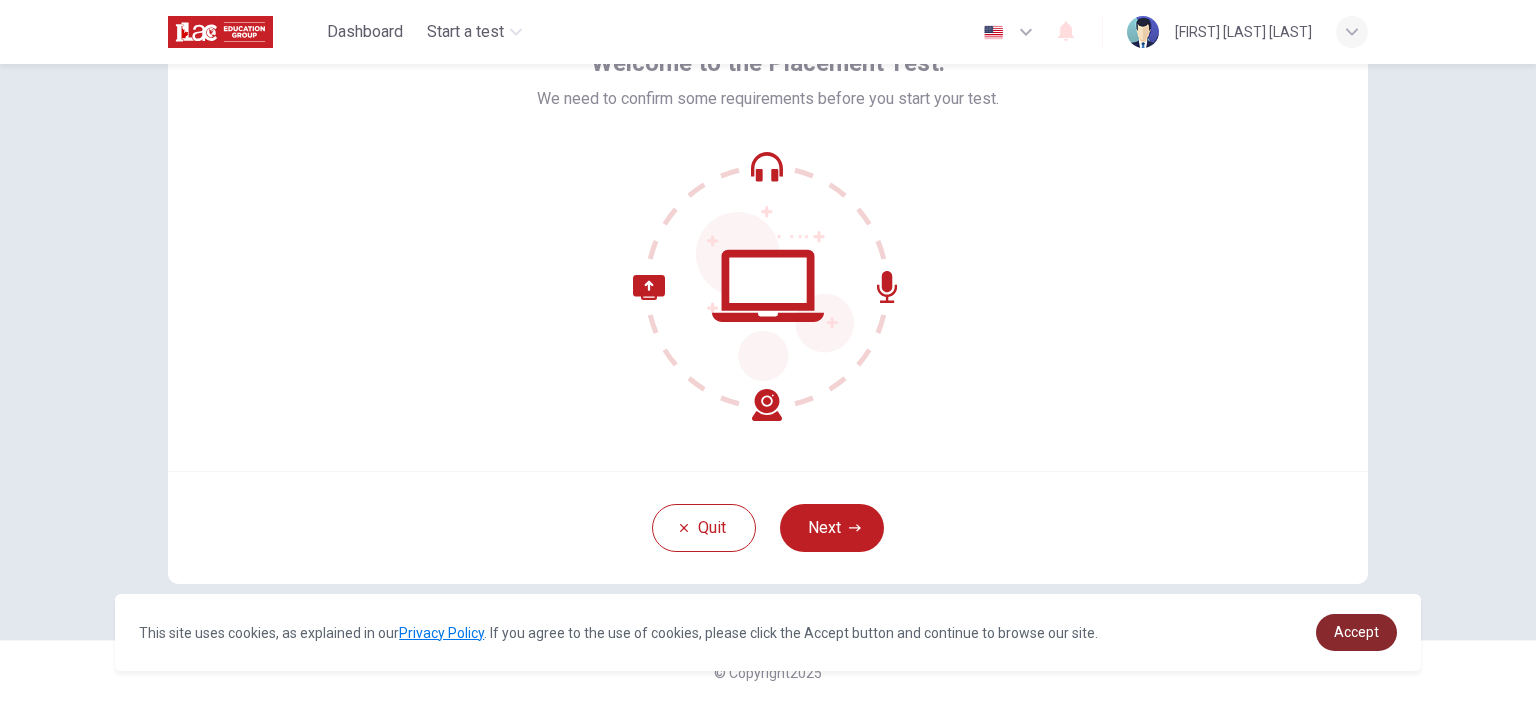 click on "Accept" at bounding box center [1356, 632] 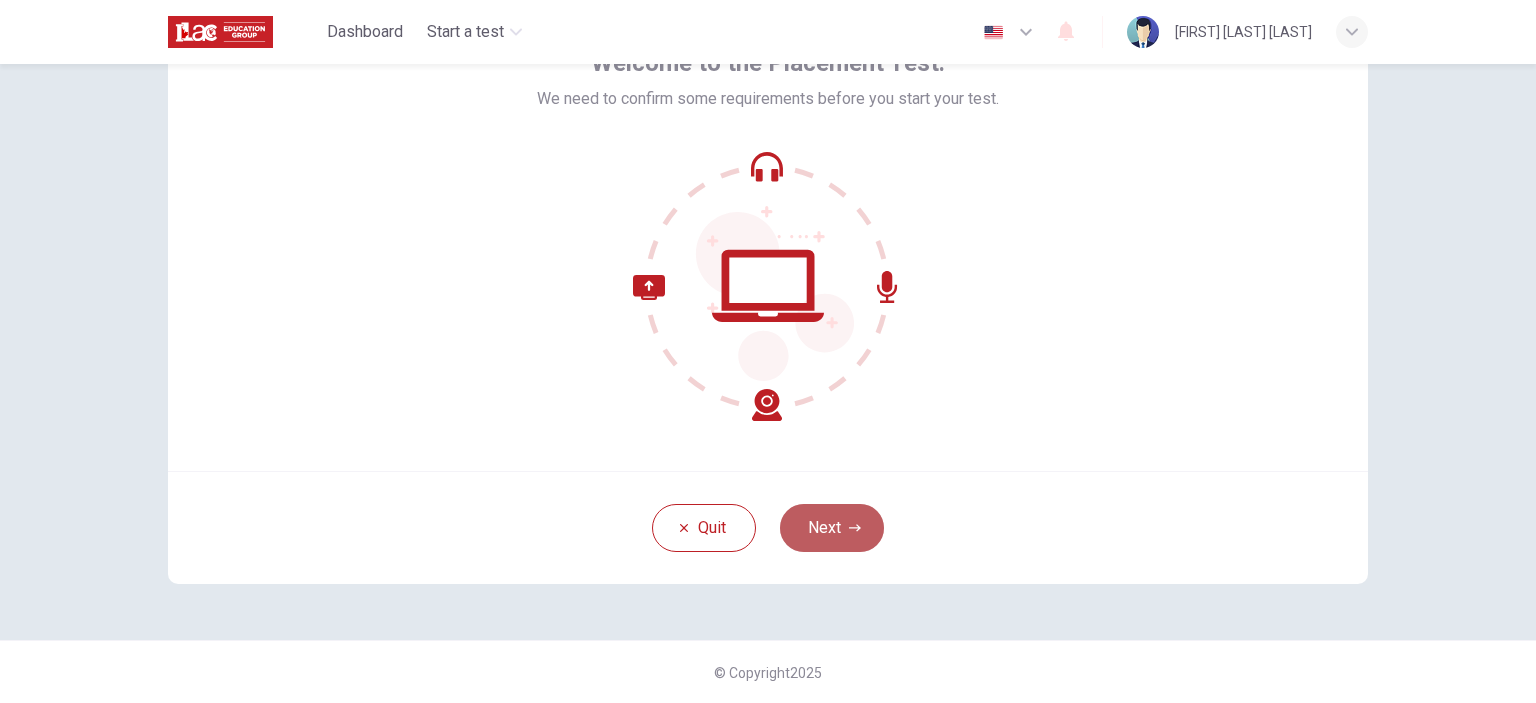 click on "Next" at bounding box center [832, 528] 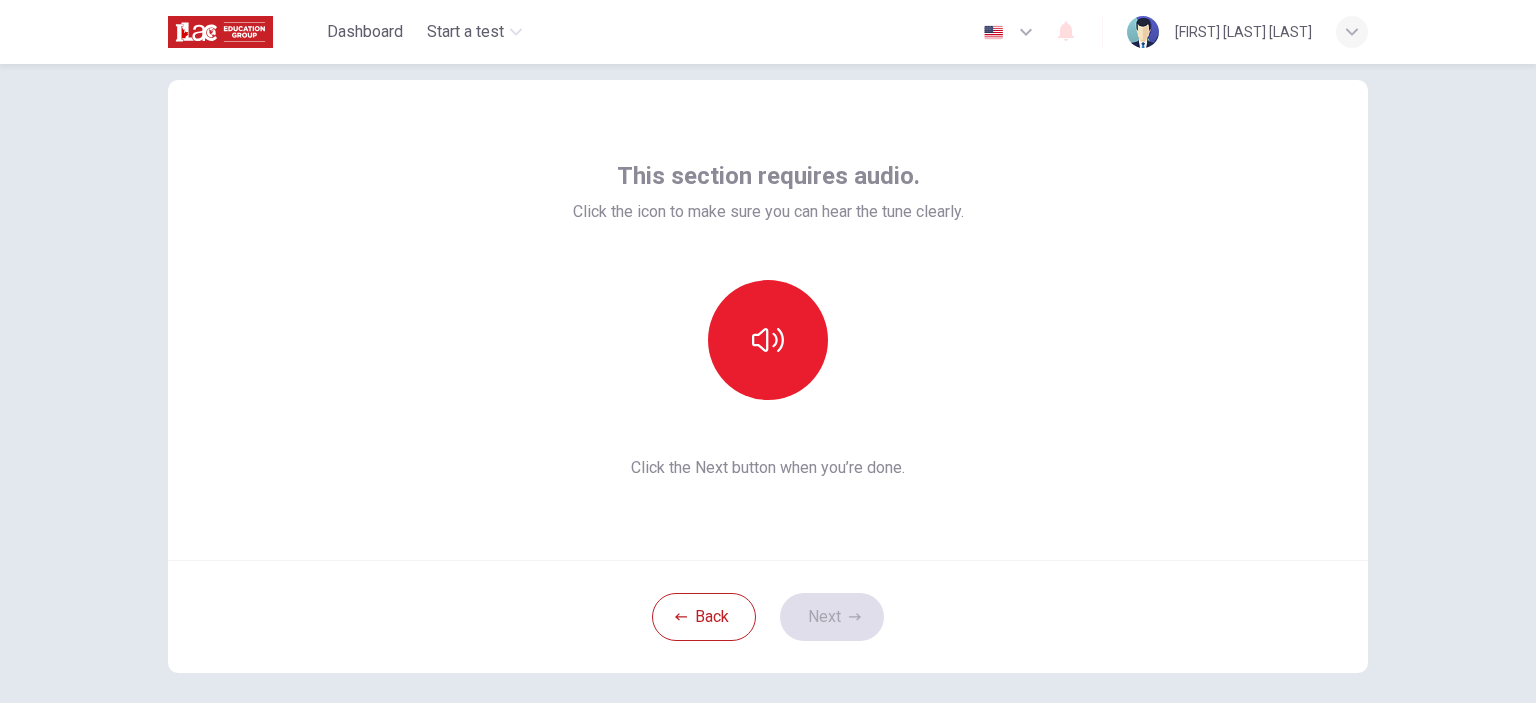 scroll, scrollTop: 0, scrollLeft: 0, axis: both 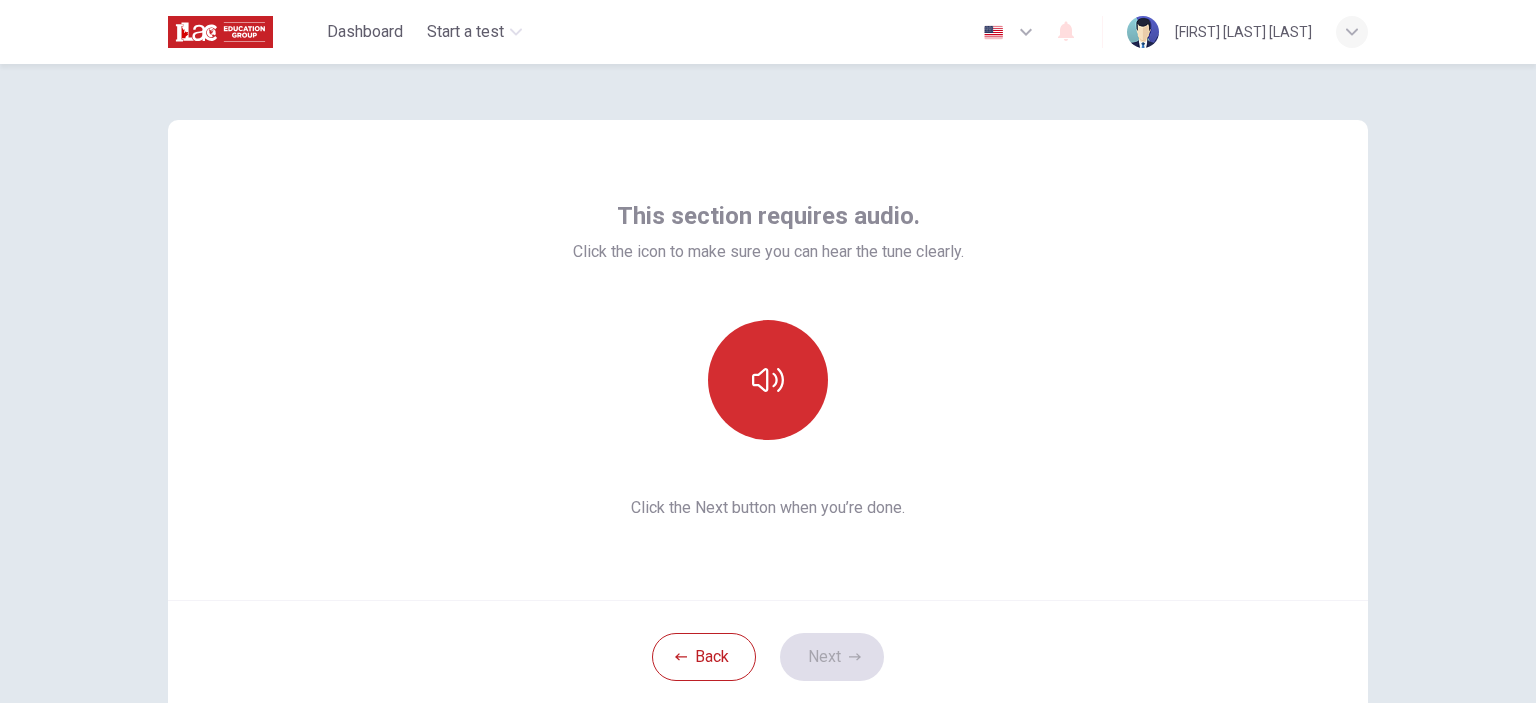click at bounding box center (768, 380) 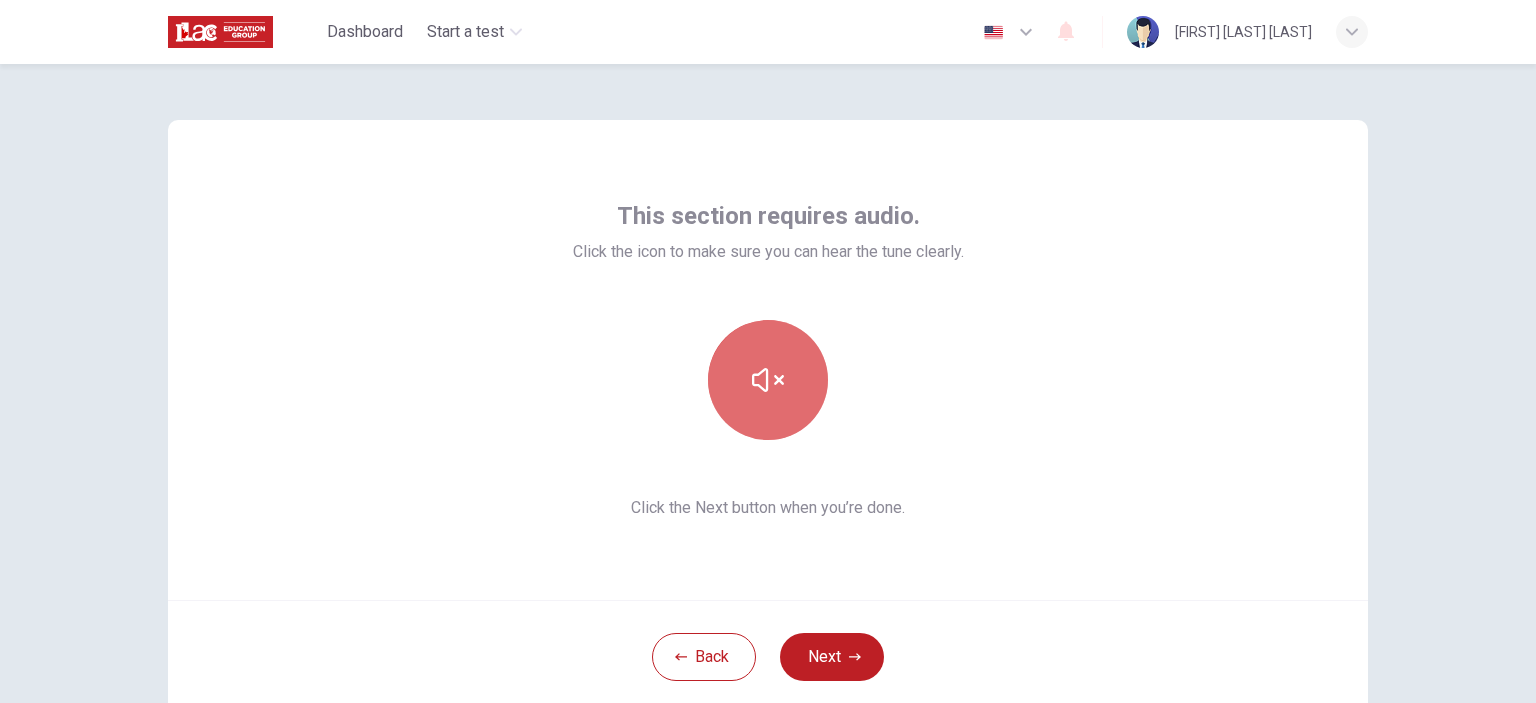 click at bounding box center (768, 380) 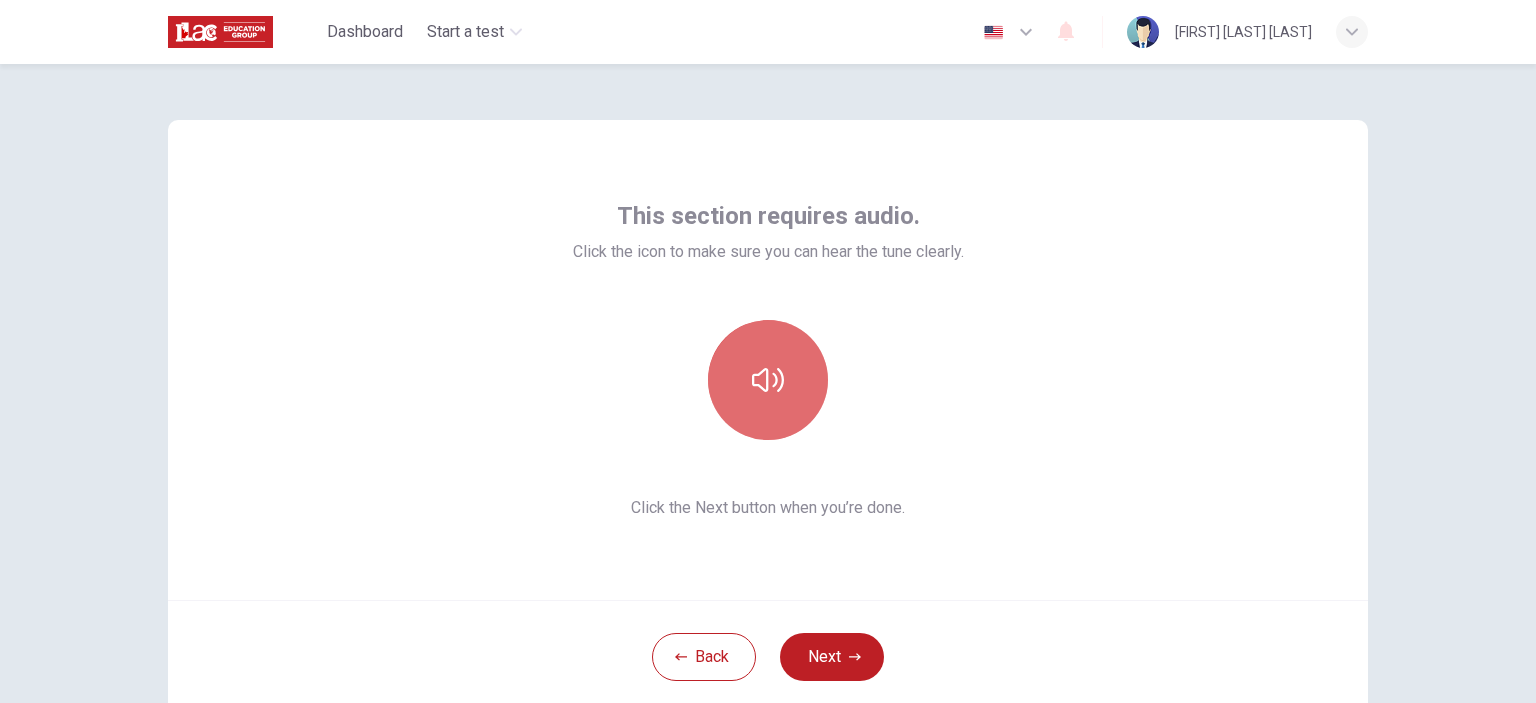 click at bounding box center [768, 380] 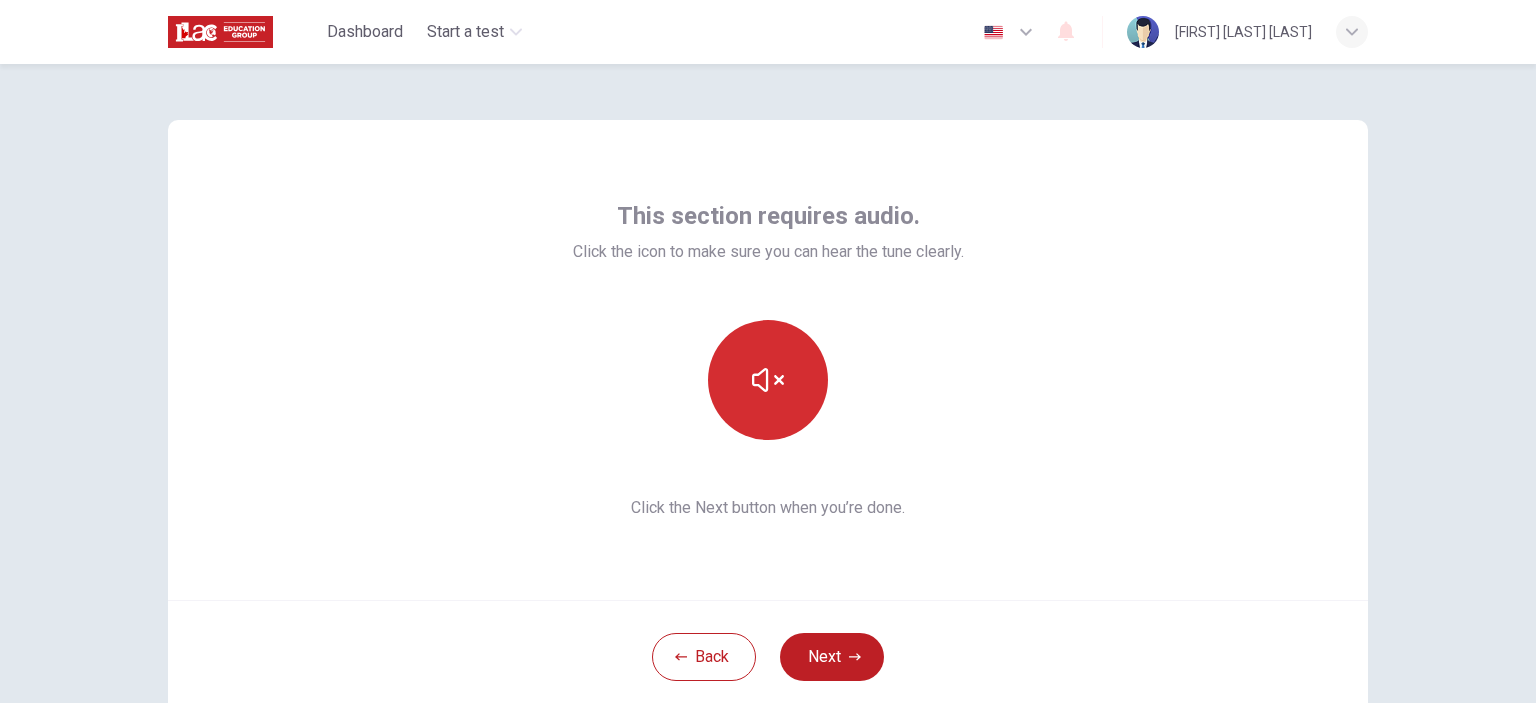 click at bounding box center [768, 380] 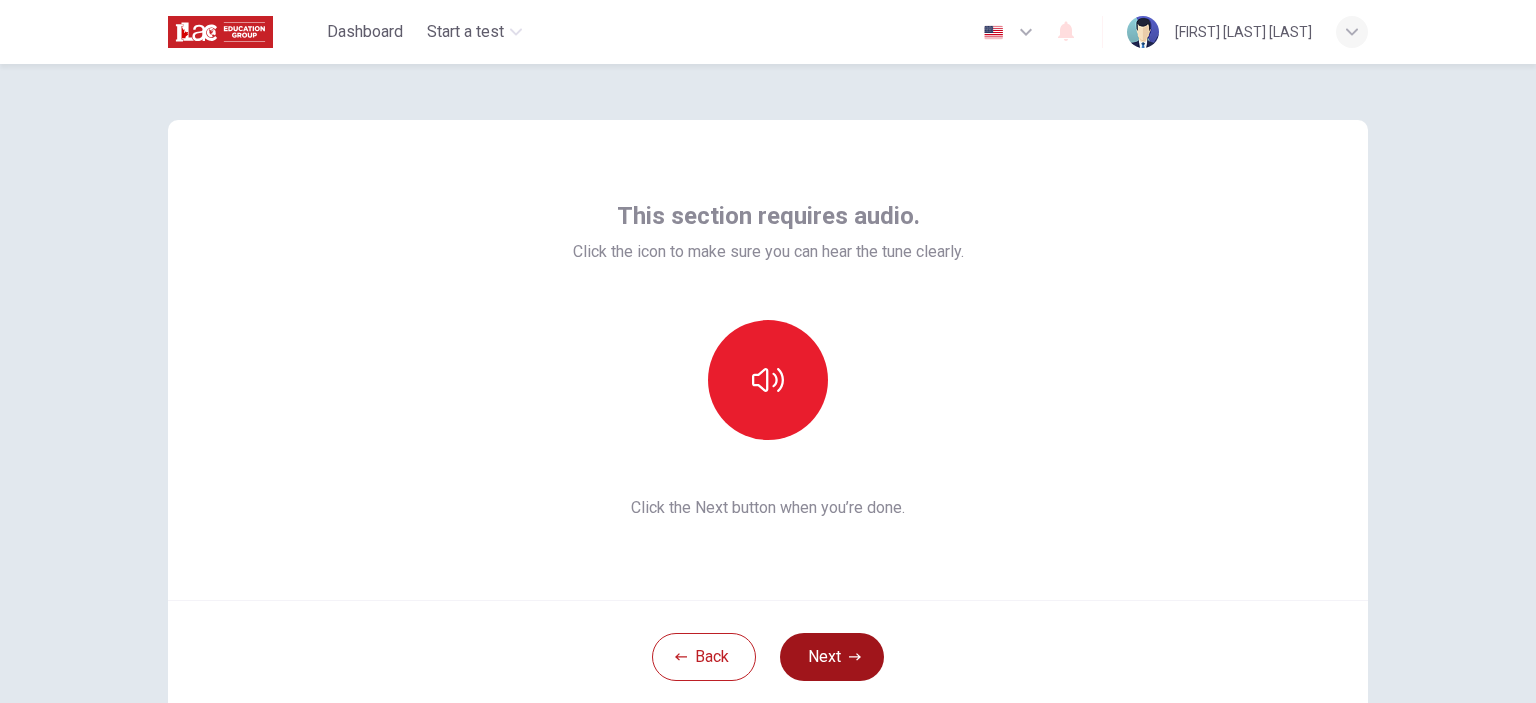 click on "Next" at bounding box center [832, 657] 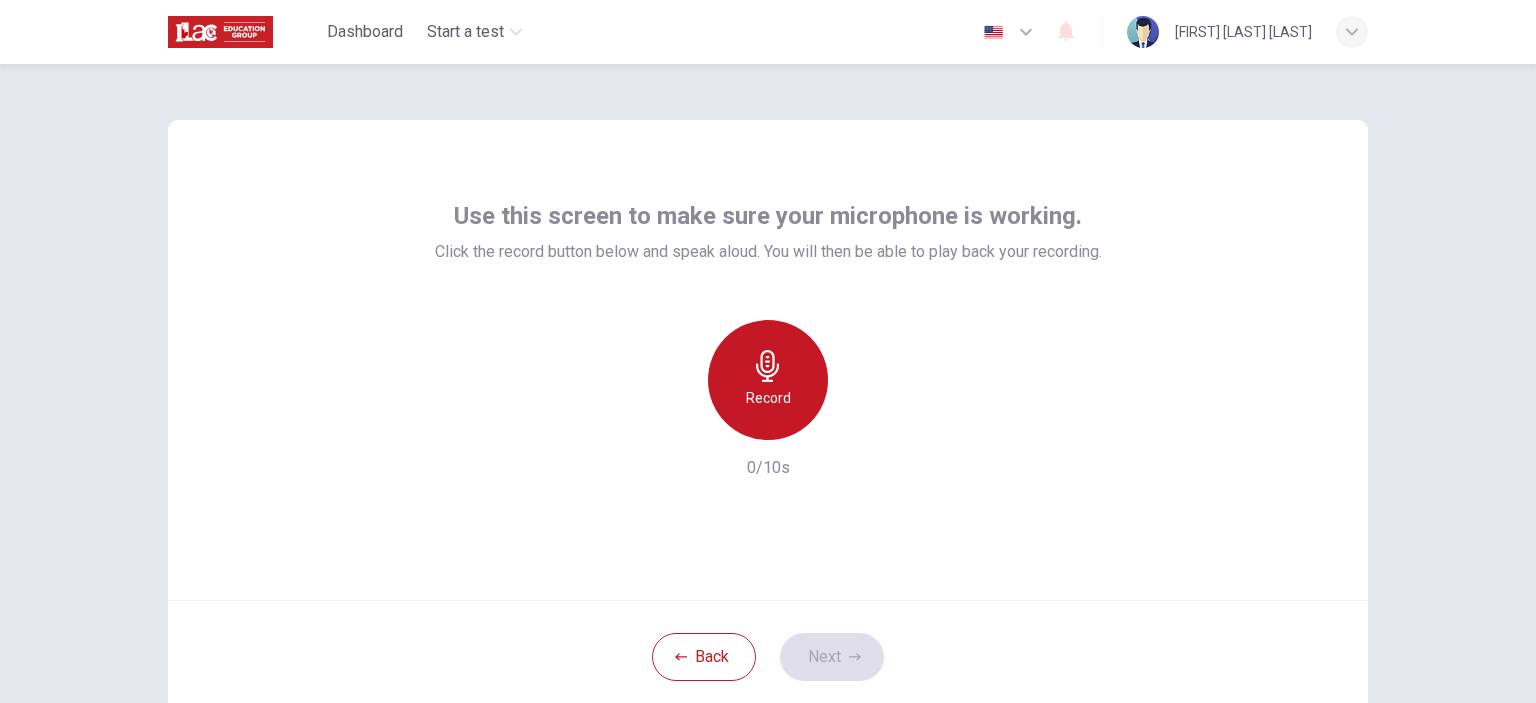click on "Record" at bounding box center (768, 398) 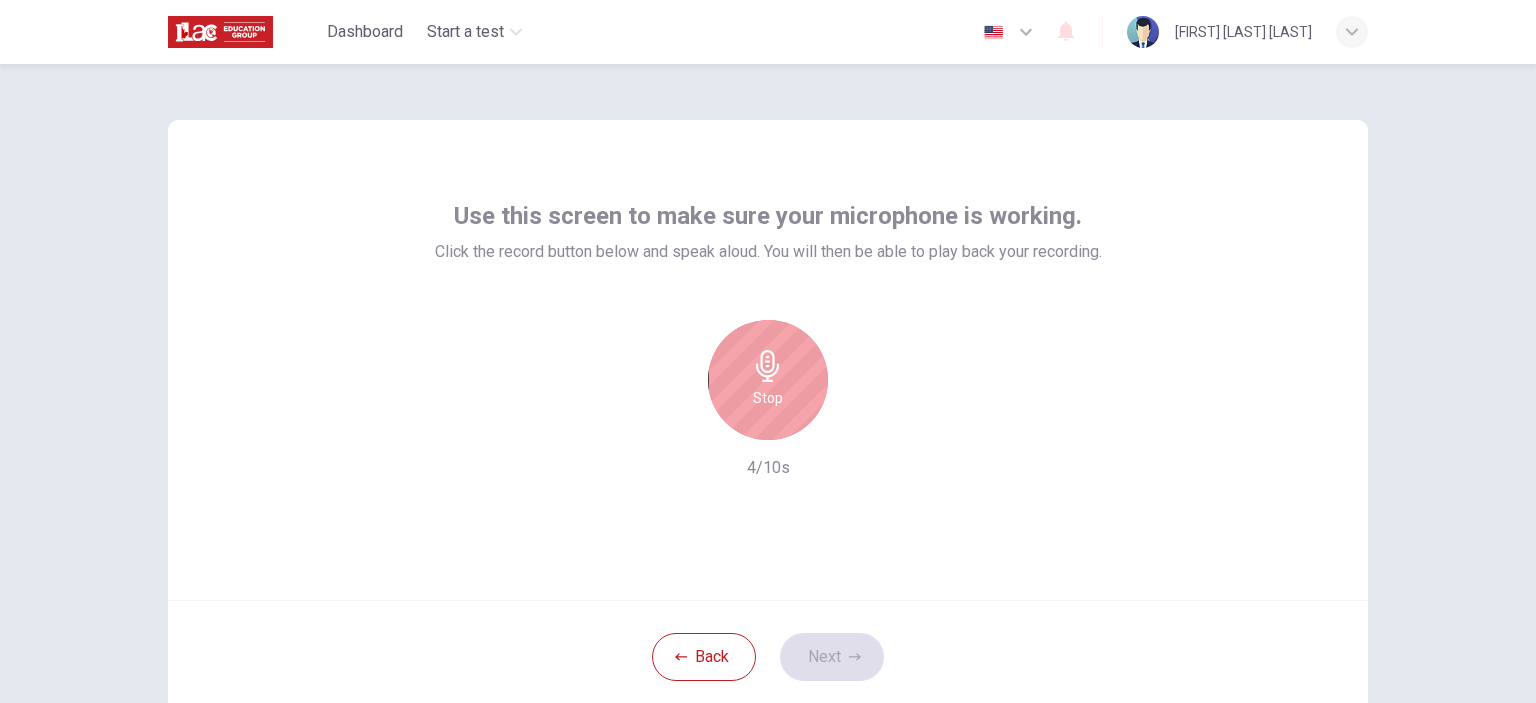 click on "Stop" at bounding box center [768, 398] 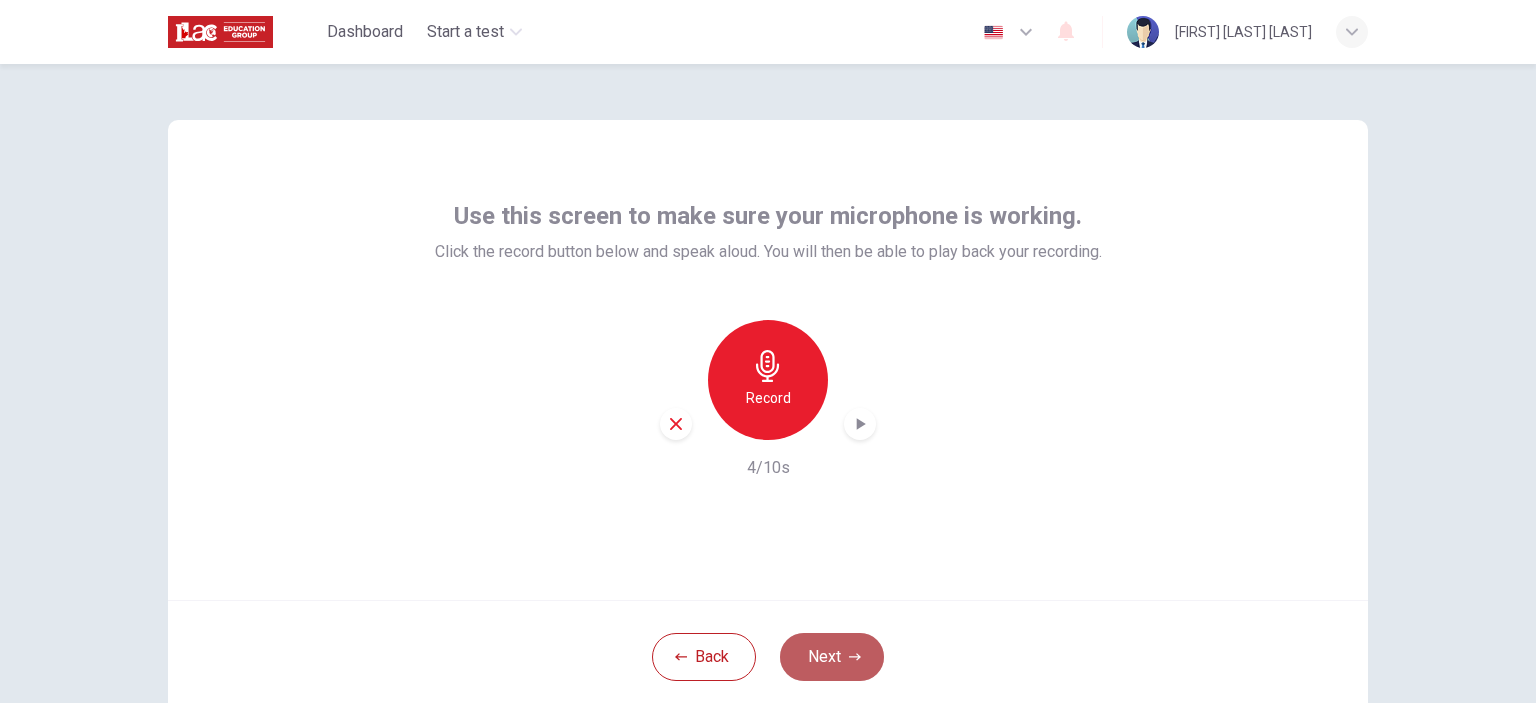 click on "Next" at bounding box center (832, 657) 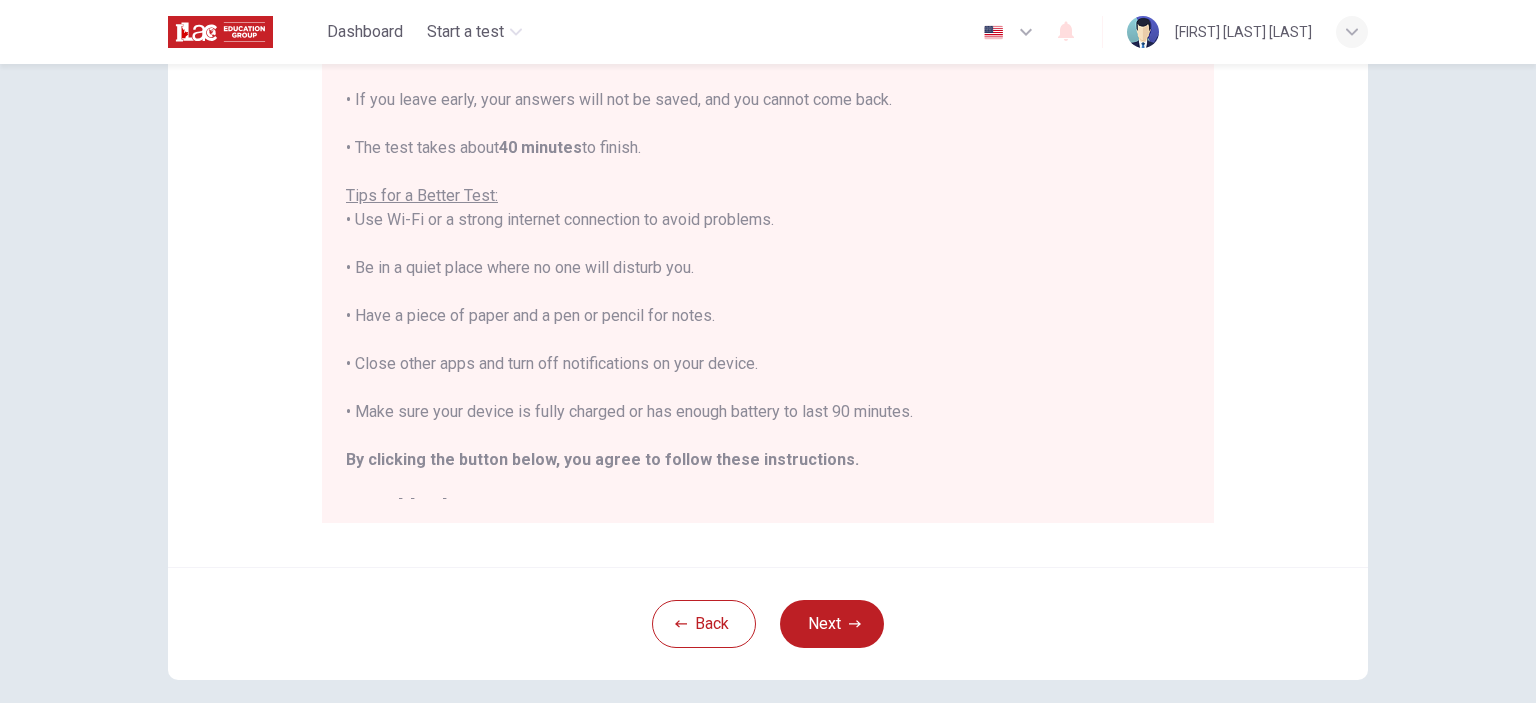 scroll, scrollTop: 319, scrollLeft: 0, axis: vertical 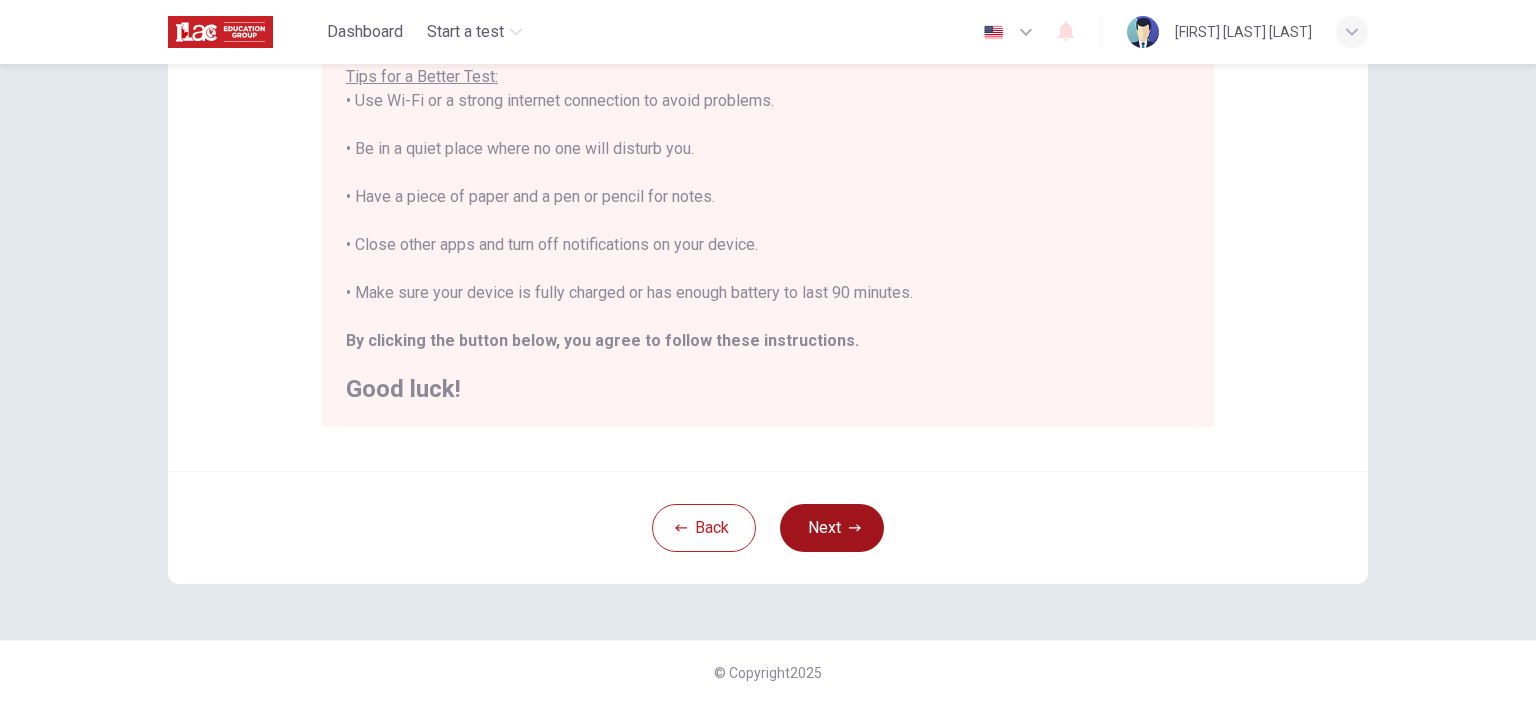 click on "Next" at bounding box center (832, 528) 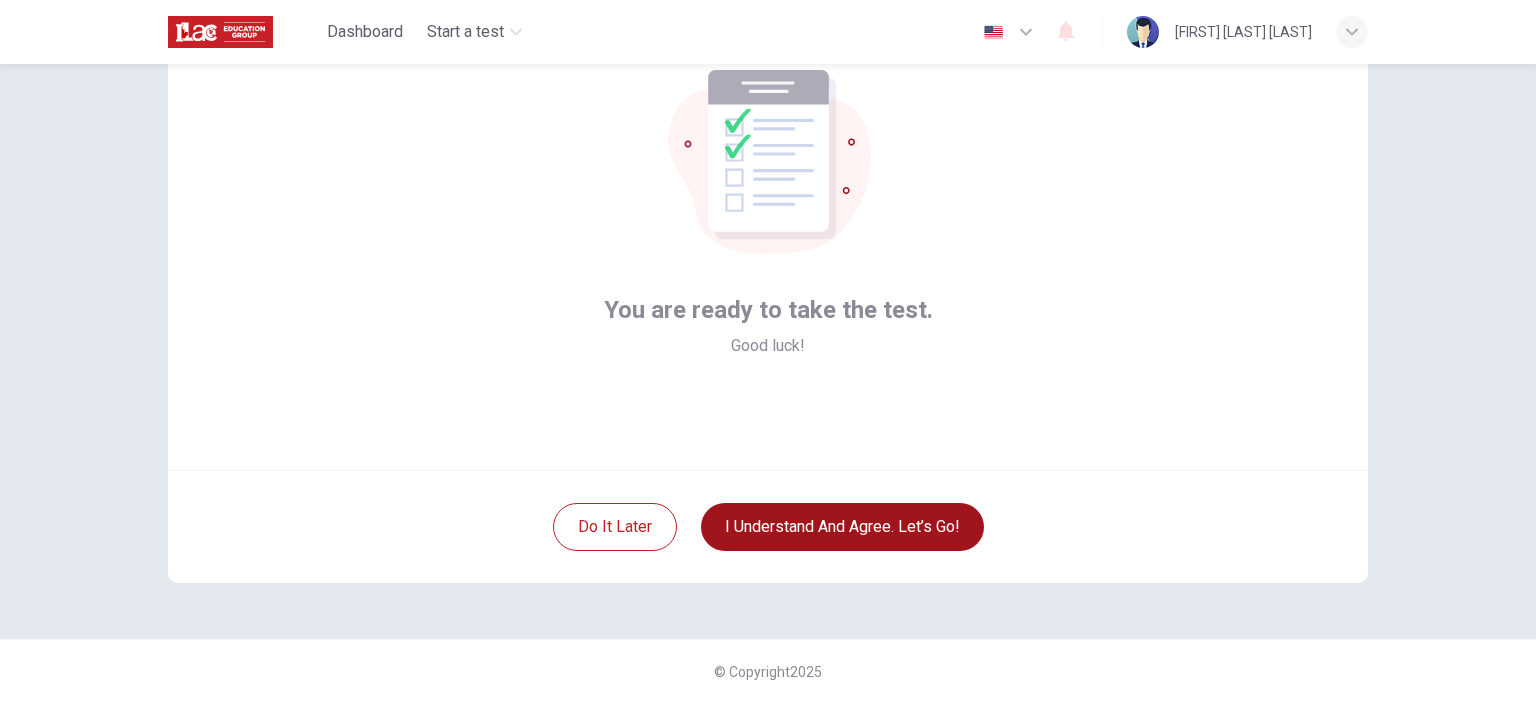 scroll, scrollTop: 129, scrollLeft: 0, axis: vertical 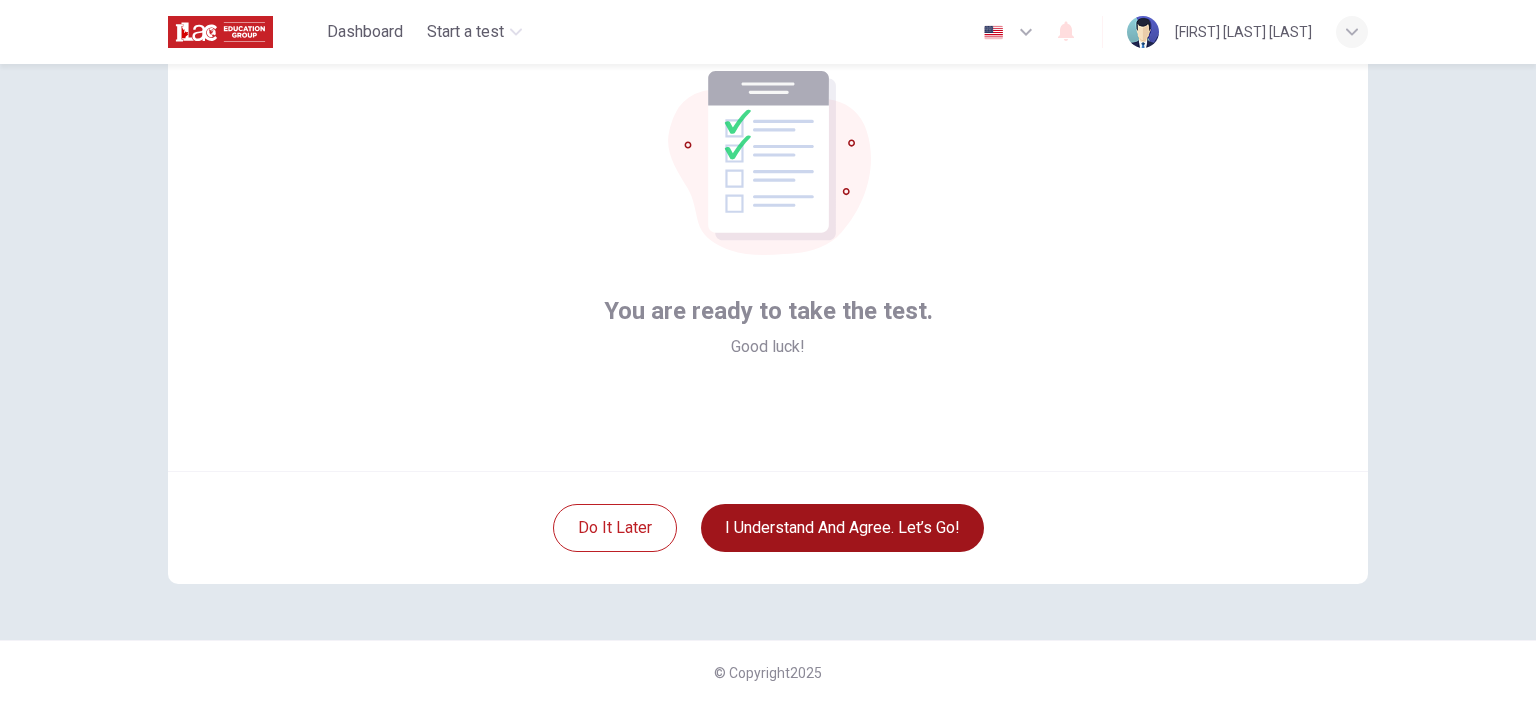 click on "I understand and agree. Let’s go!" at bounding box center [842, 528] 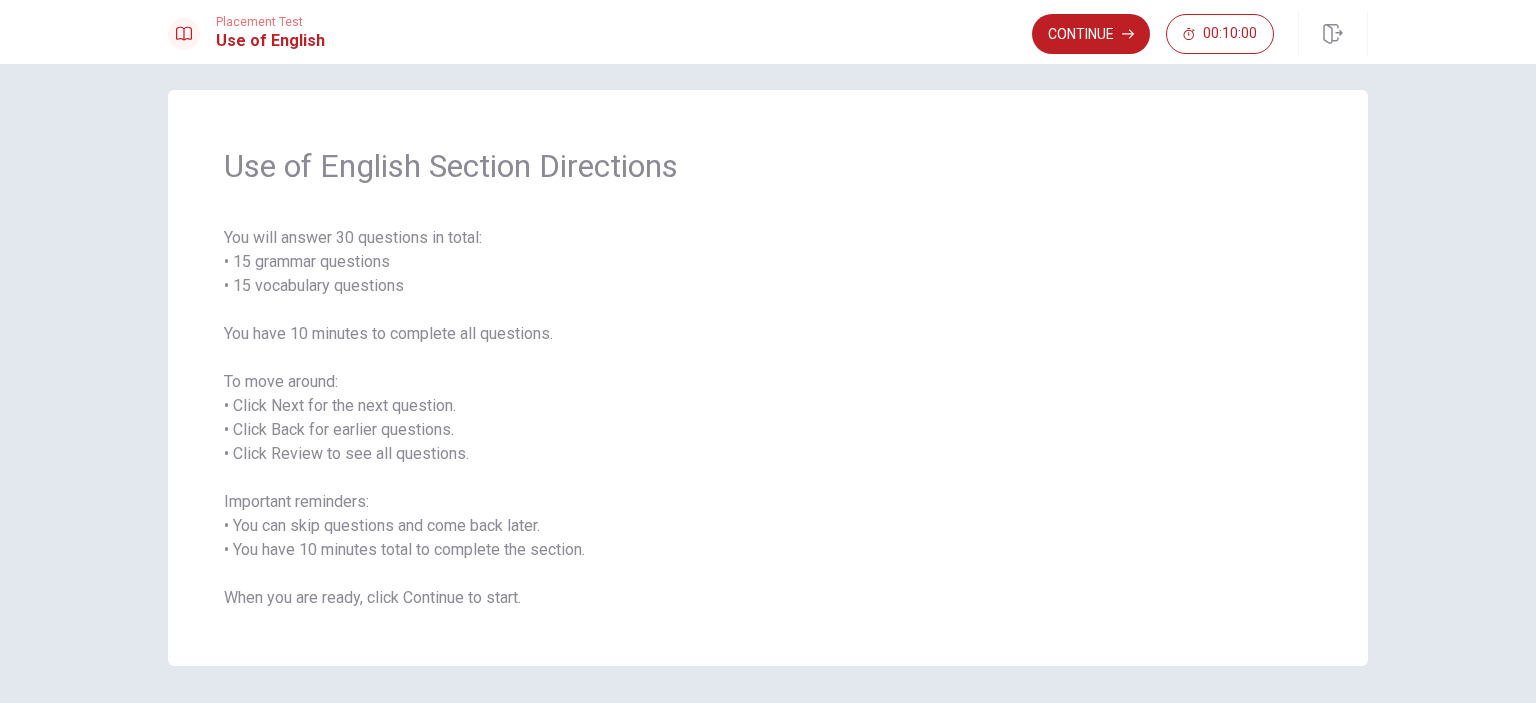 scroll, scrollTop: 0, scrollLeft: 0, axis: both 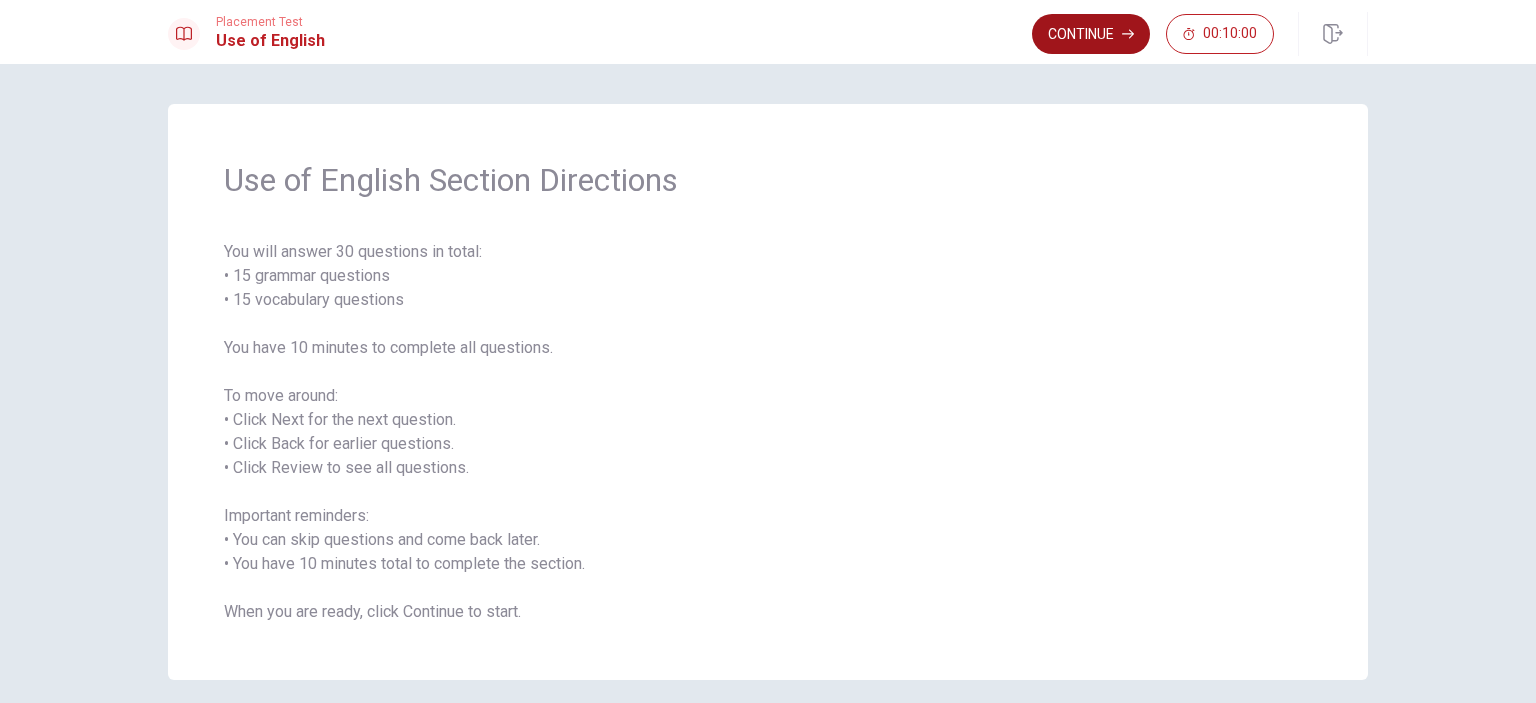 click on "Continue" at bounding box center (1091, 34) 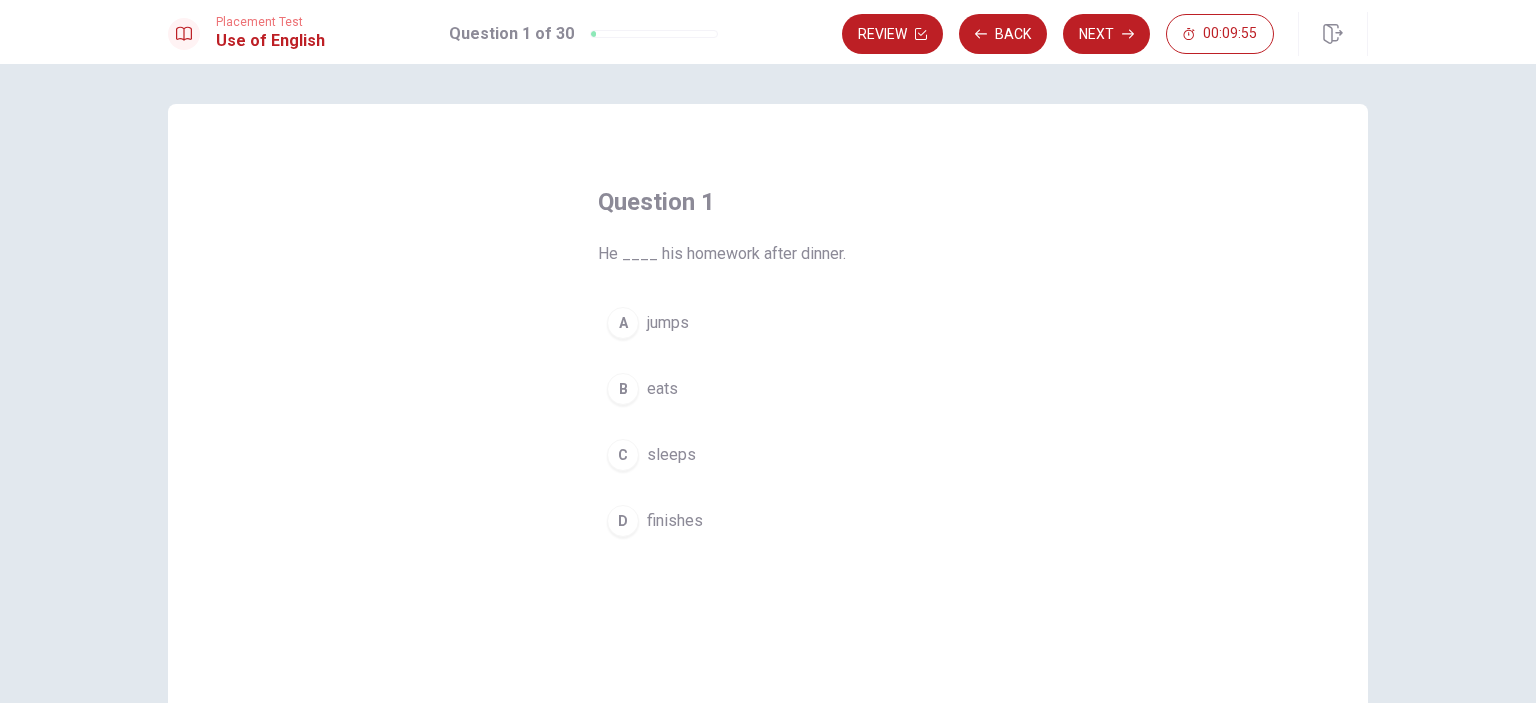 click on "finishes" at bounding box center (675, 521) 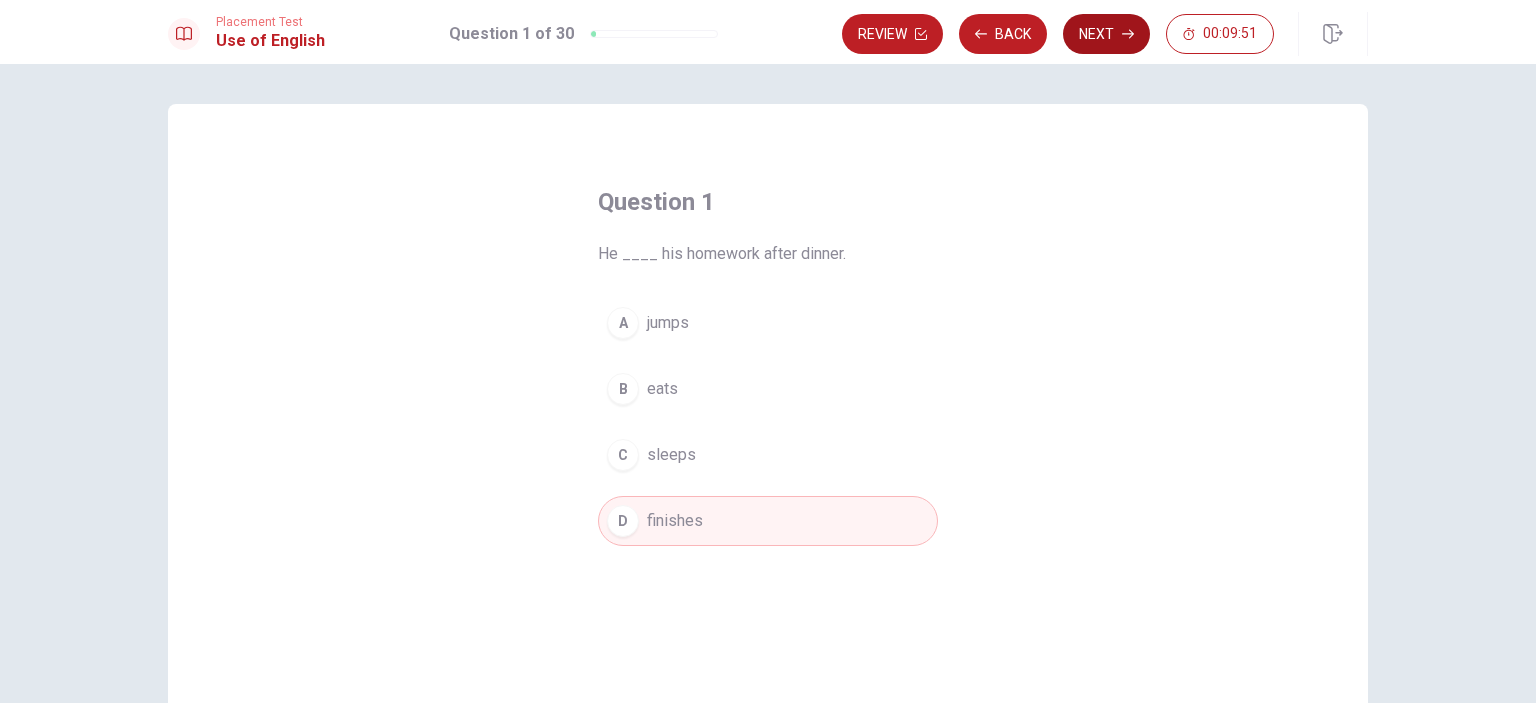 click on "Next" at bounding box center [1106, 34] 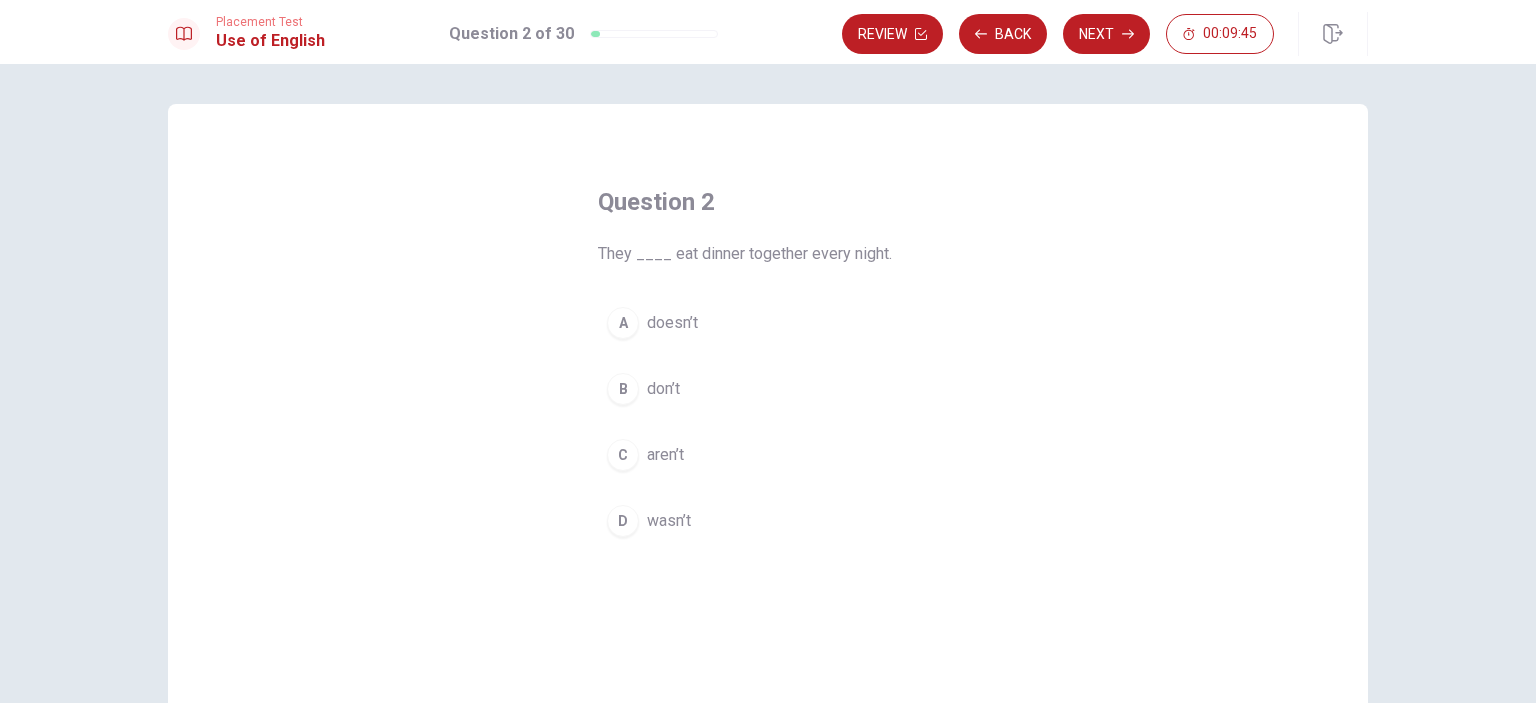 click on "B don’t" at bounding box center [768, 389] 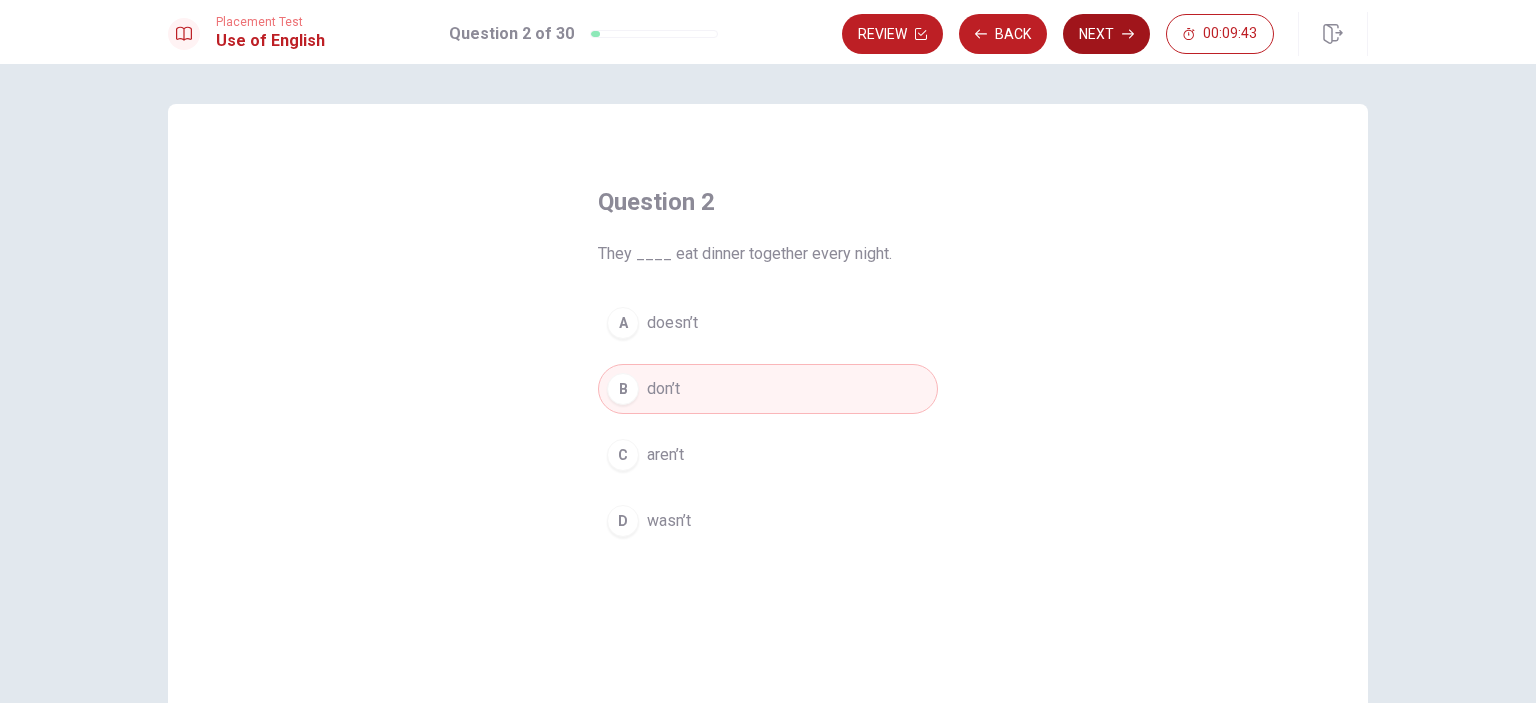 click on "Next" at bounding box center [1106, 34] 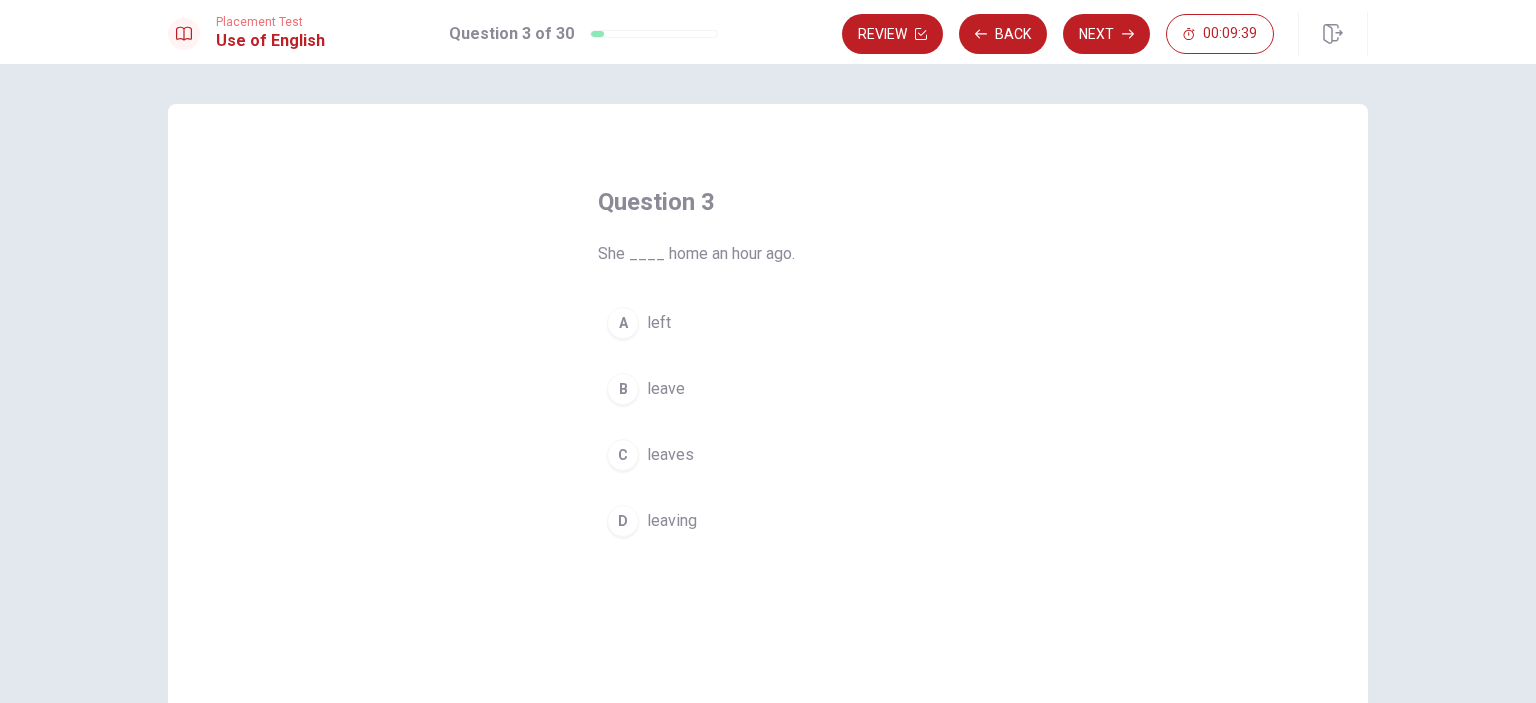 click on "C leaves" at bounding box center [768, 455] 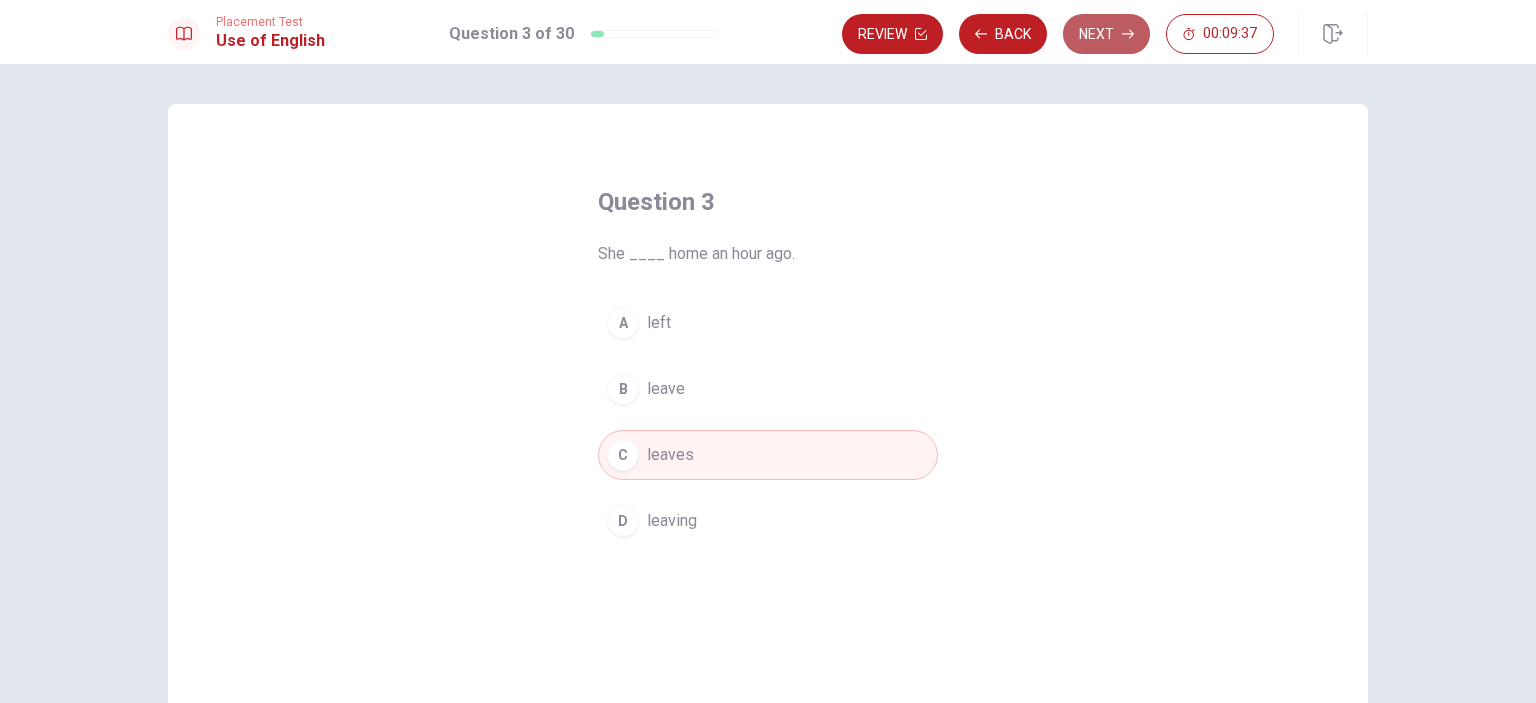 click on "Next" at bounding box center (1106, 34) 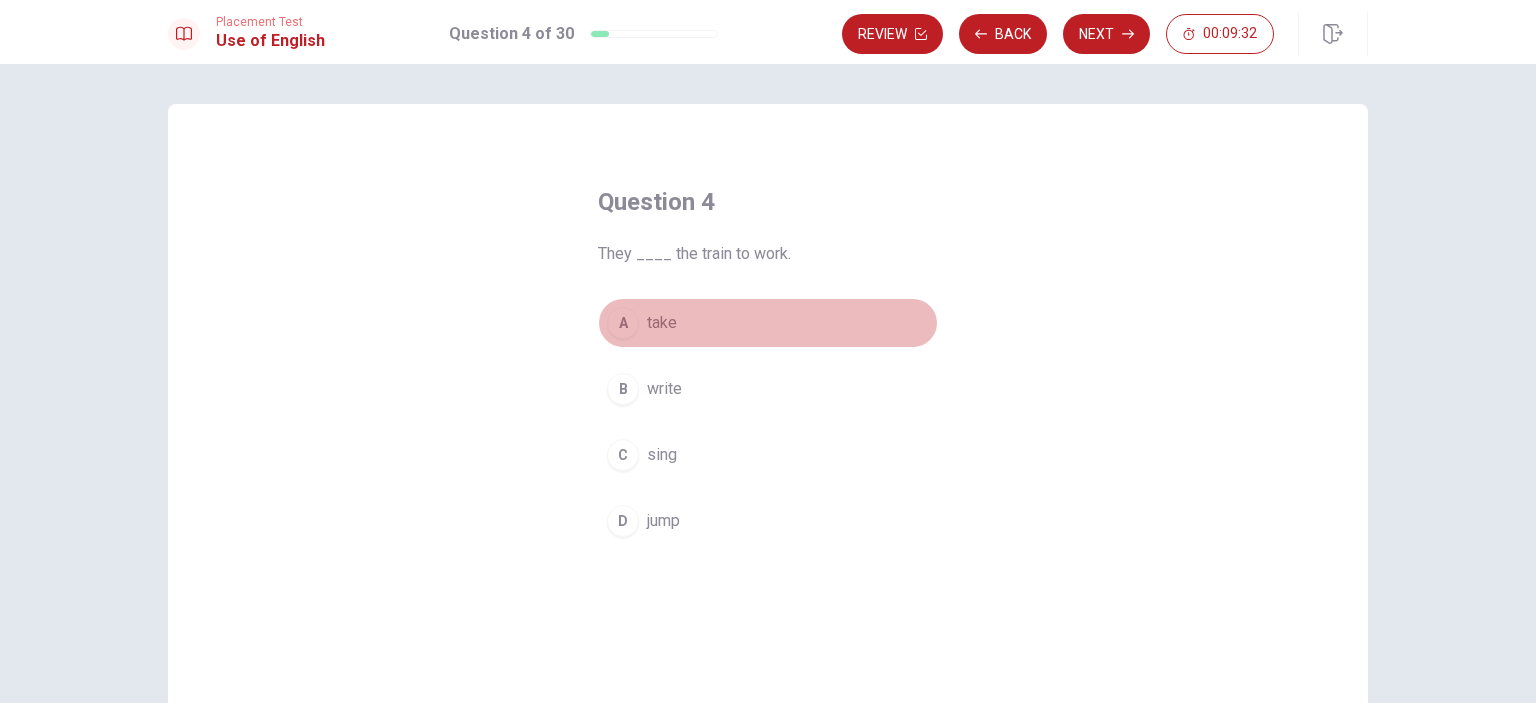 click on "A take" at bounding box center (768, 323) 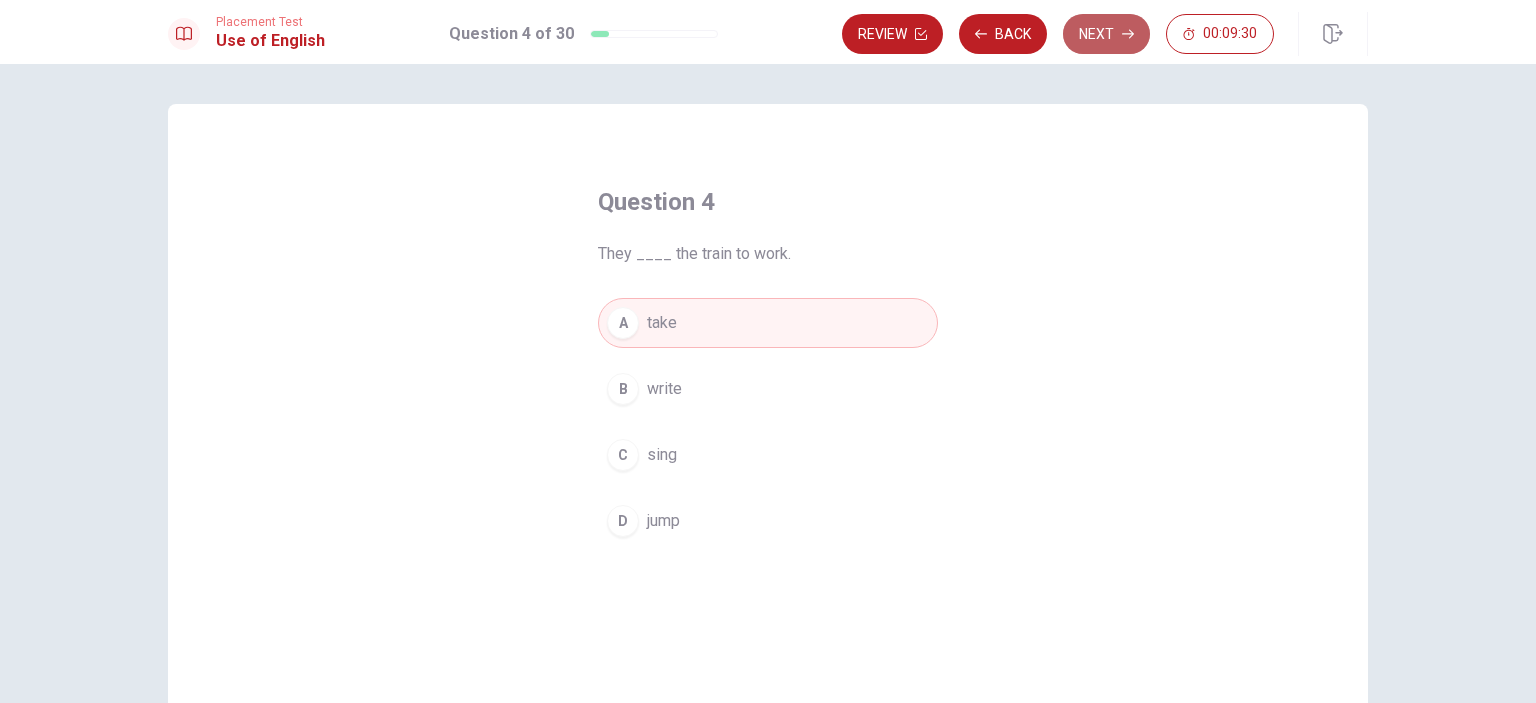 click on "Next" at bounding box center [1106, 34] 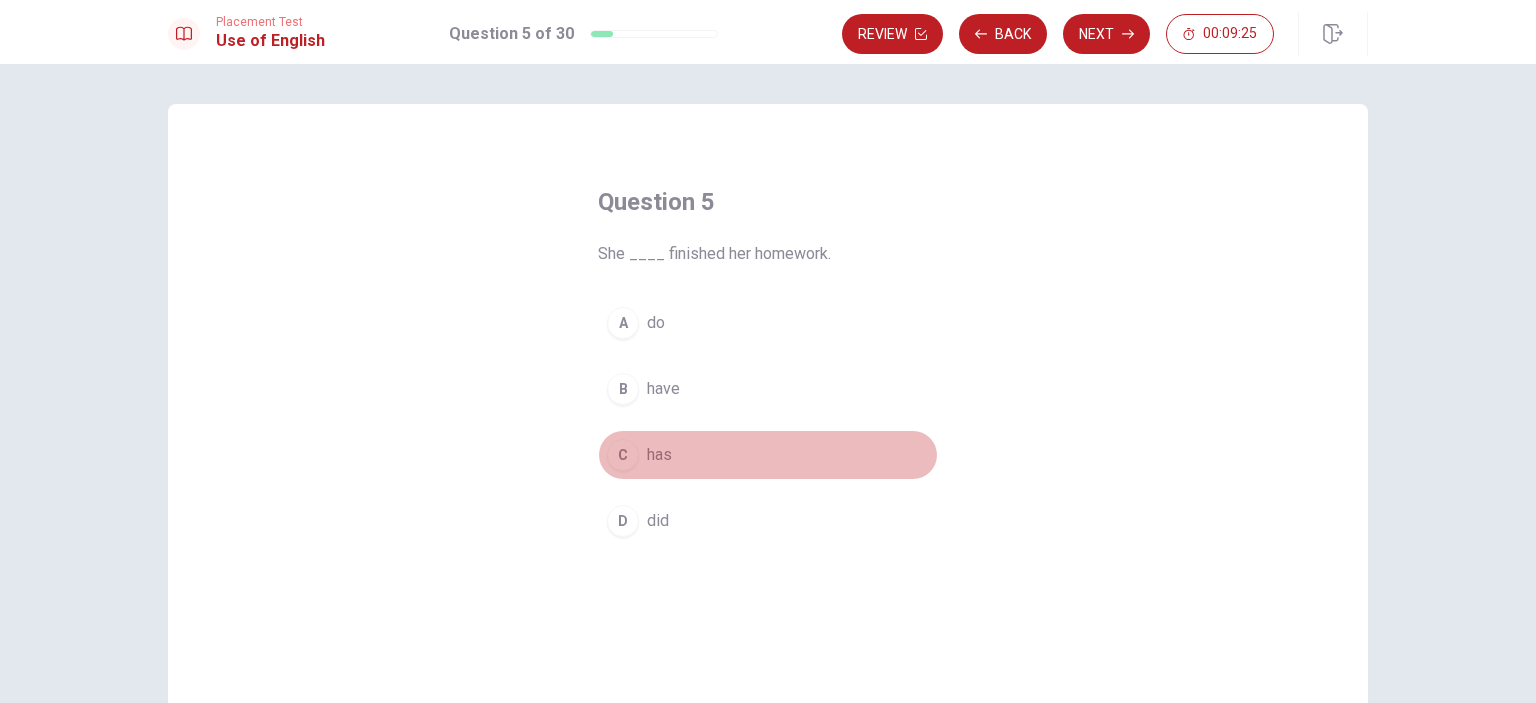 click on "C has" at bounding box center (768, 455) 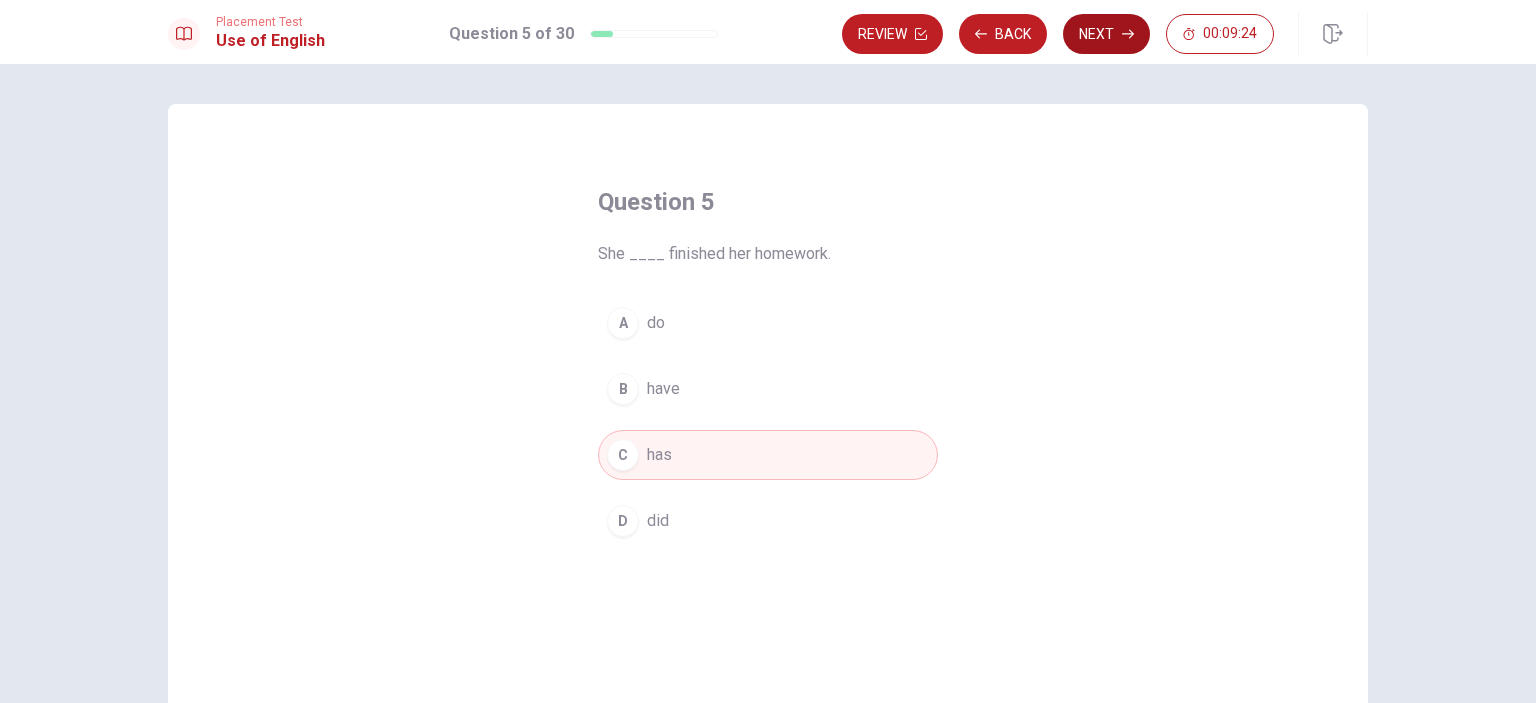 click on "Next" at bounding box center (1106, 34) 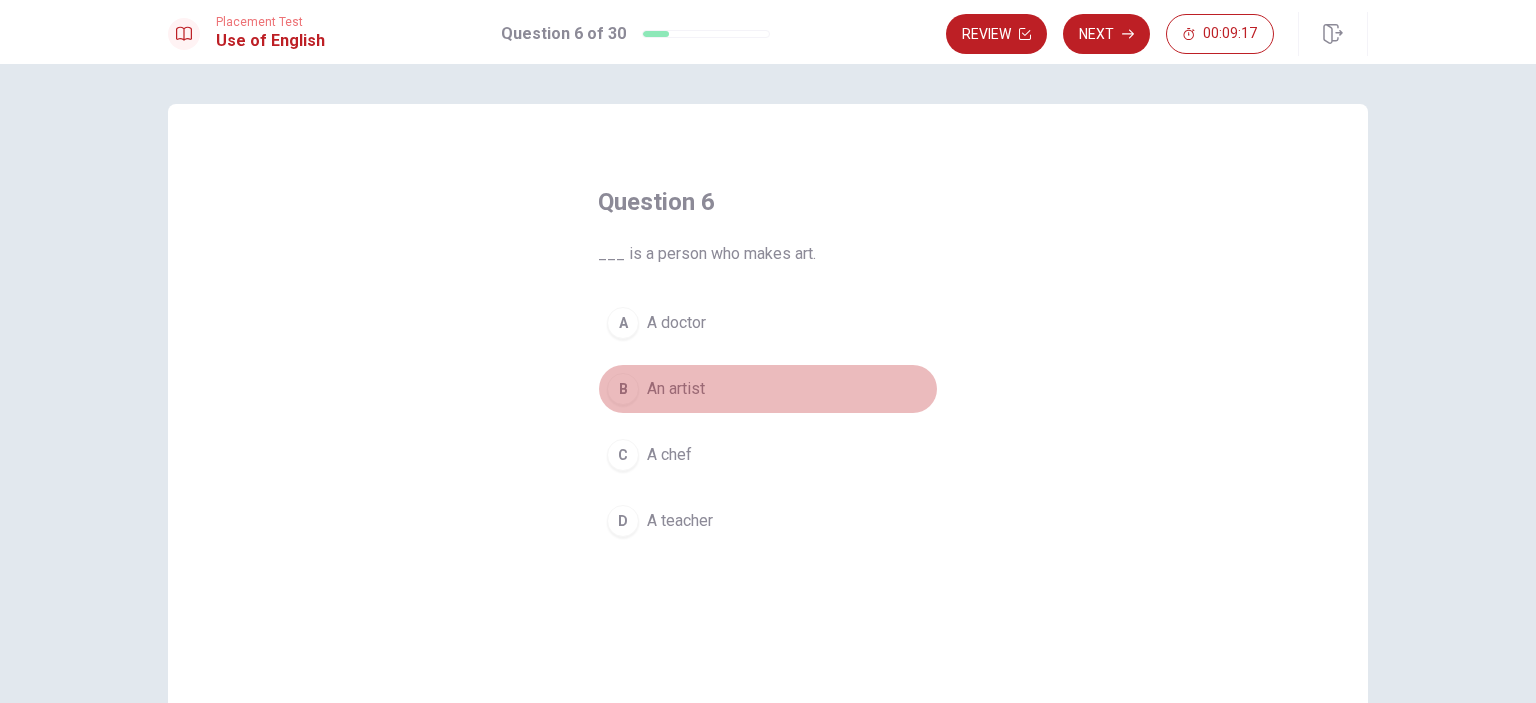 click on "An artist" at bounding box center (676, 389) 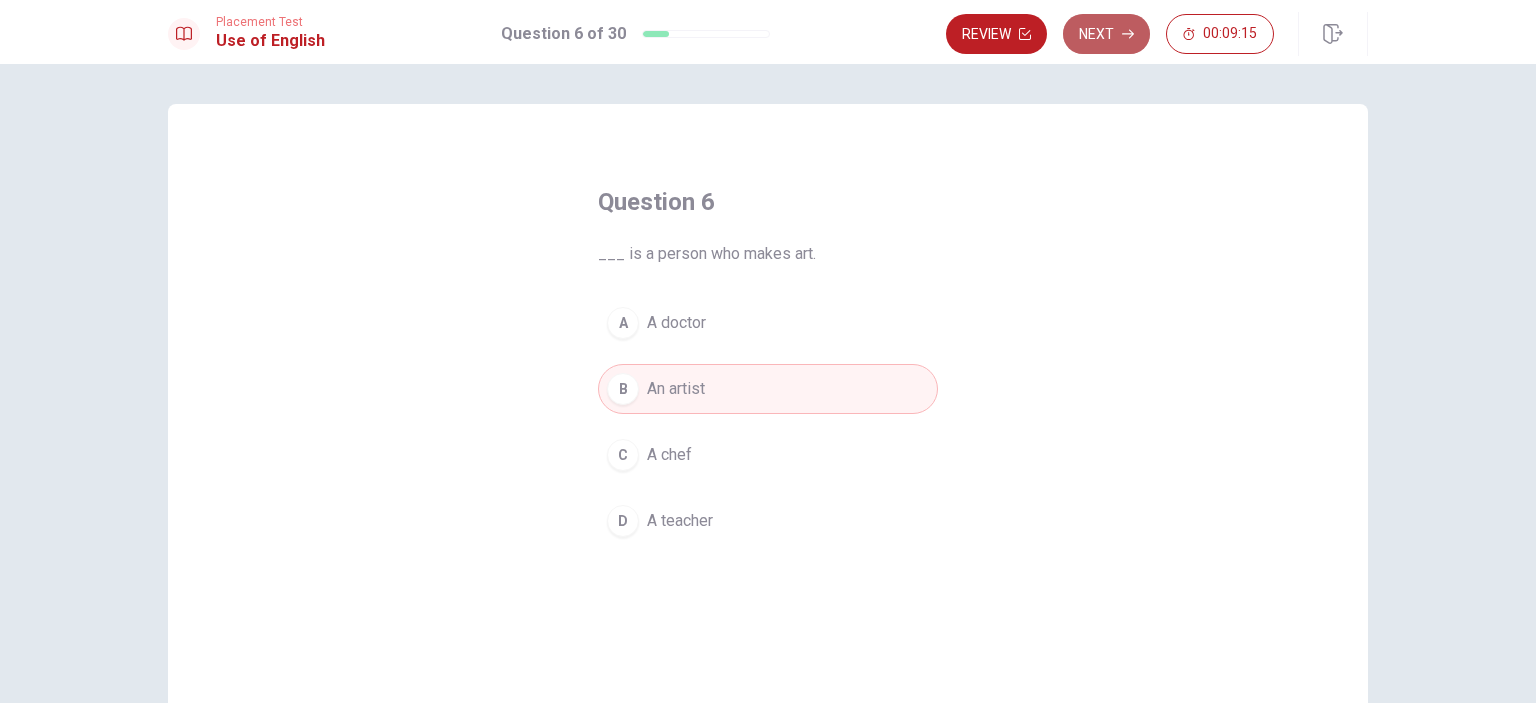 click on "Next" at bounding box center [1106, 34] 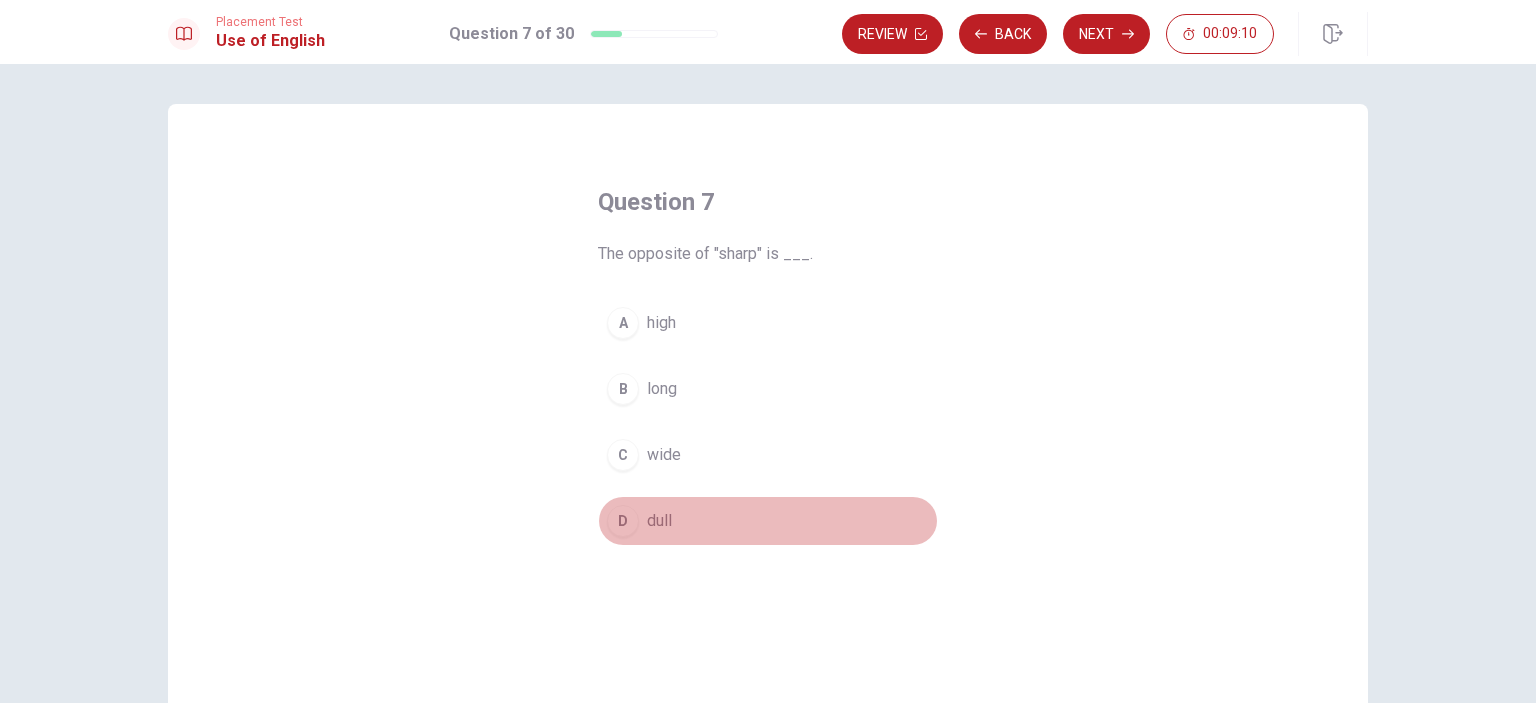 click on "D dull" at bounding box center (768, 521) 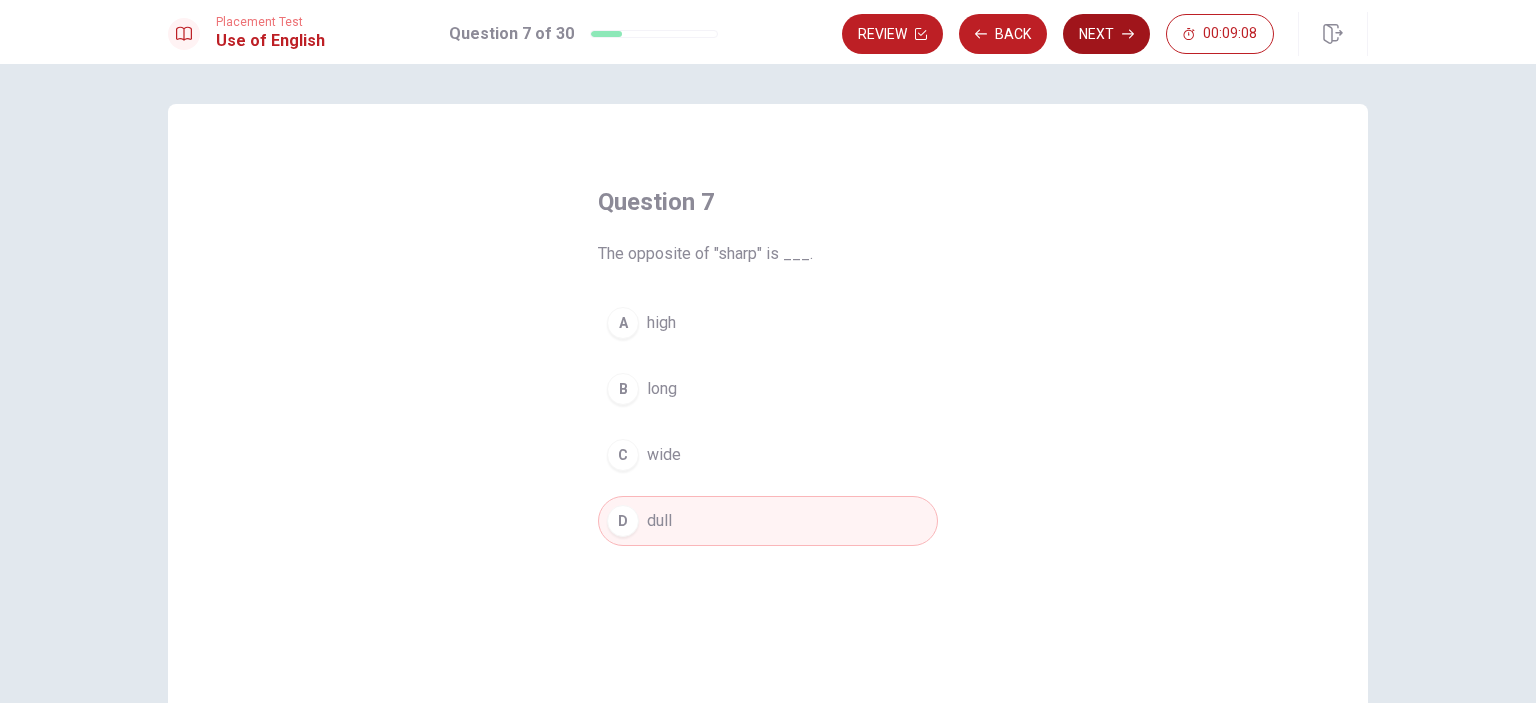 click on "Next" at bounding box center (1106, 34) 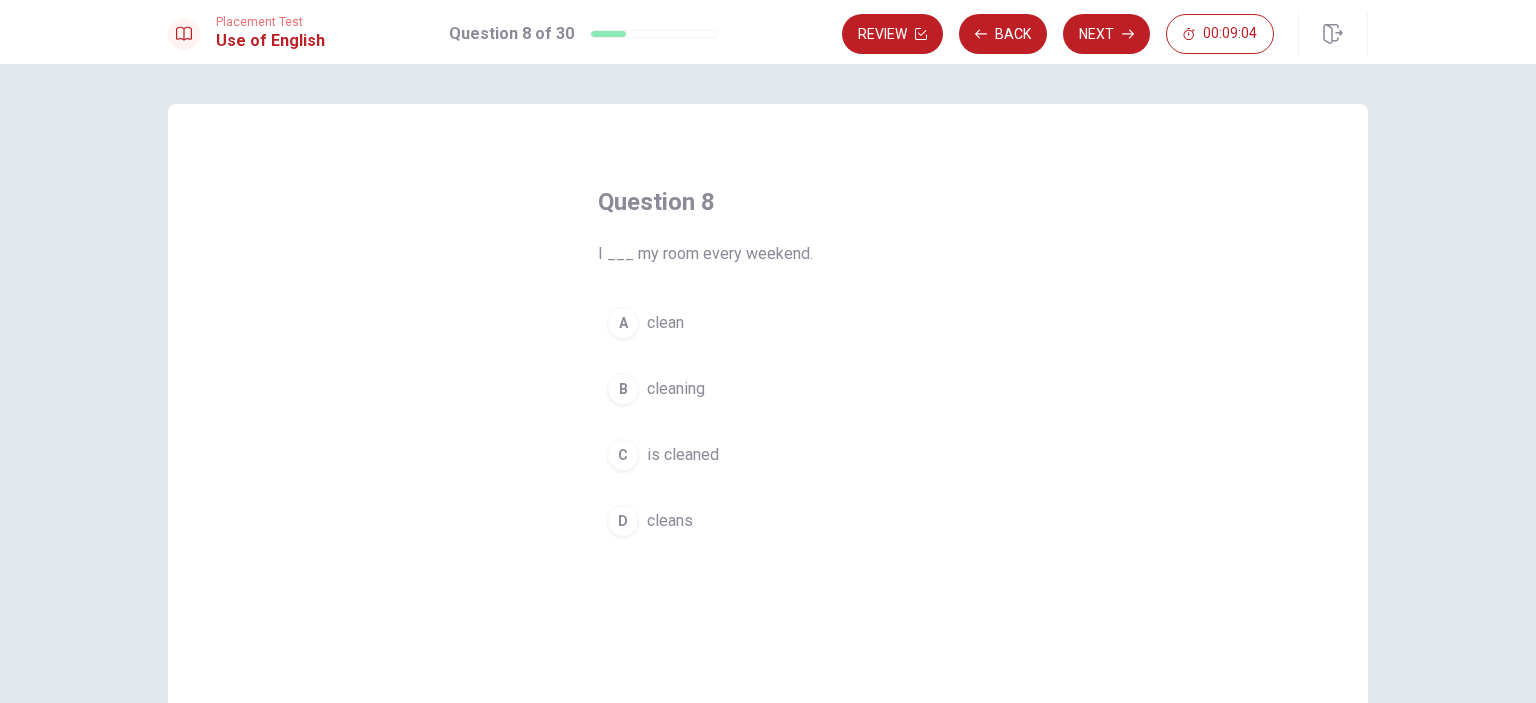 click on "A clean" at bounding box center (768, 323) 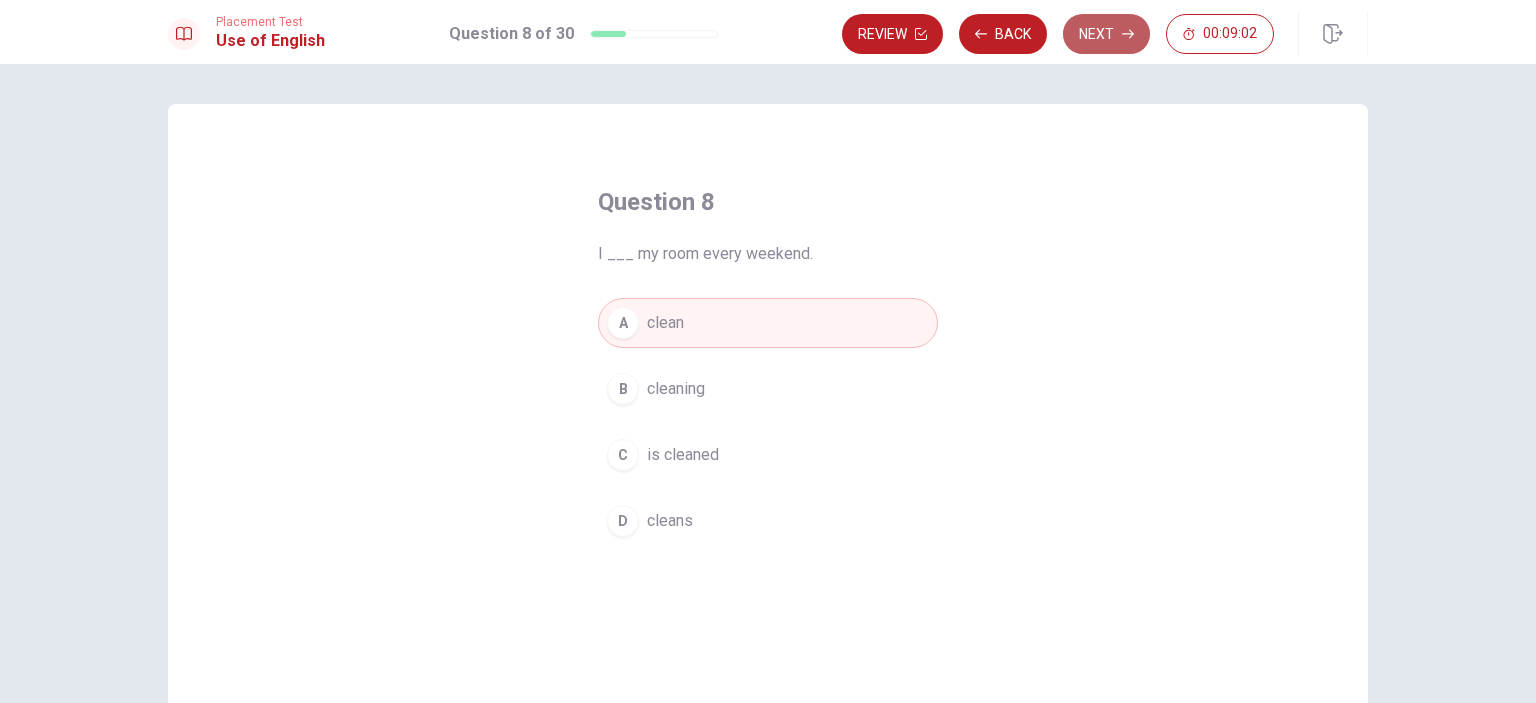 click on "Next" at bounding box center [1106, 34] 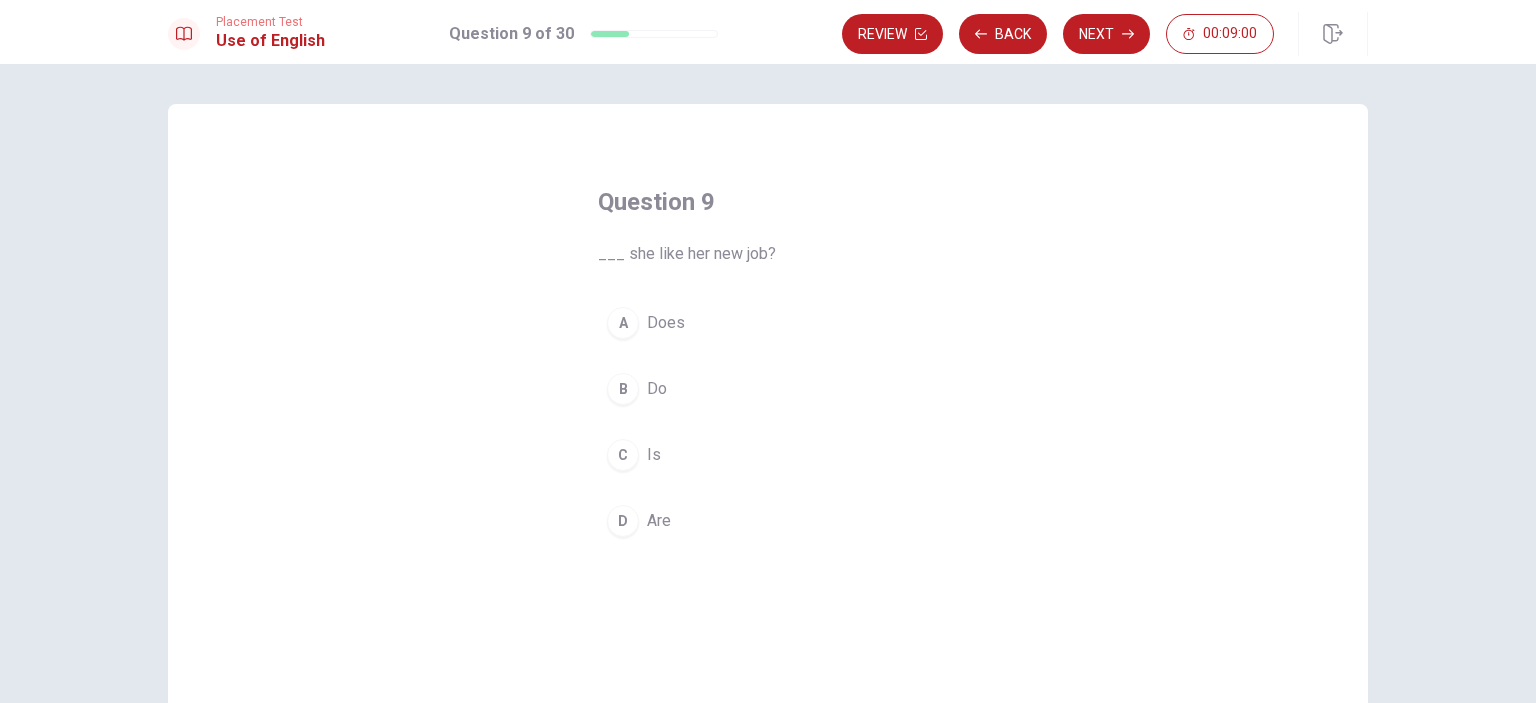 click on "A Does" at bounding box center [768, 323] 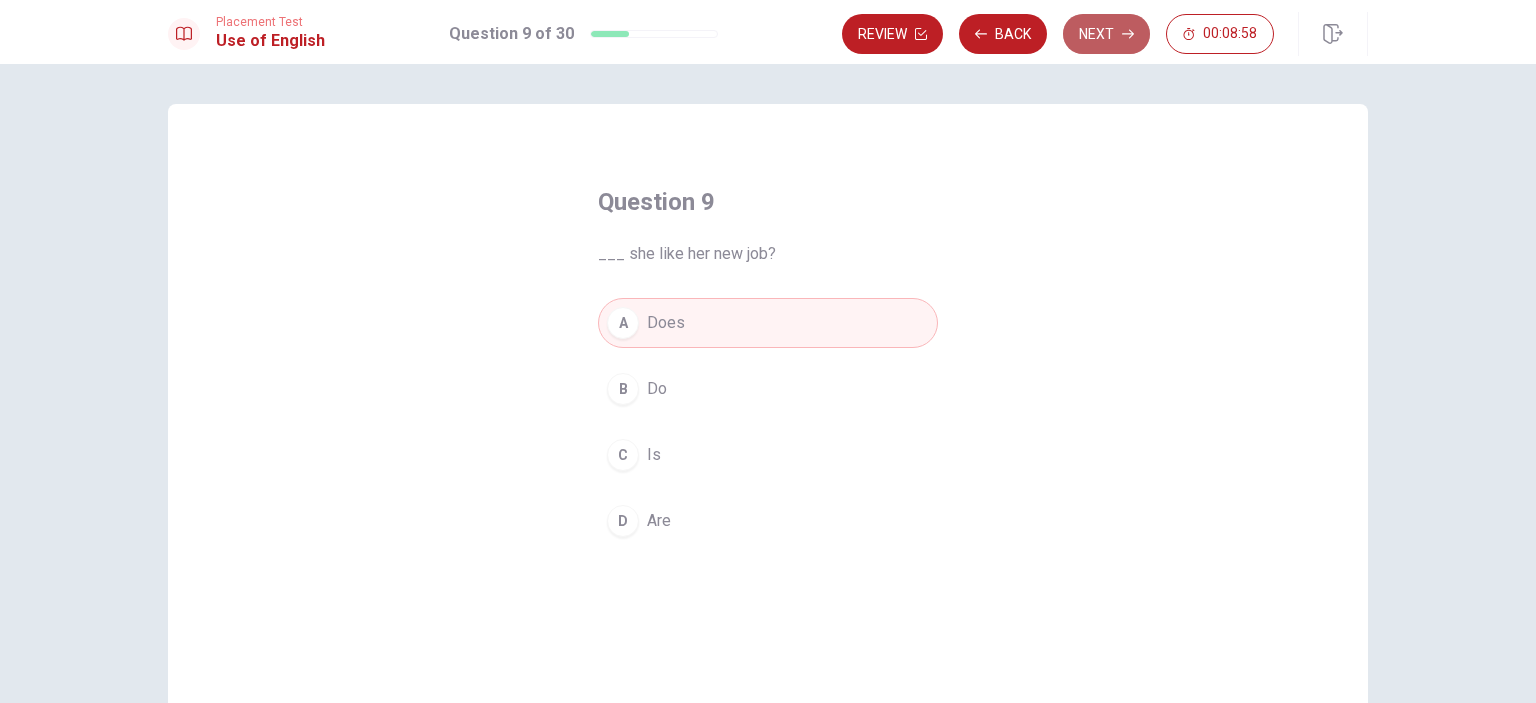 click on "Next" at bounding box center [1106, 34] 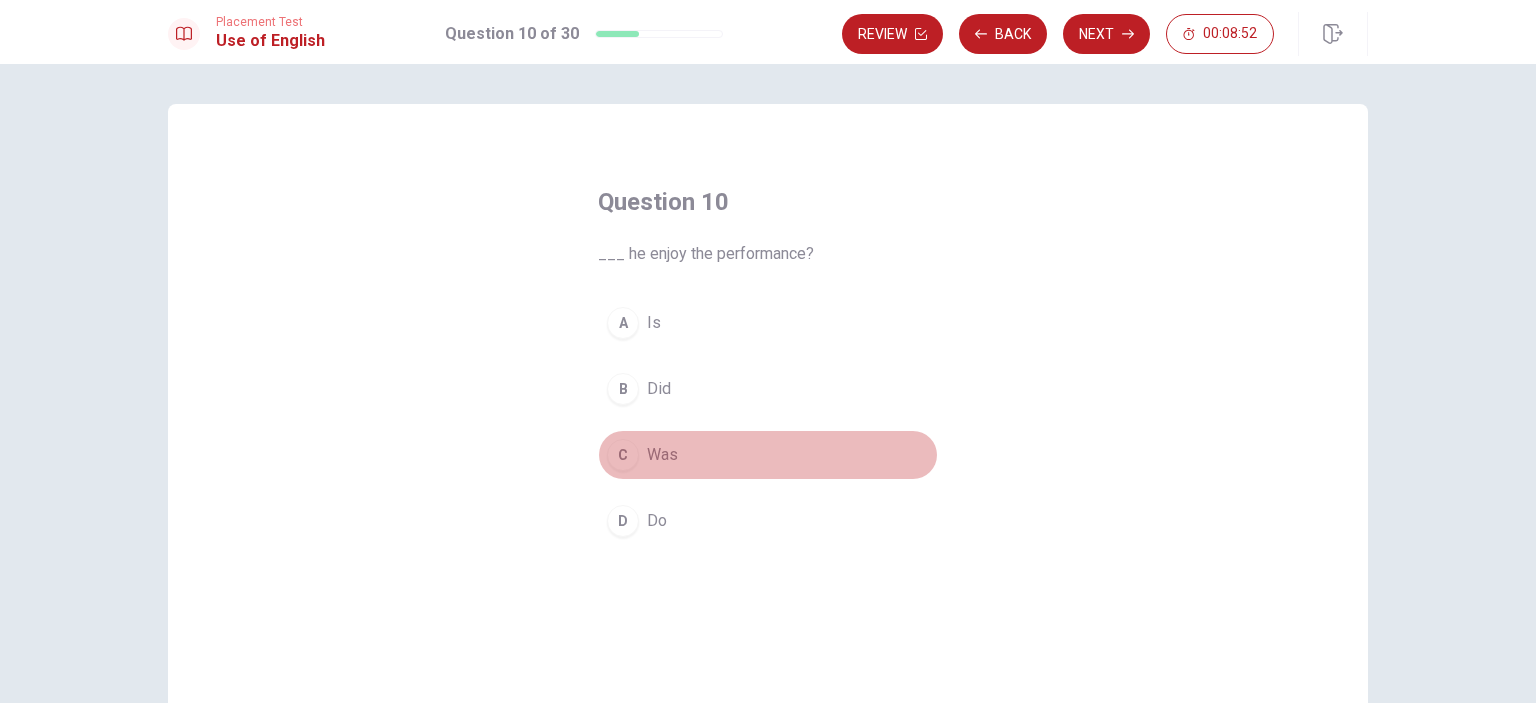 click on "Was" at bounding box center (662, 455) 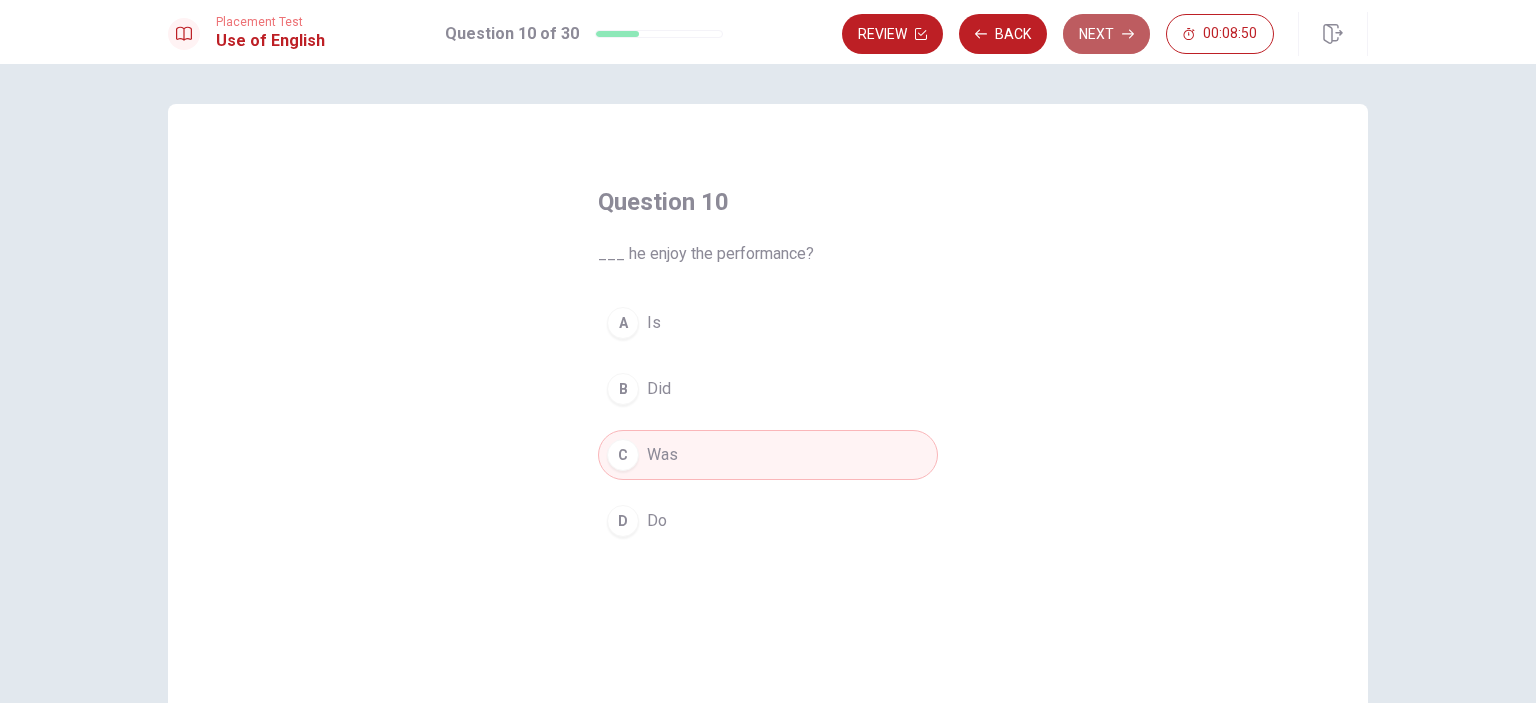 click on "Next" at bounding box center (1106, 34) 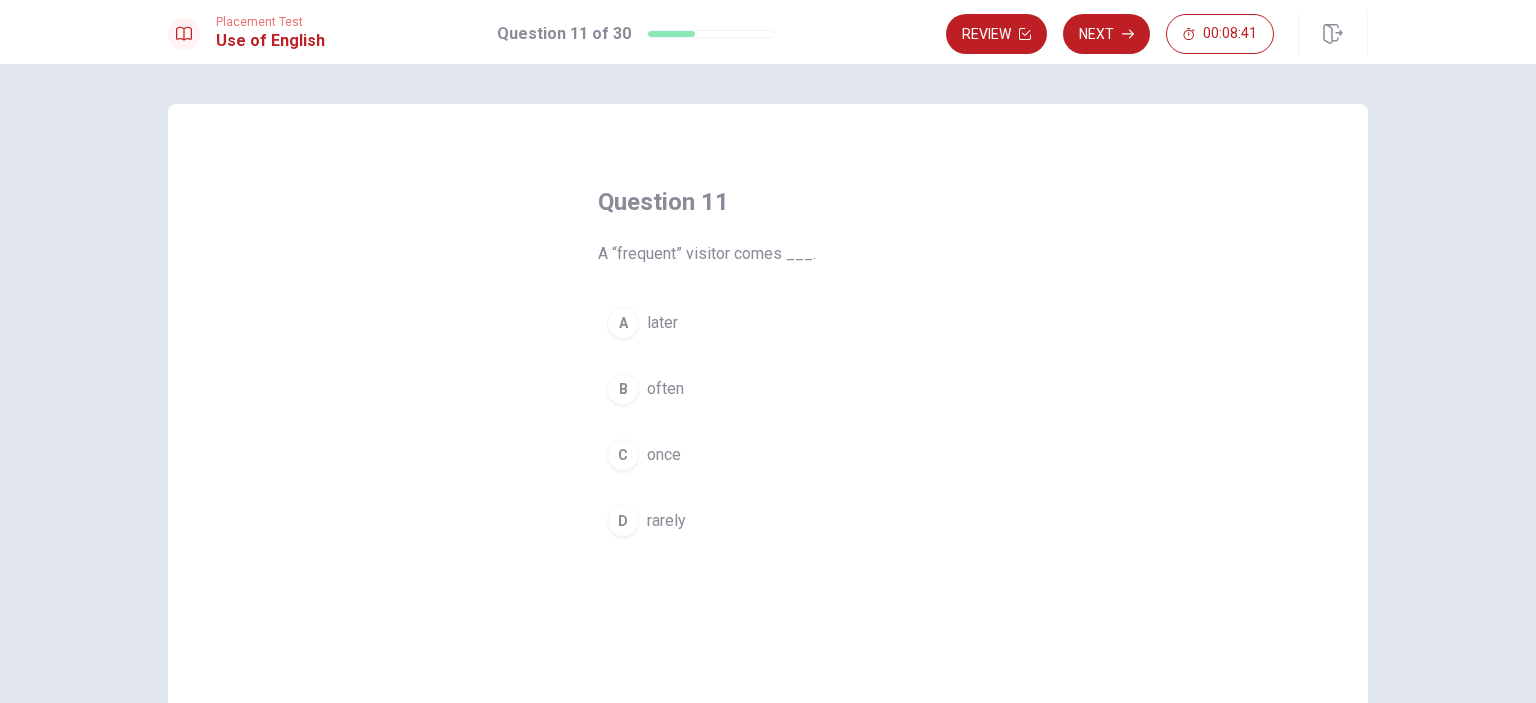 click on "often" at bounding box center (665, 389) 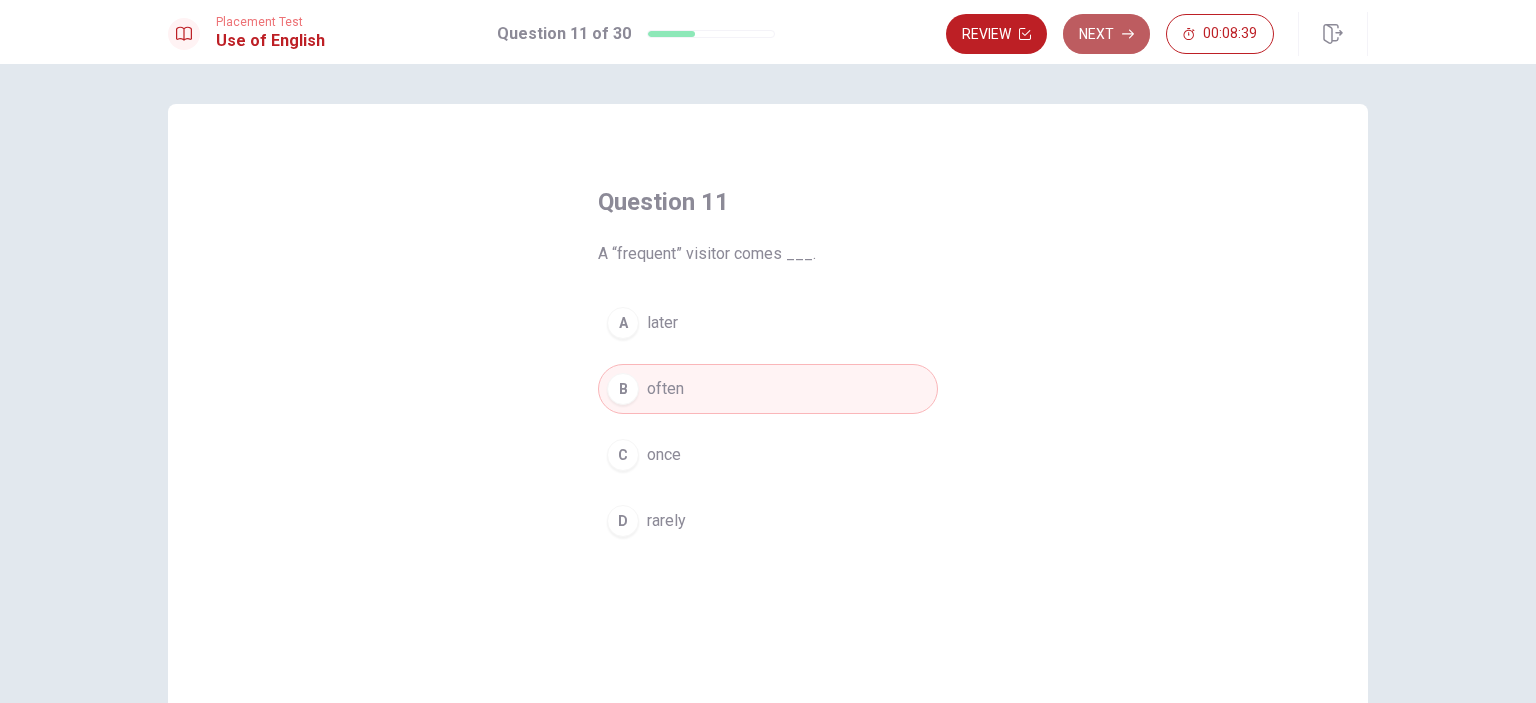 click on "Next" at bounding box center (1106, 34) 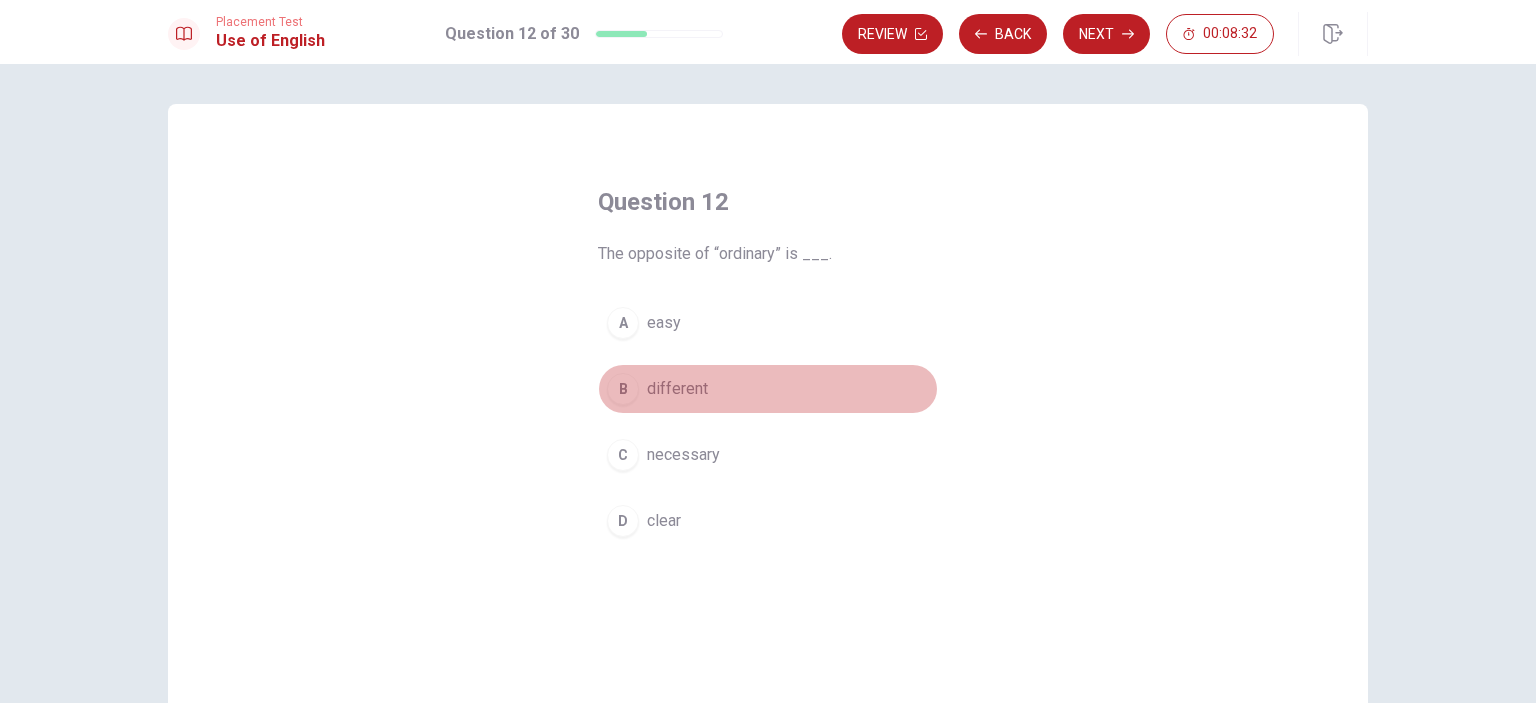 click on "different" at bounding box center (677, 389) 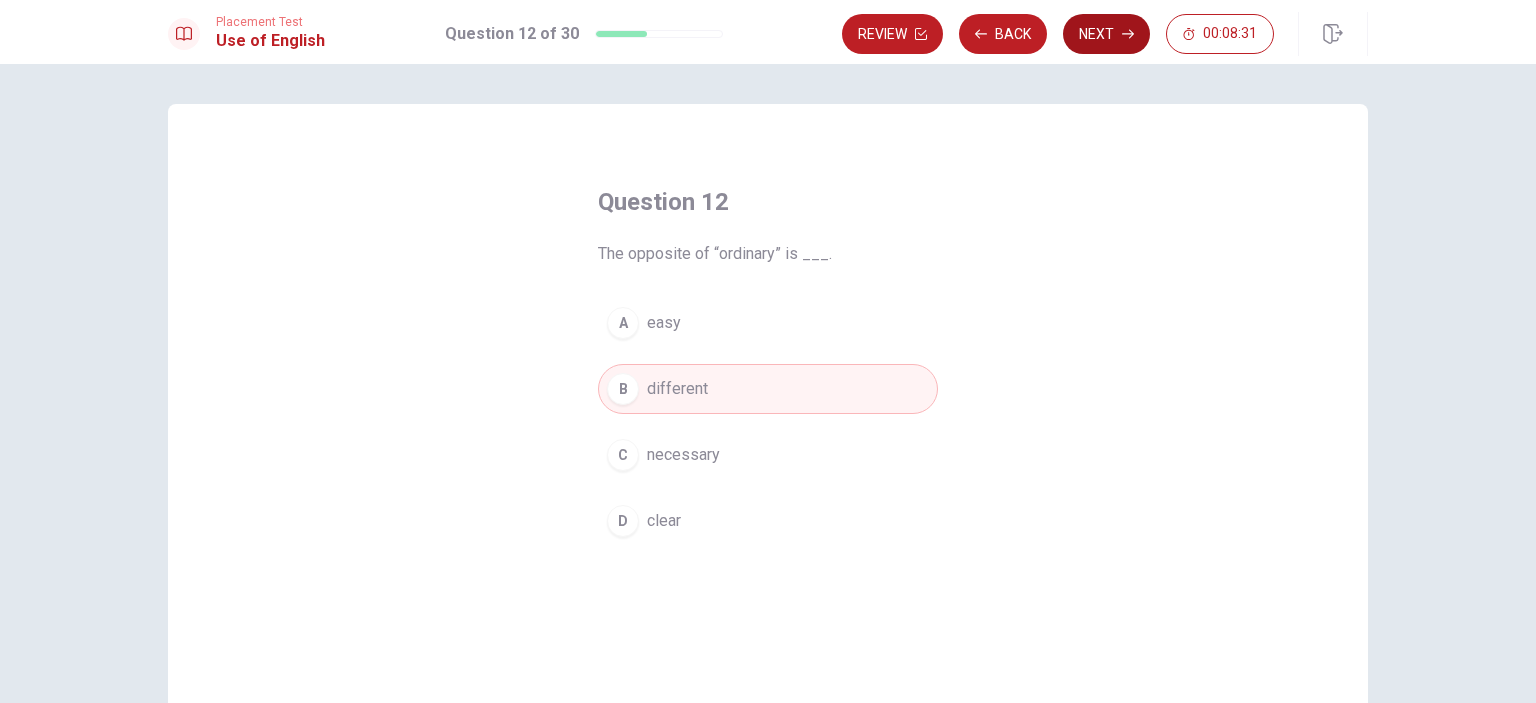 click on "Next" at bounding box center (1106, 34) 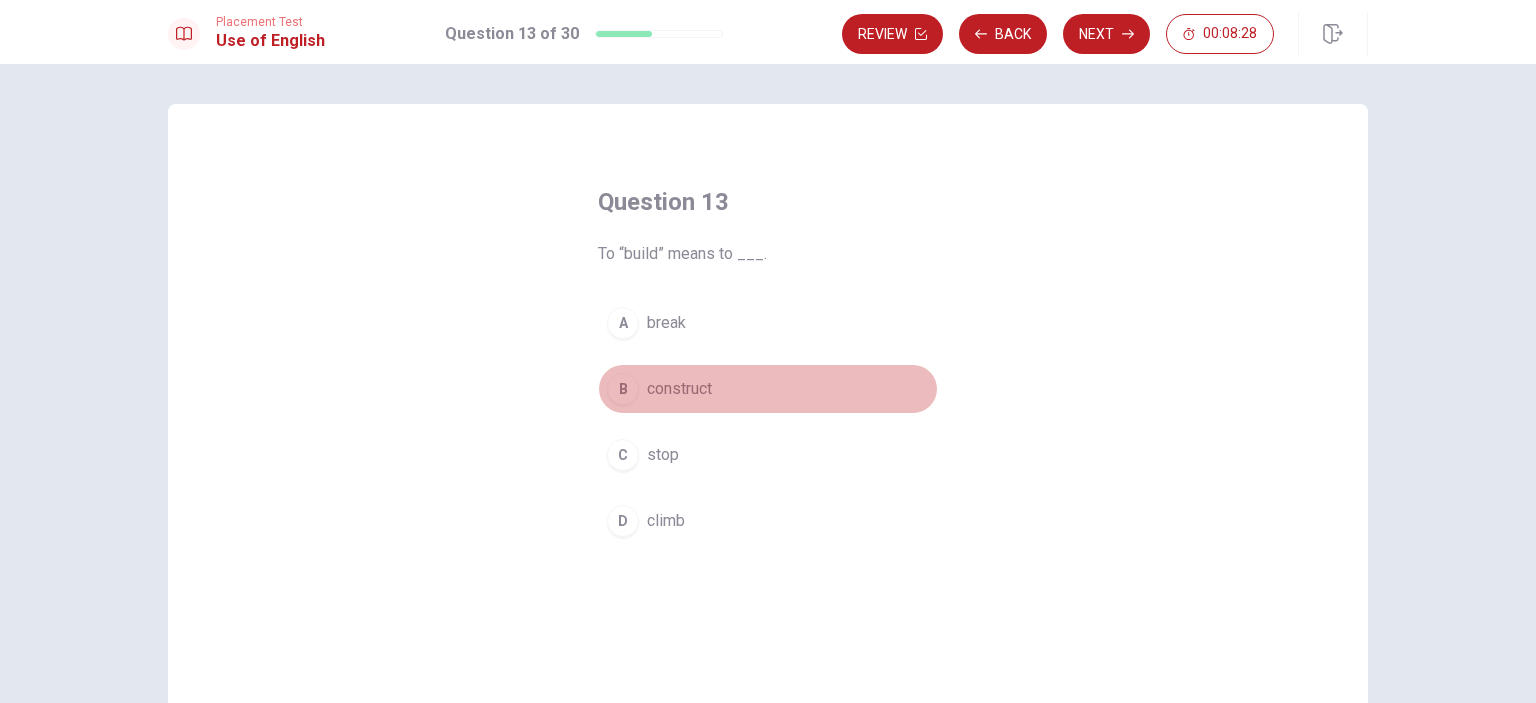 click on "construct" at bounding box center [679, 389] 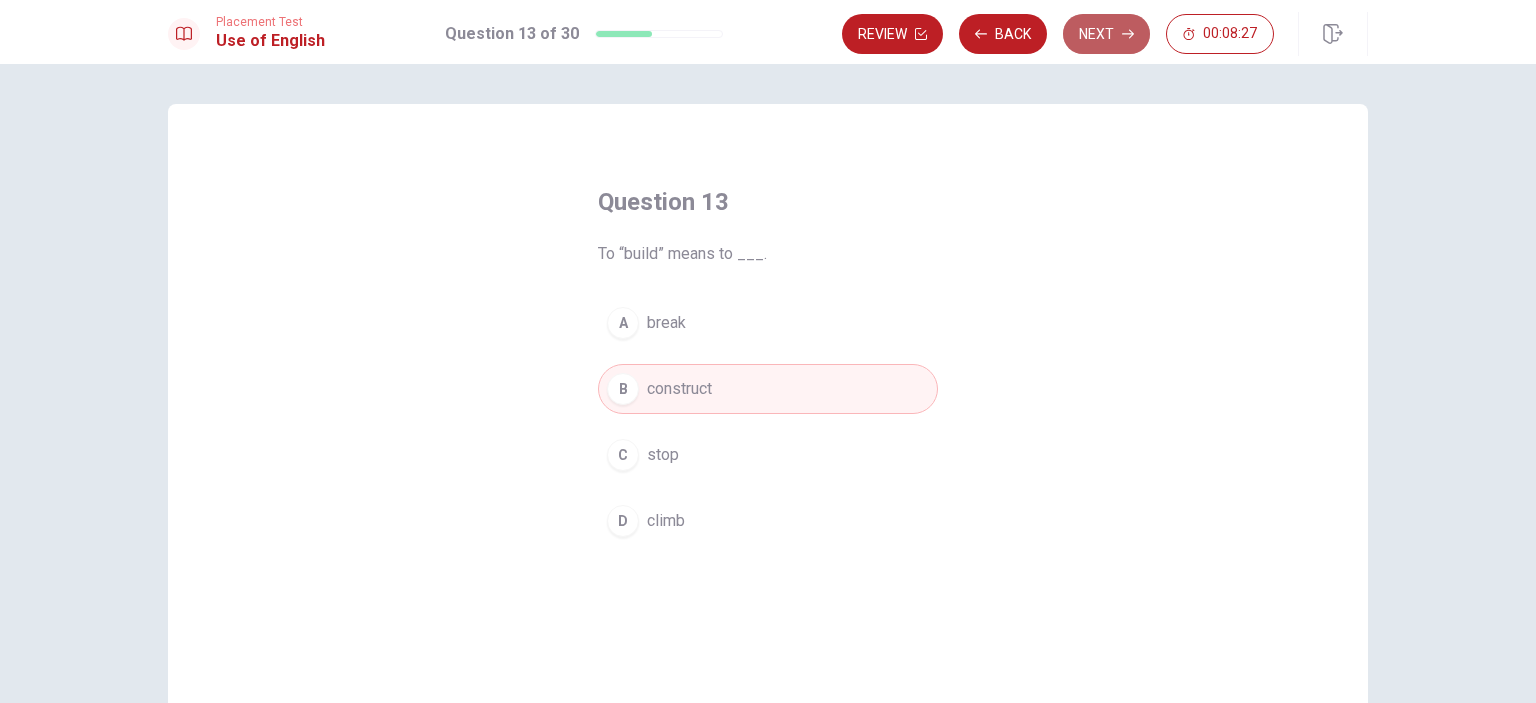 click on "Next" at bounding box center (1106, 34) 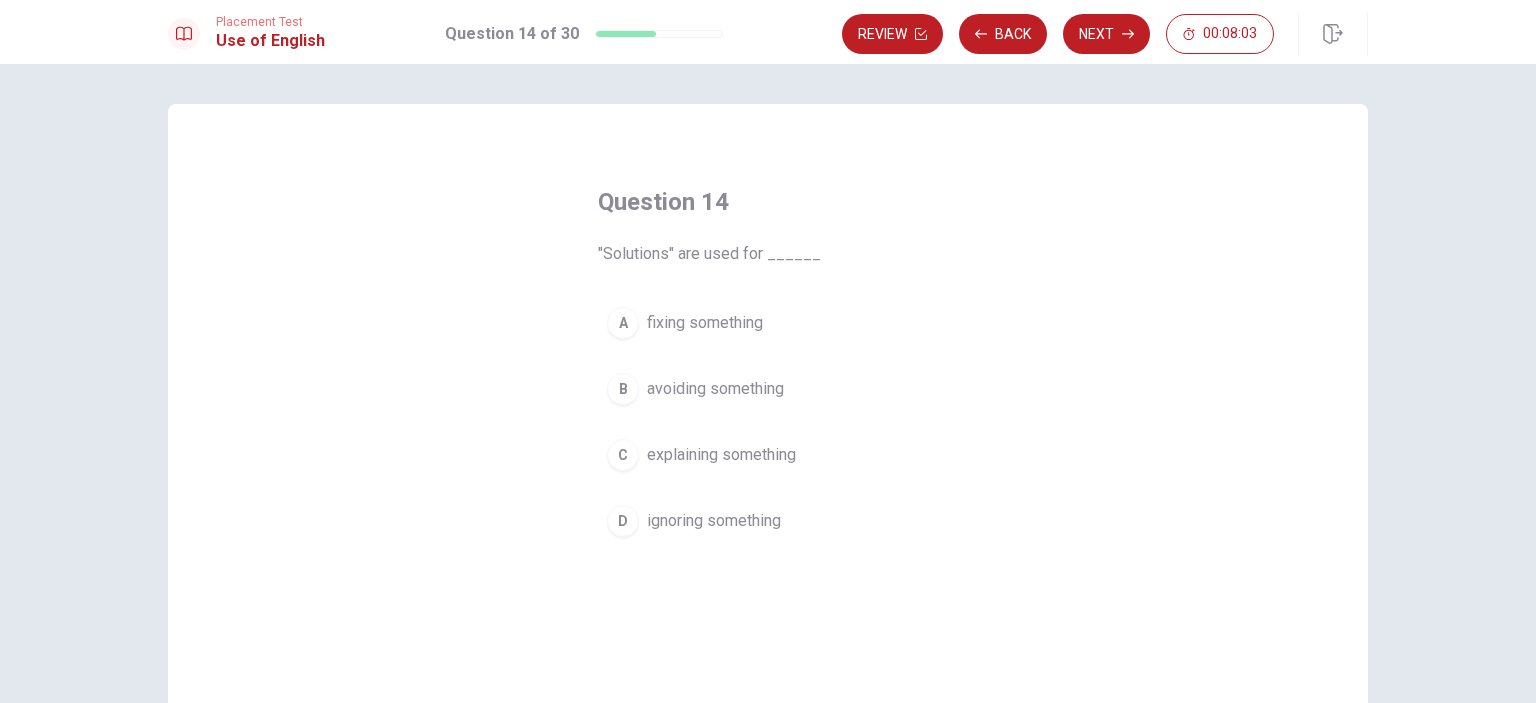 click on "C explaining something" at bounding box center (768, 455) 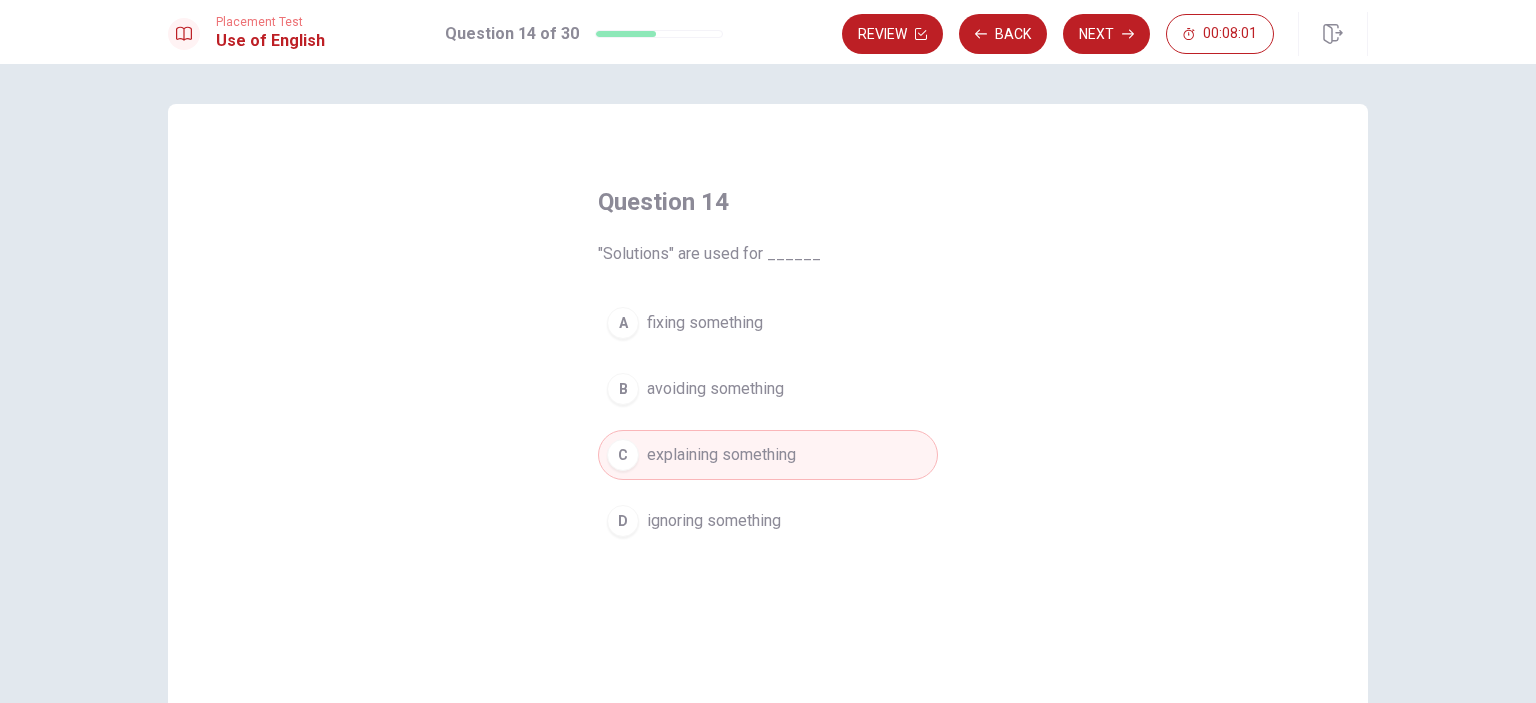 click on "explaining something" at bounding box center (721, 455) 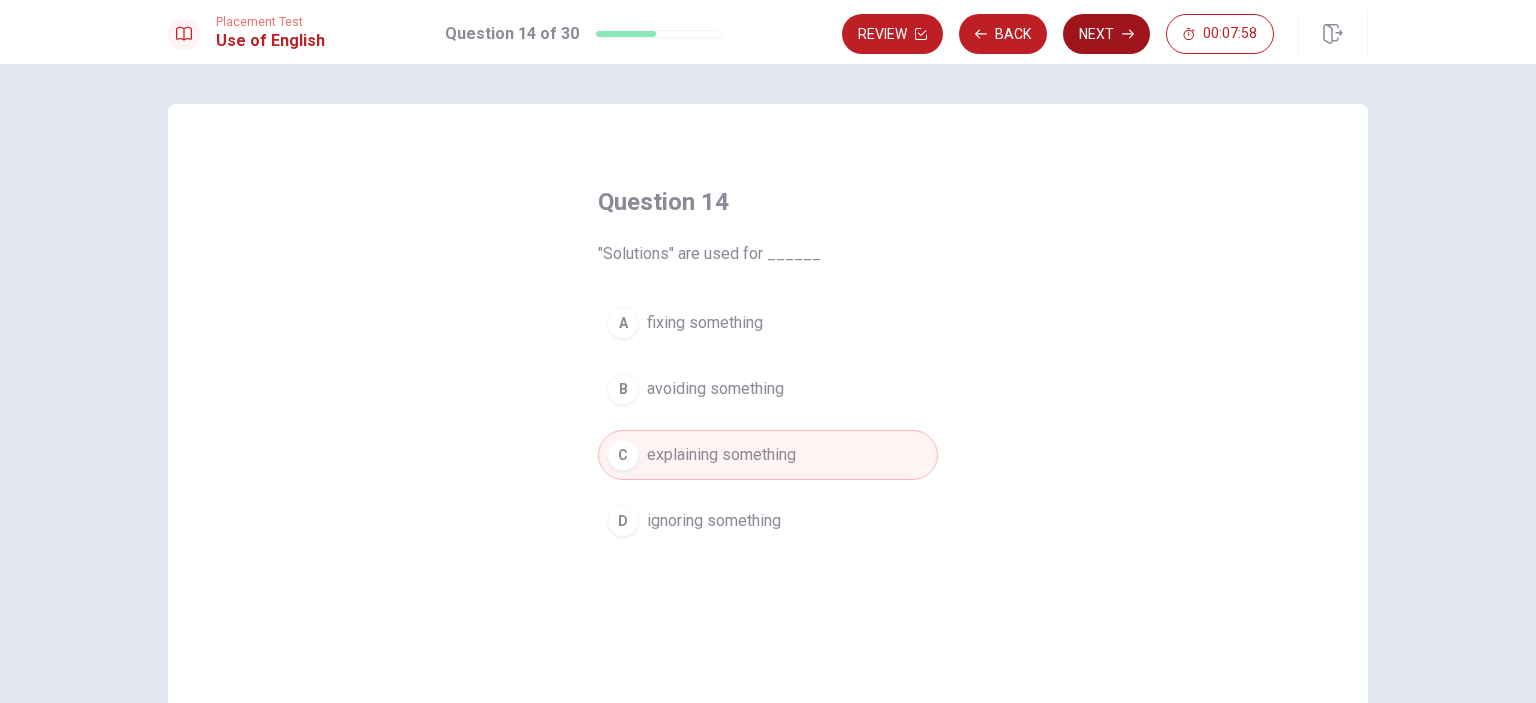 click on "Next" at bounding box center (1106, 34) 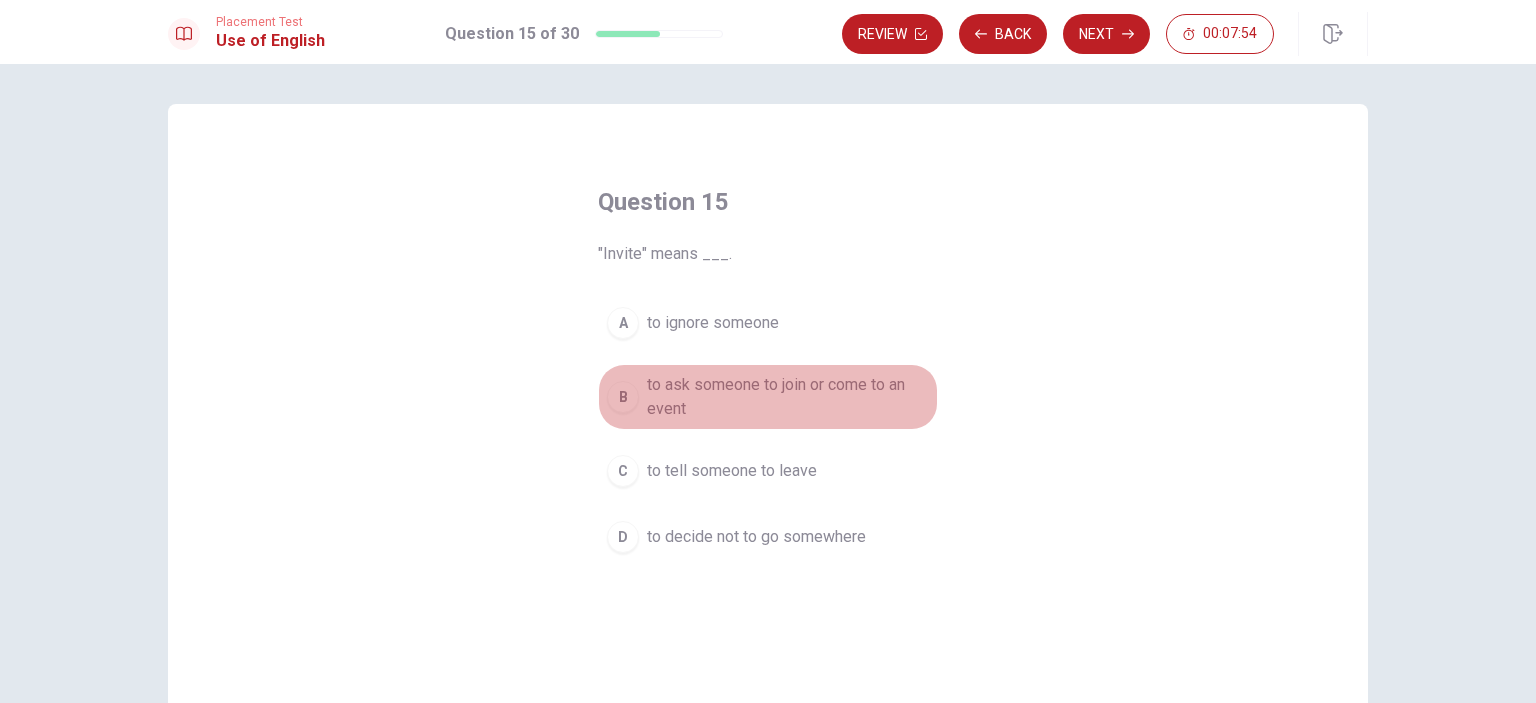 click on "to ask someone to join or come to an event" at bounding box center [788, 397] 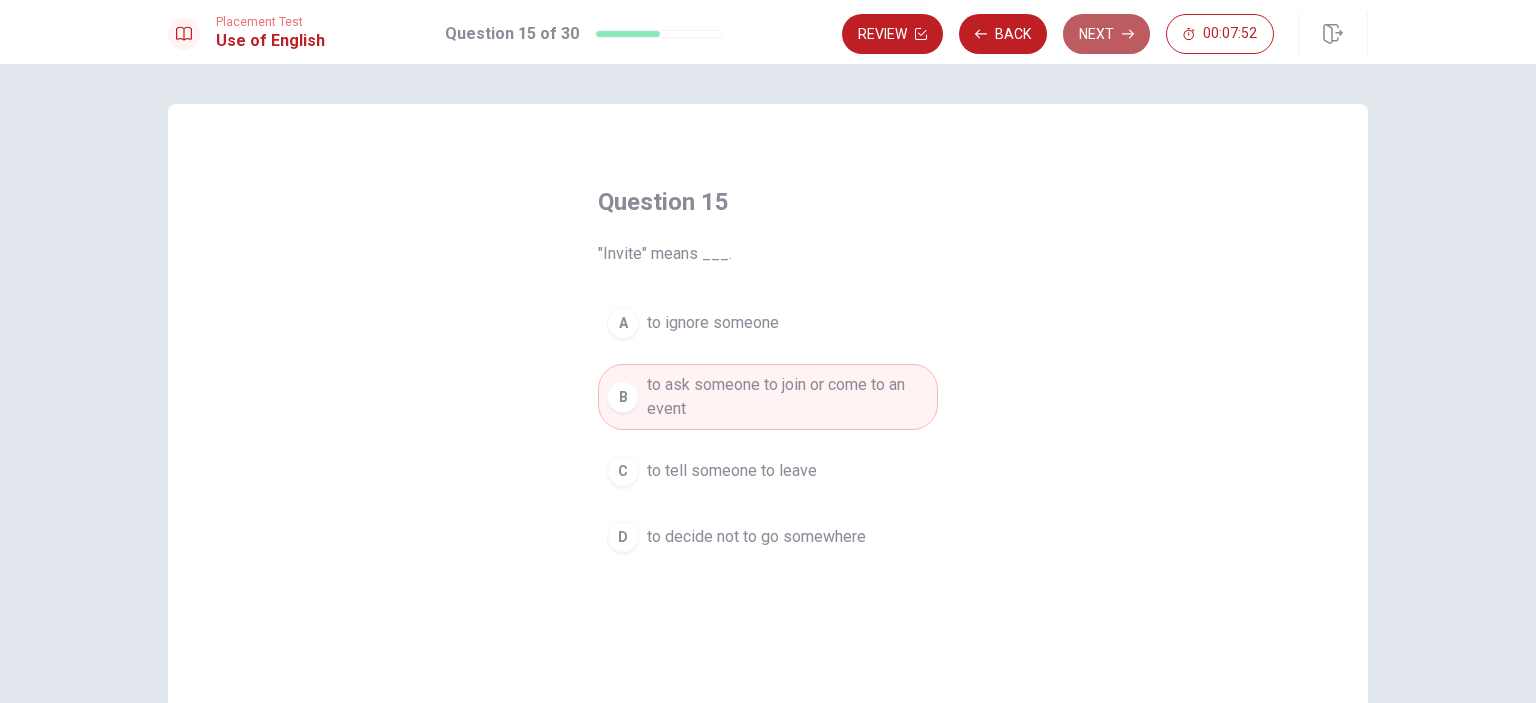 click on "Next" at bounding box center (1106, 34) 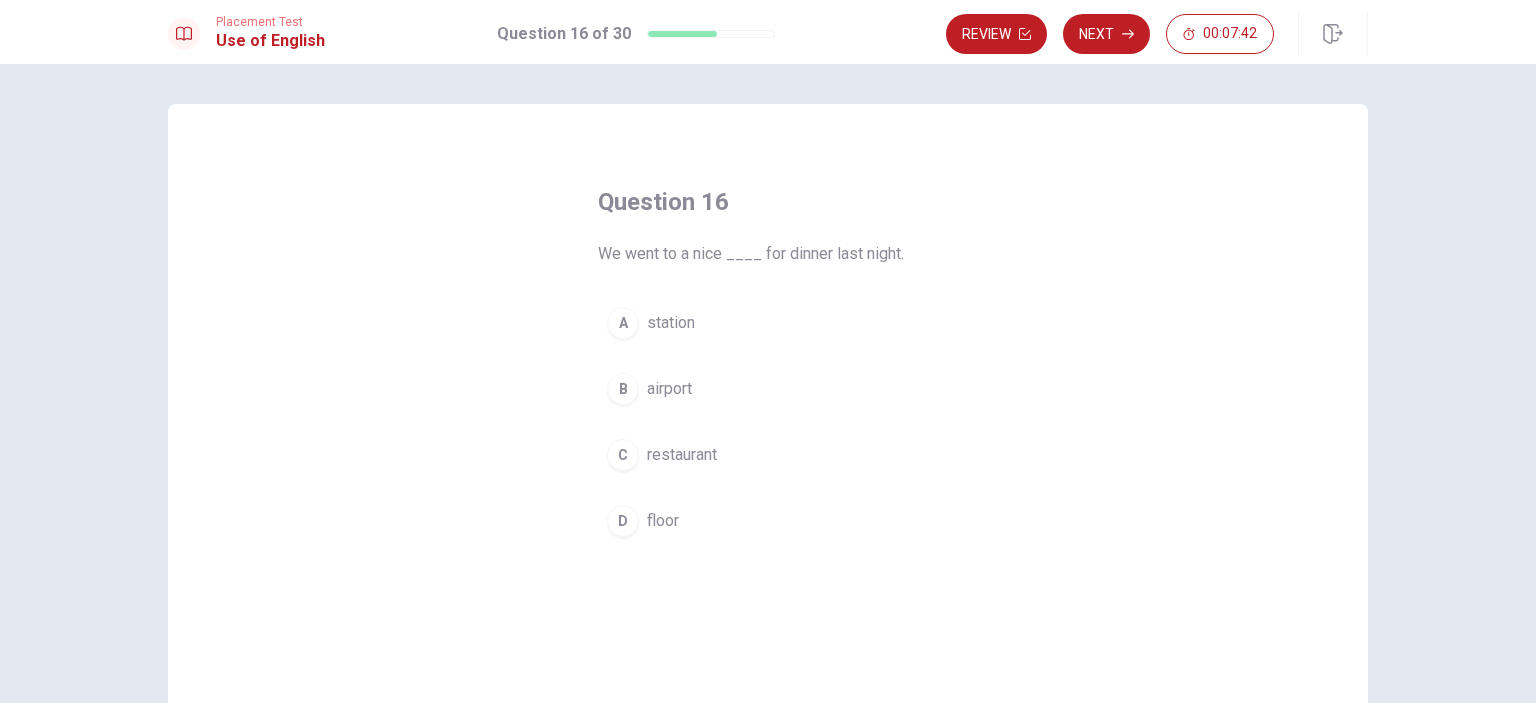 click on "restaurant" at bounding box center (682, 455) 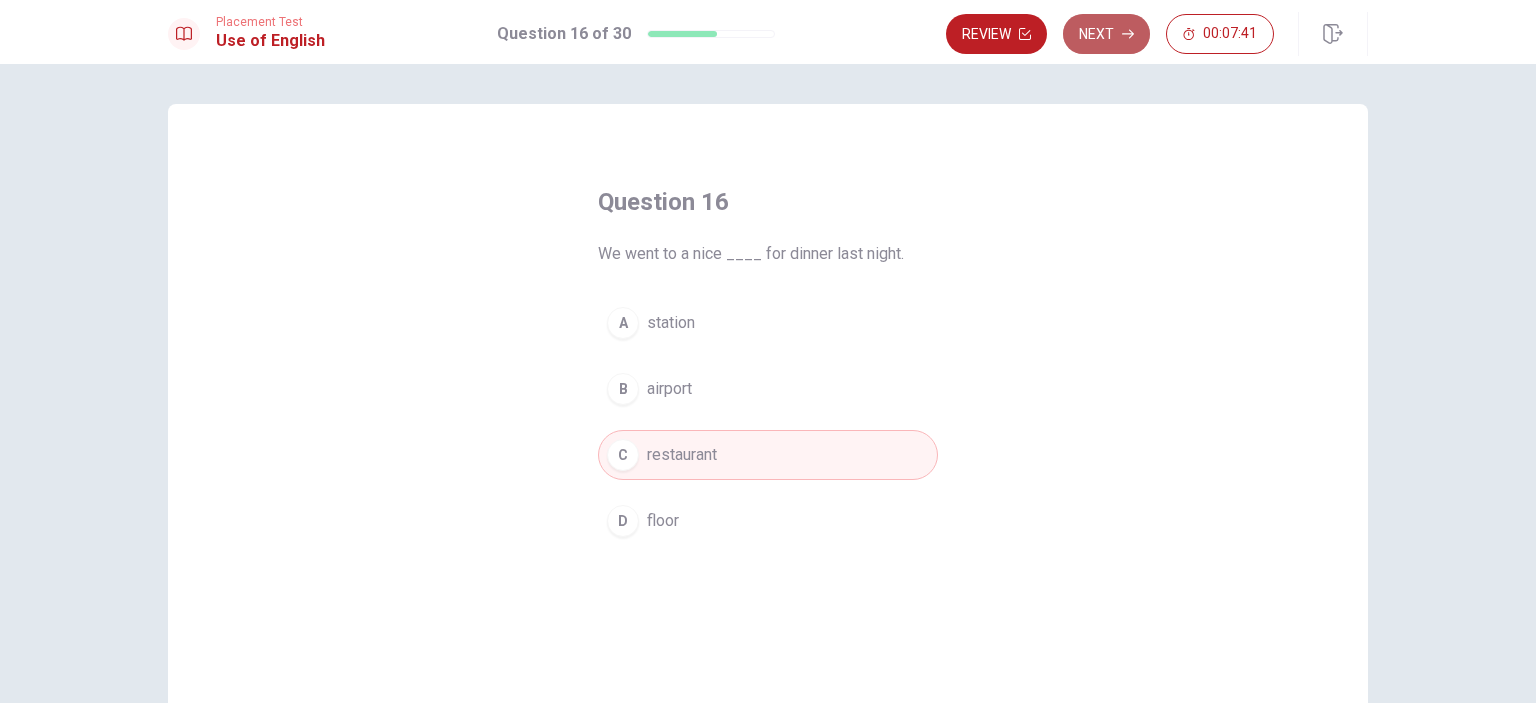 click 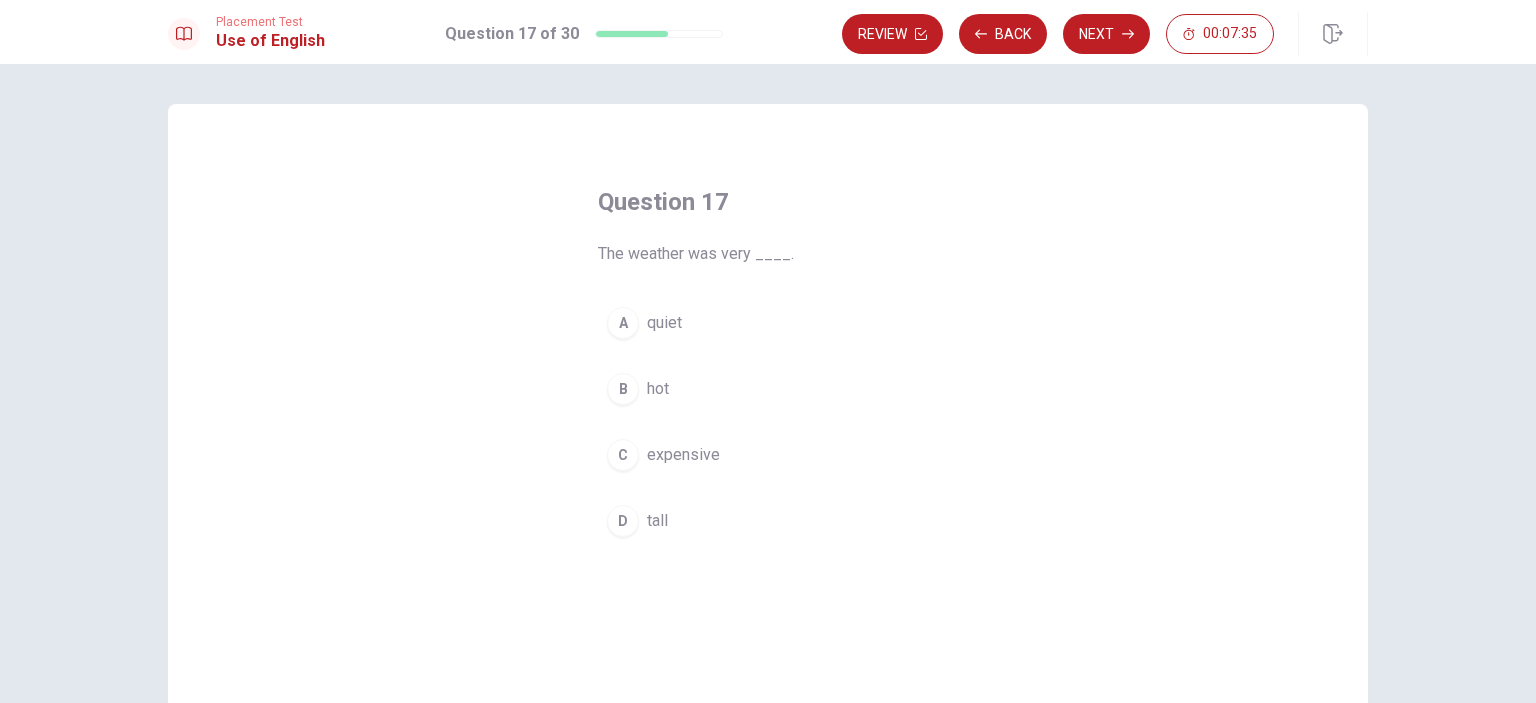 click on "B hot" at bounding box center [768, 389] 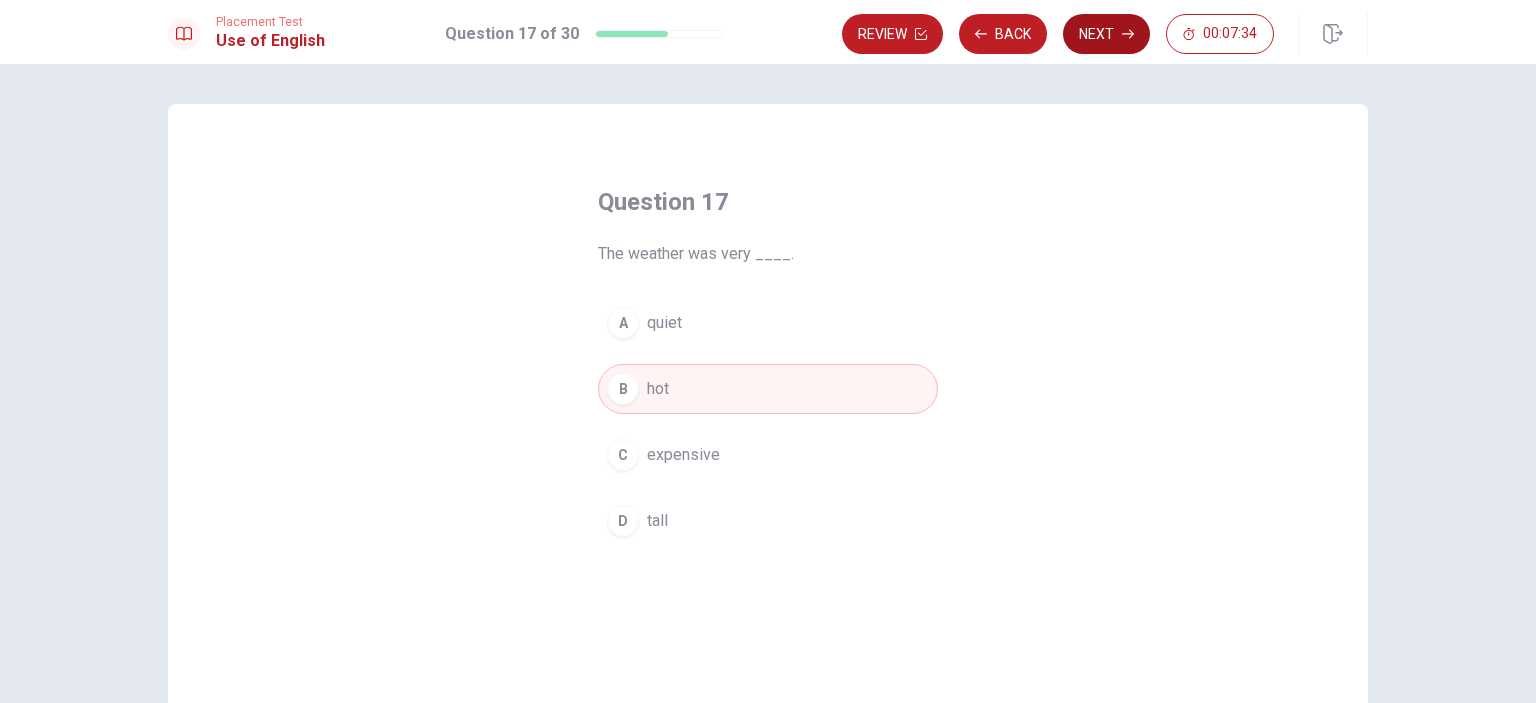 click on "Next" at bounding box center (1106, 34) 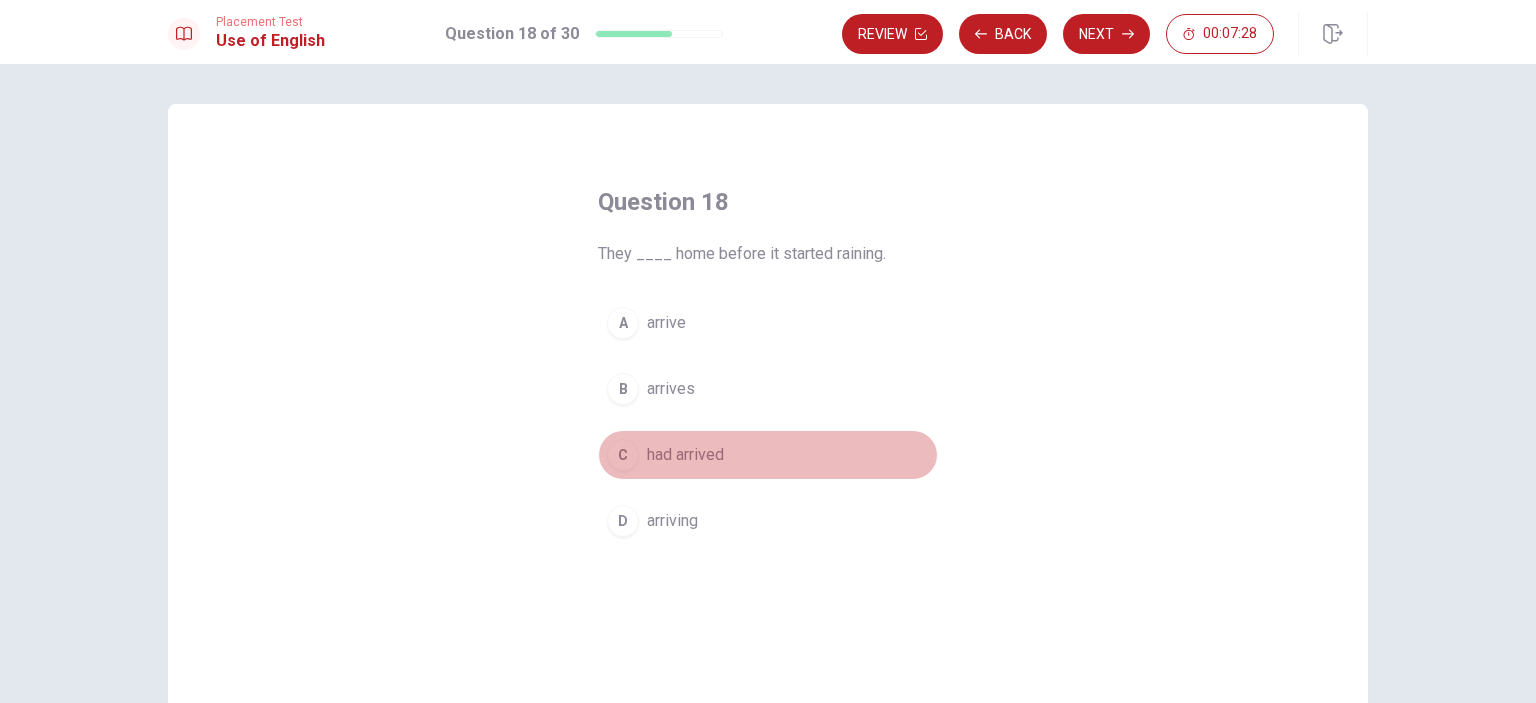 click on "had arrived" at bounding box center [685, 455] 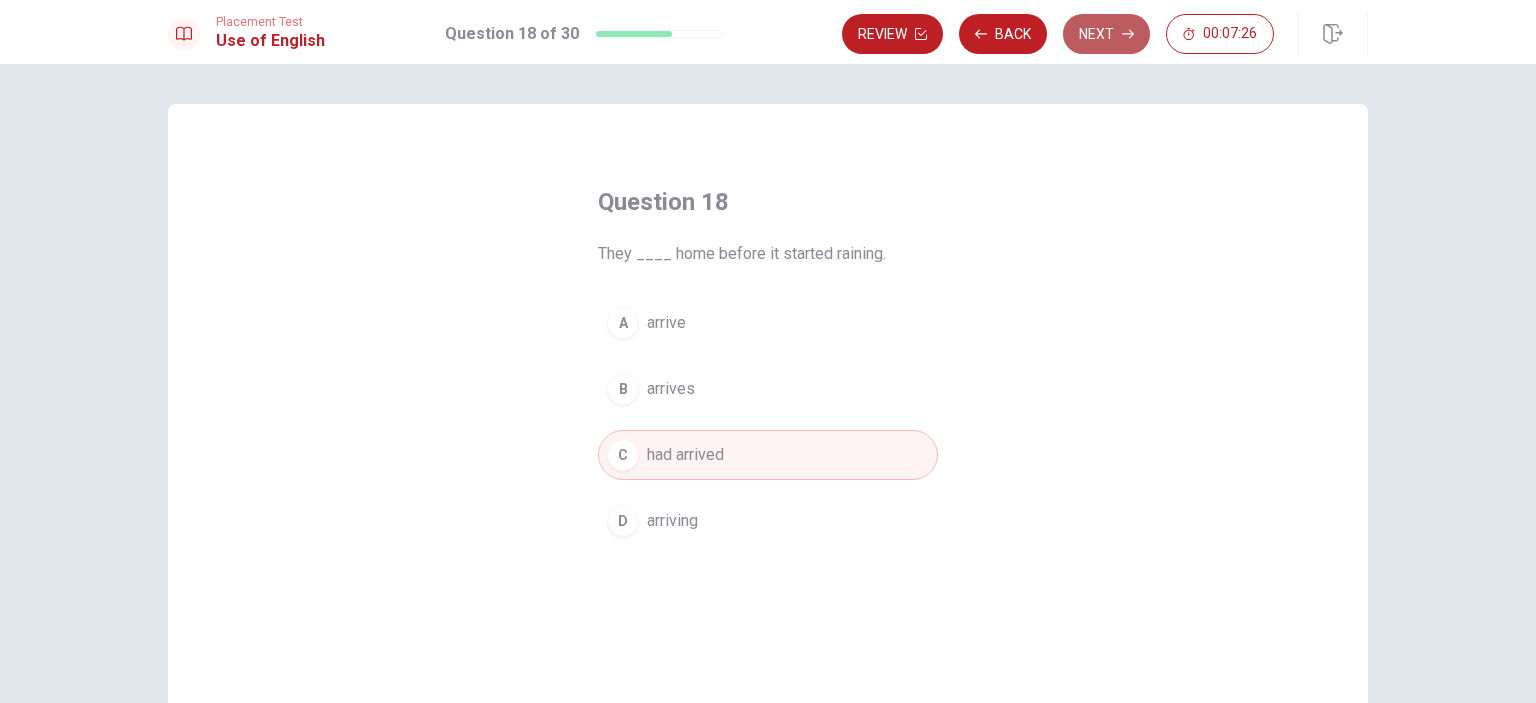 click on "Next" at bounding box center (1106, 34) 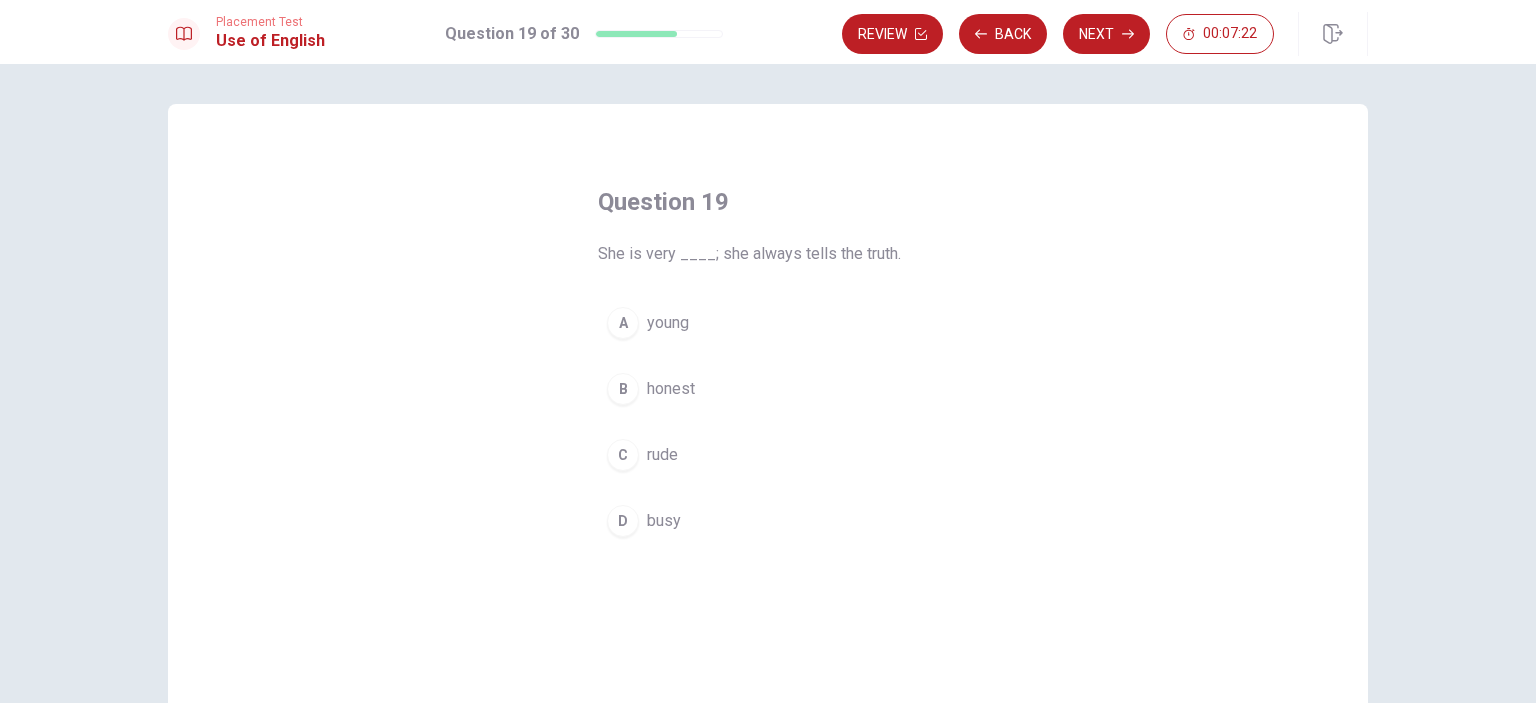 click on "B honest" at bounding box center [768, 389] 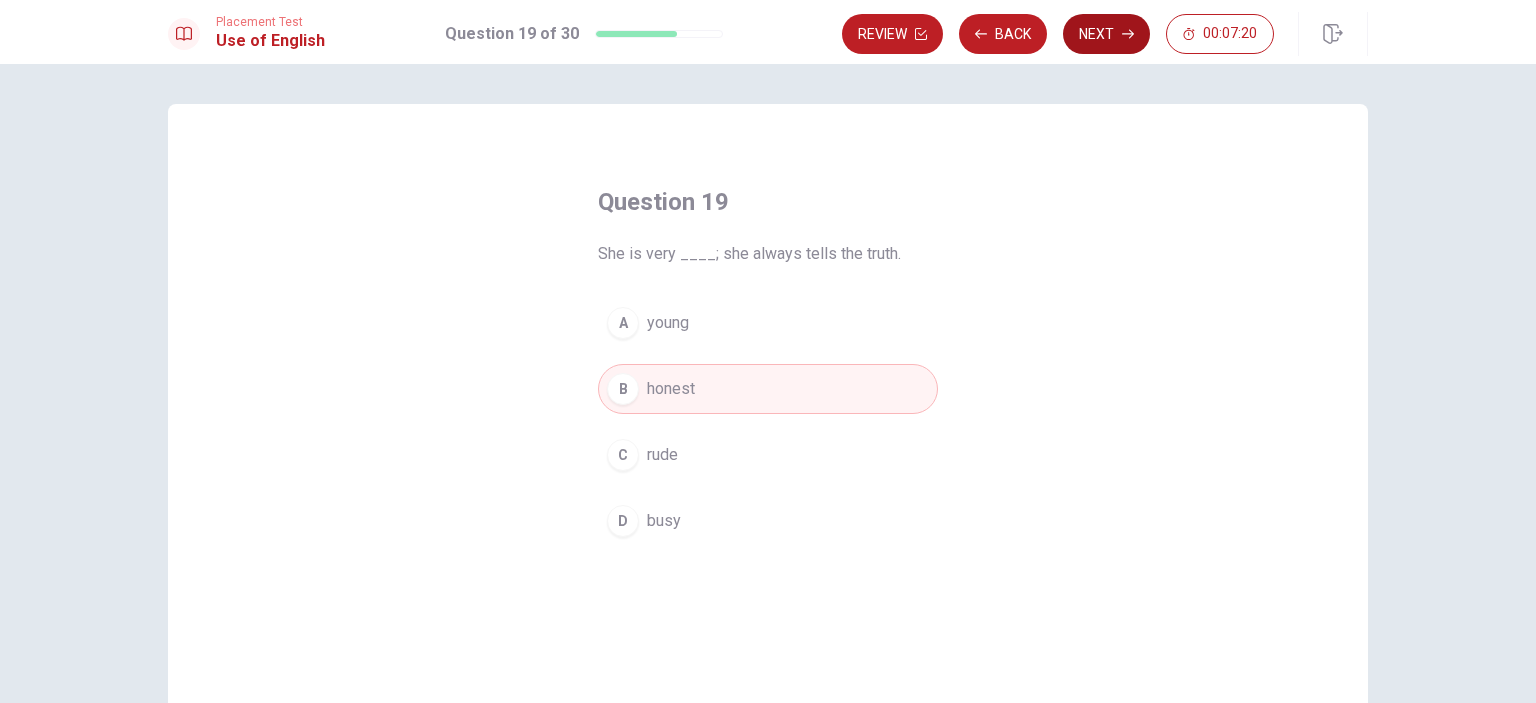 click on "Next" at bounding box center [1106, 34] 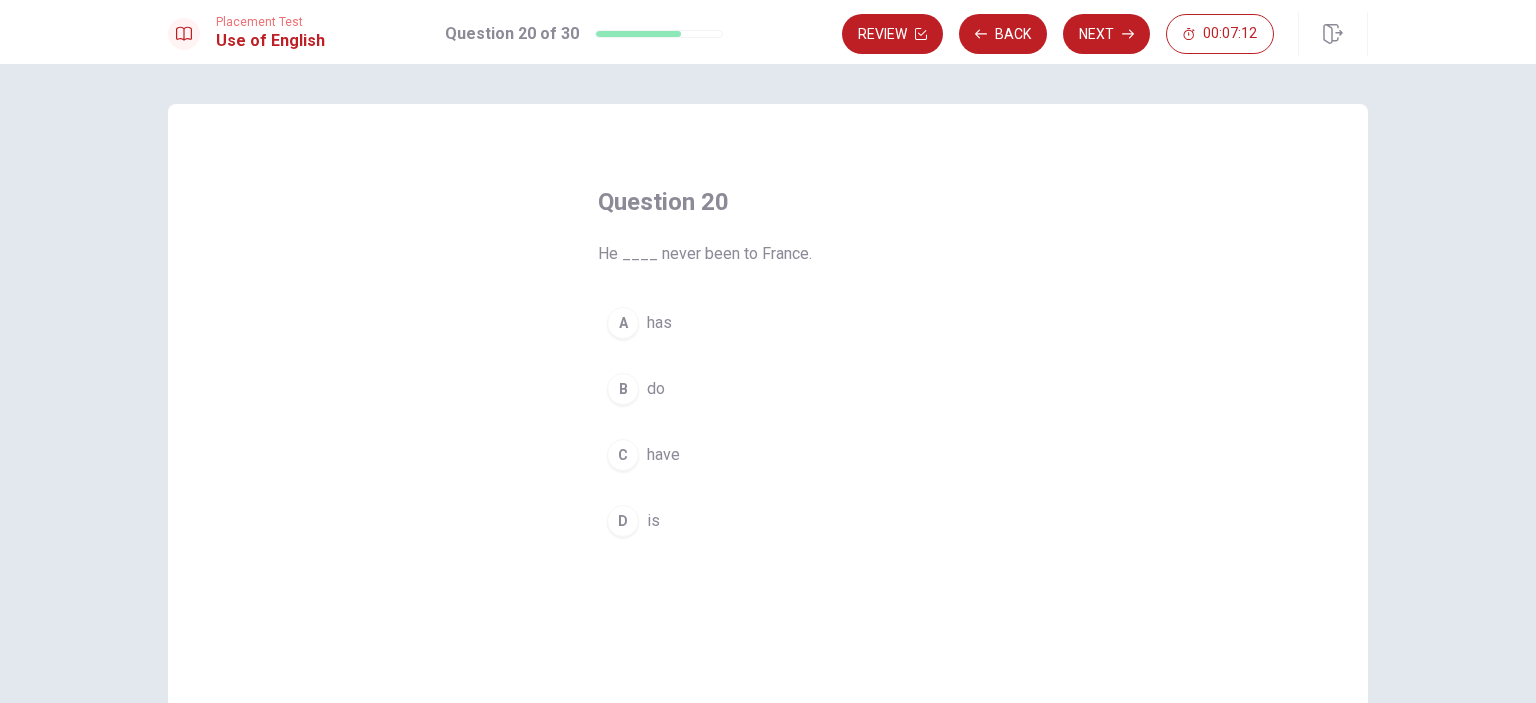 click on "has" at bounding box center (659, 323) 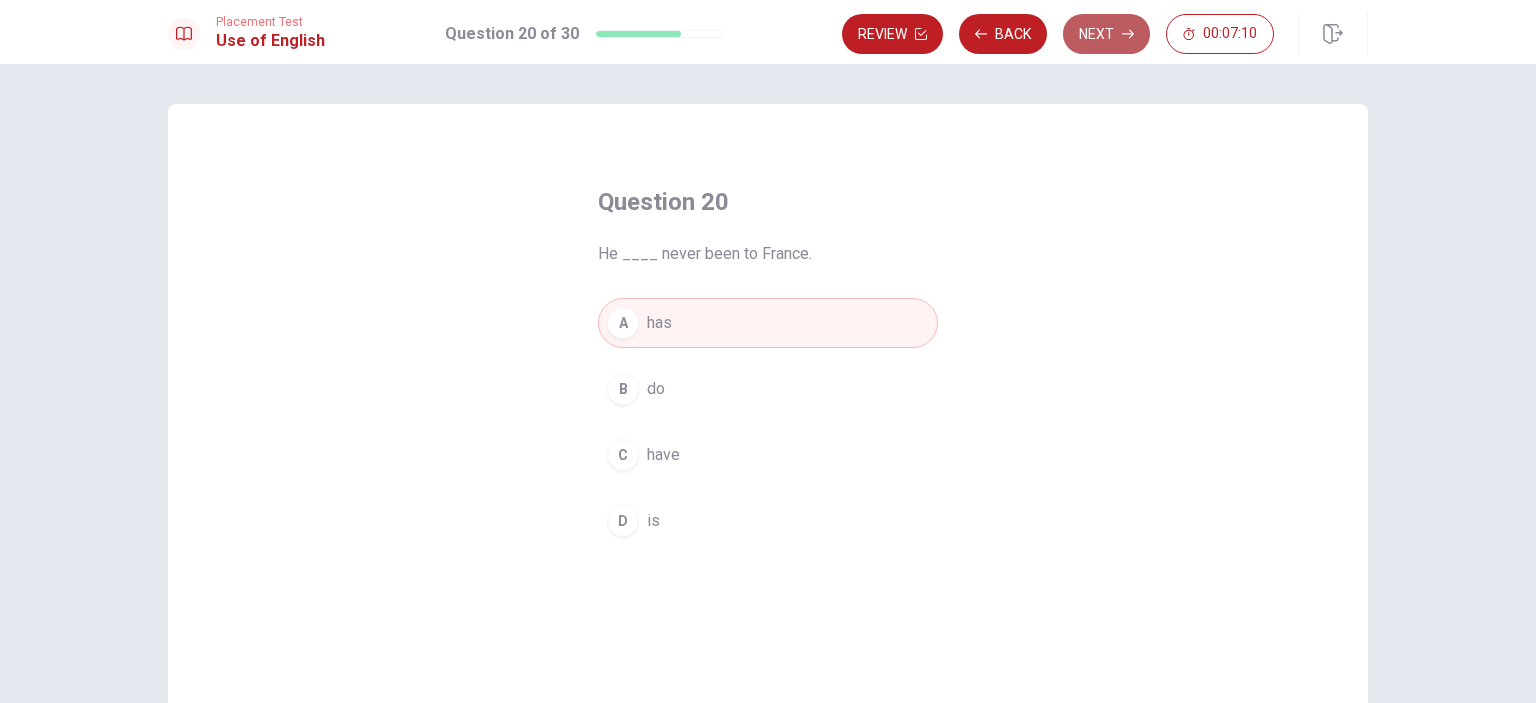 click on "Next" at bounding box center [1106, 34] 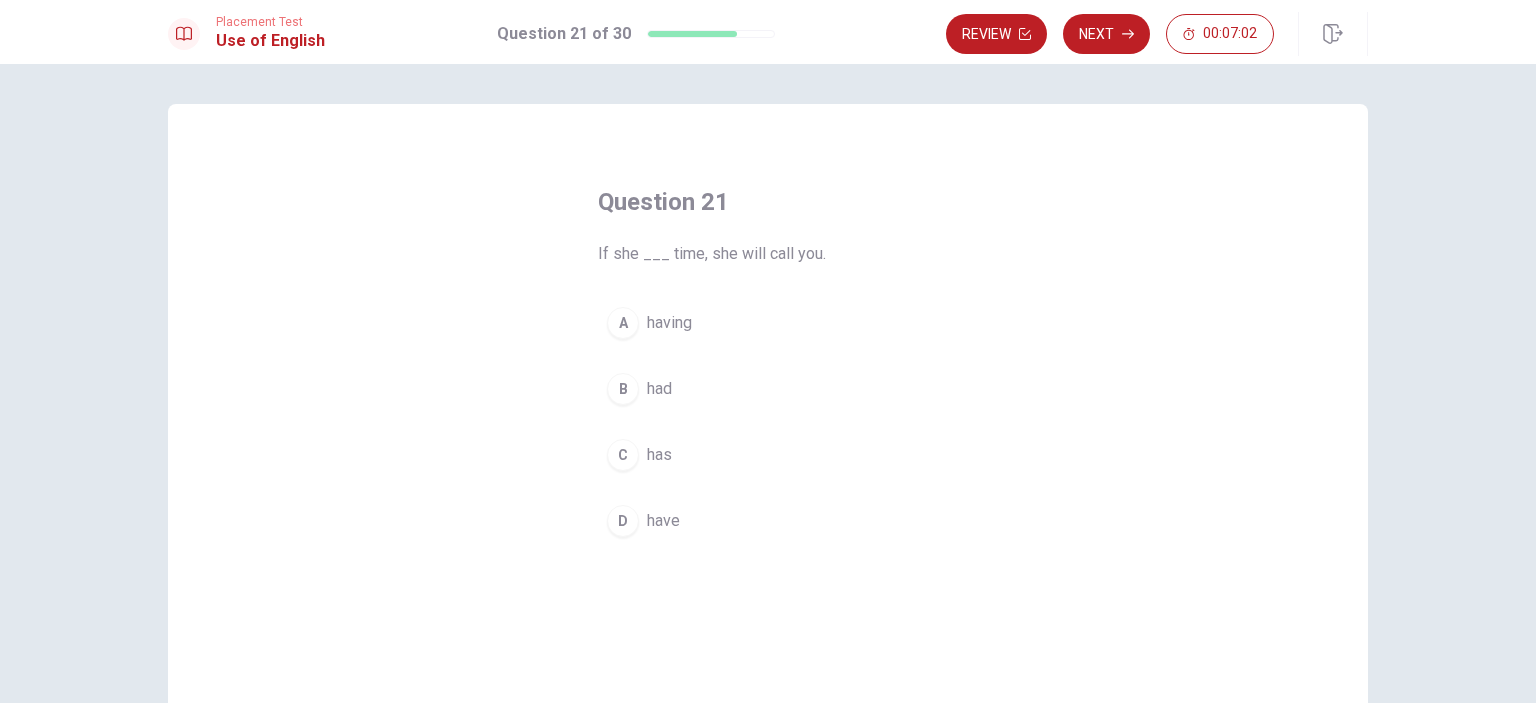 click on "C has" at bounding box center [768, 455] 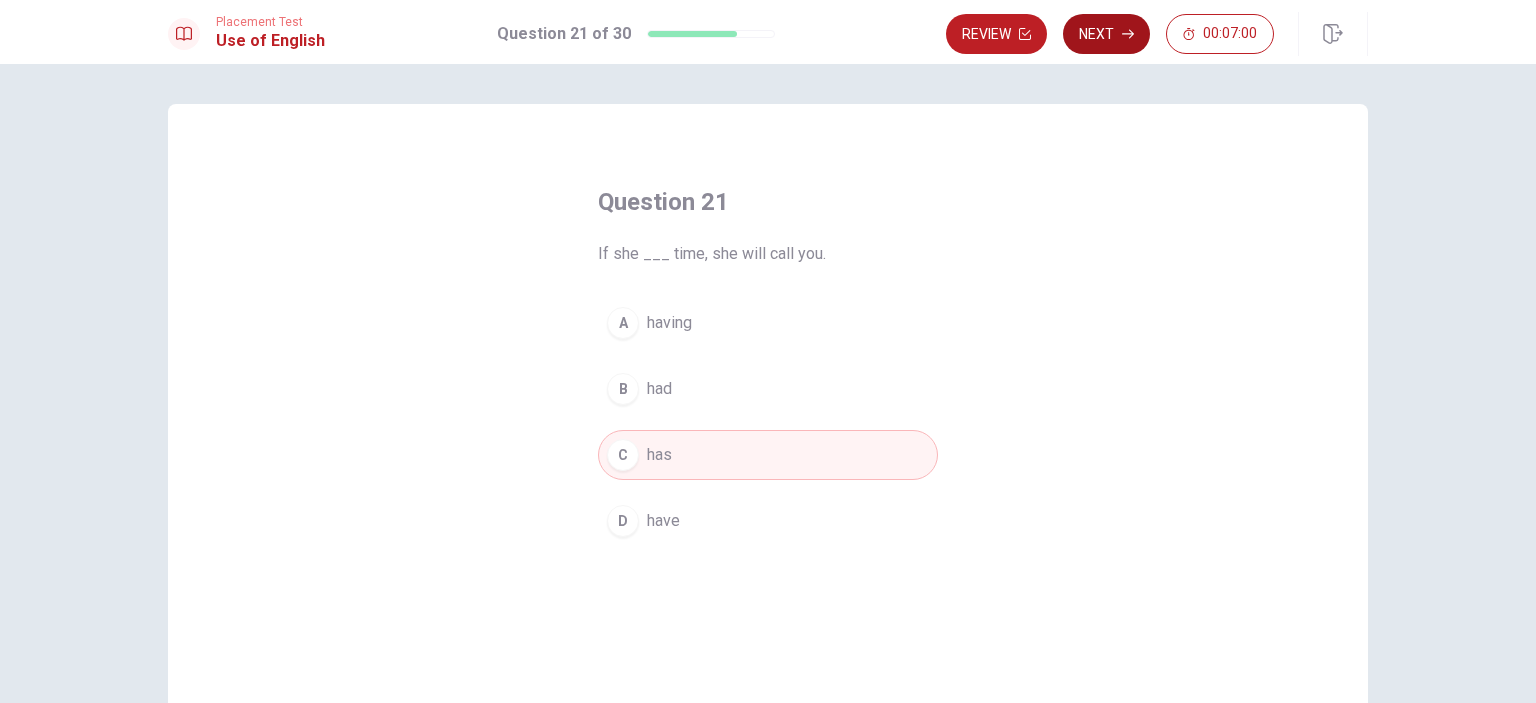 click on "Next" at bounding box center (1106, 34) 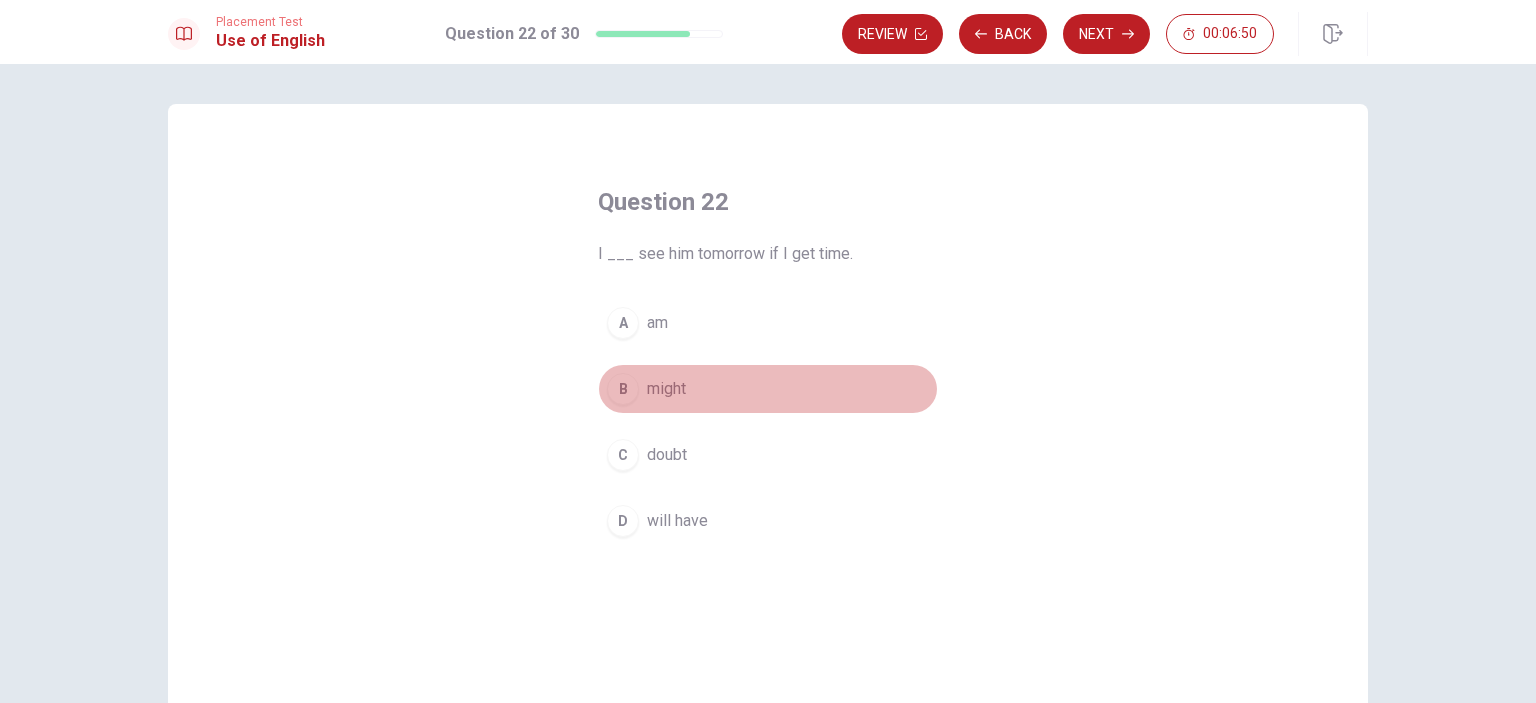 click on "might" at bounding box center (666, 389) 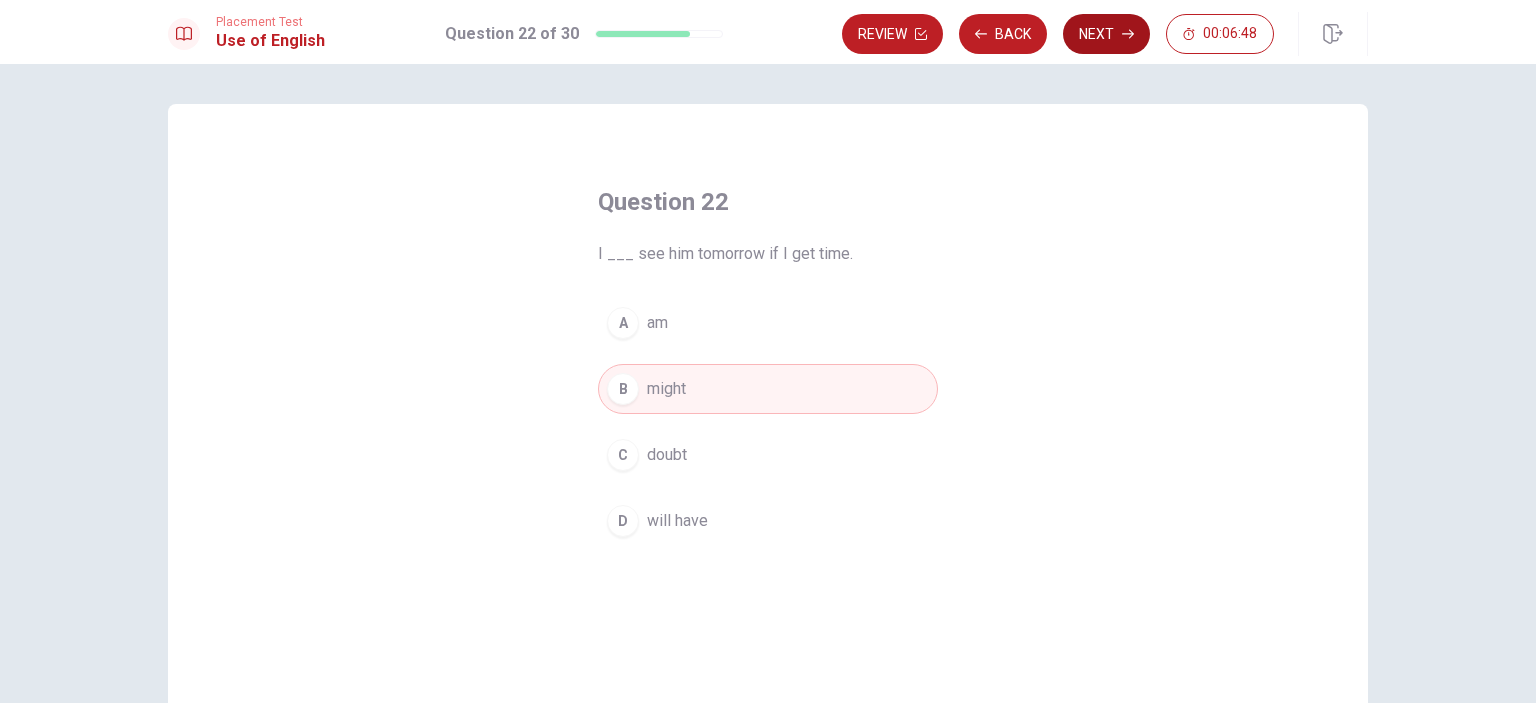 click on "Next" at bounding box center [1106, 34] 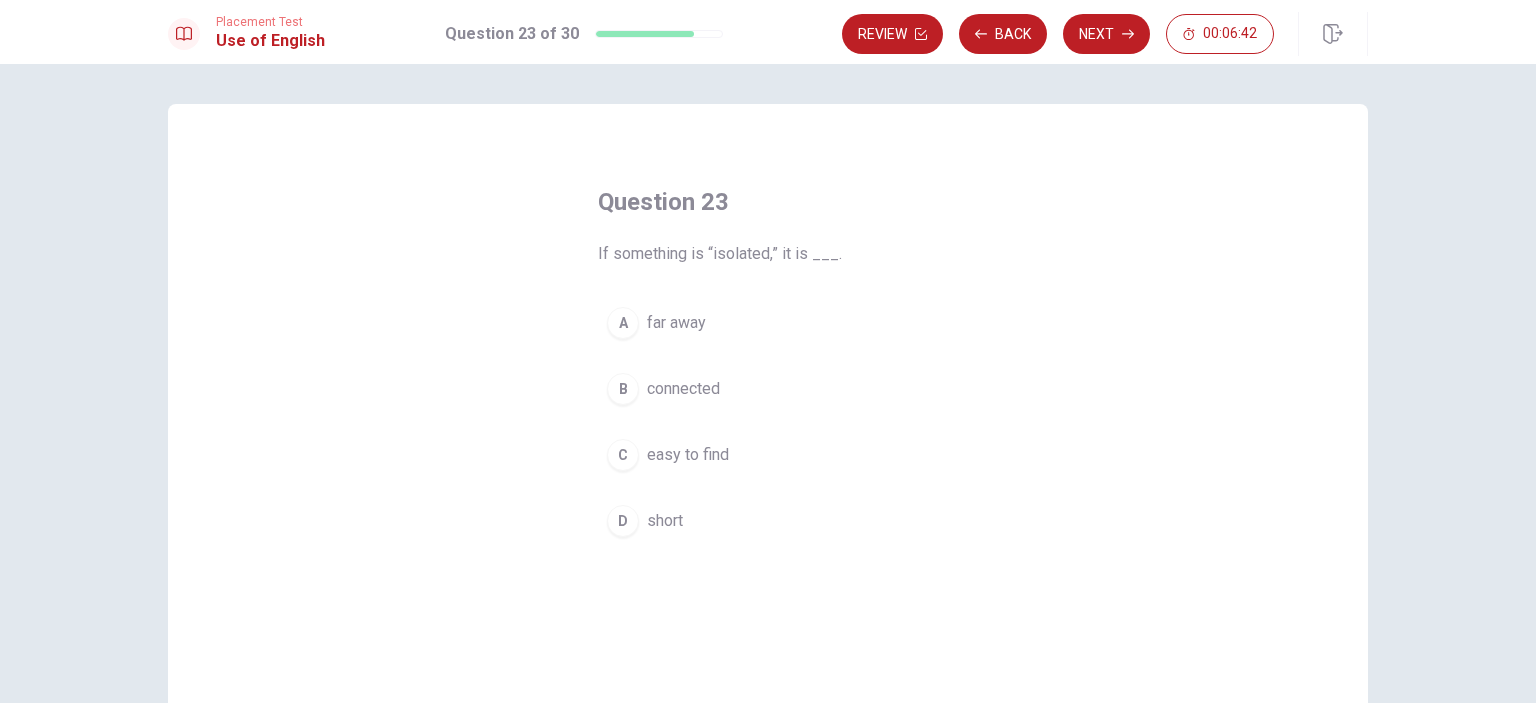 click on "far away" at bounding box center [676, 323] 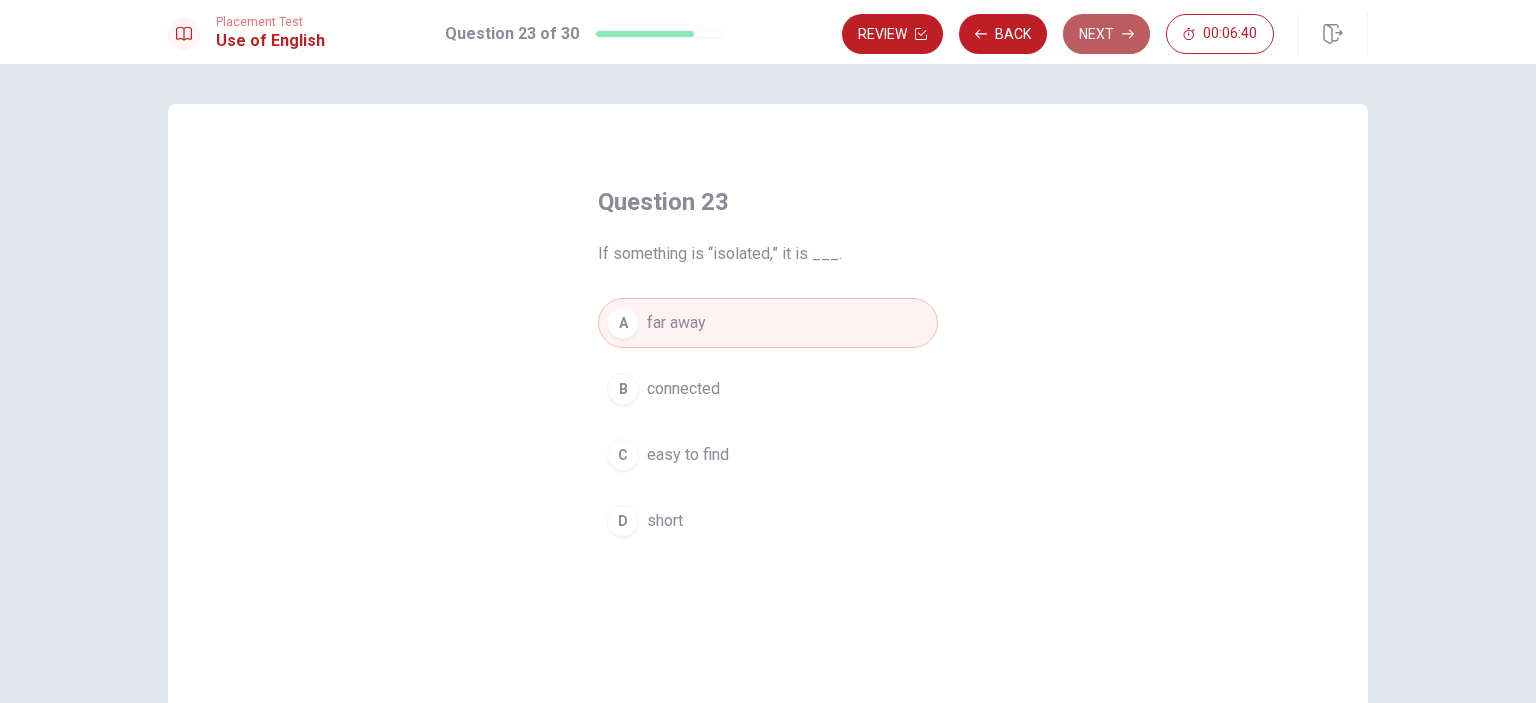 click 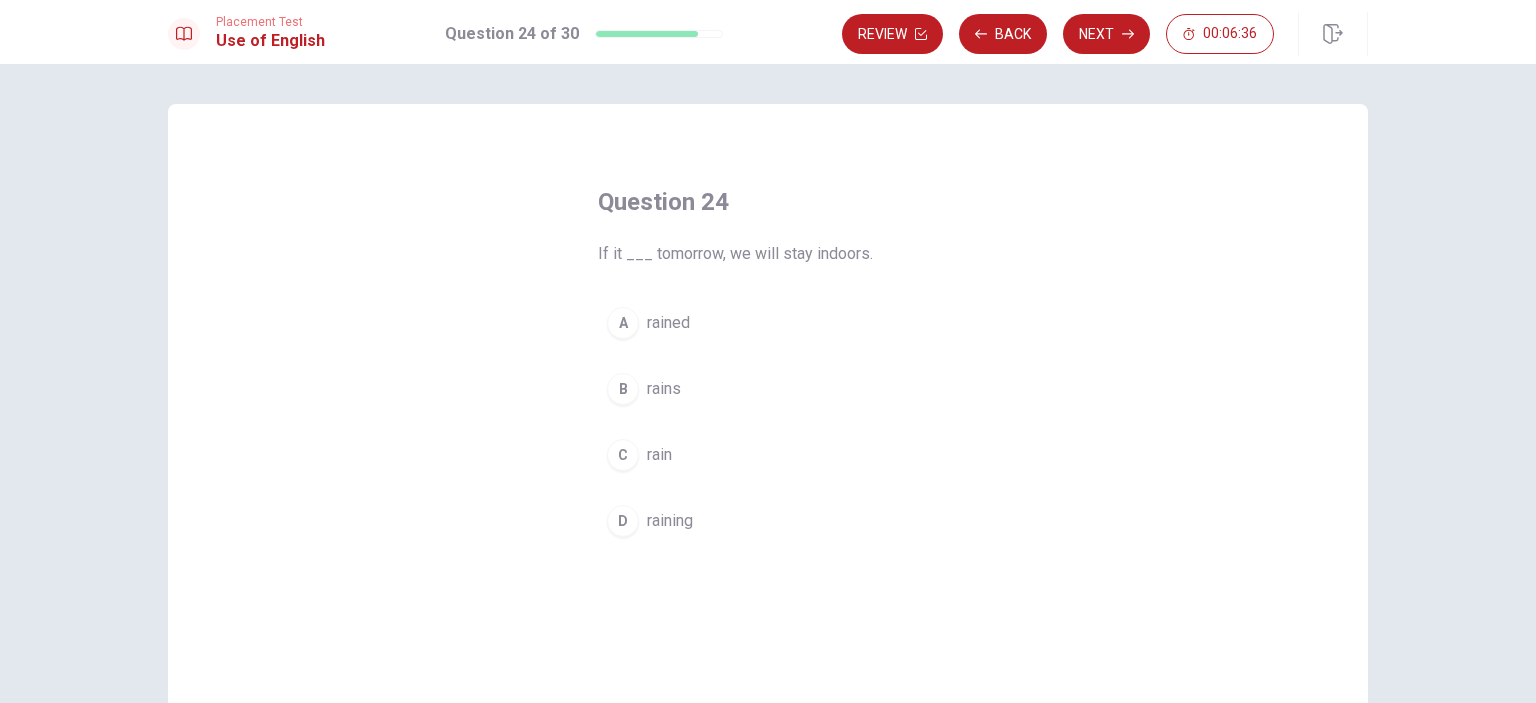 click on "B rains" at bounding box center [768, 389] 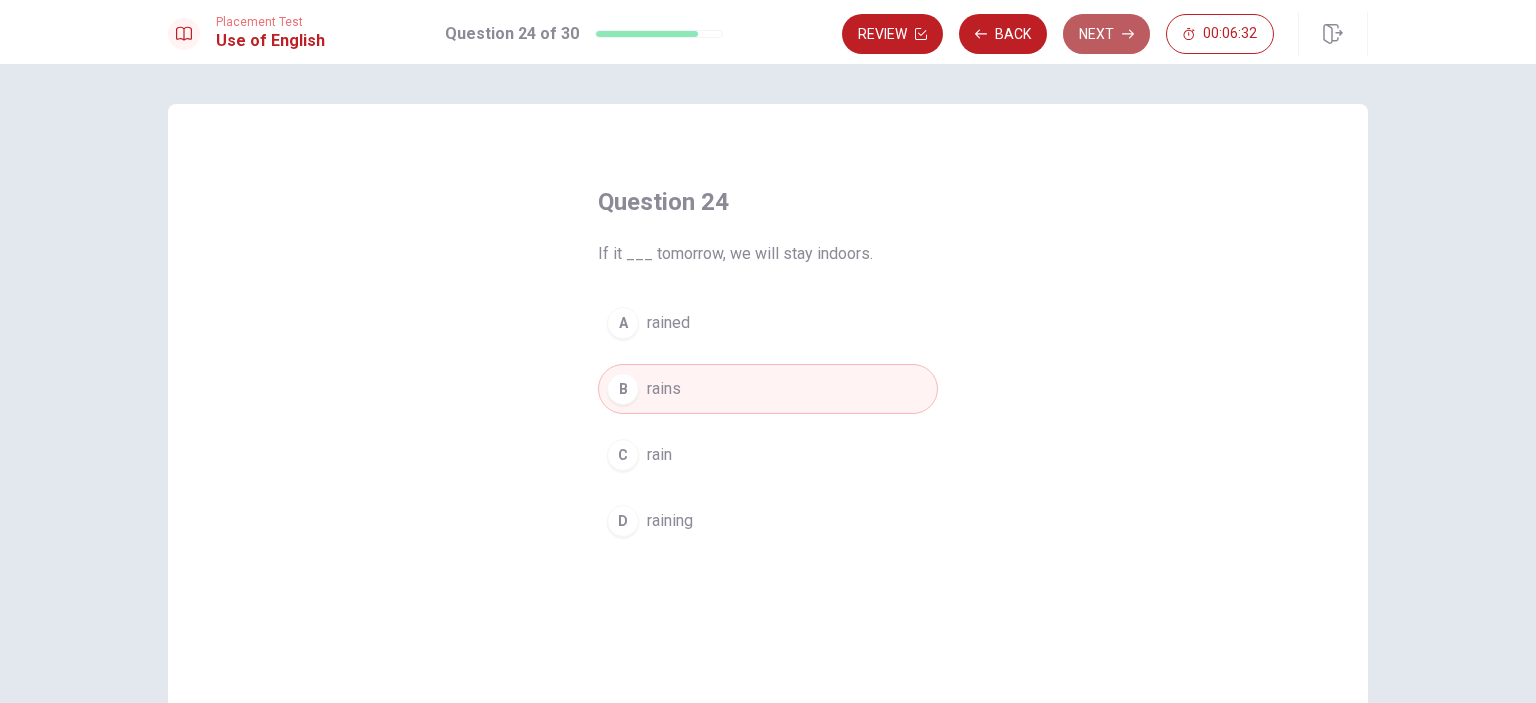 click on "Next" at bounding box center [1106, 34] 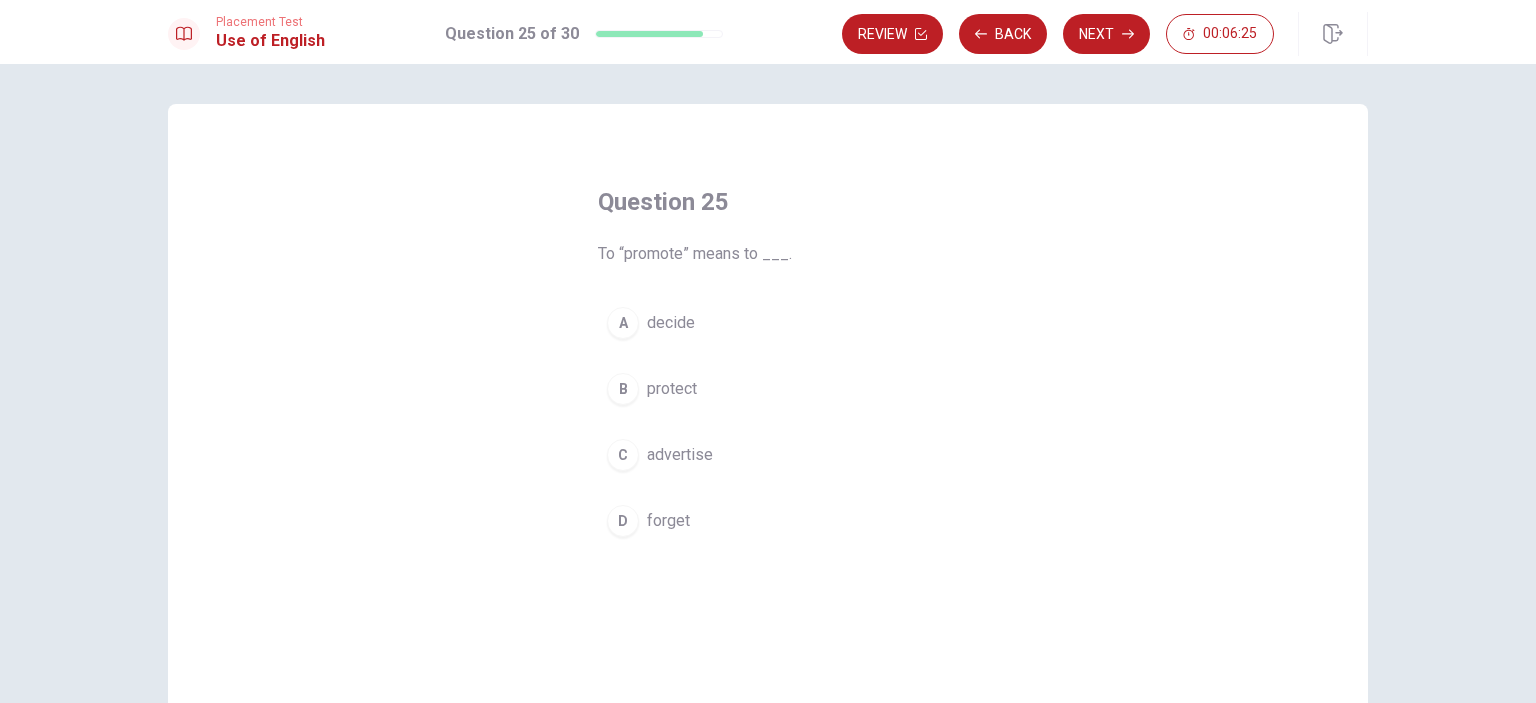 click on "advertise" at bounding box center [680, 455] 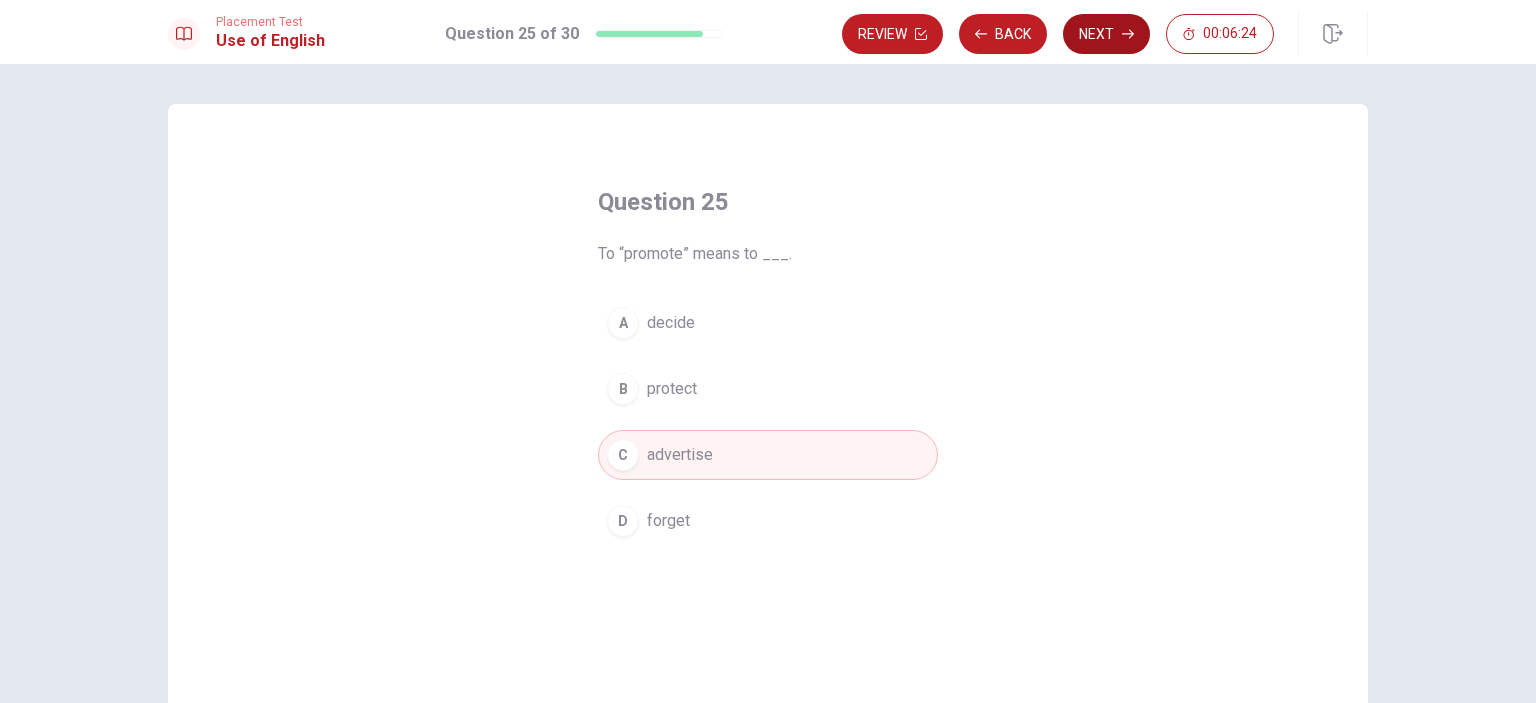 click on "Next" at bounding box center (1106, 34) 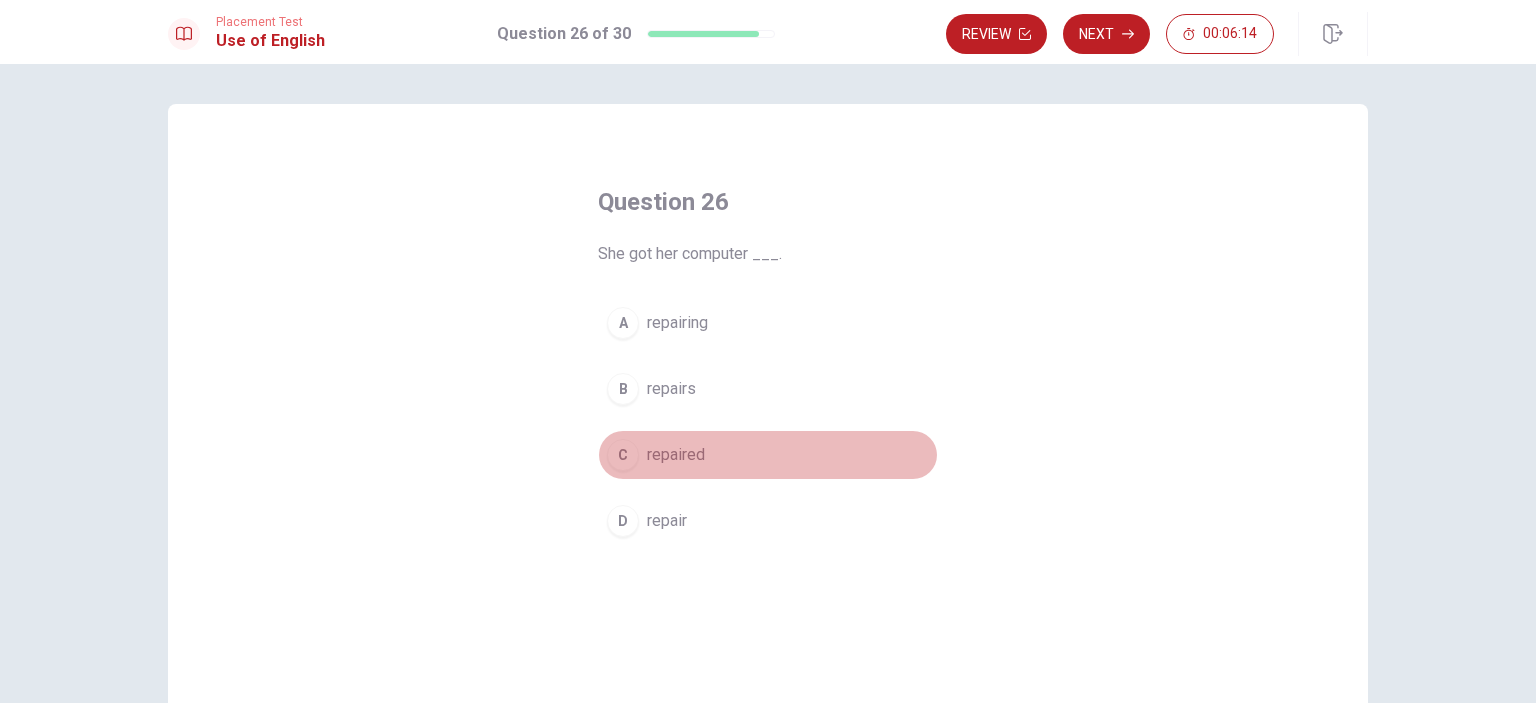 click on "repaired" at bounding box center [676, 455] 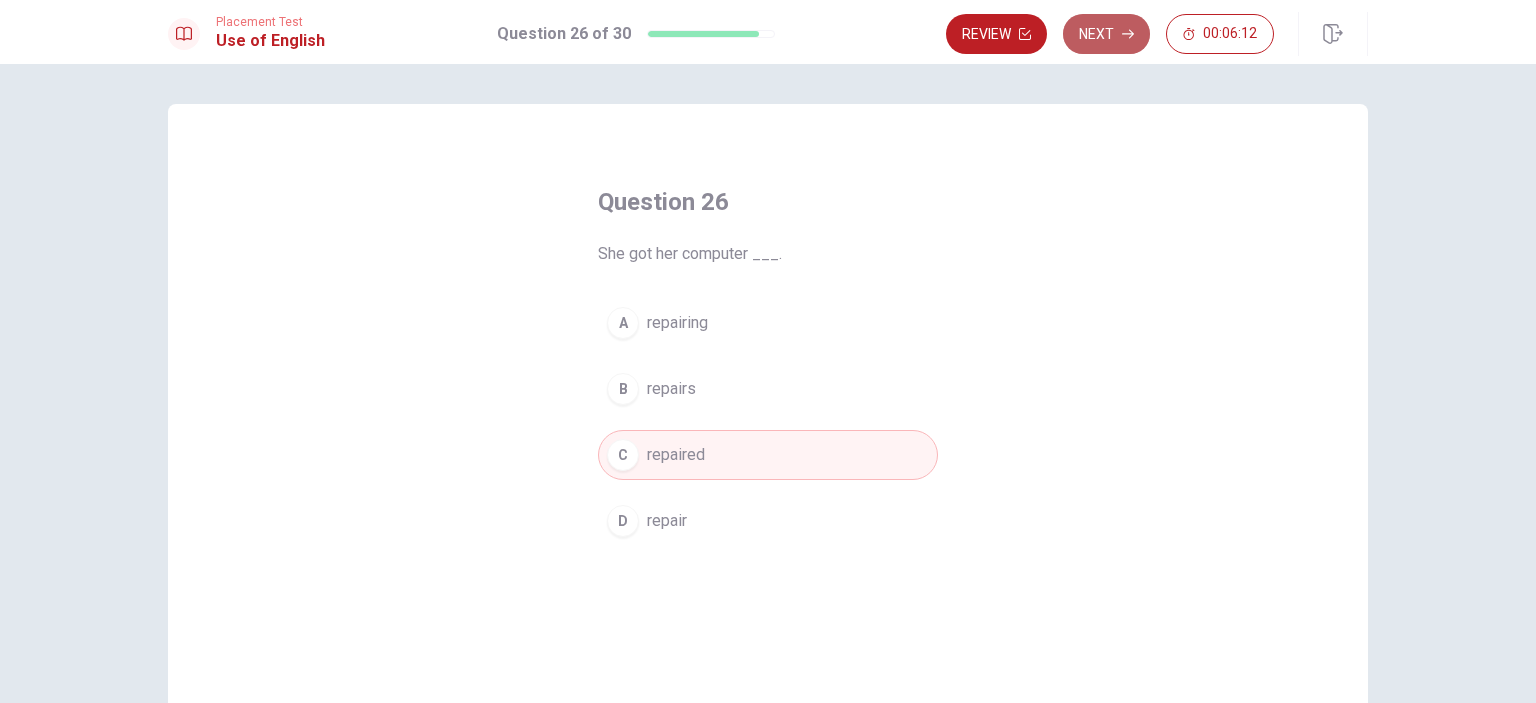 click on "Next" at bounding box center (1106, 34) 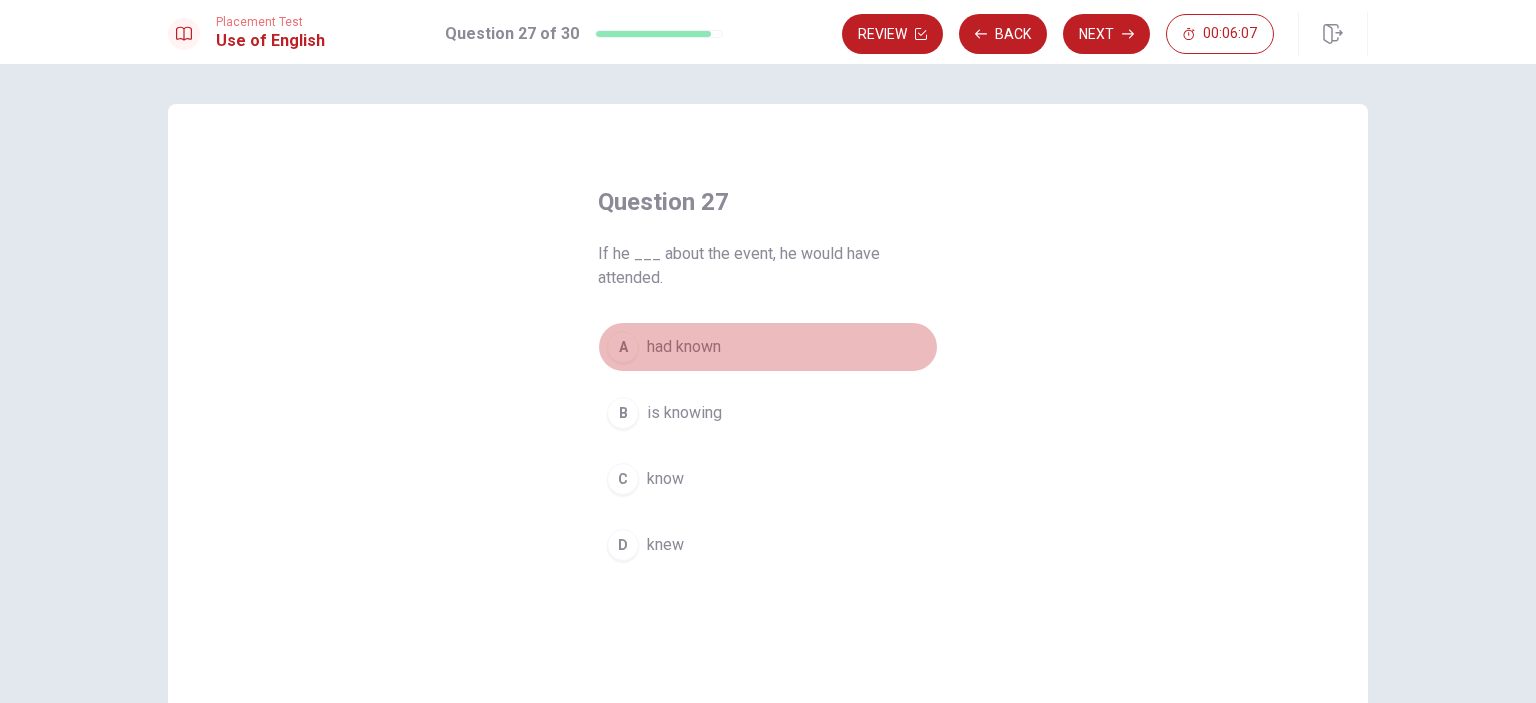 click on "had known" at bounding box center [684, 347] 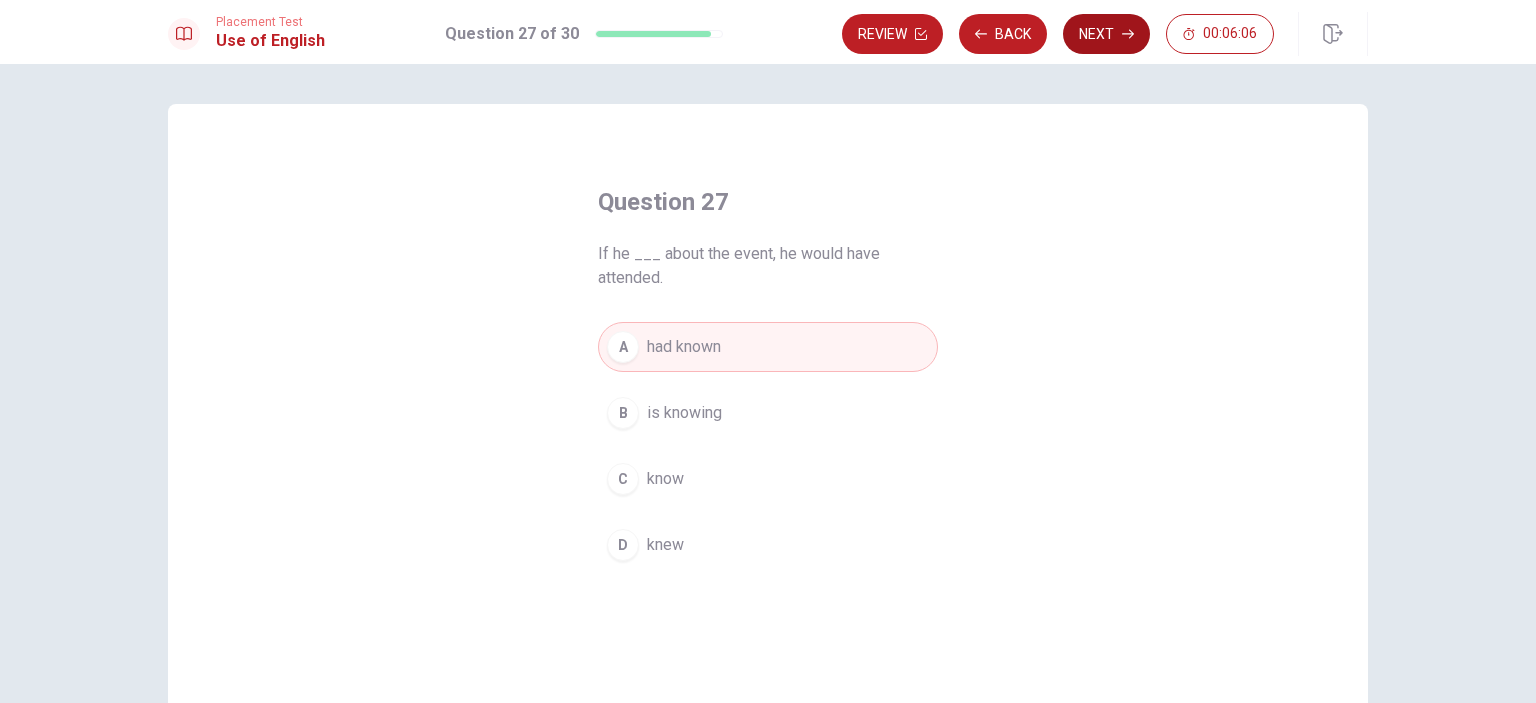 click on "Next" at bounding box center (1106, 34) 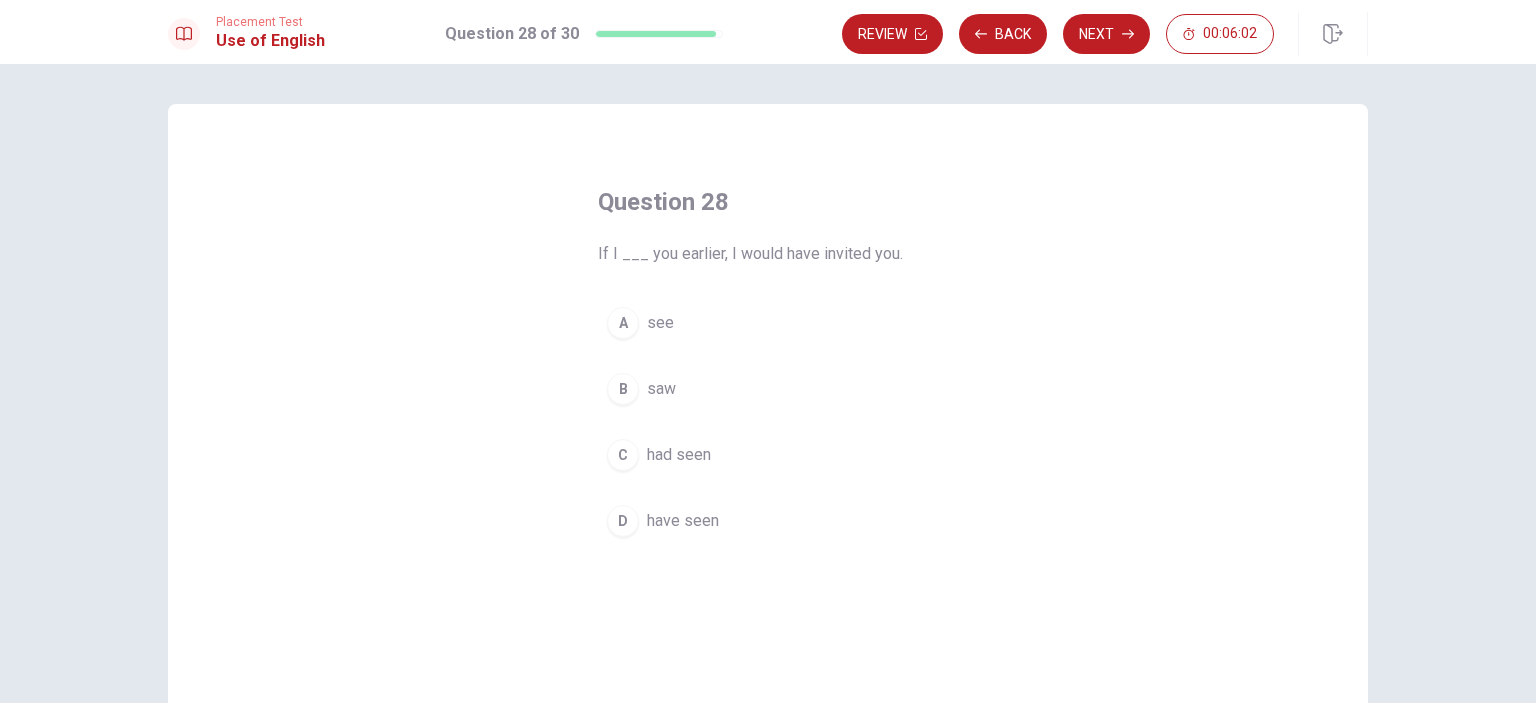 click on "C had seen" at bounding box center [768, 455] 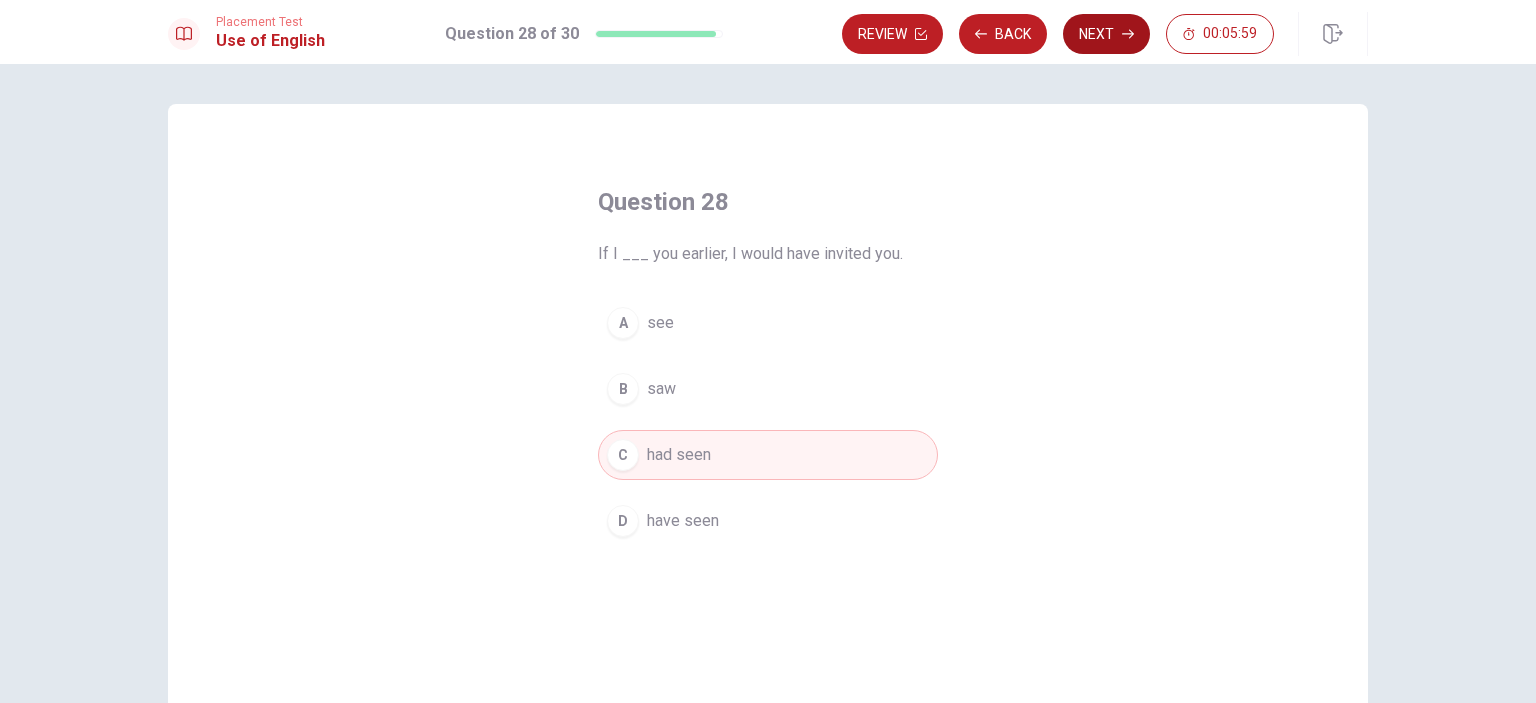 click on "Next" at bounding box center (1106, 34) 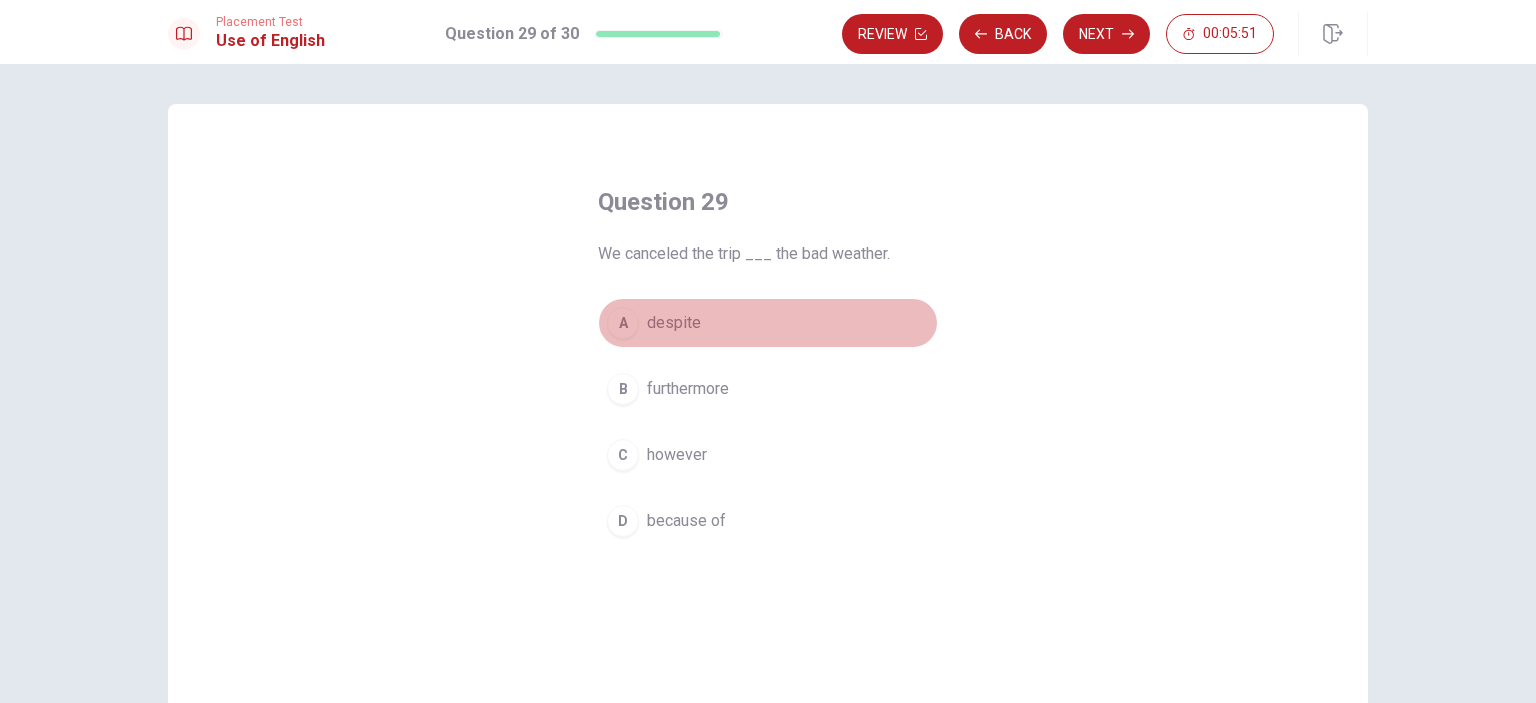 click on "A despite" at bounding box center [768, 323] 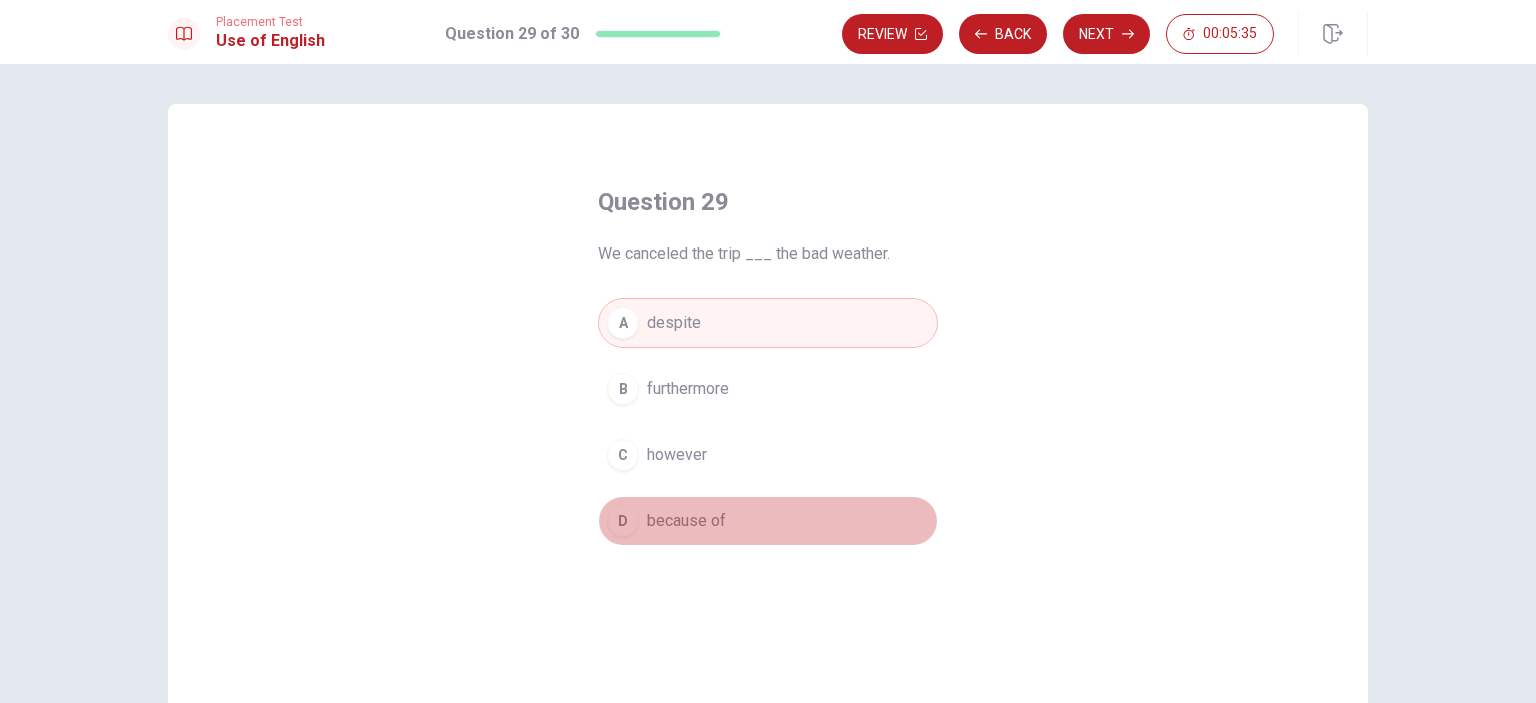click on "because of" at bounding box center [686, 521] 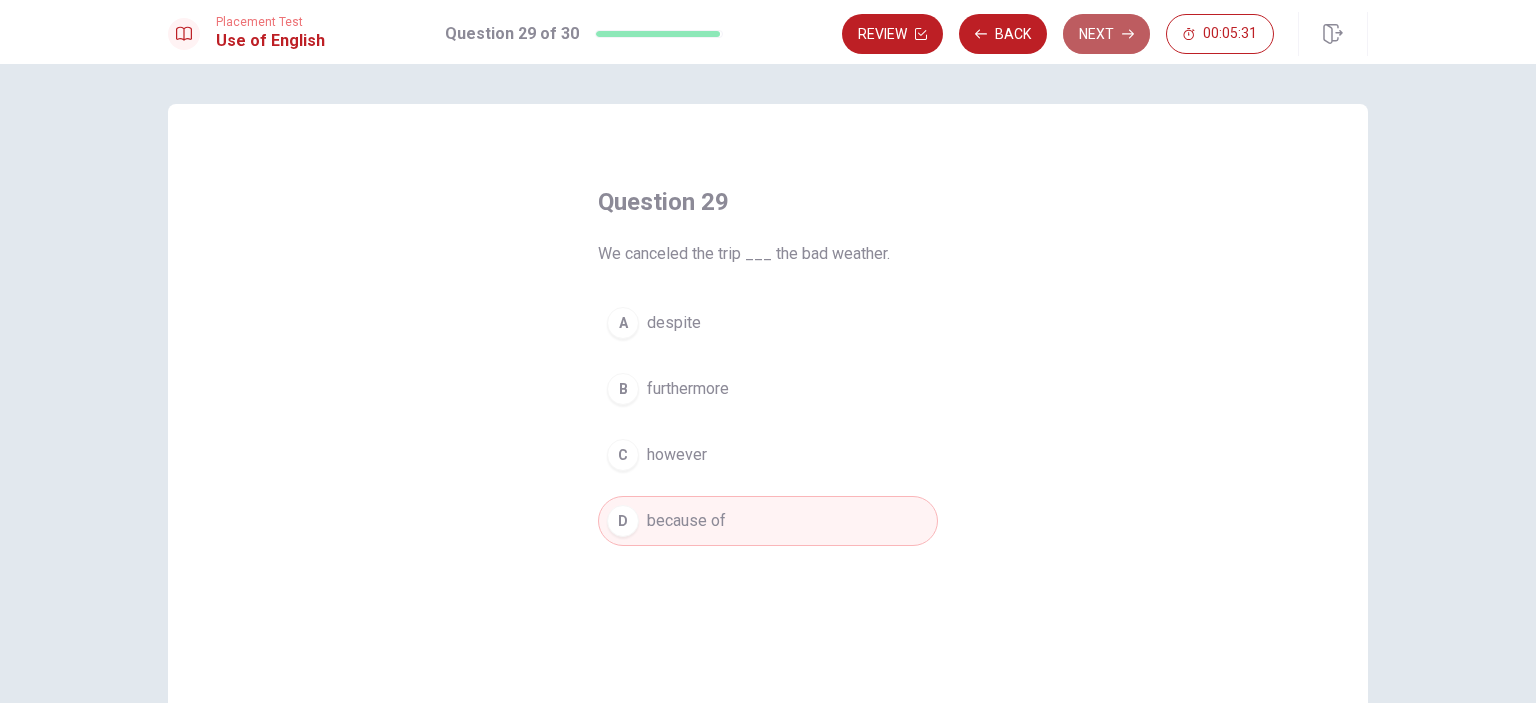 click on "Next" at bounding box center (1106, 34) 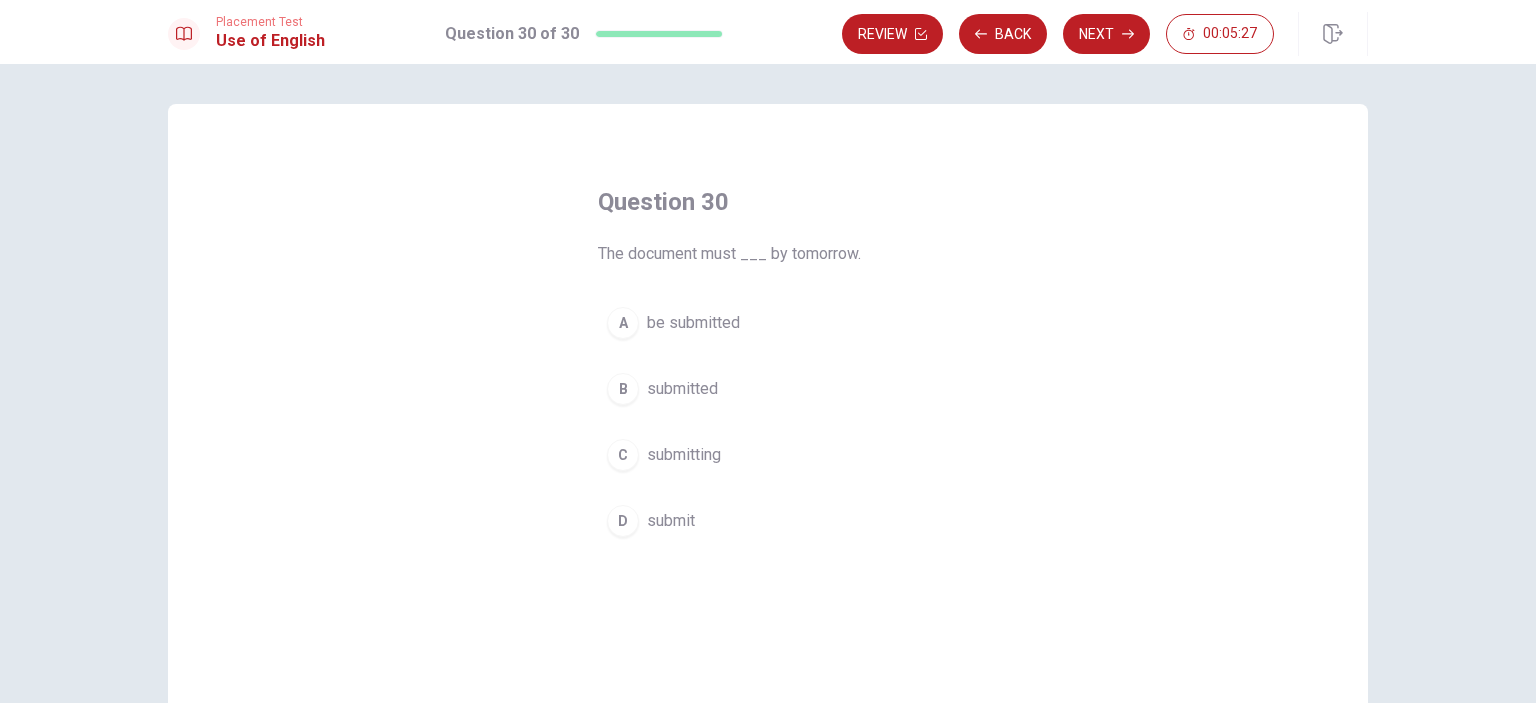 click on "A be submitted" at bounding box center [768, 323] 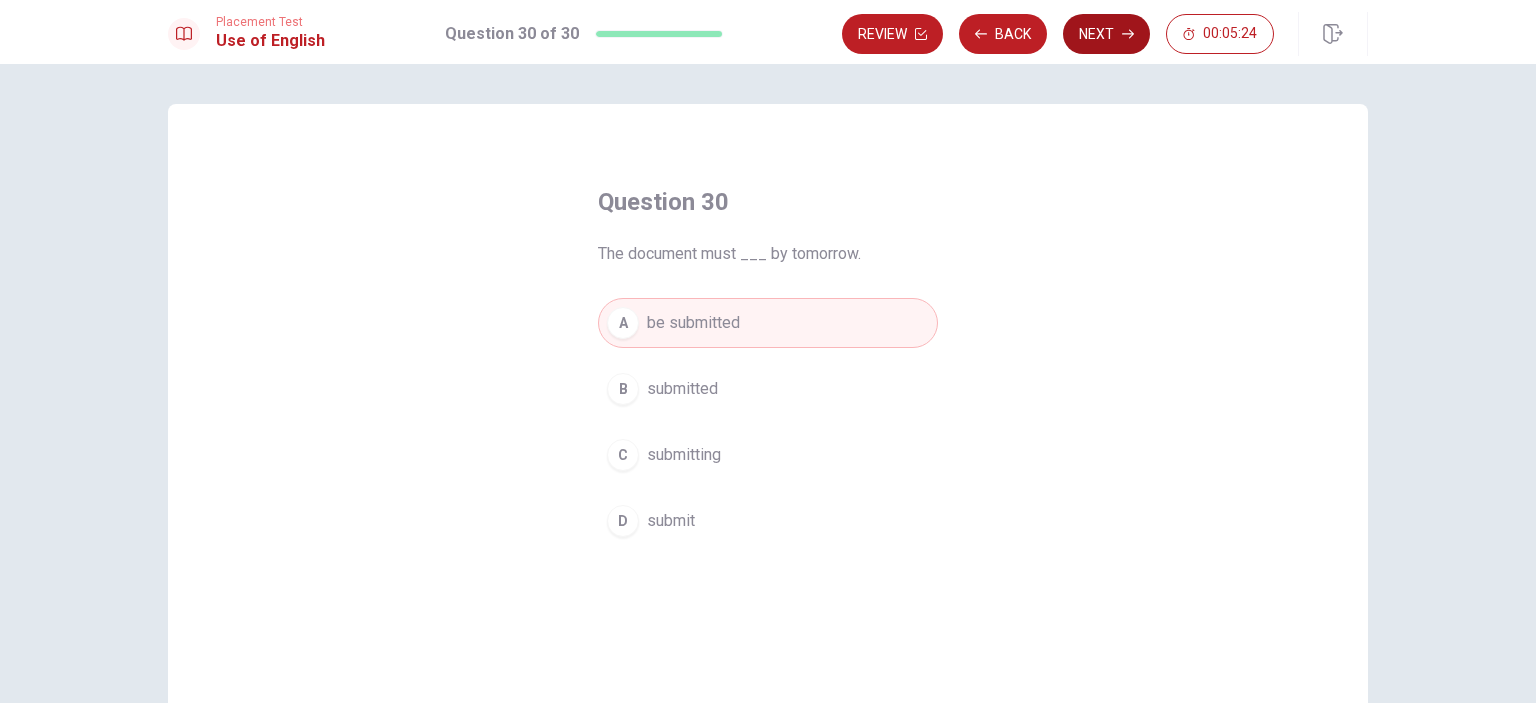 click on "Next" at bounding box center [1106, 34] 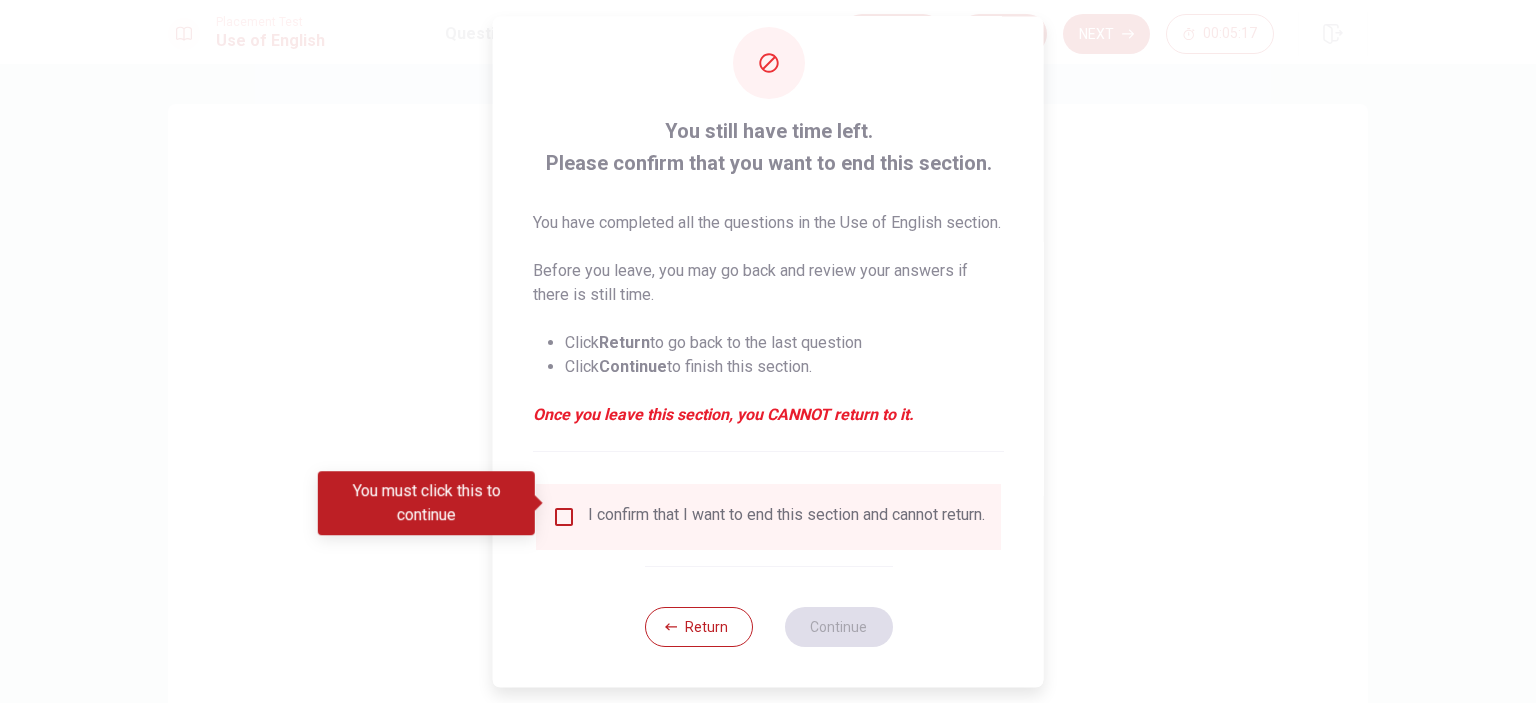 scroll, scrollTop: 66, scrollLeft: 0, axis: vertical 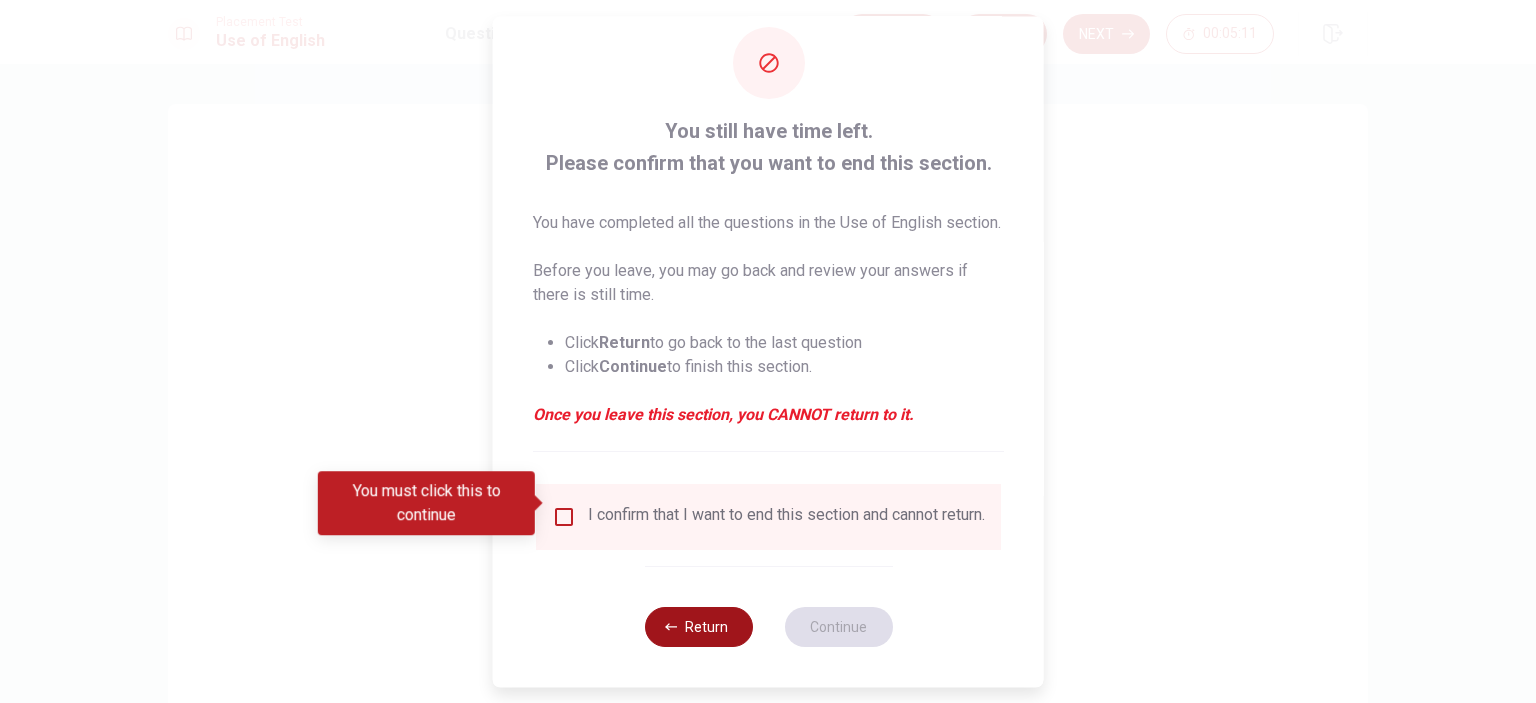 click on "Return" at bounding box center (698, 627) 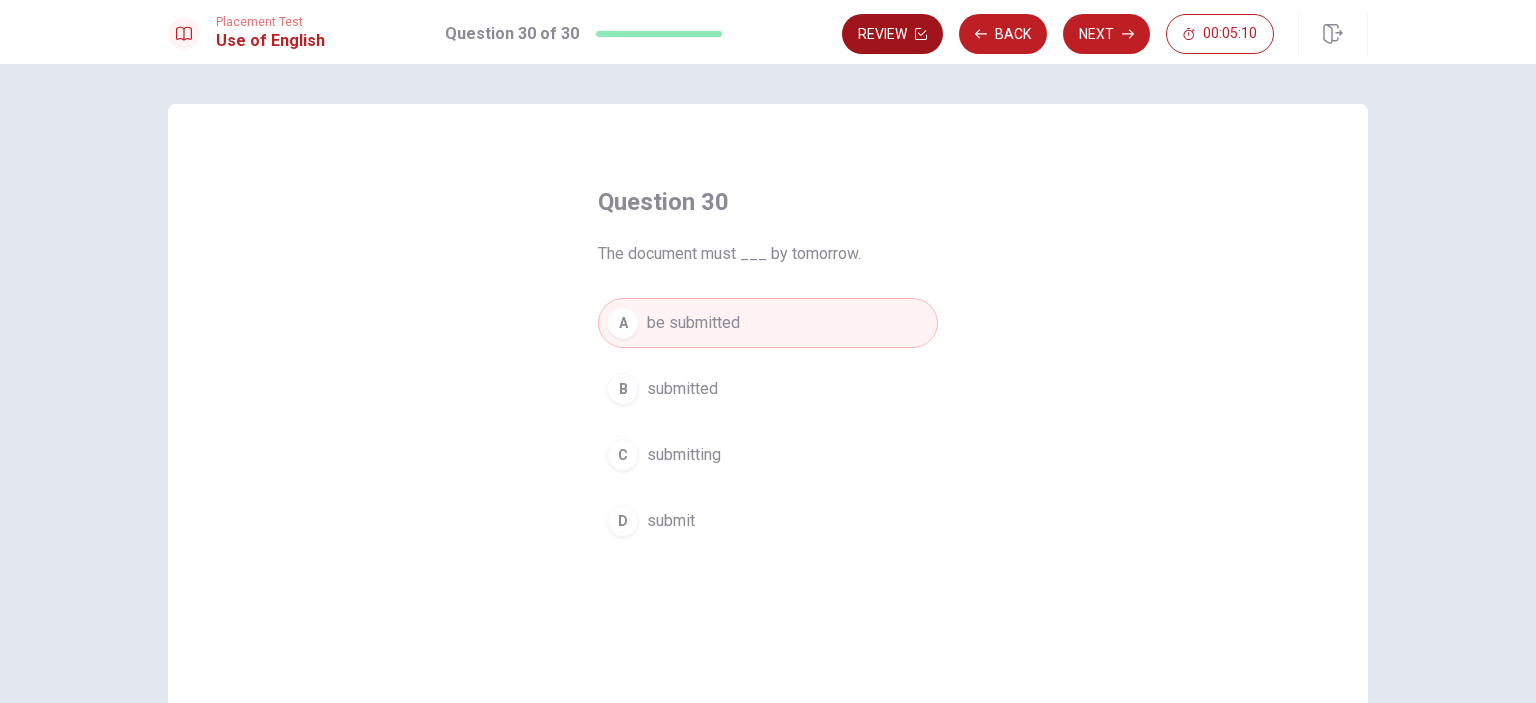 click on "Review" at bounding box center (892, 34) 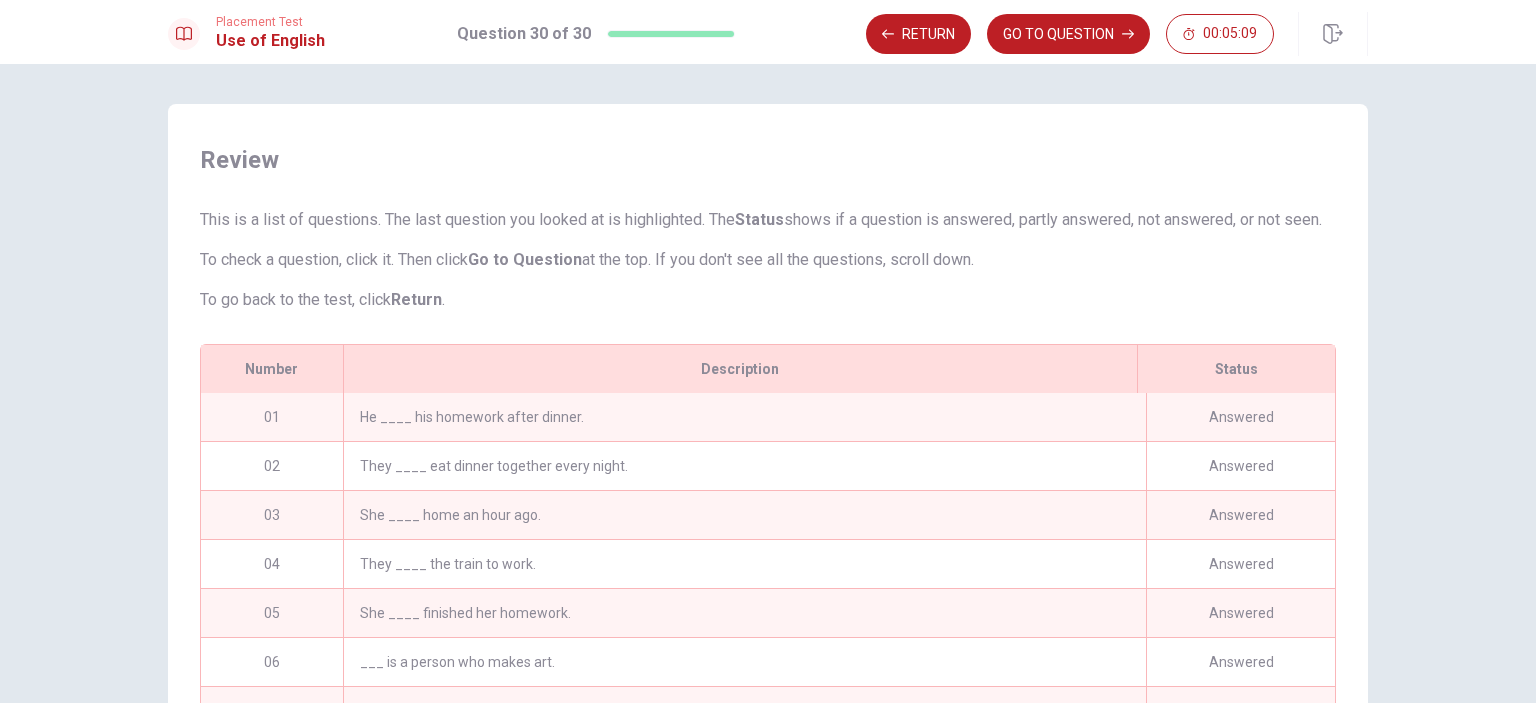scroll, scrollTop: 306, scrollLeft: 0, axis: vertical 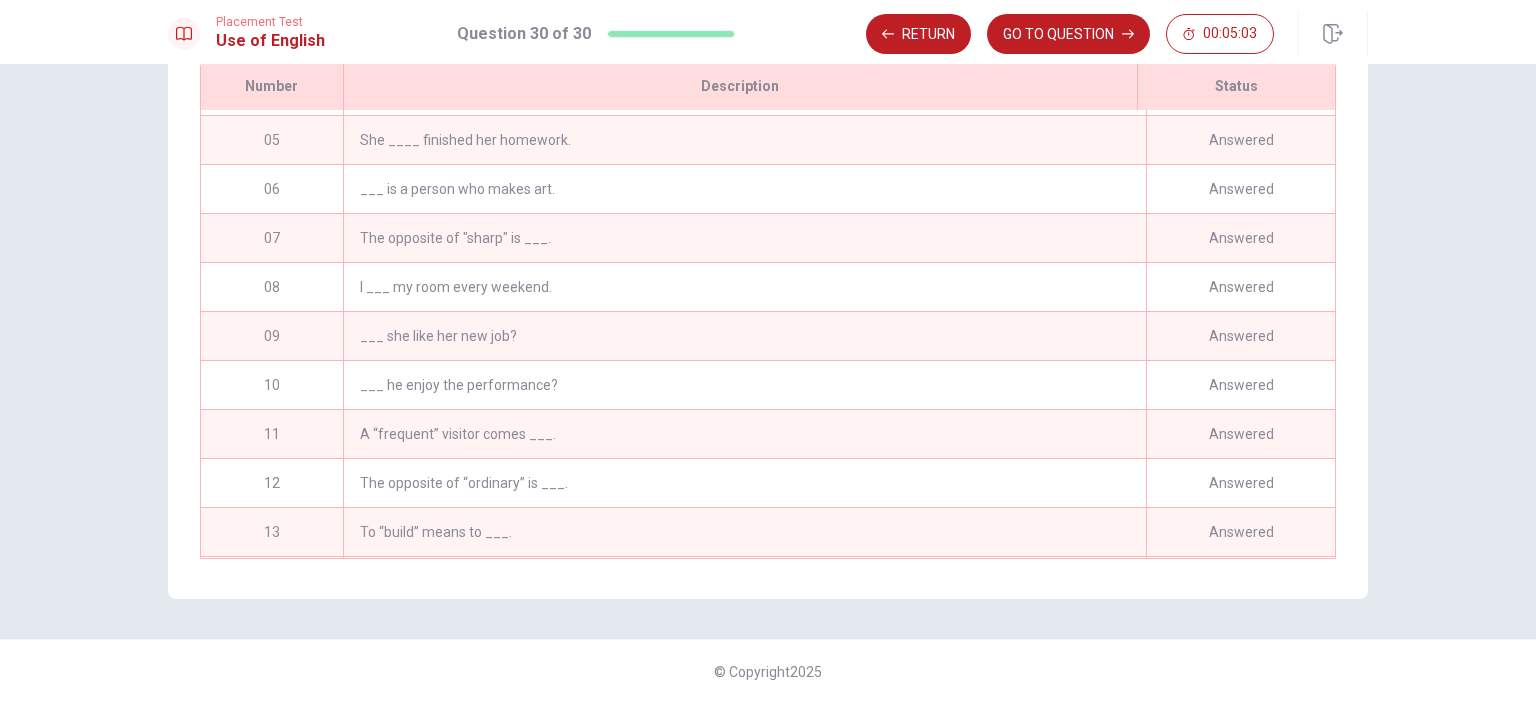 drag, startPoint x: 1329, startPoint y: 456, endPoint x: 1356, endPoint y: 221, distance: 236.54597 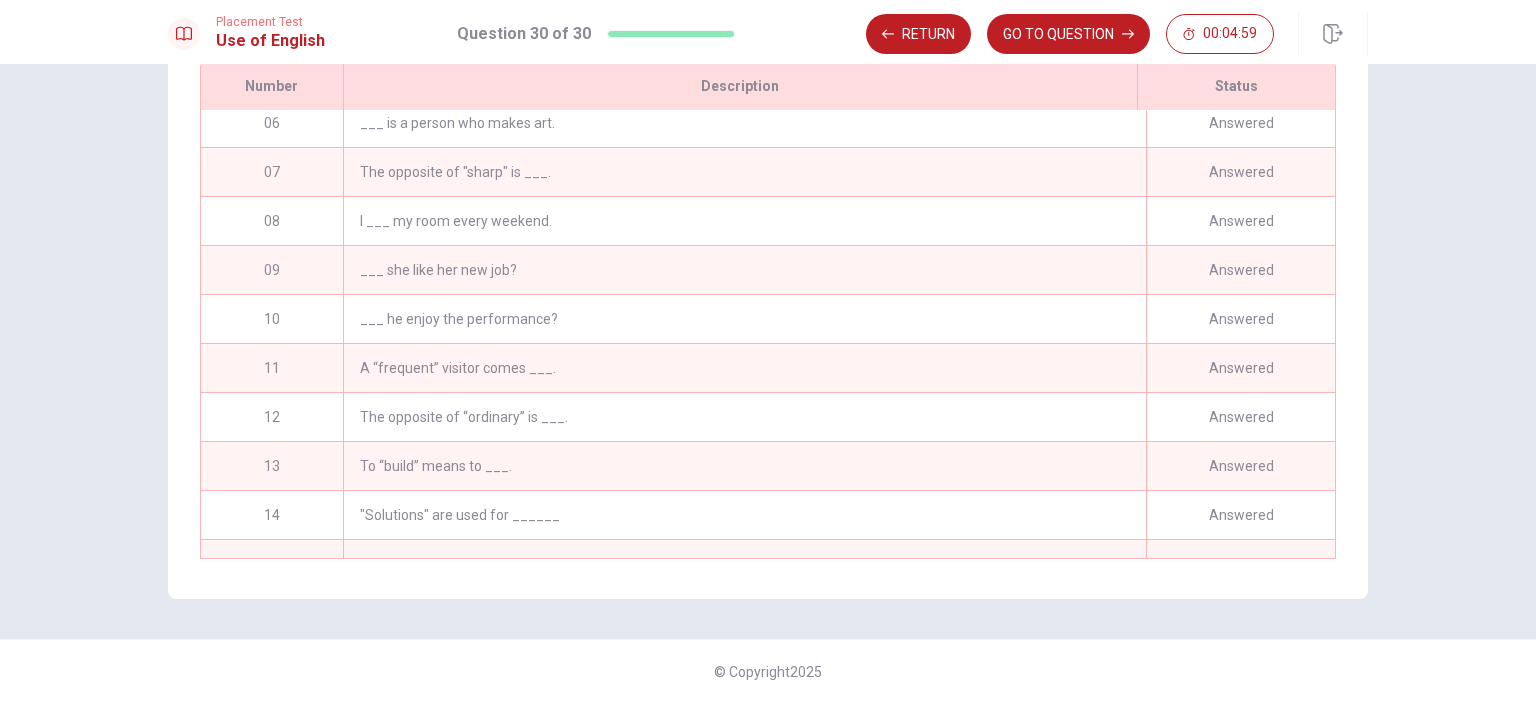 scroll, scrollTop: 259, scrollLeft: 0, axis: vertical 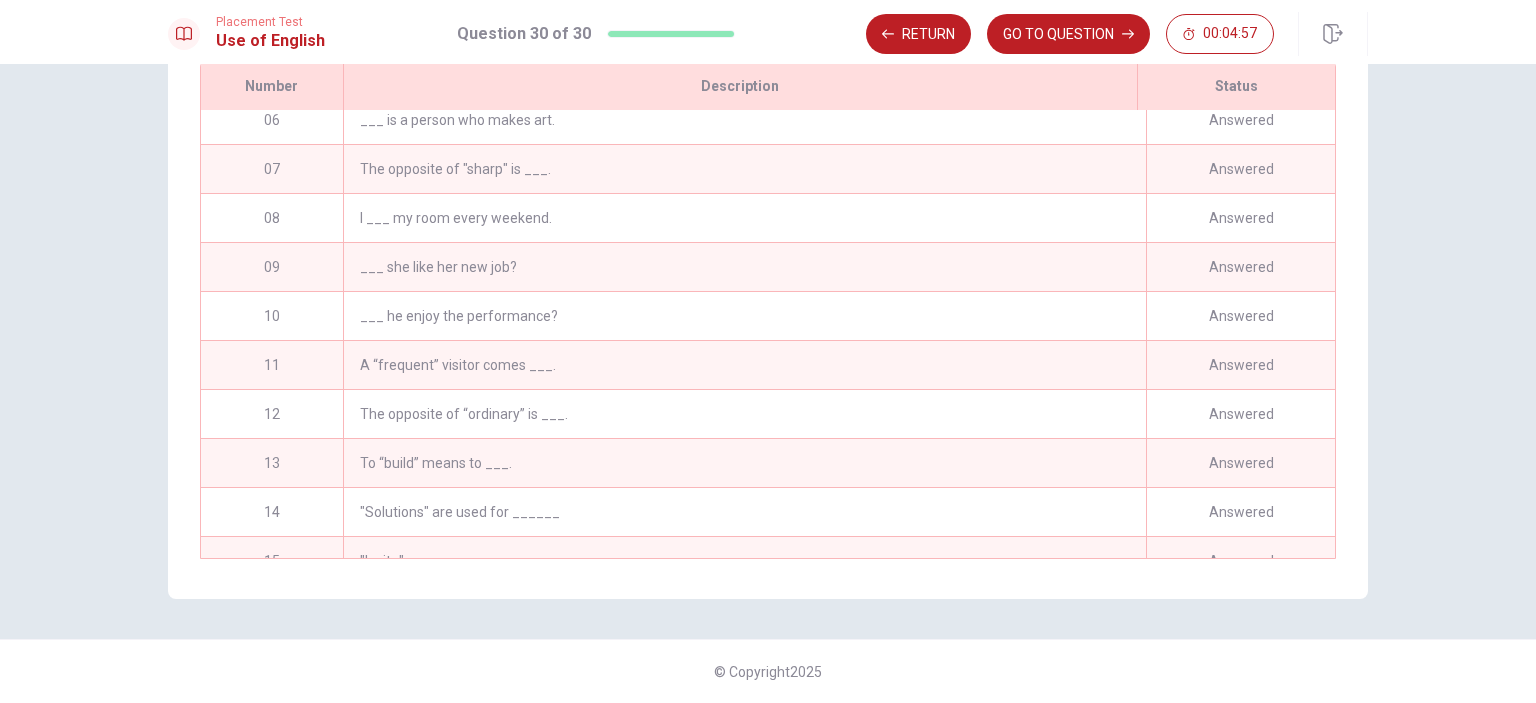 click on "___ he enjoy the performance?" at bounding box center (744, 316) 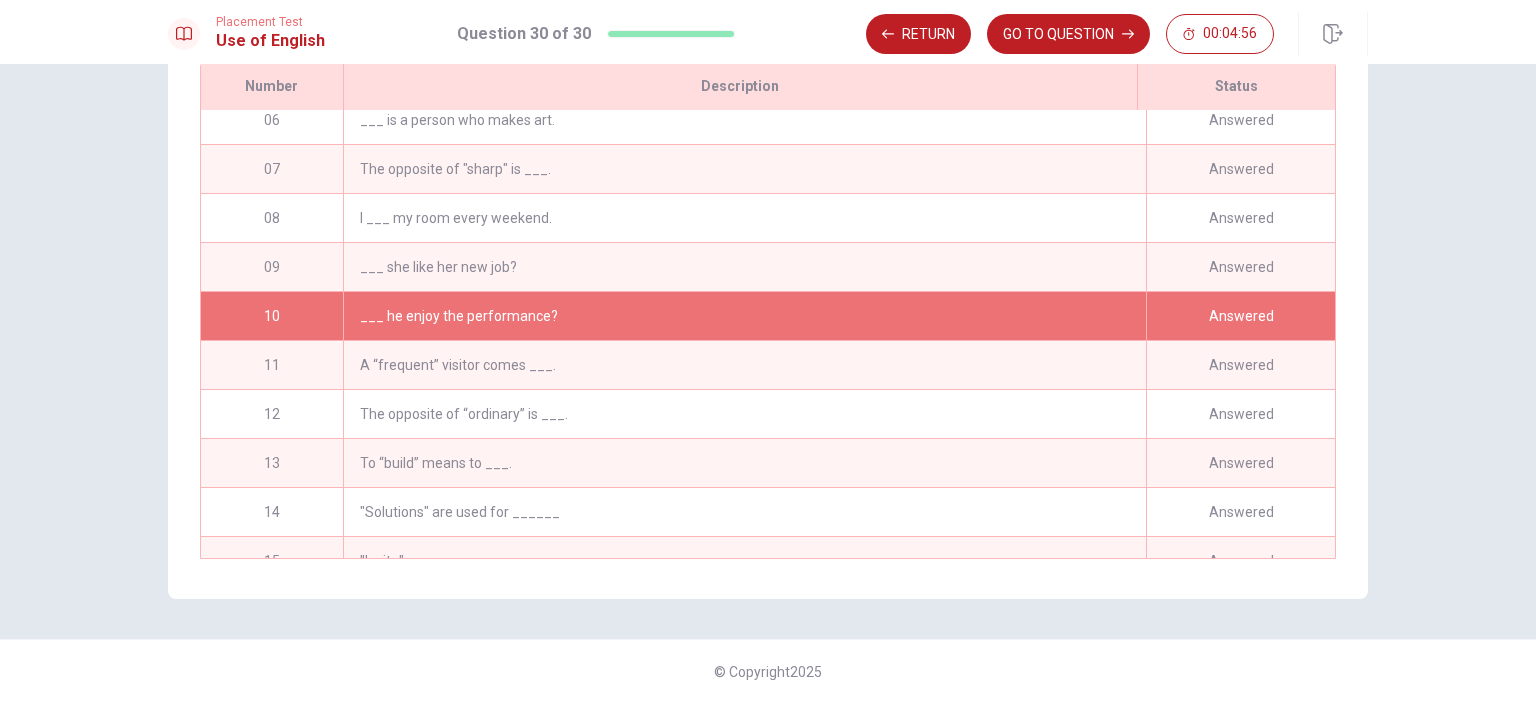 click on "Answered" at bounding box center [1240, 316] 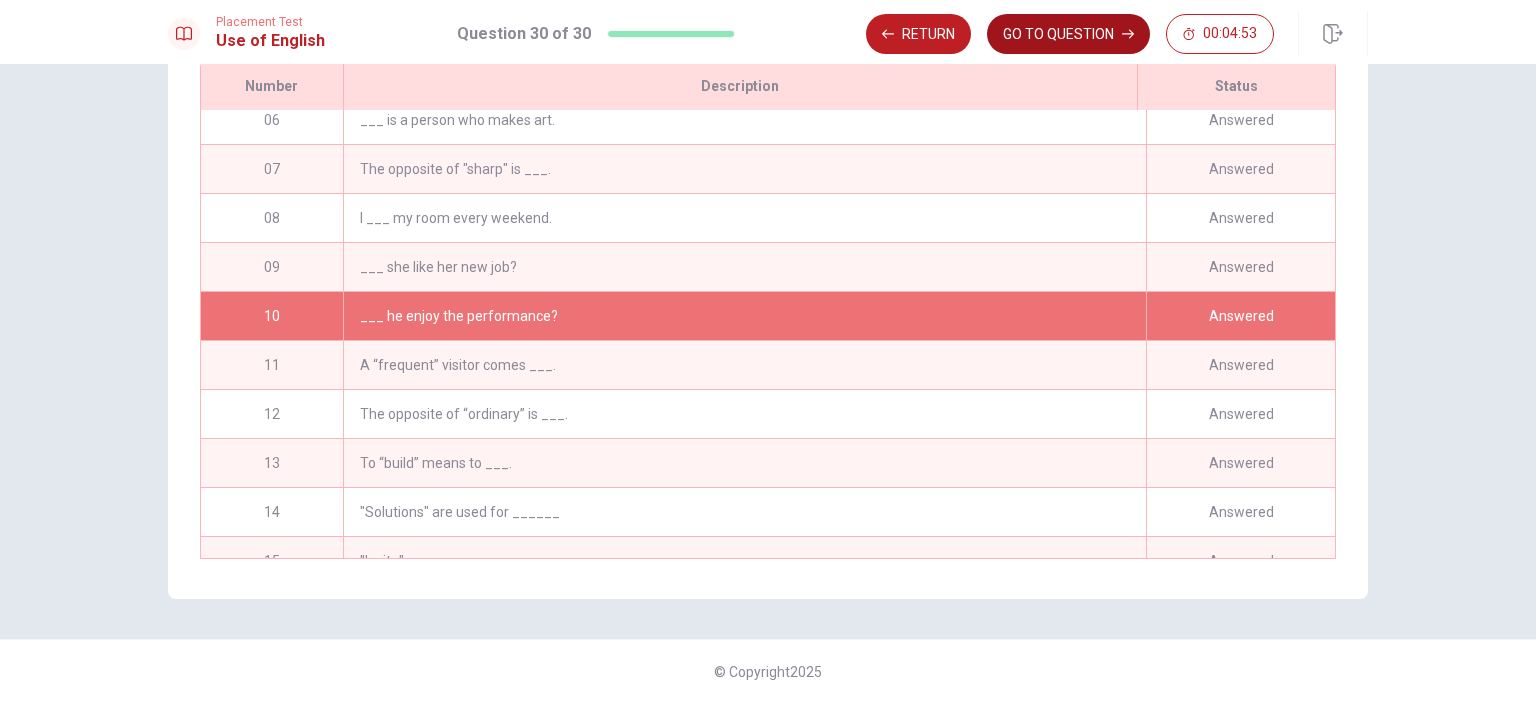 click on "GO TO QUESTION" at bounding box center (1068, 34) 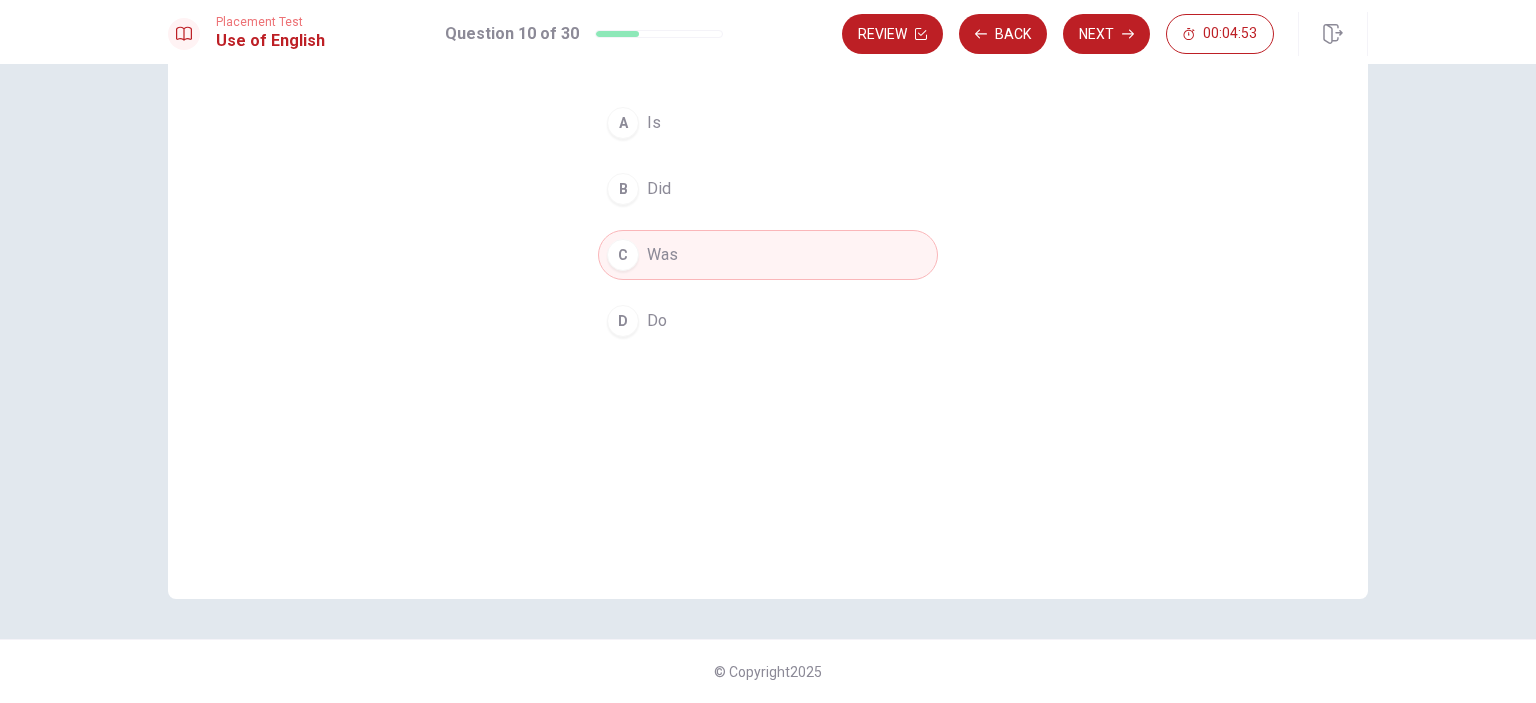 scroll, scrollTop: 200, scrollLeft: 0, axis: vertical 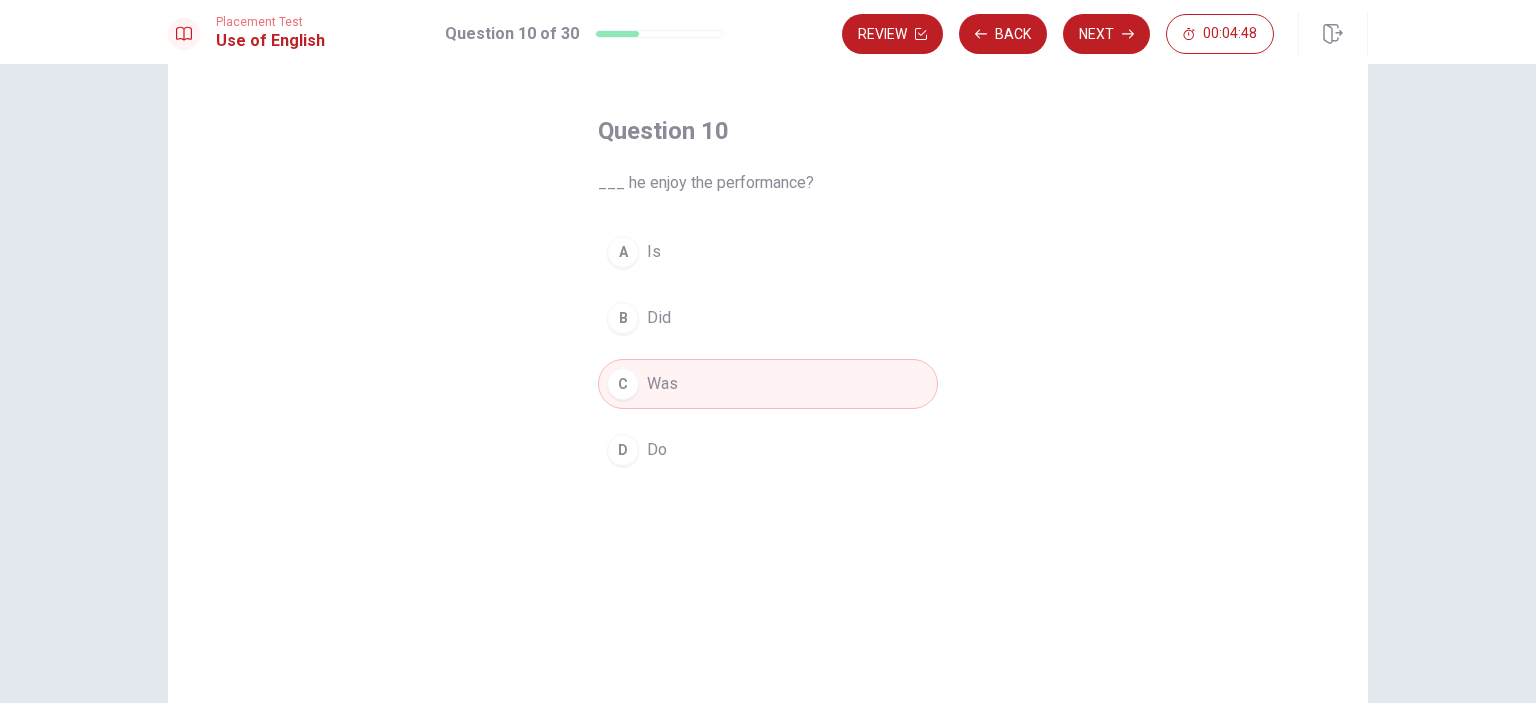 click on "A Is" at bounding box center (768, 252) 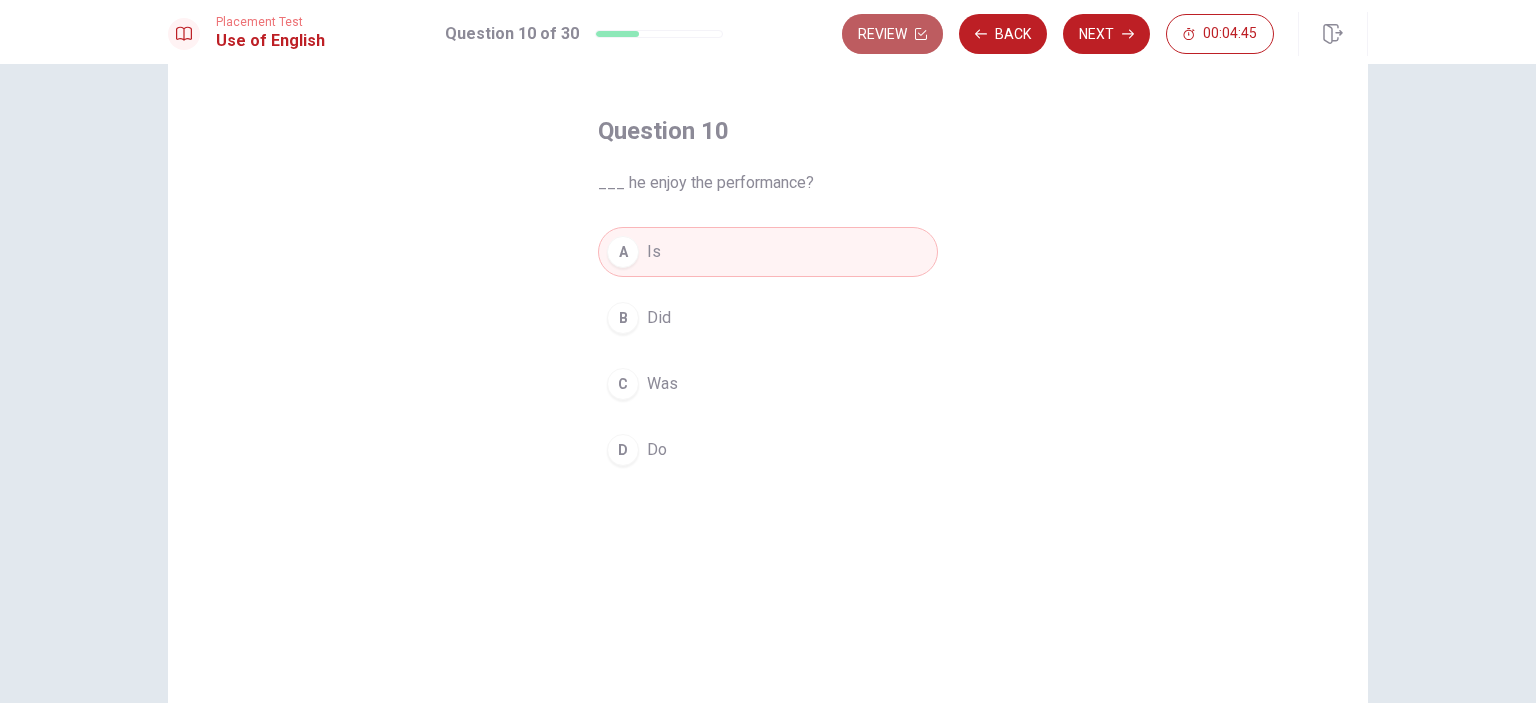 click on "Review" at bounding box center [892, 34] 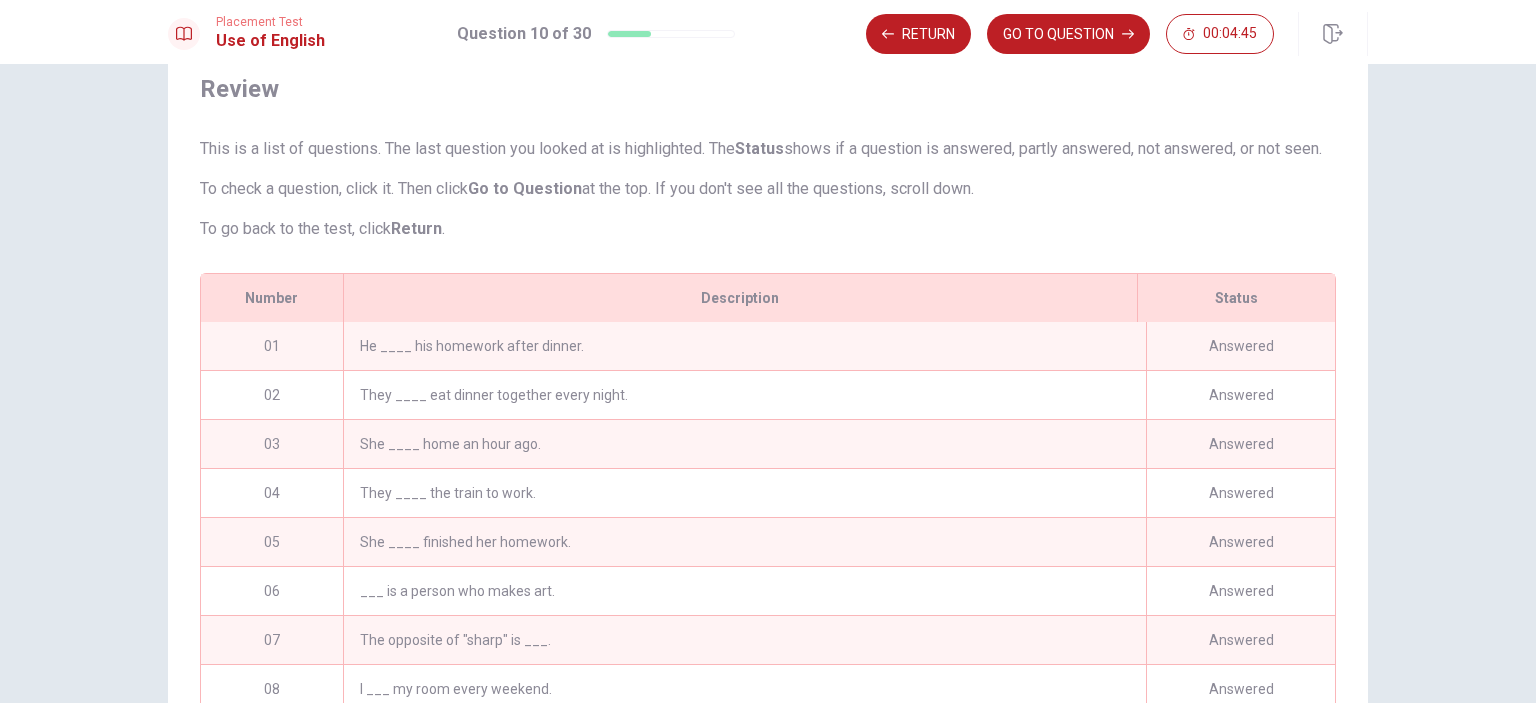 scroll, scrollTop: 290, scrollLeft: 0, axis: vertical 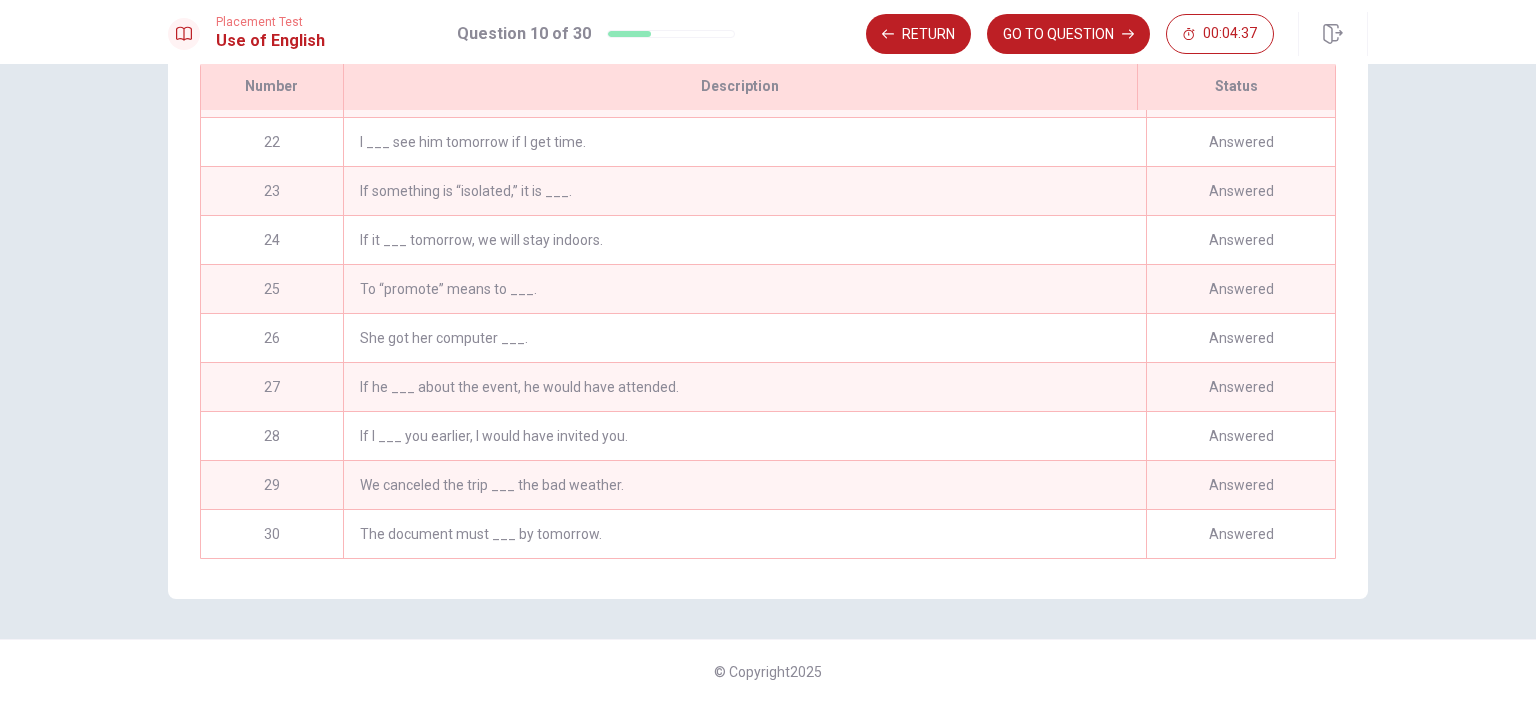 click on "The document must ___ by tomorrow." at bounding box center [744, 534] 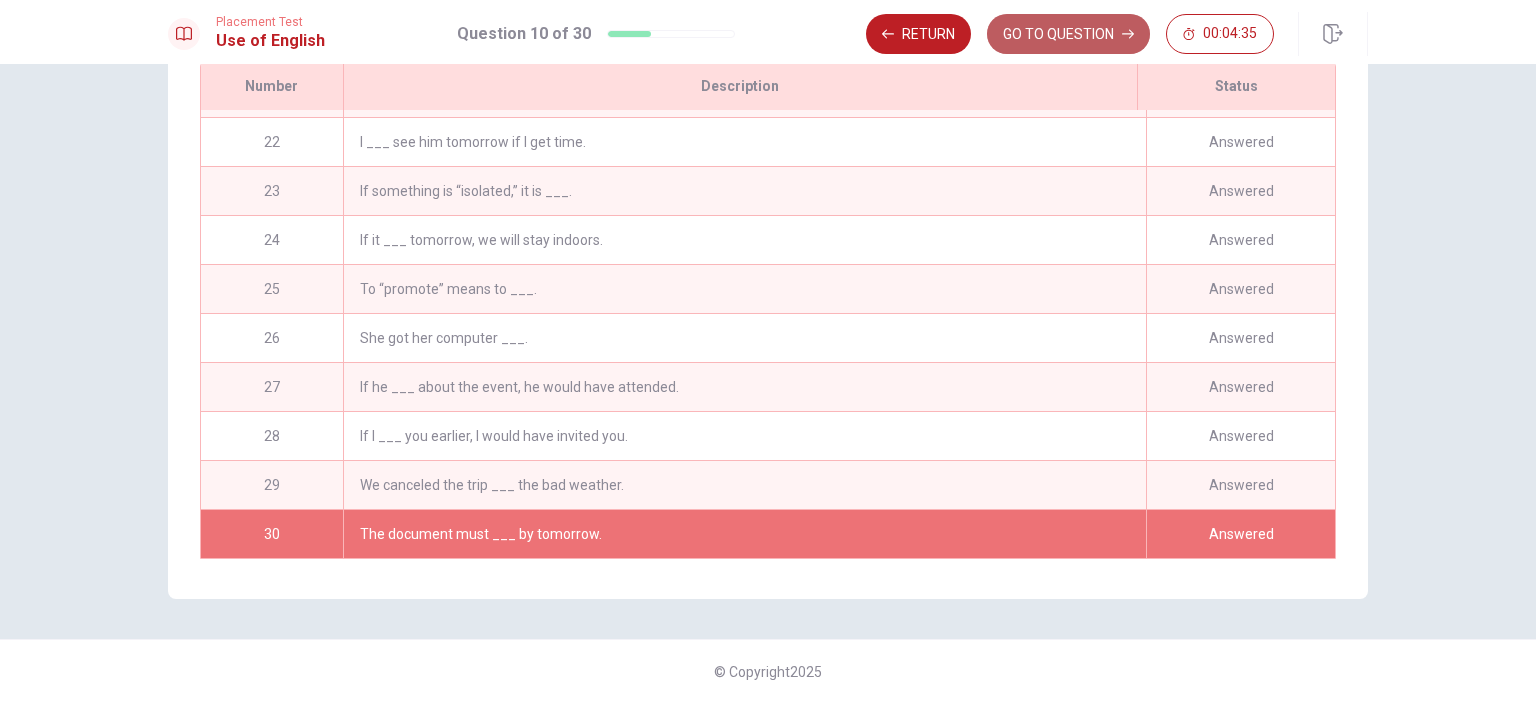 click on "GO TO QUESTION" at bounding box center (1068, 34) 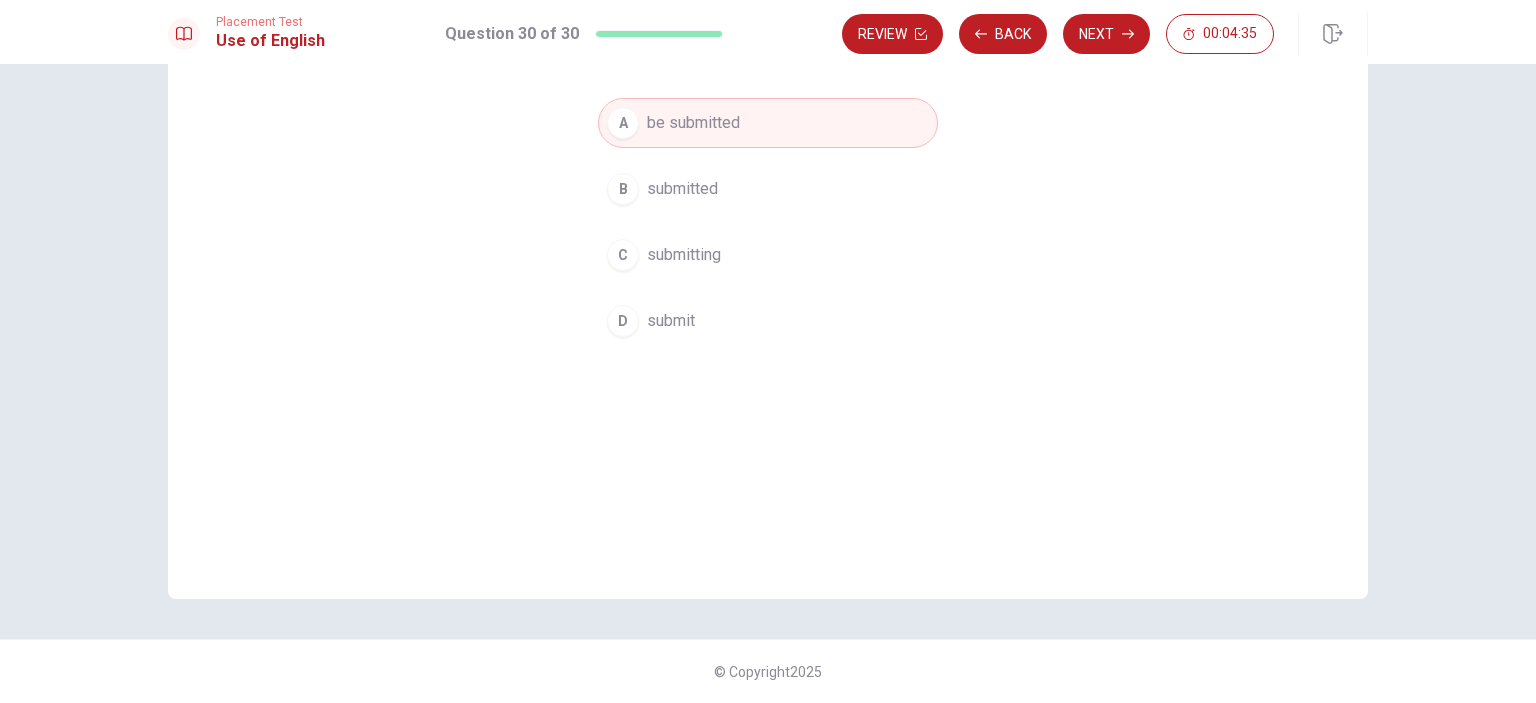 scroll, scrollTop: 200, scrollLeft: 0, axis: vertical 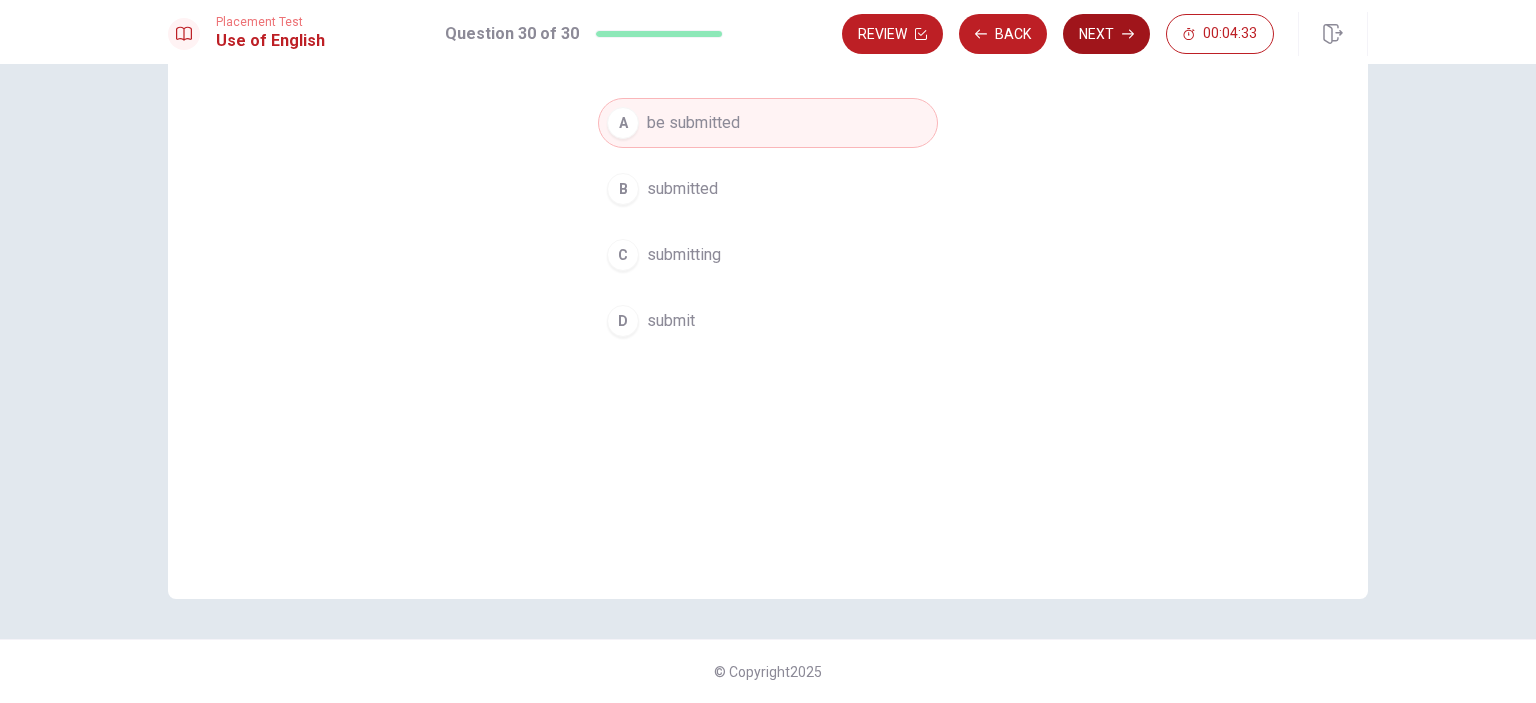 click on "Next" at bounding box center [1106, 34] 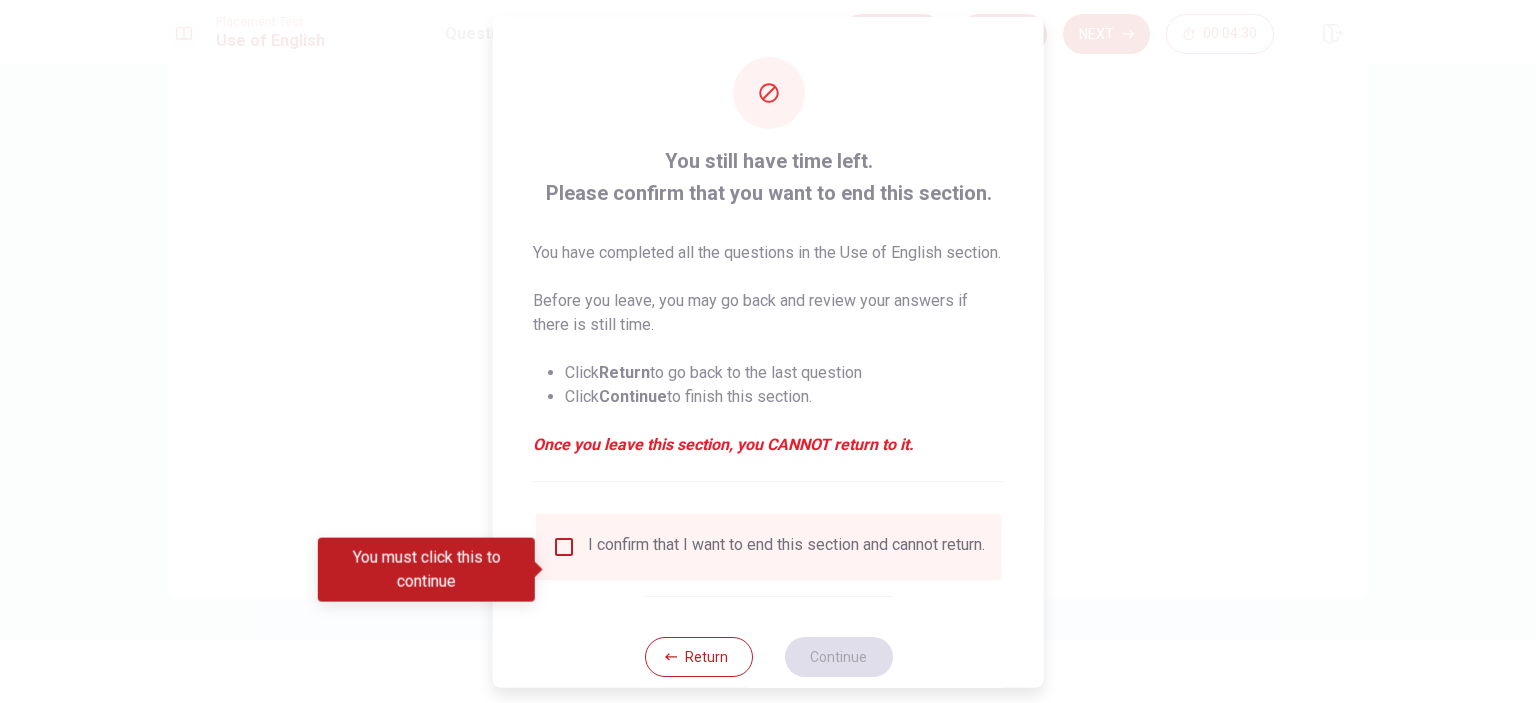 click on "I confirm that I want to end this section and cannot return." at bounding box center [786, 546] 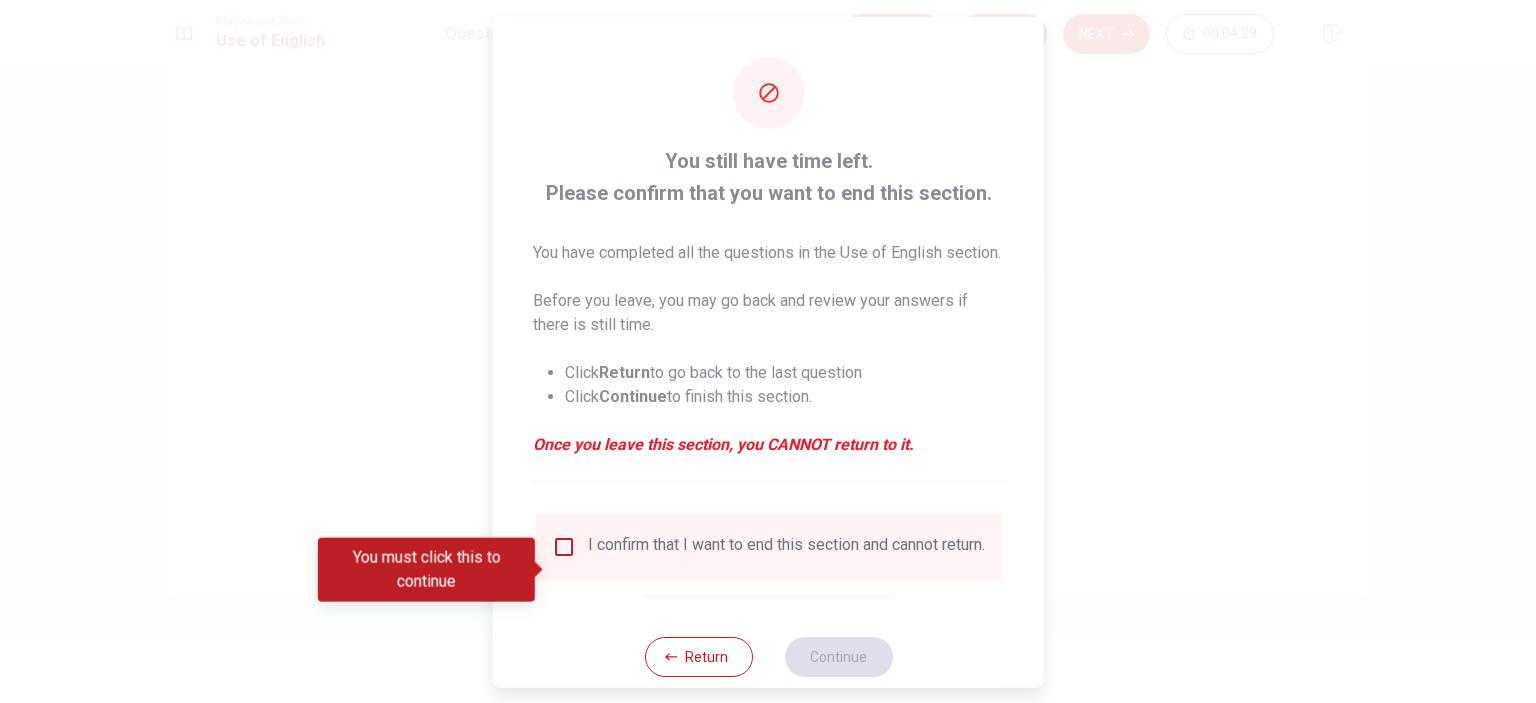 click at bounding box center [564, 546] 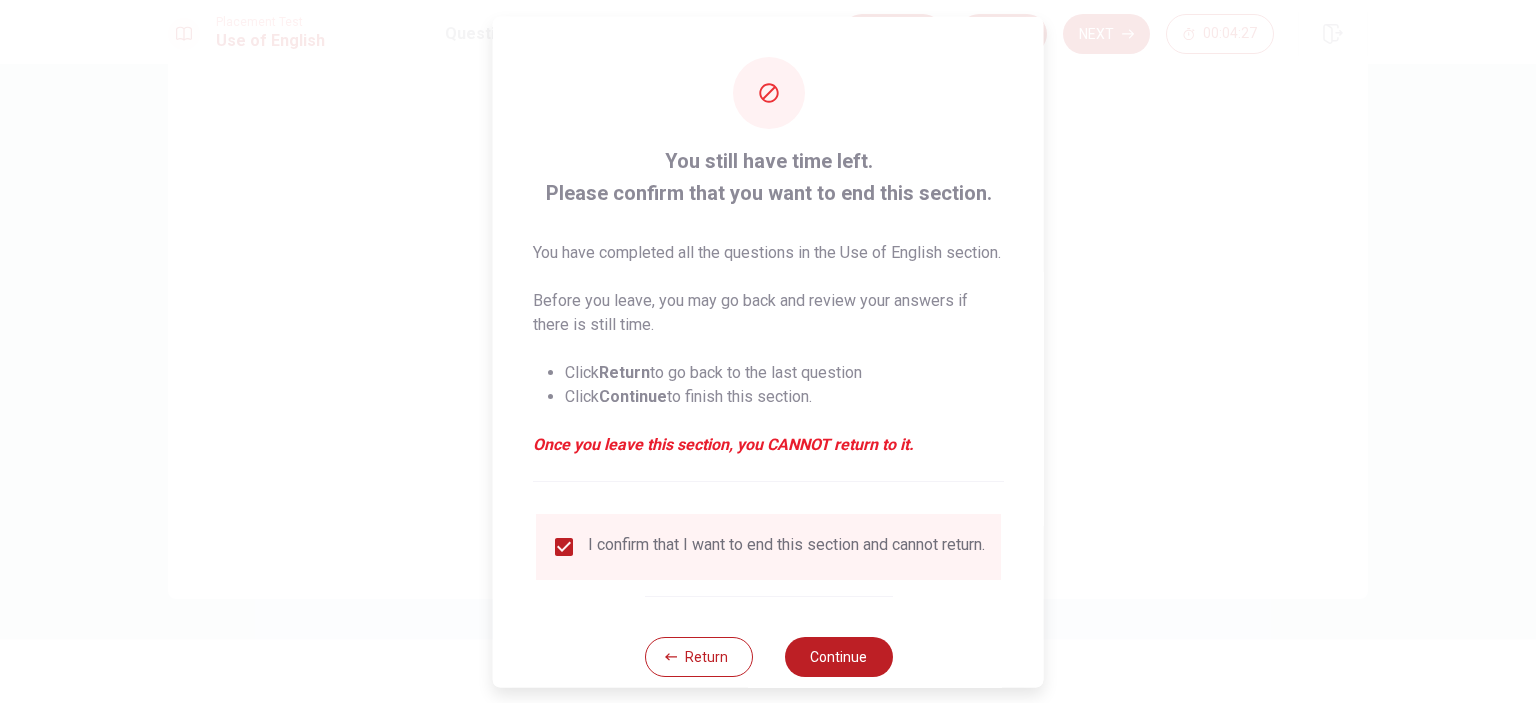 scroll, scrollTop: 66, scrollLeft: 0, axis: vertical 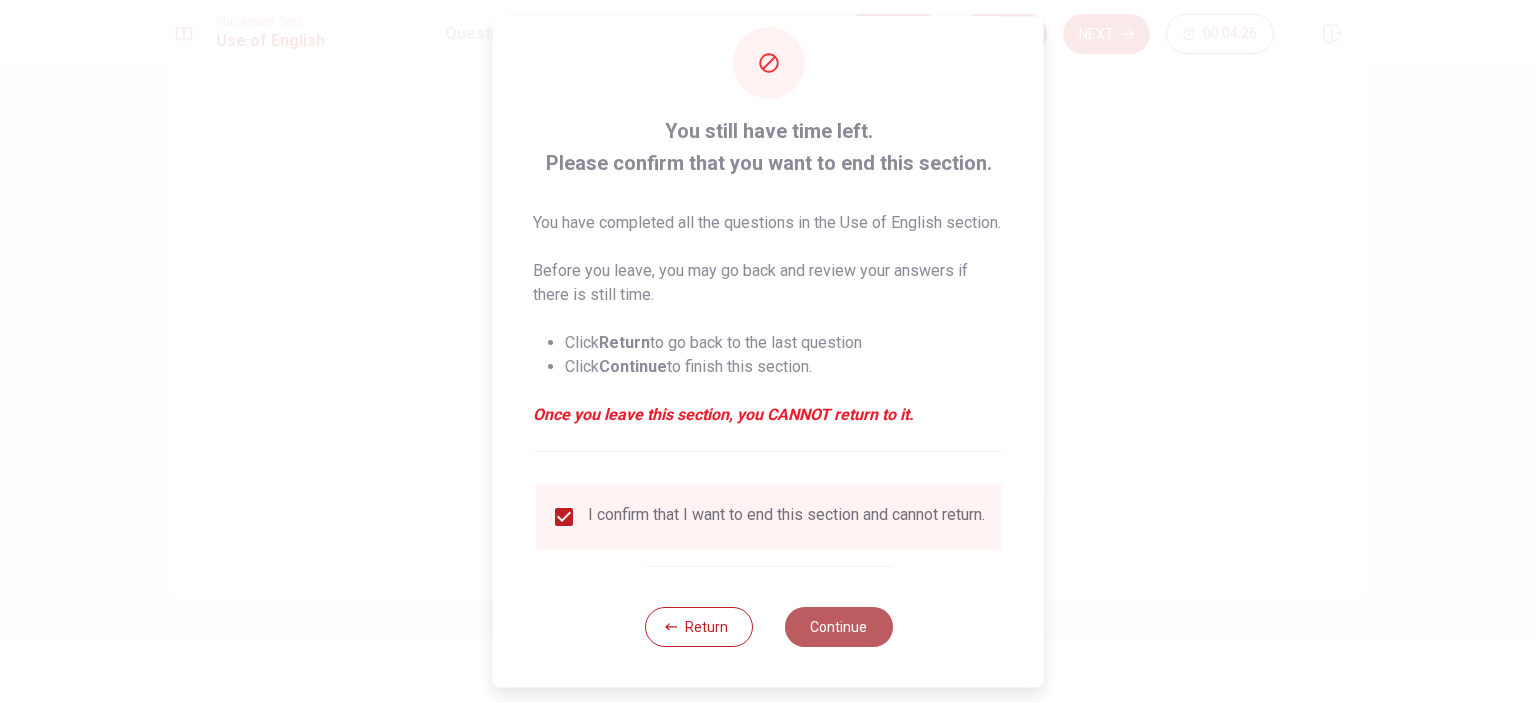 click on "Continue" at bounding box center [838, 627] 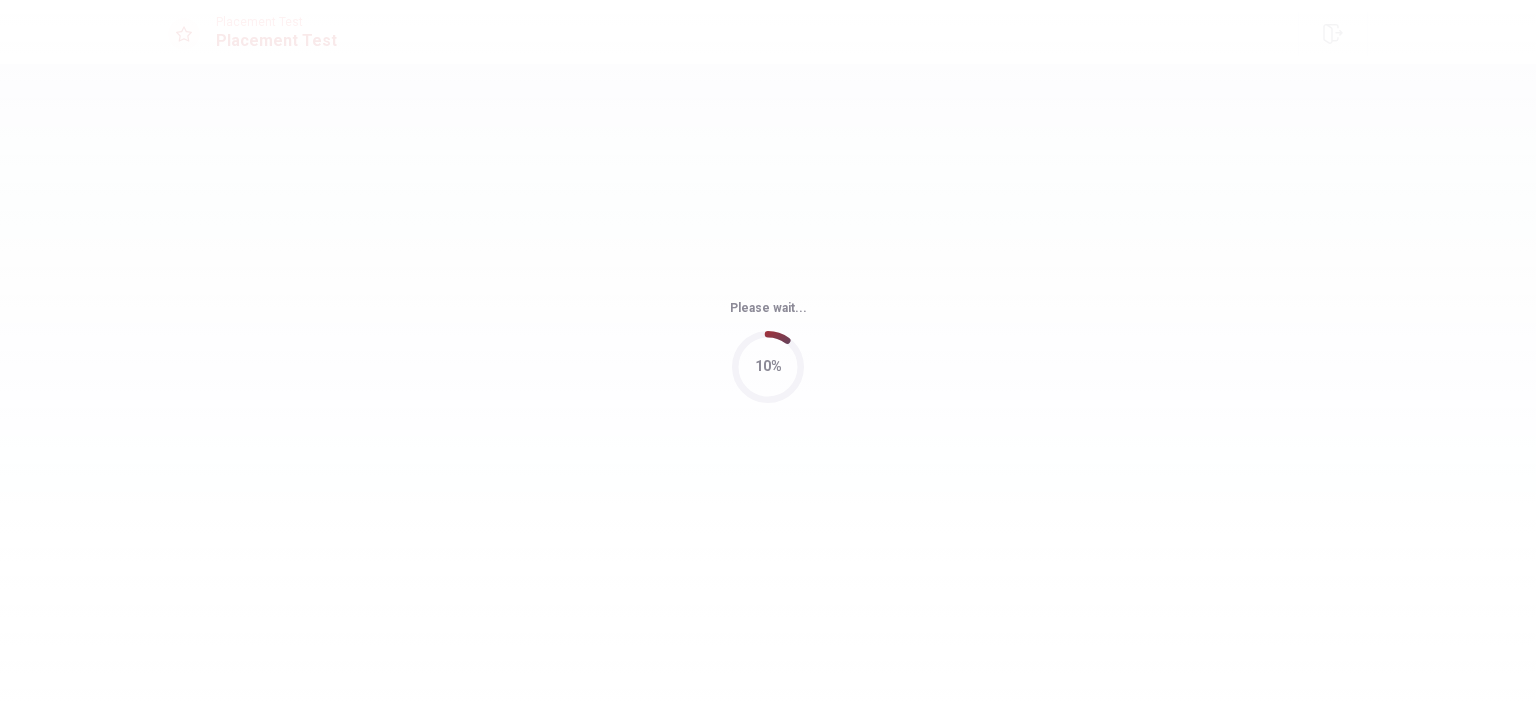 scroll, scrollTop: 0, scrollLeft: 0, axis: both 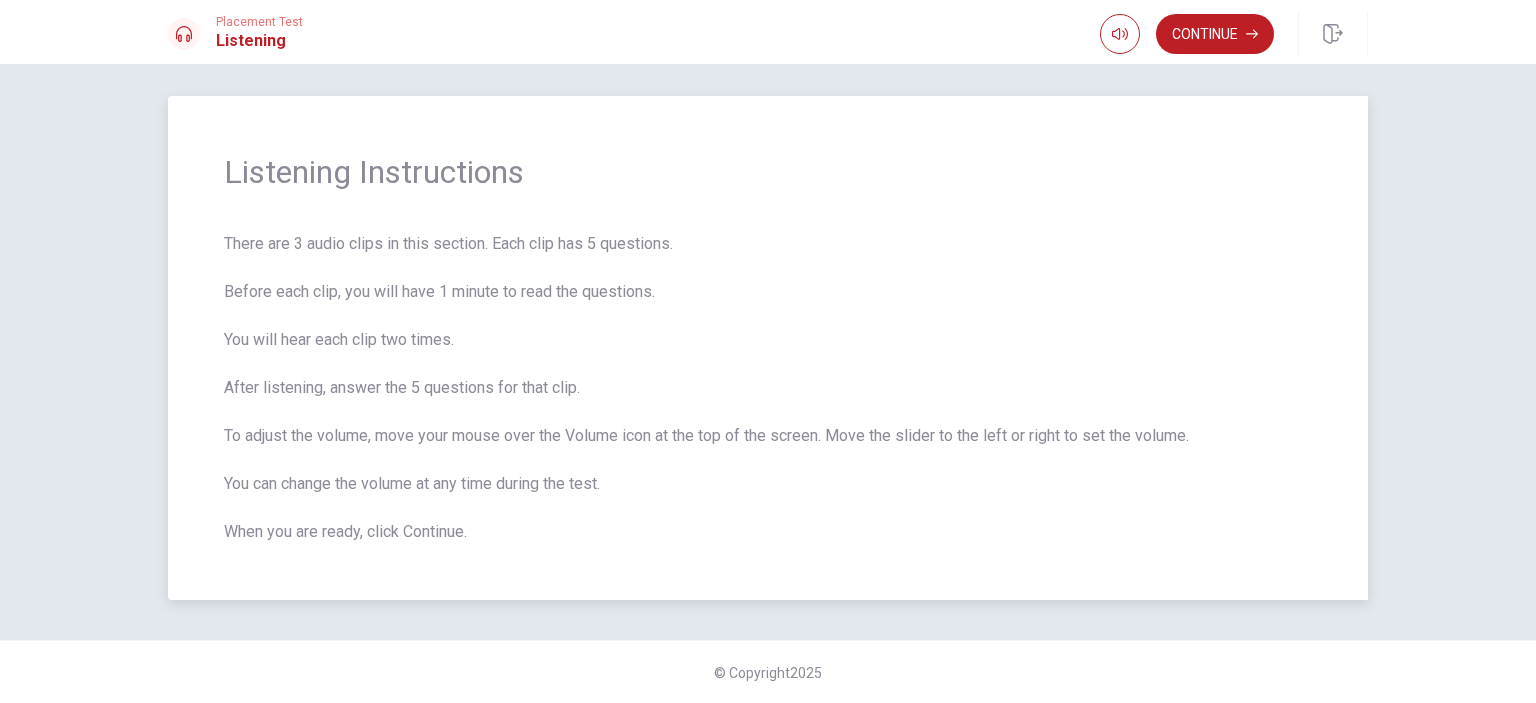 click on "There are 3 audio clips in this section. Each clip has 5 questions.
Before each clip, you will have 1 minute to read the questions.
You will hear each clip two times.
After listening, answer the 5 questions for that clip.
To adjust the volume, move your mouse over the Volume icon at the top of the screen. Move the slider to the left or right to set the volume.
You can change the volume at any time during the test.
When you are ready, click Continue." at bounding box center [768, 388] 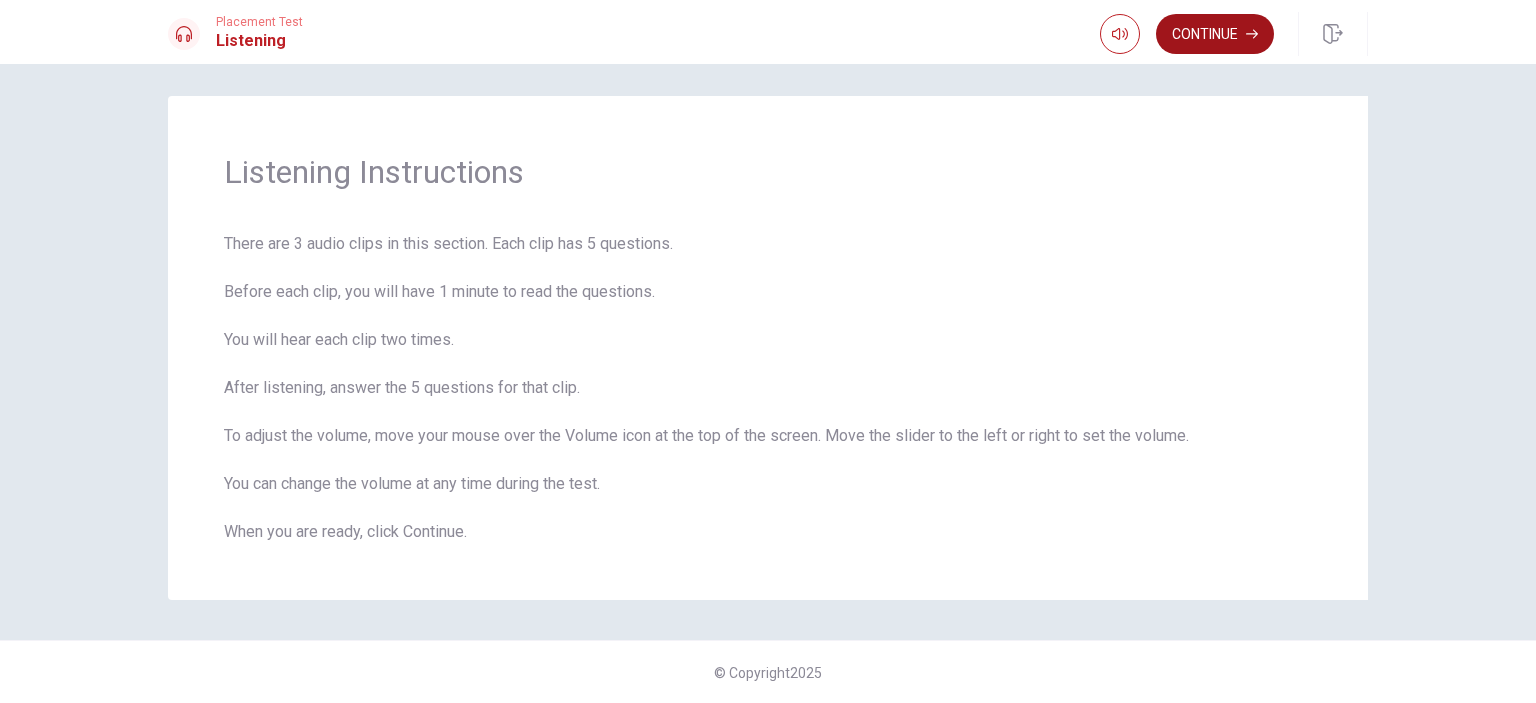 click on "Continue" at bounding box center (1215, 34) 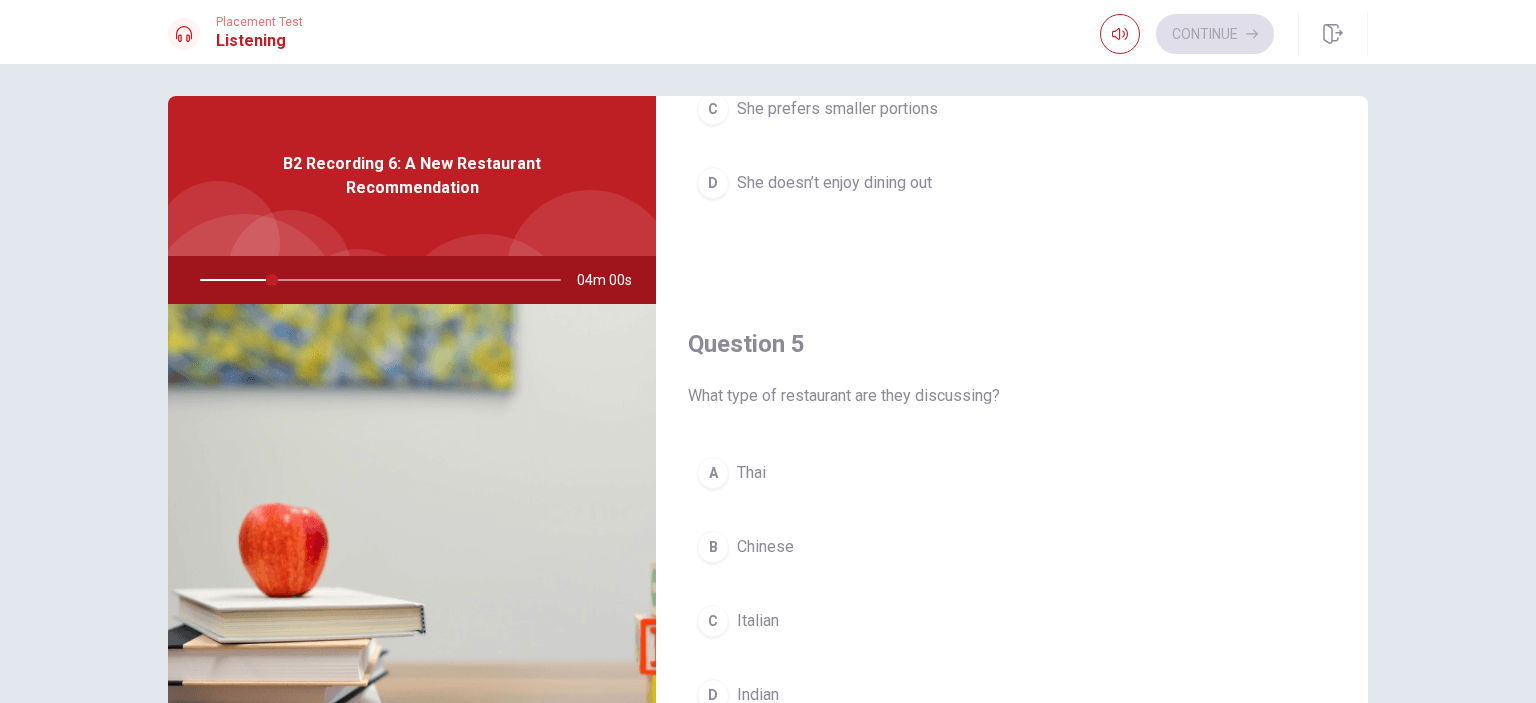 scroll, scrollTop: 0, scrollLeft: 0, axis: both 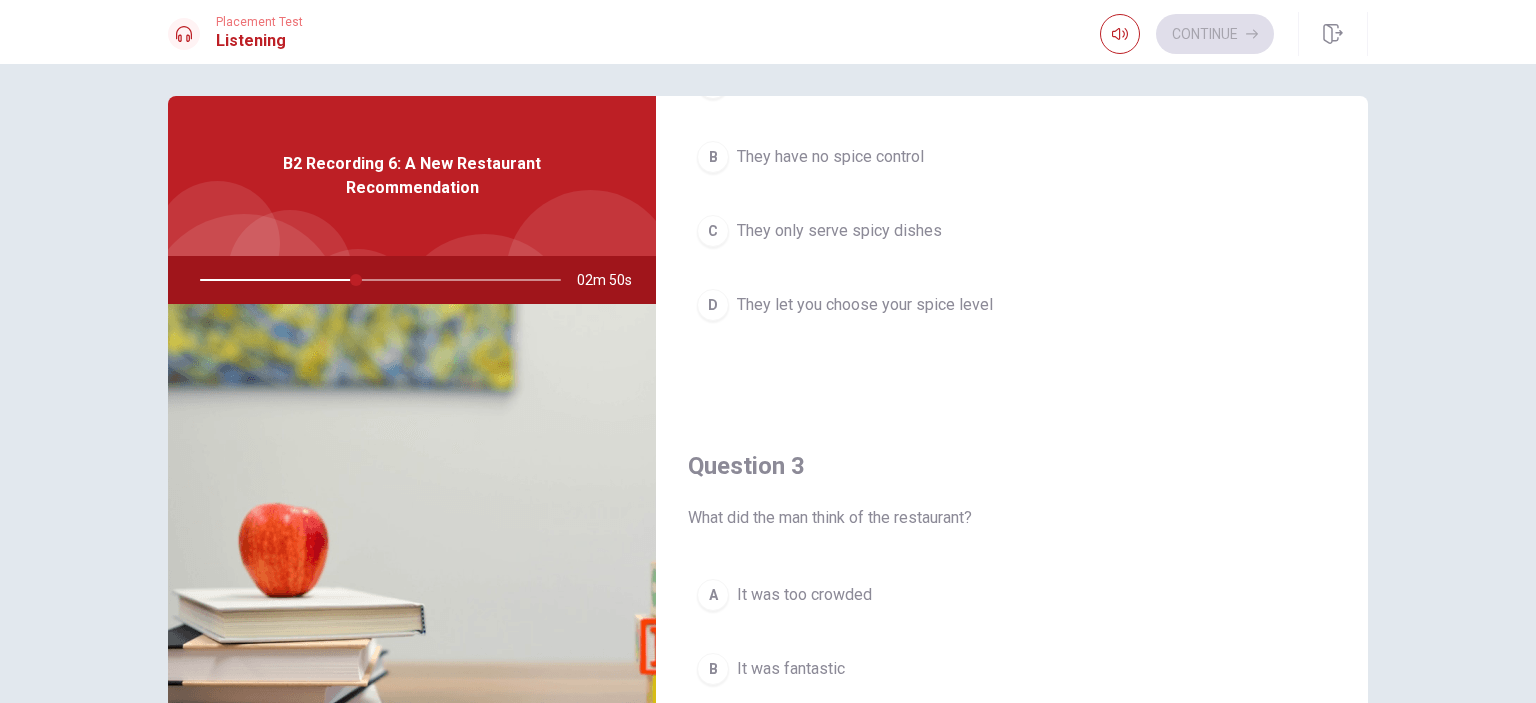 drag, startPoint x: 1350, startPoint y: 427, endPoint x: 1340, endPoint y: 493, distance: 66.75328 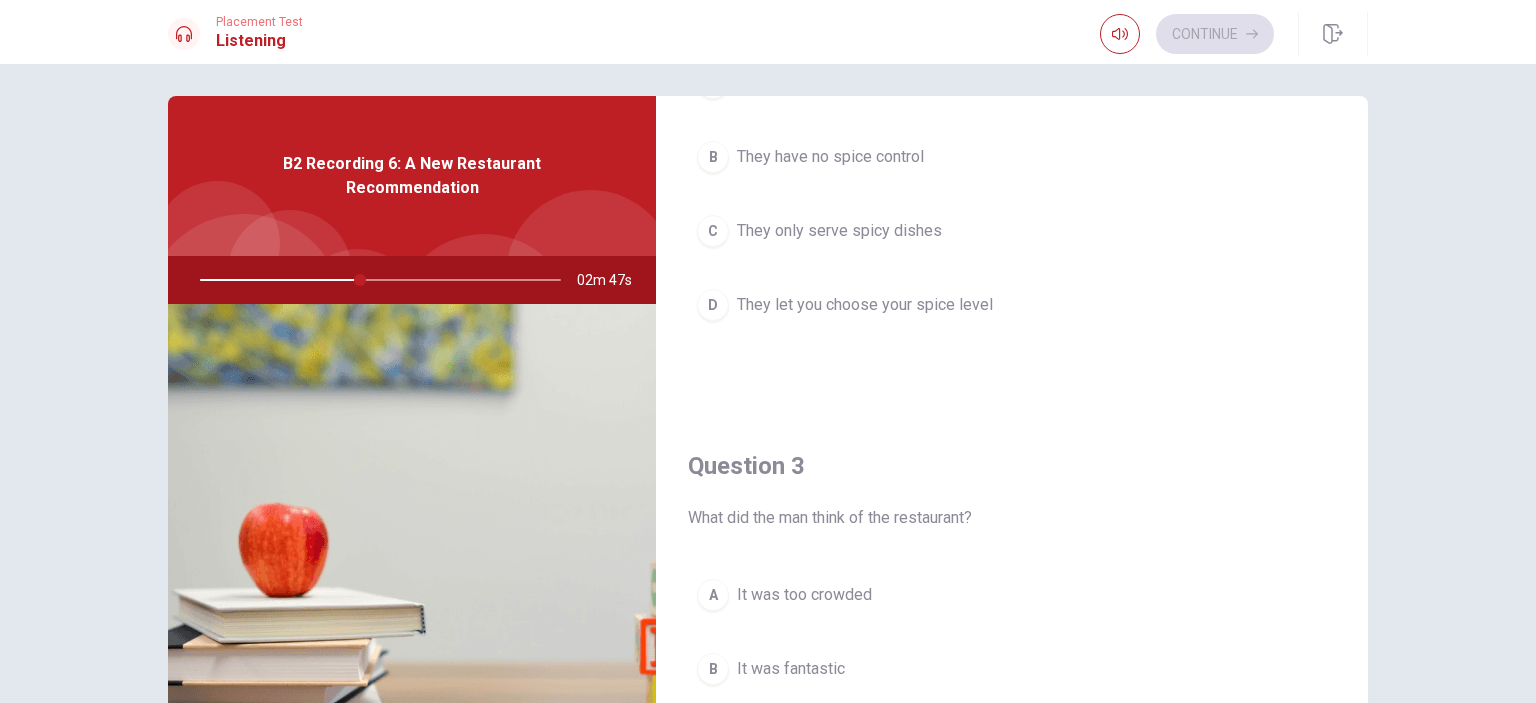 click on "Question 1 What is the woman’s plan for the weekend? A She will visit family B She will make a reservation to try the restaurant C She will avoid the restaurant D She will cook at home Question 2 How does the restaurant handle spice levels? A They recommend spicy dishes B They have no spice control C They only serve spicy dishes D They let you choose your spice level Question 3 What did the man think of the restaurant? A It was too crowded B It was fantastic C The food was bland D The portions were small Question 4 What concern does the woman have? A She doesn’t like spicy food B She doesn’t like mango C She prefers smaller portions D She doesn’t enjoy dining out Question 5 What type of restaurant are they discussing? A Thai B Chinese C Italian D Indian B2 Recording 6: A New Restaurant Recommendation 02m 47s" at bounding box center (768, 443) 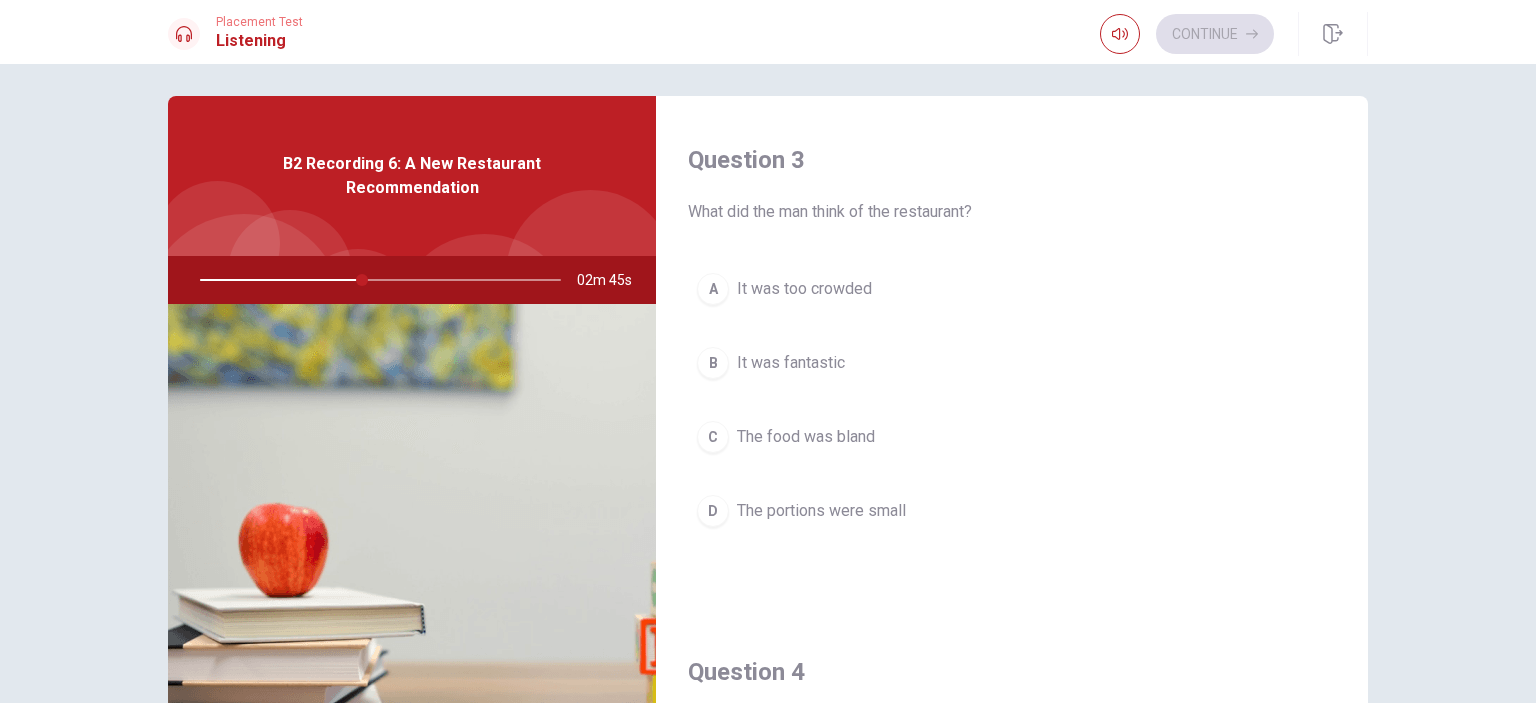scroll, scrollTop: 1019, scrollLeft: 0, axis: vertical 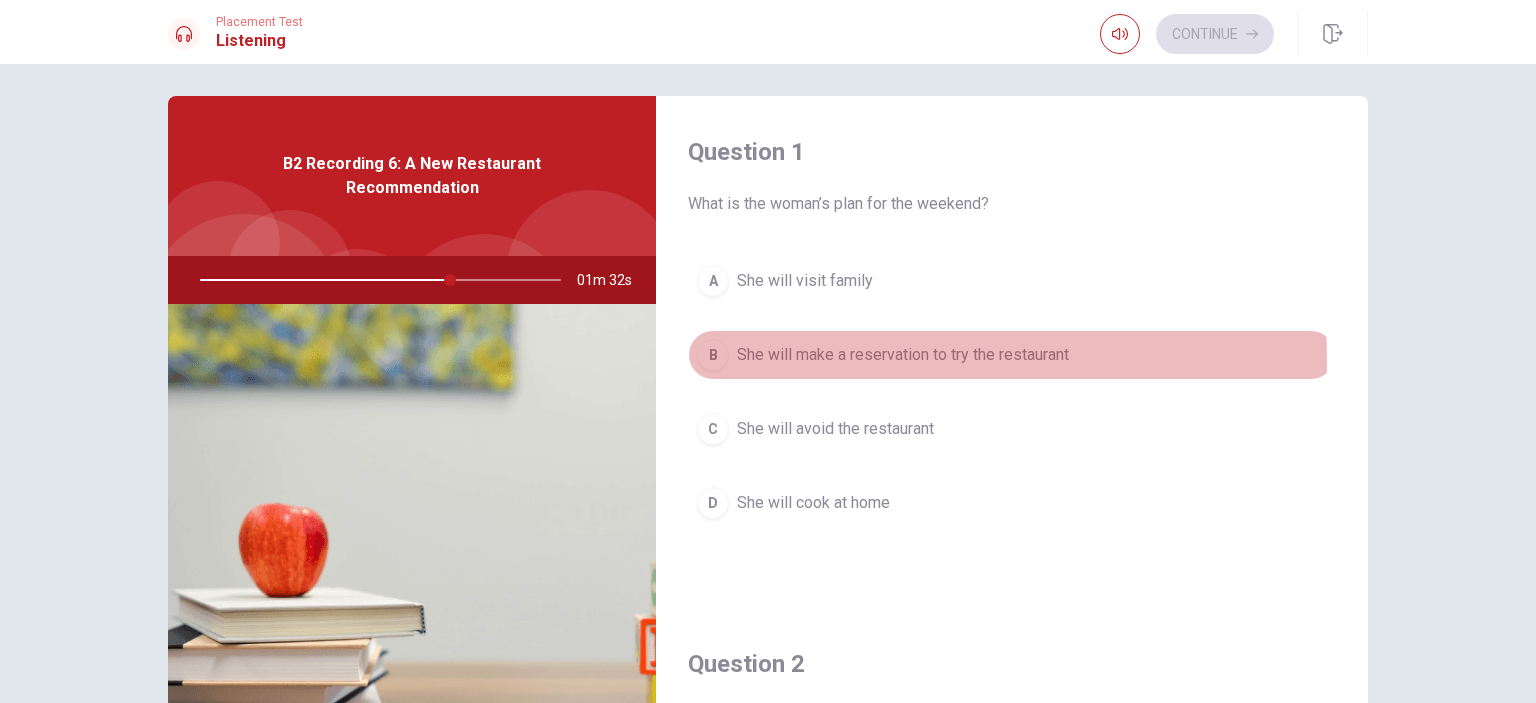 click on "B" at bounding box center [713, 355] 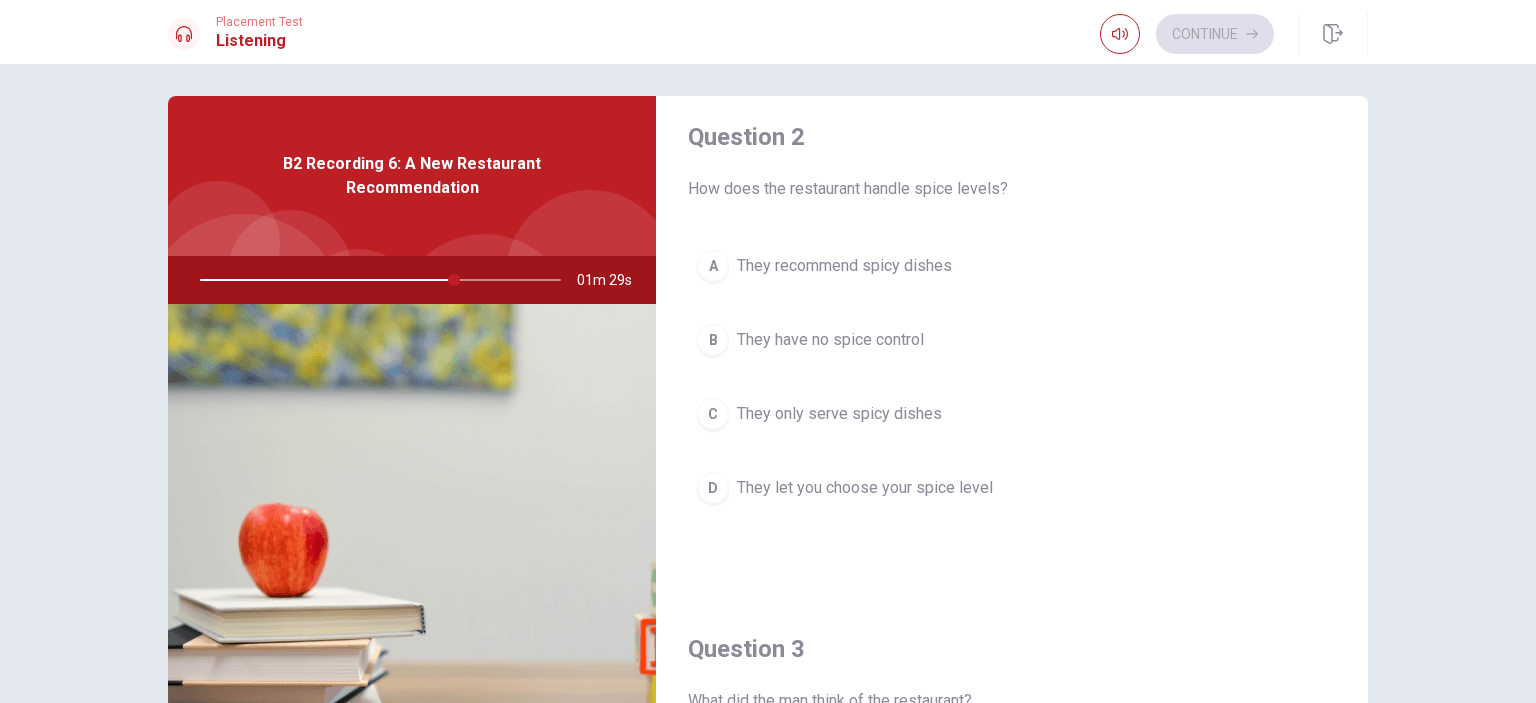 scroll, scrollTop: 530, scrollLeft: 0, axis: vertical 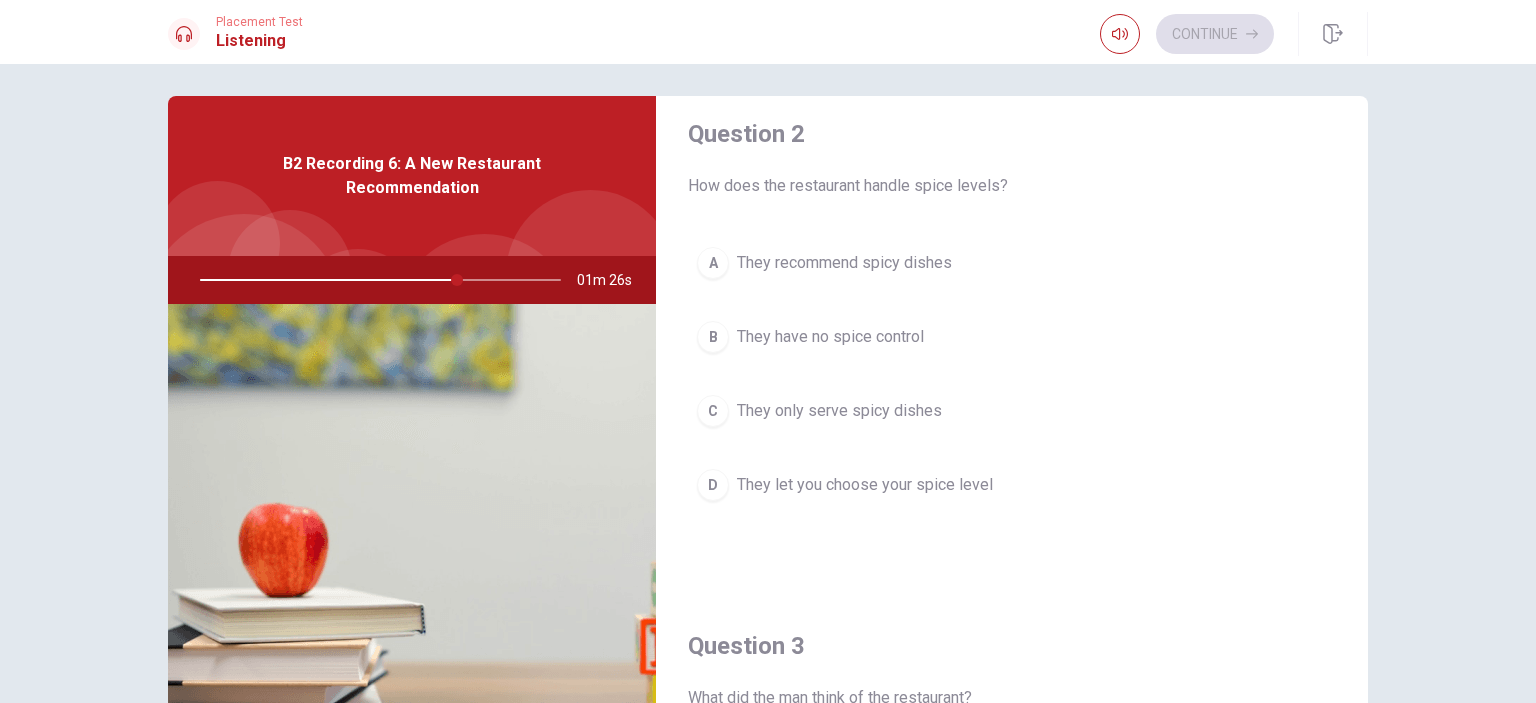 click on "D" at bounding box center [713, 485] 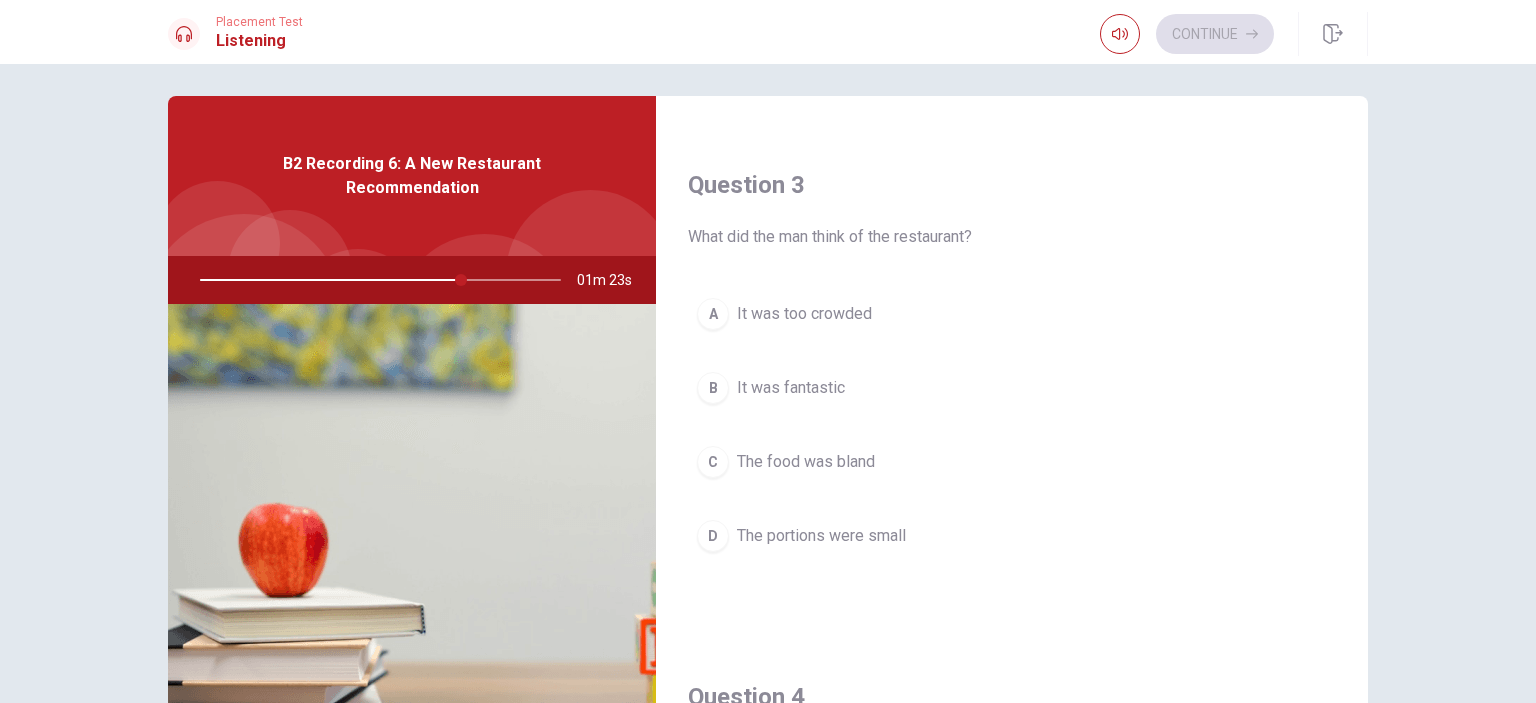scroll, scrollTop: 993, scrollLeft: 0, axis: vertical 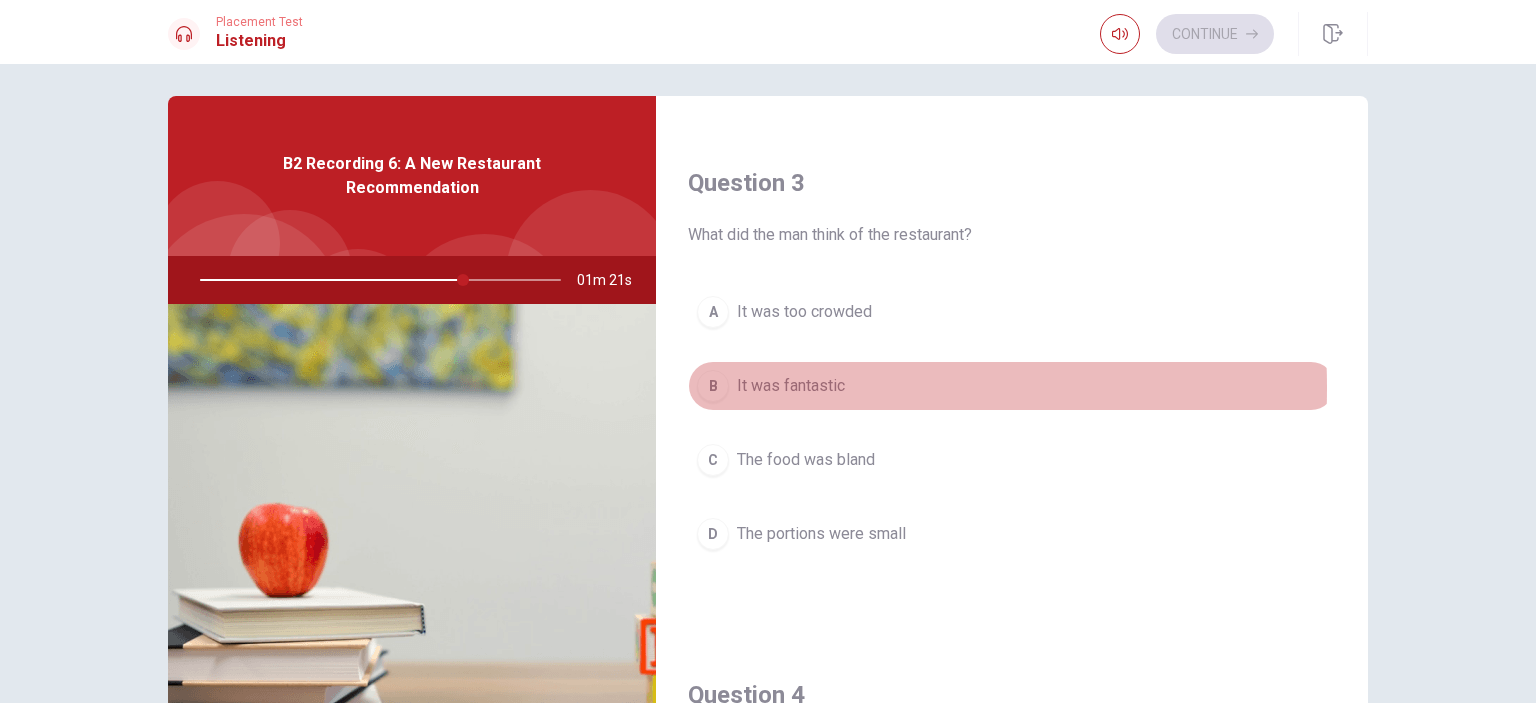 click on "B" at bounding box center [713, 386] 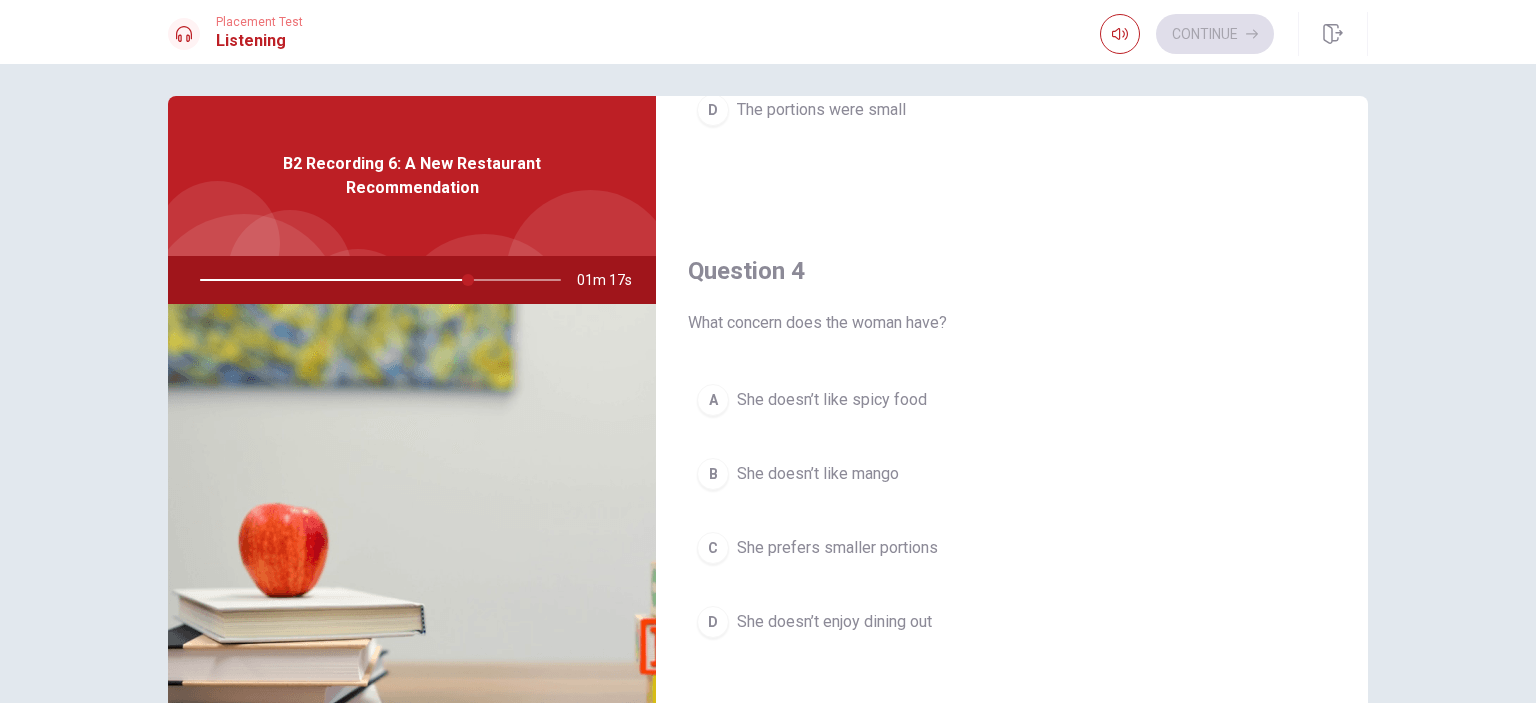 scroll, scrollTop: 1424, scrollLeft: 0, axis: vertical 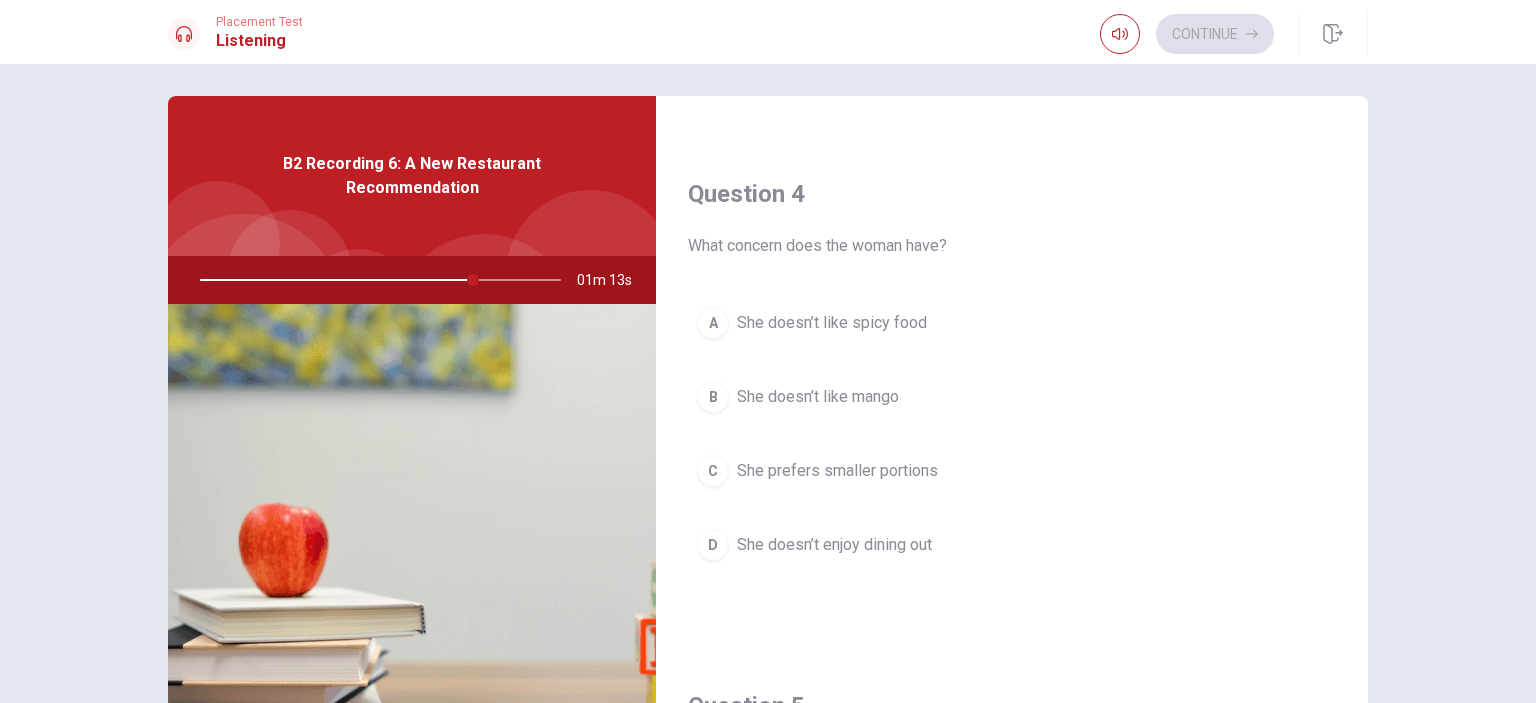 drag, startPoint x: 1362, startPoint y: 561, endPoint x: 1362, endPoint y: 580, distance: 19 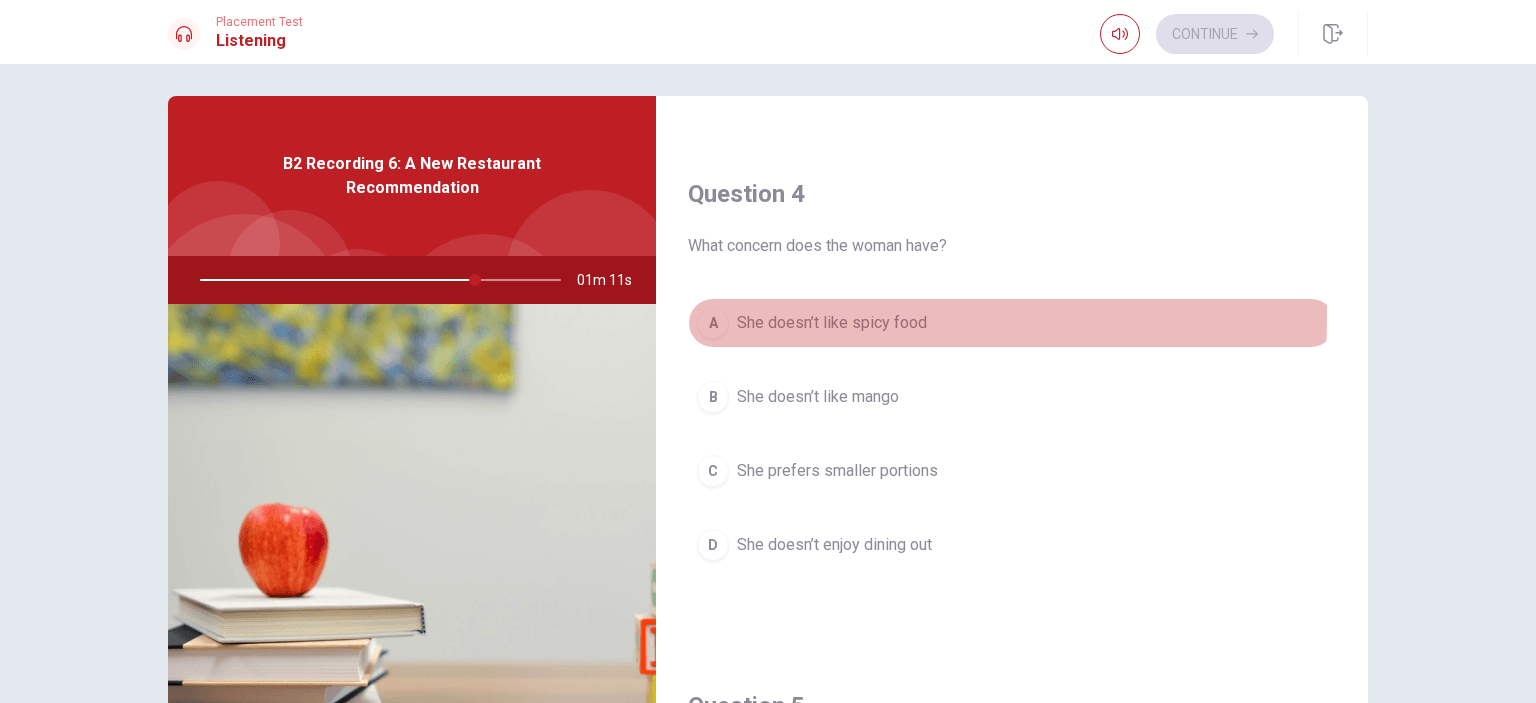 click on "A" at bounding box center [713, 323] 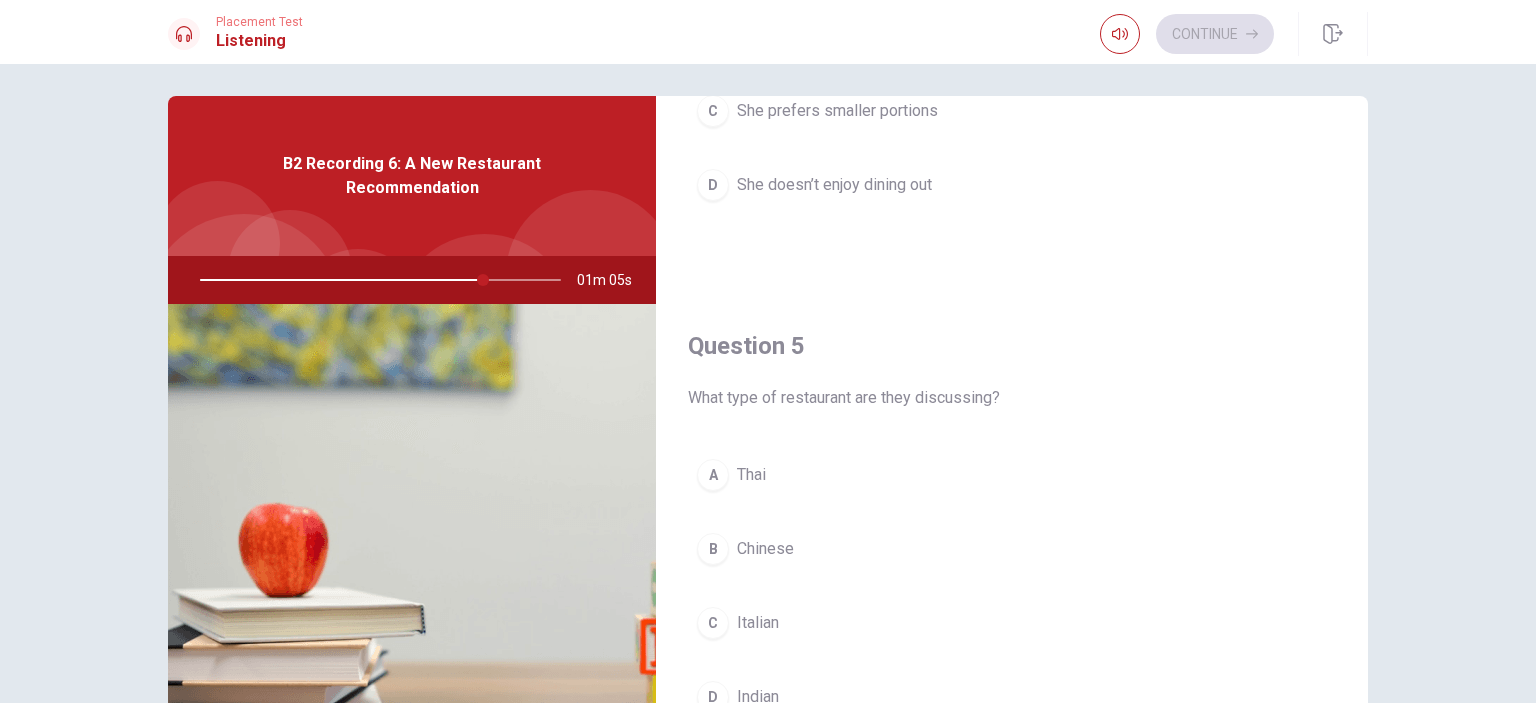 scroll, scrollTop: 1856, scrollLeft: 0, axis: vertical 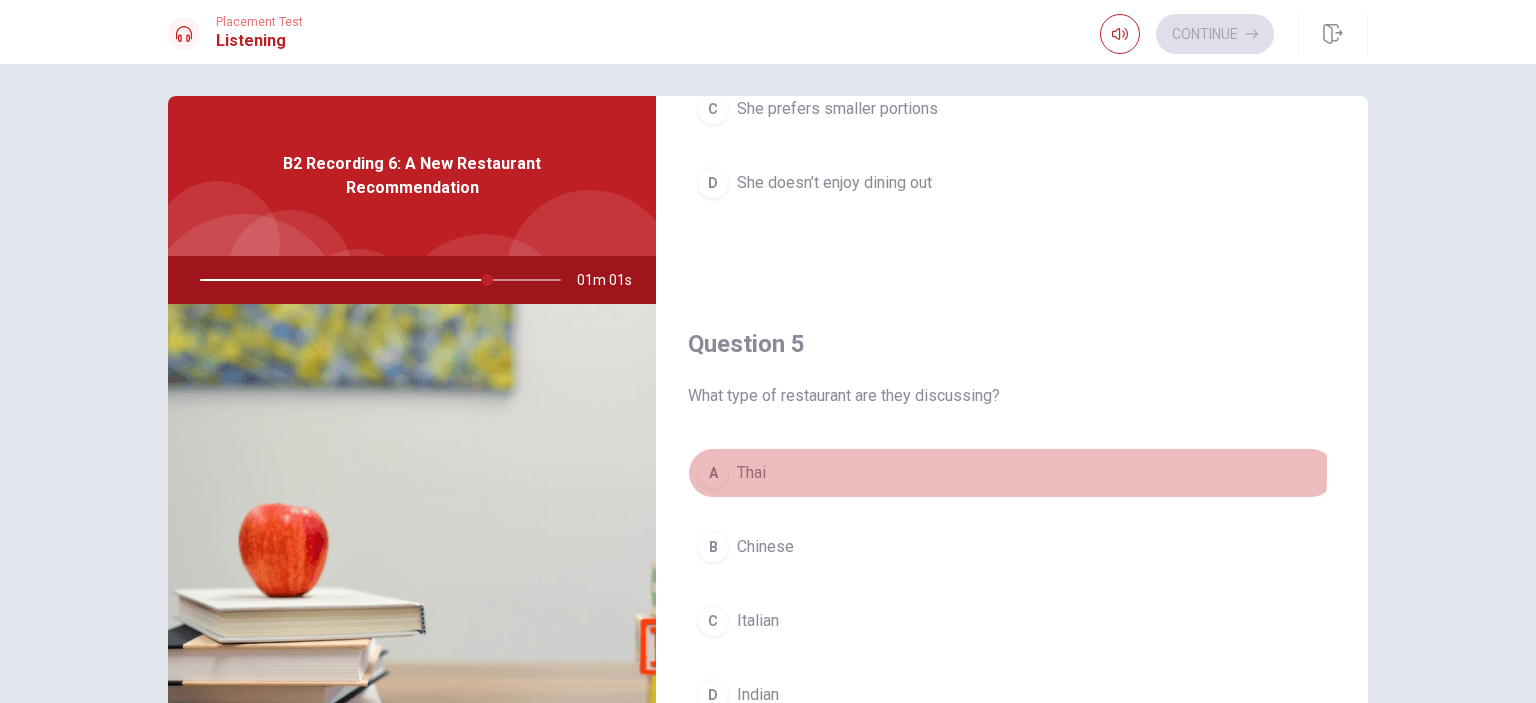 click on "A Thai" at bounding box center (1012, 473) 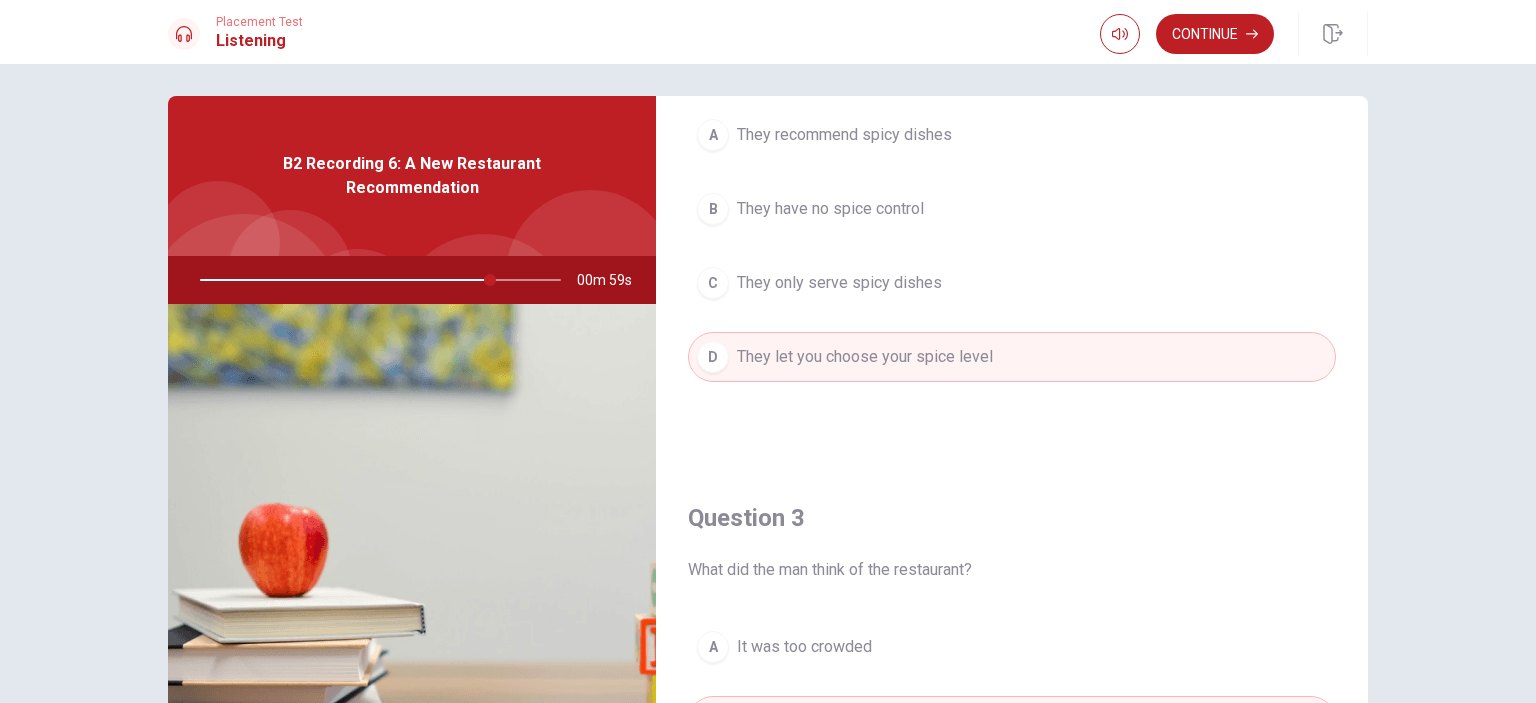 scroll, scrollTop: 606, scrollLeft: 0, axis: vertical 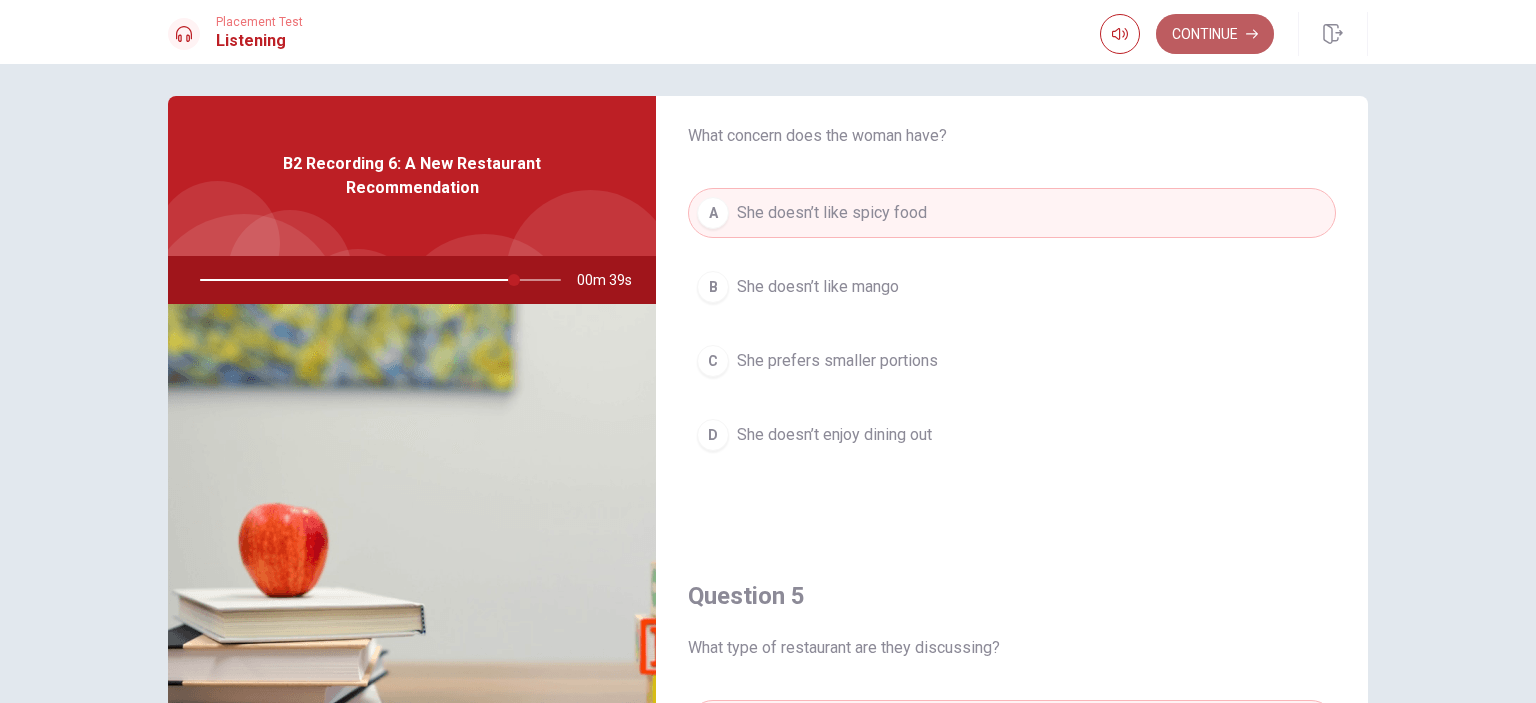 click on "Continue" at bounding box center [1215, 34] 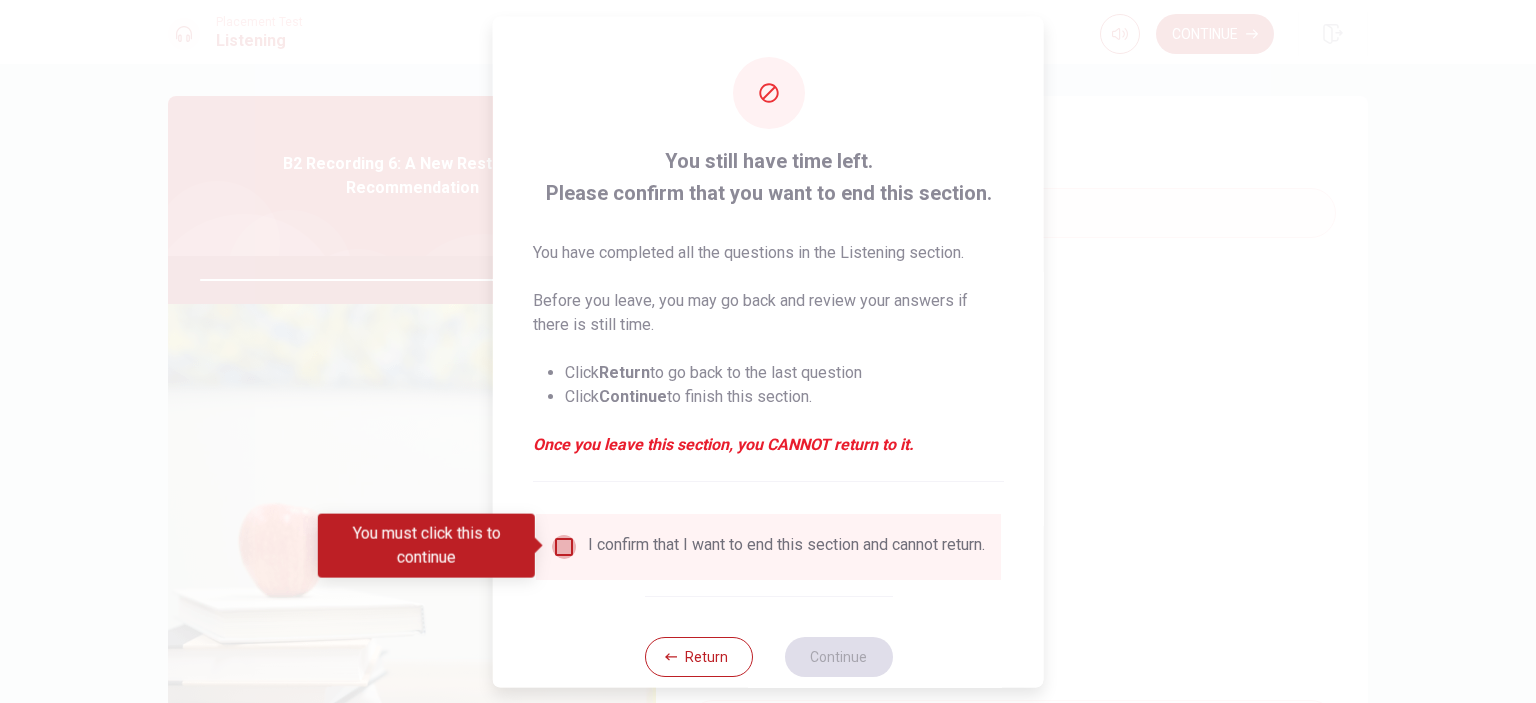 click at bounding box center [564, 546] 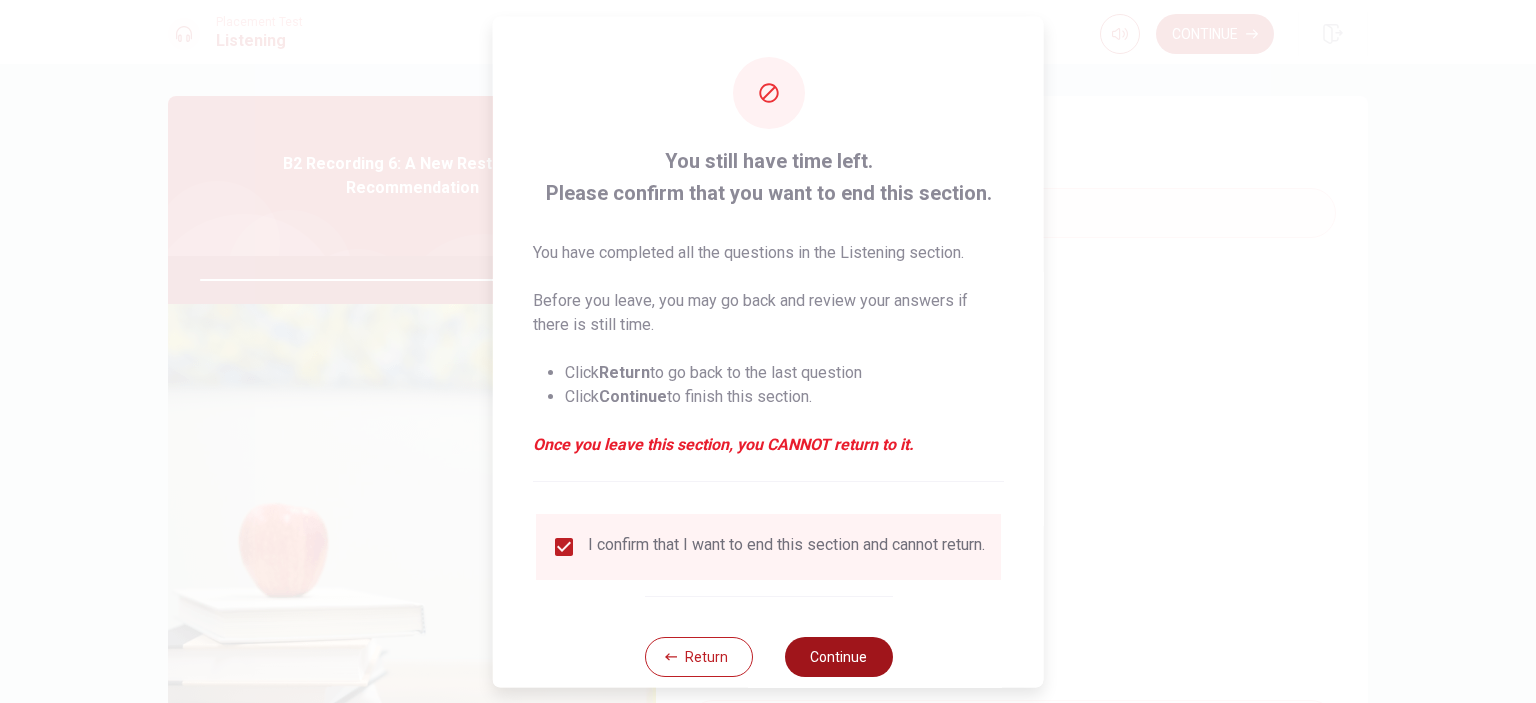 click on "Continue" at bounding box center (838, 656) 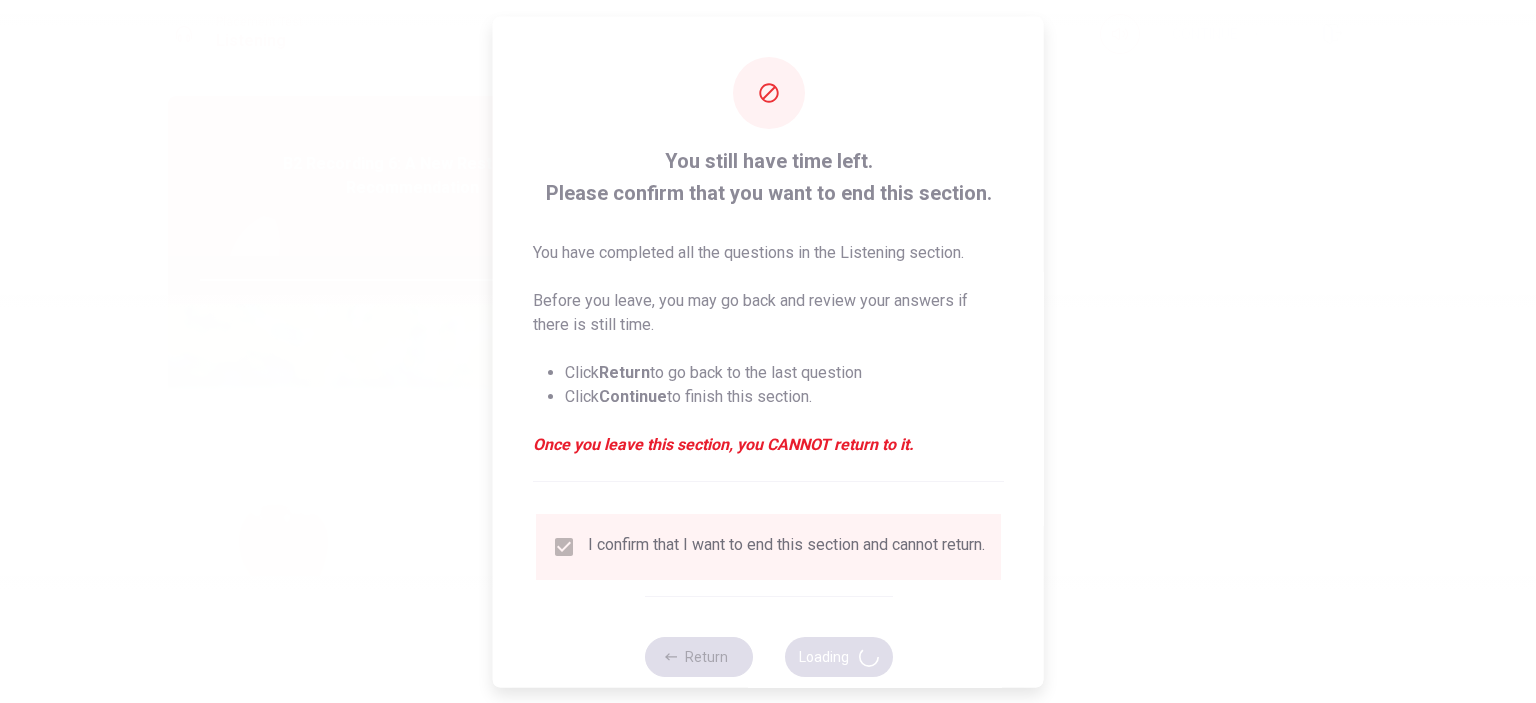 type on "89" 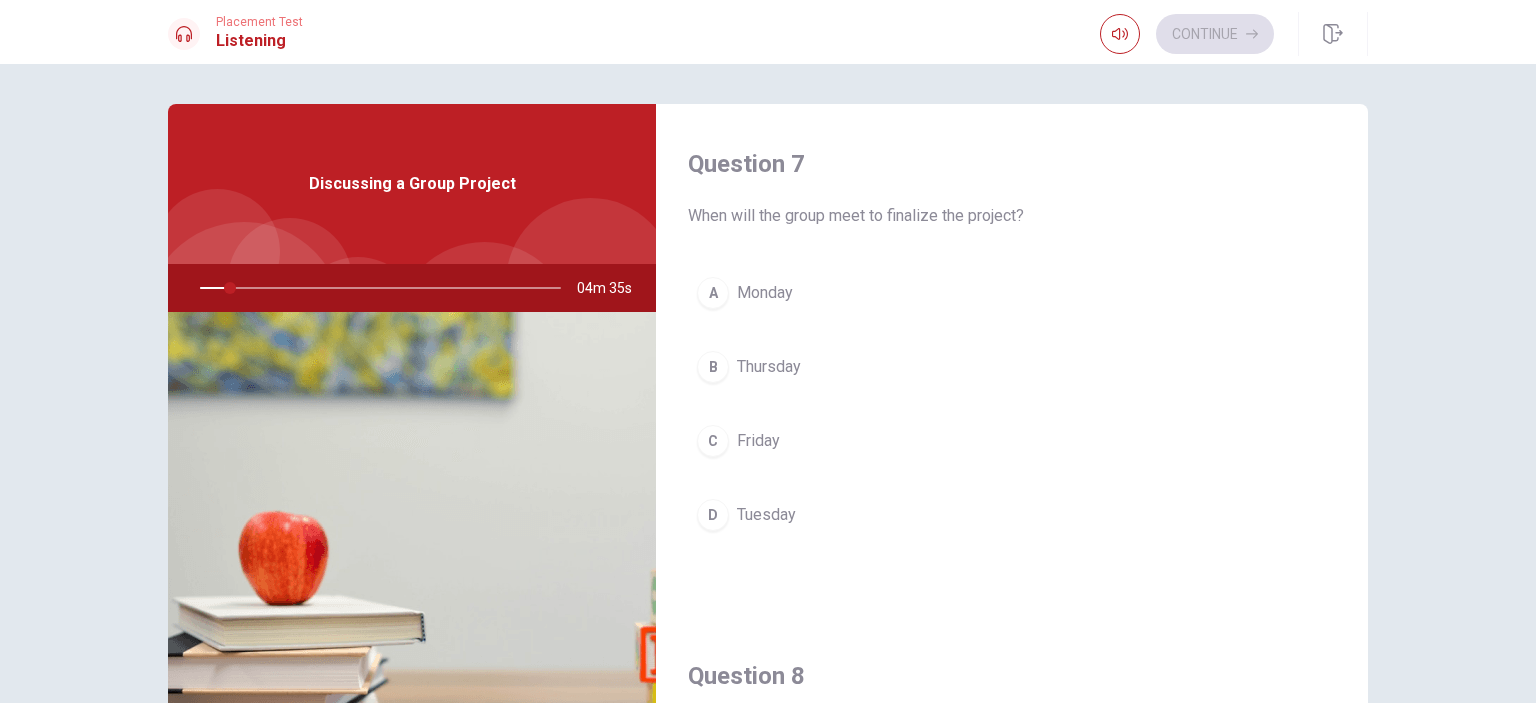scroll, scrollTop: 524, scrollLeft: 0, axis: vertical 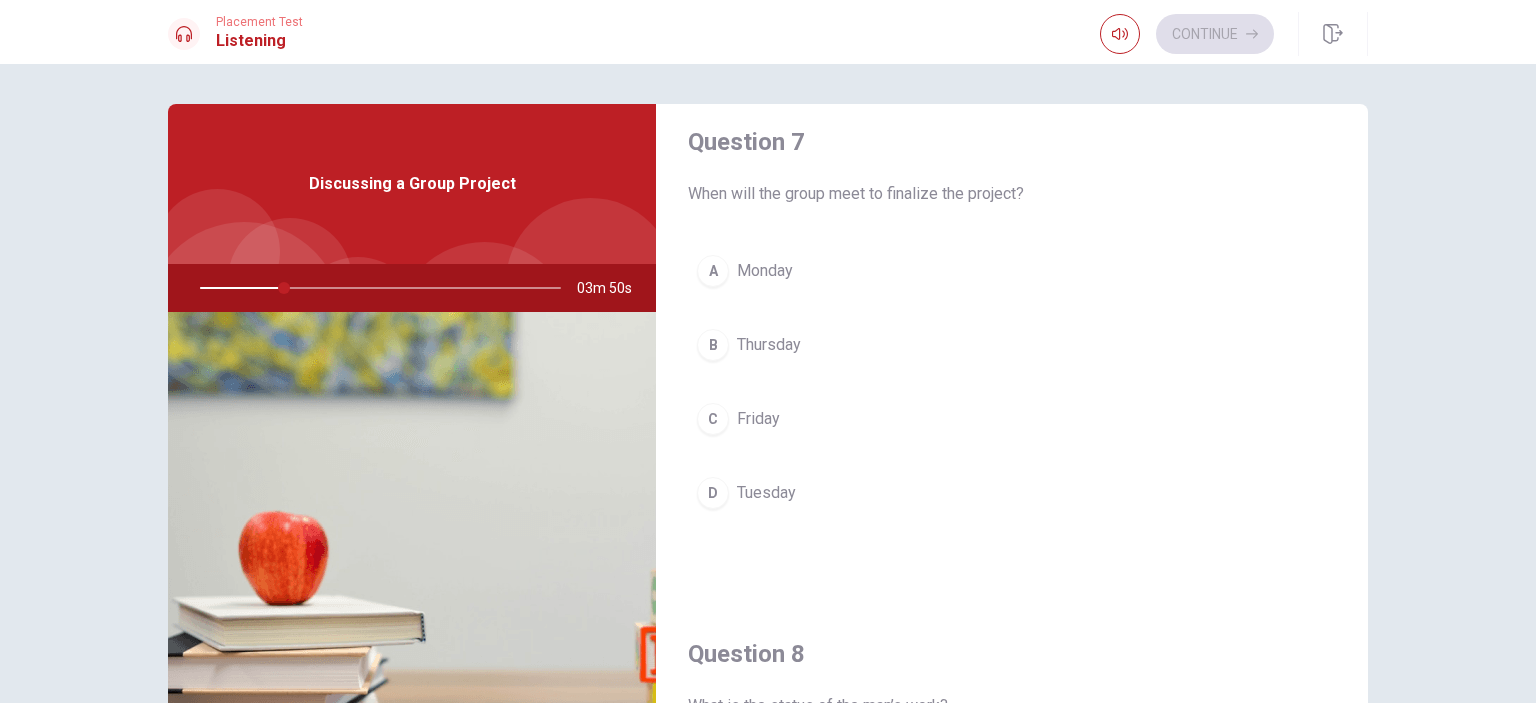 click on "Question 6 What does the woman plan to do once the drafts are ready? A Combine them and review the structure B Rewrite her section C Edit the entire project alone D Reassign incomplete tasks Question 7 When will the group meet to finalize the project? A Monday B Thursday C Friday D Tuesday Question 8 What is the status of the man’s work? A He hasn't started his section. B He is revising the group’s work C He has completed his section D He has outlined his section but hasn’t drafted it yet Question 9 What does the woman suggest to improve the project’s progress? A Reassigning tasks entirely B Adding more team members C Creating a timeline with mini-deadlines D Holding daily meetings Question 10 What issue is the group facing? A Poor communication B Difficulty with research C Lack of resources D Unequal contribution from group members" at bounding box center [1012, 451] 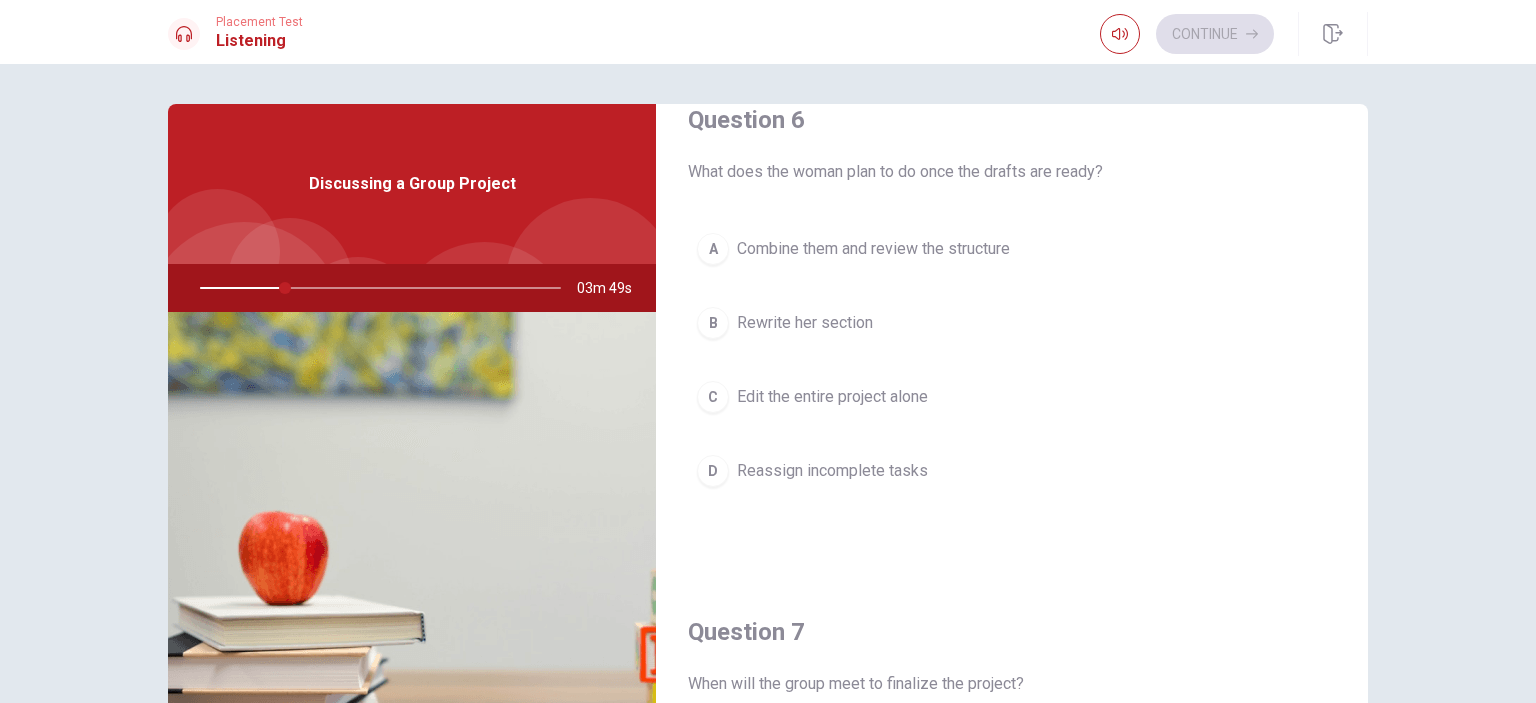 scroll, scrollTop: 0, scrollLeft: 0, axis: both 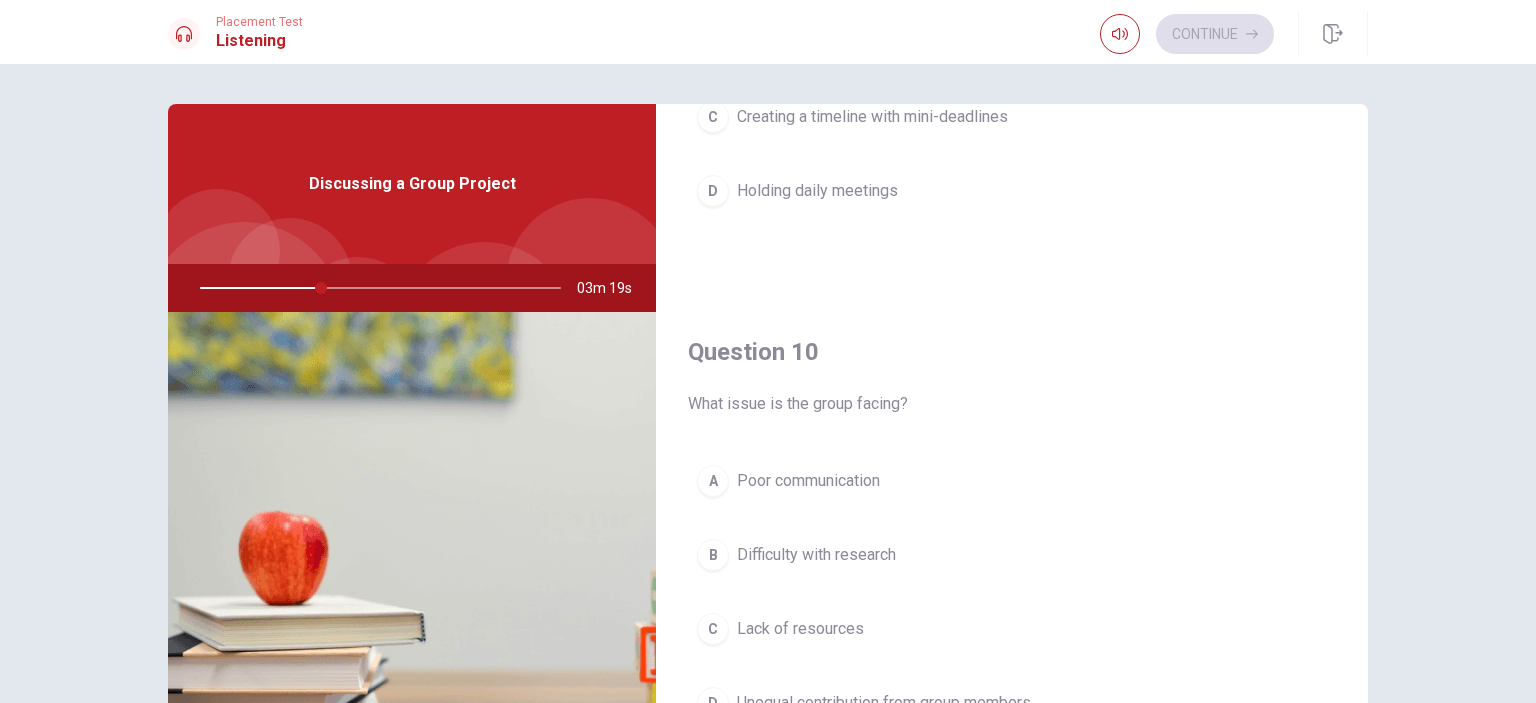 click on "D Unequal contribution from group members" at bounding box center [1012, 703] 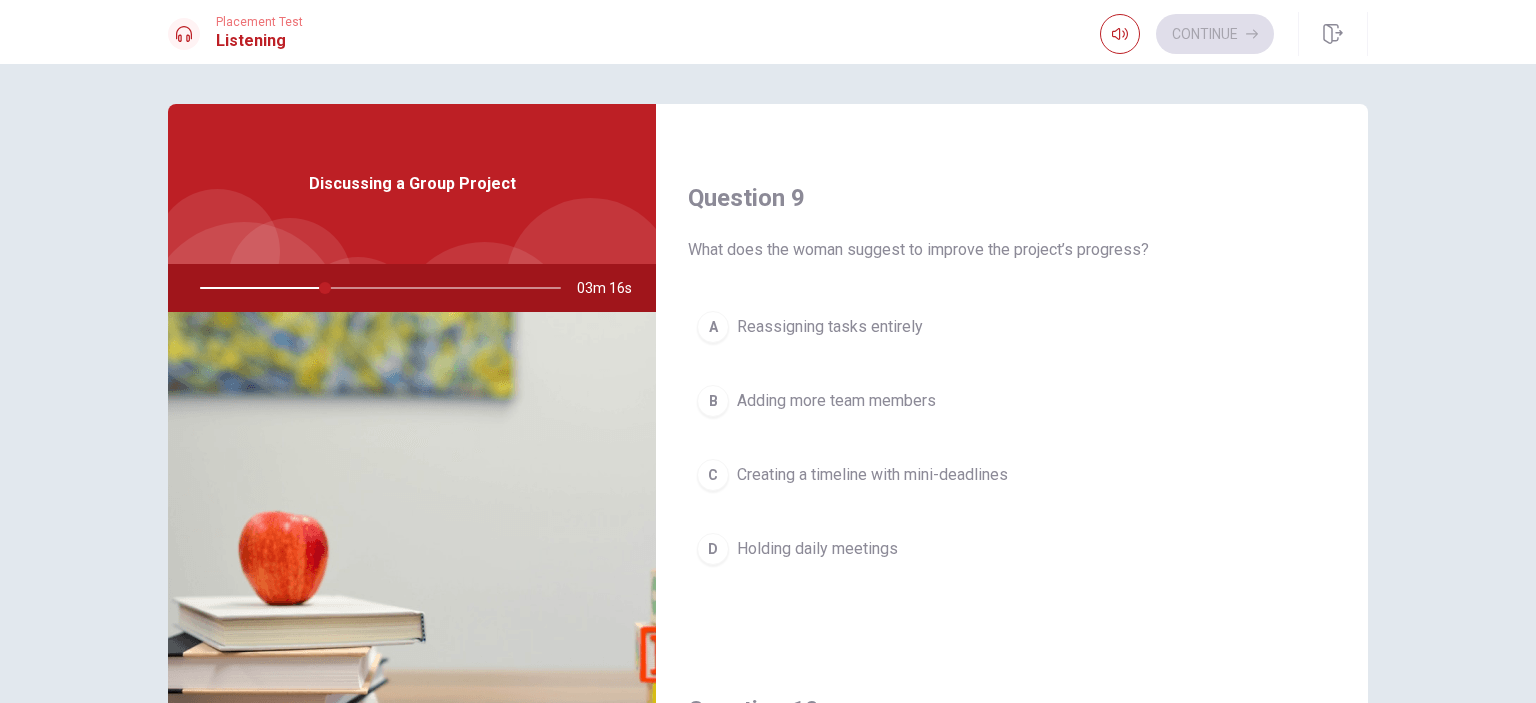 scroll, scrollTop: 1495, scrollLeft: 0, axis: vertical 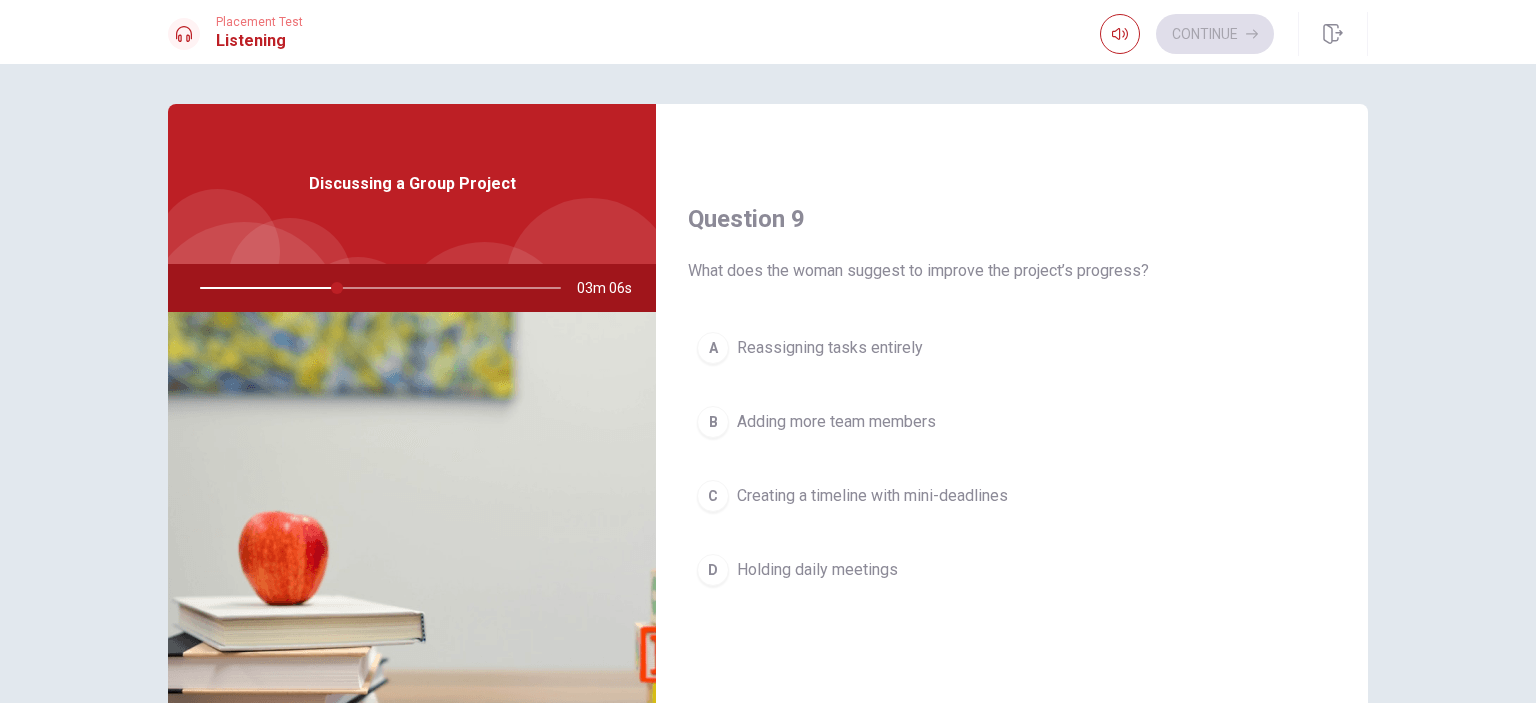 click on "Creating a timeline with mini-deadlines" at bounding box center [872, 496] 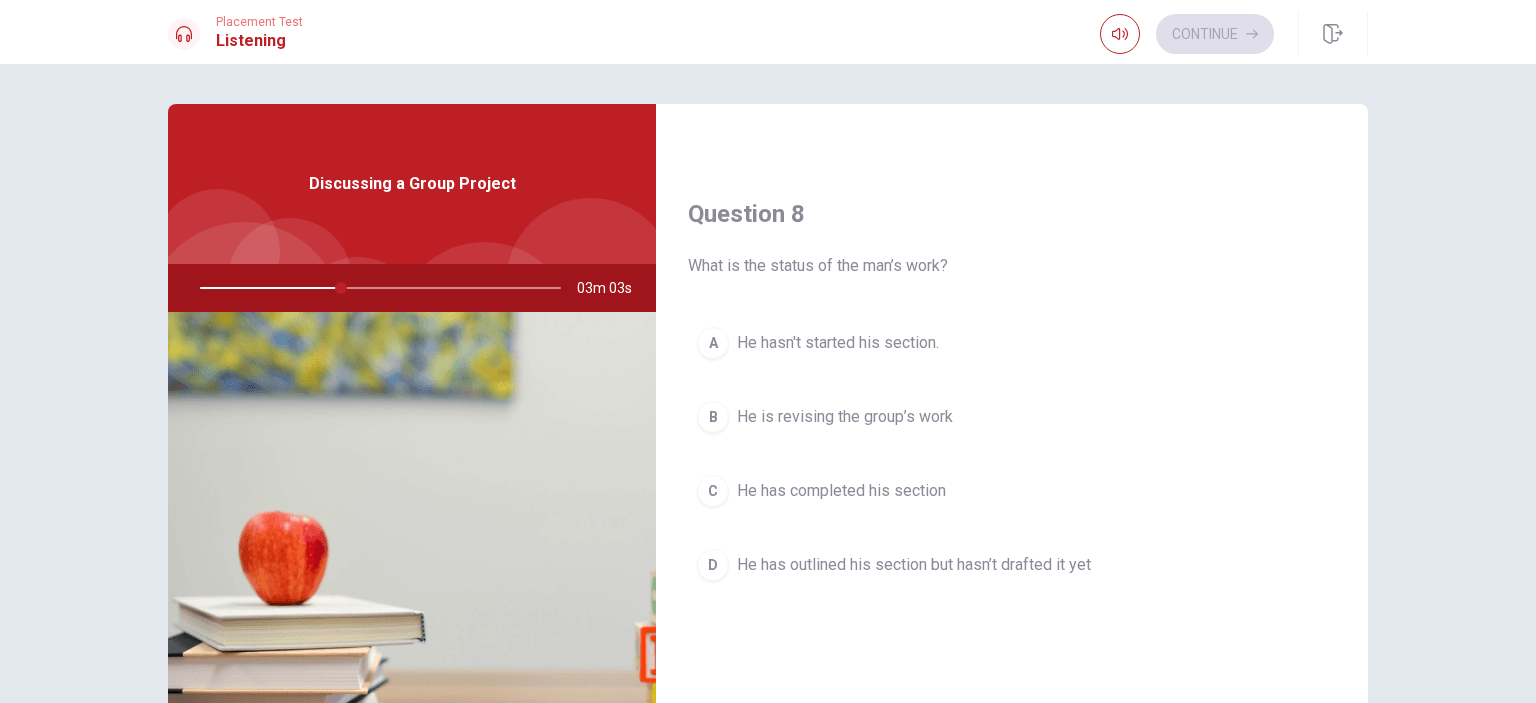 scroll, scrollTop: 973, scrollLeft: 0, axis: vertical 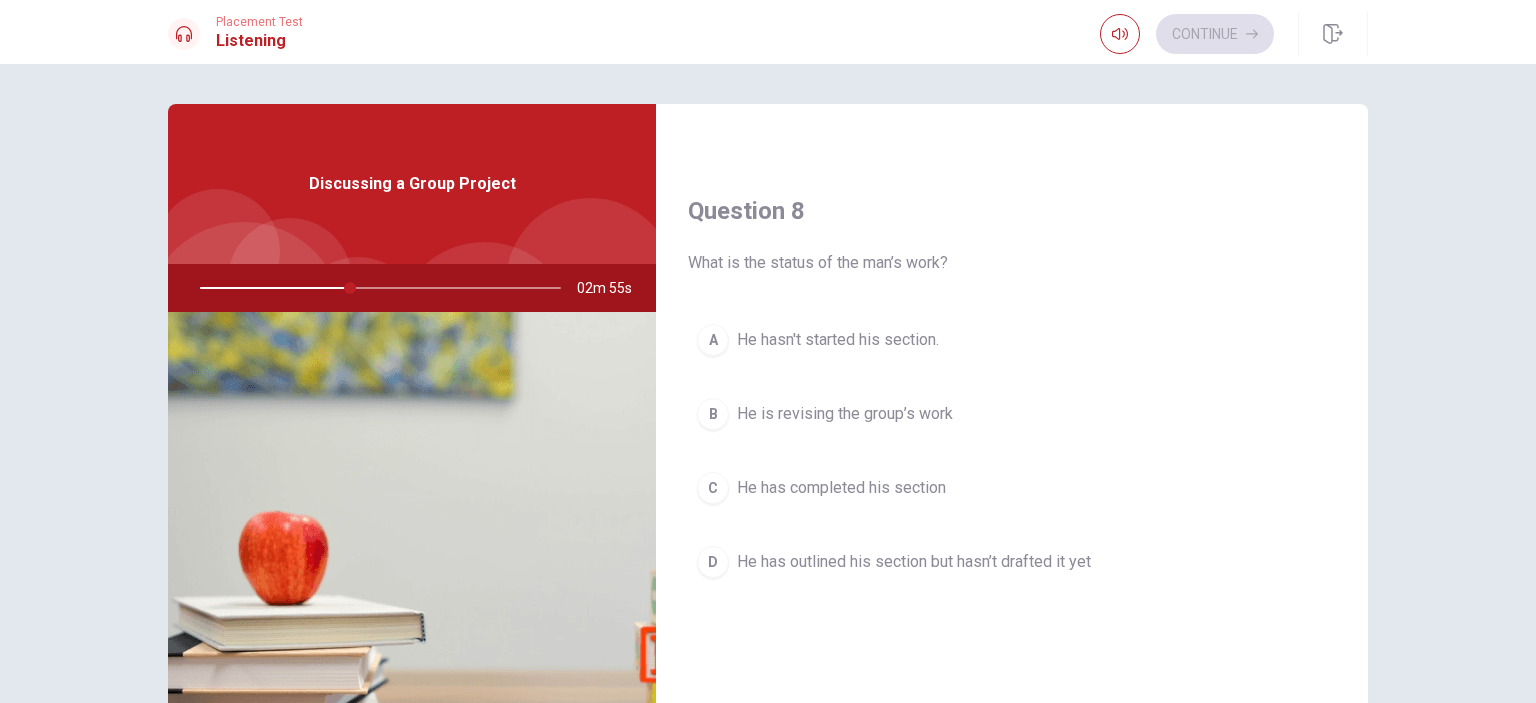 click on "He has outlined his section but hasn’t drafted it yet" at bounding box center (914, 562) 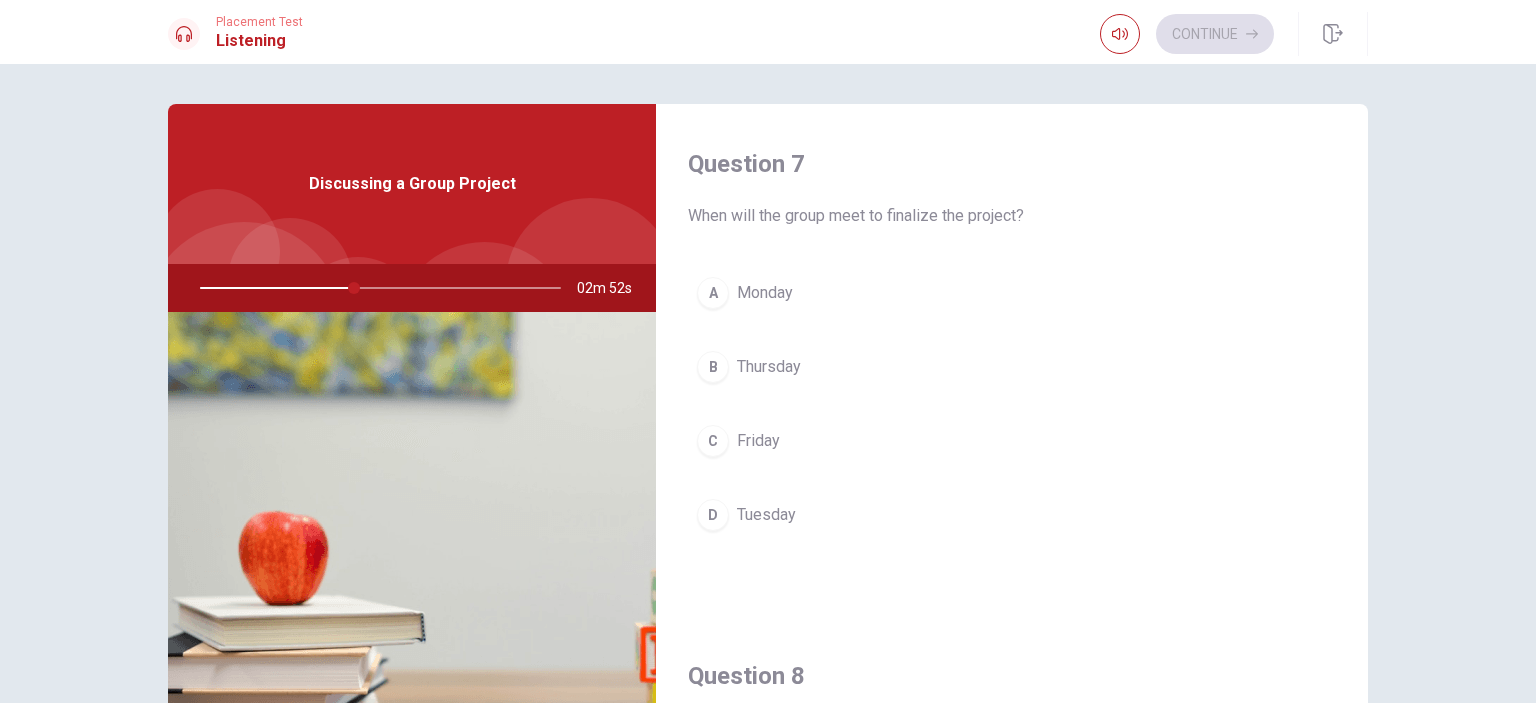 scroll, scrollTop: 505, scrollLeft: 0, axis: vertical 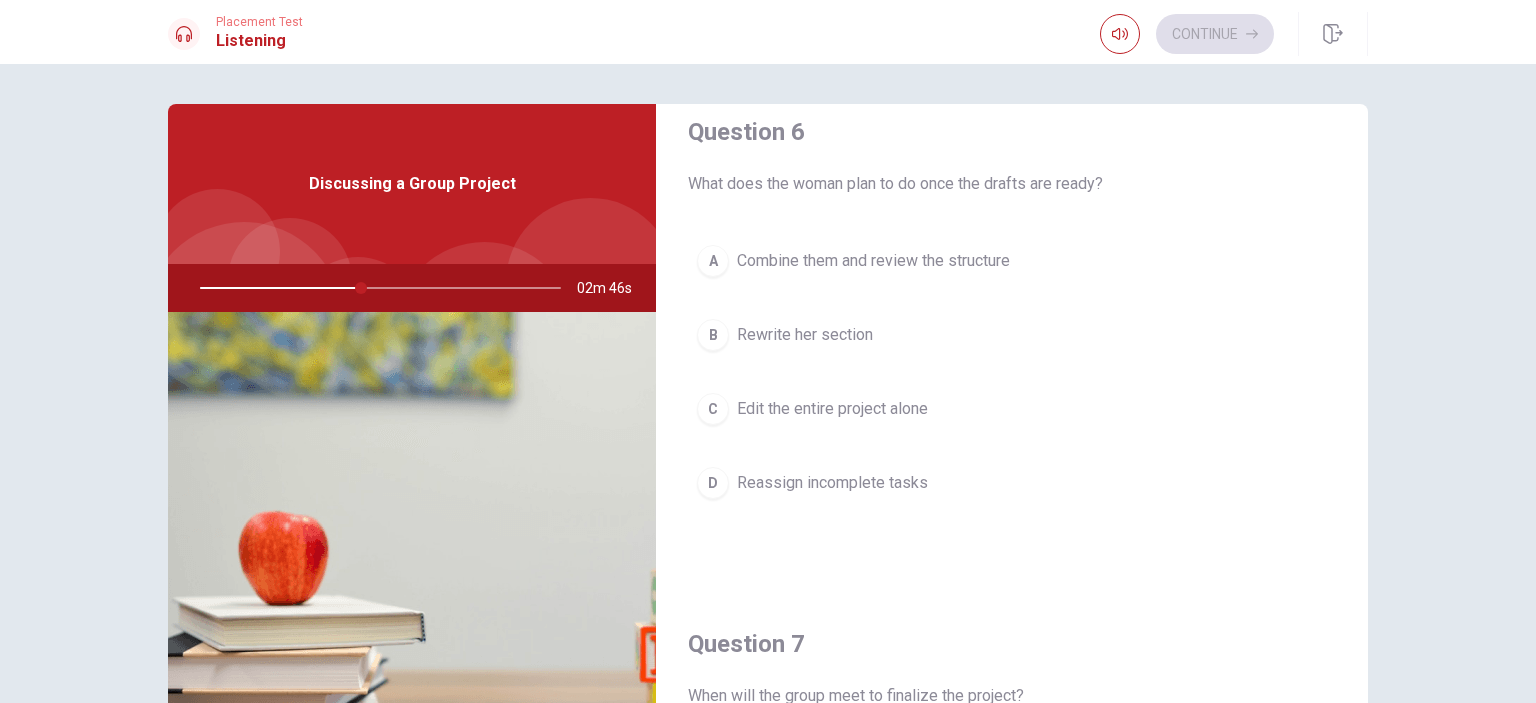 click on "A Combine them and review the structure" at bounding box center [1012, 261] 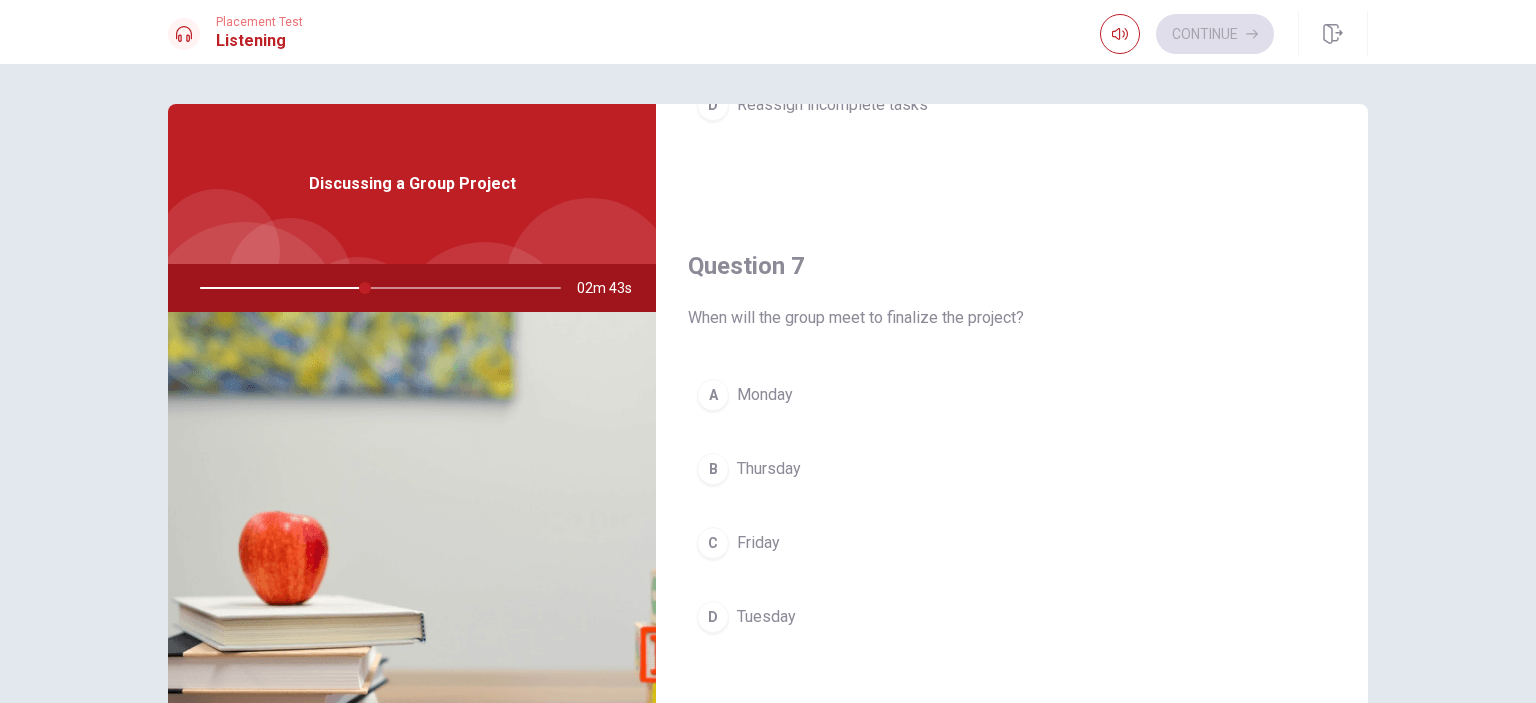 scroll, scrollTop: 485, scrollLeft: 0, axis: vertical 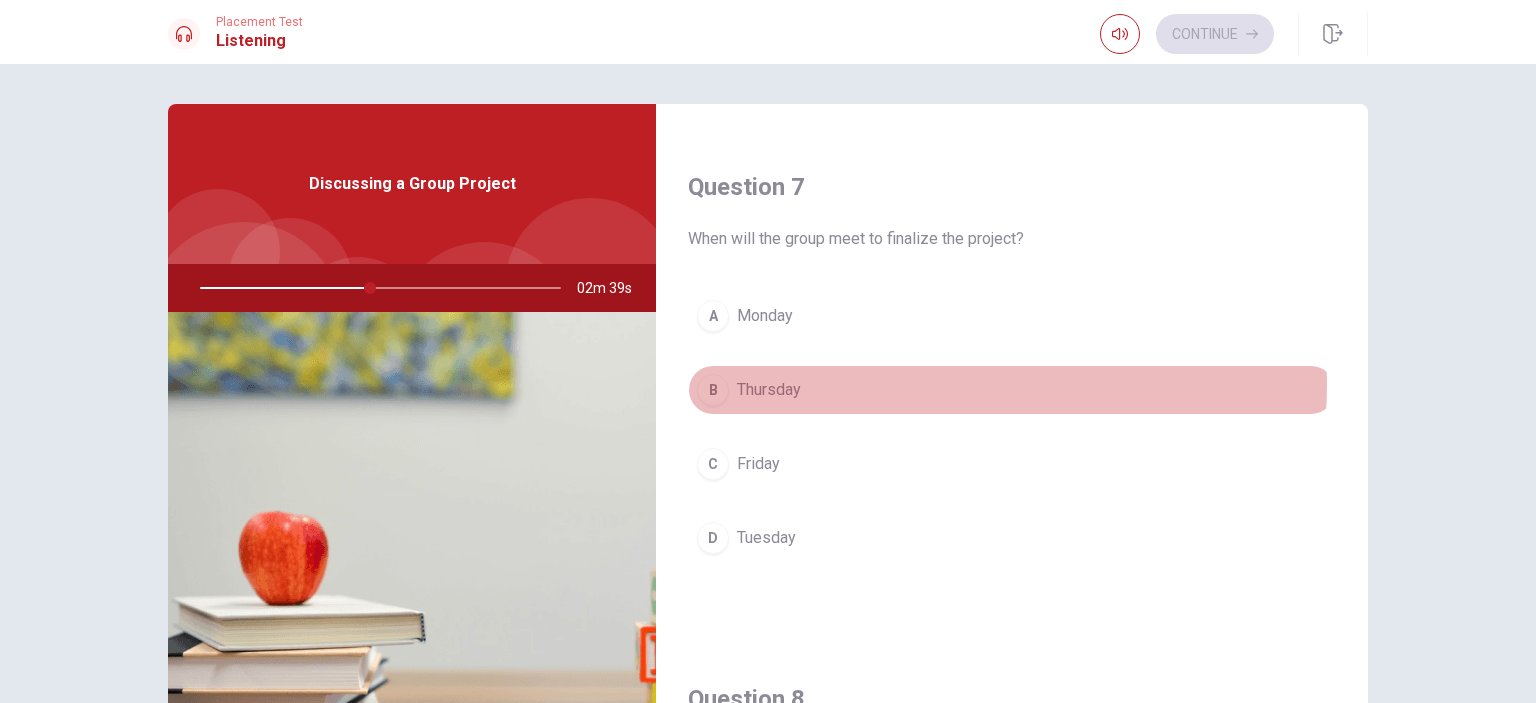 click on "B Thursday" at bounding box center [1012, 390] 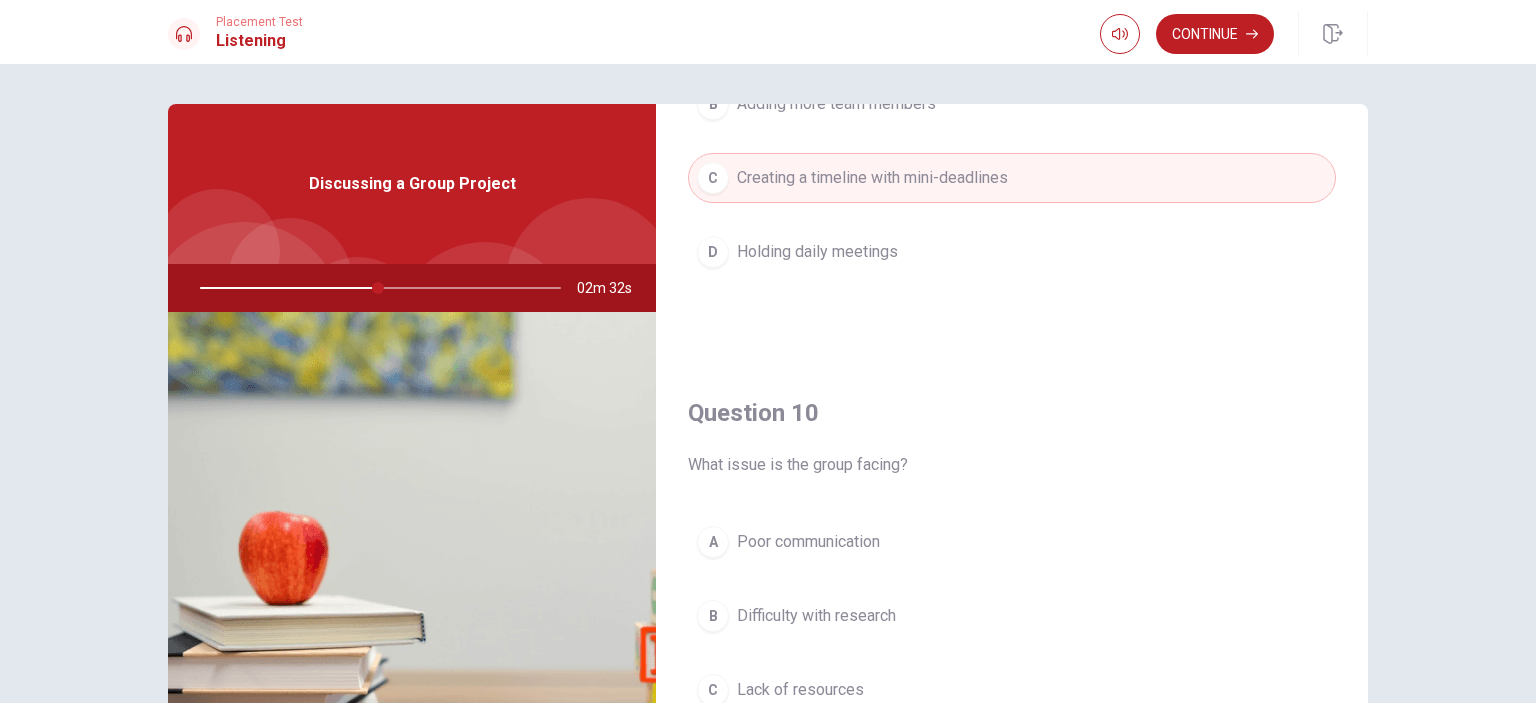 scroll, scrollTop: 1816, scrollLeft: 0, axis: vertical 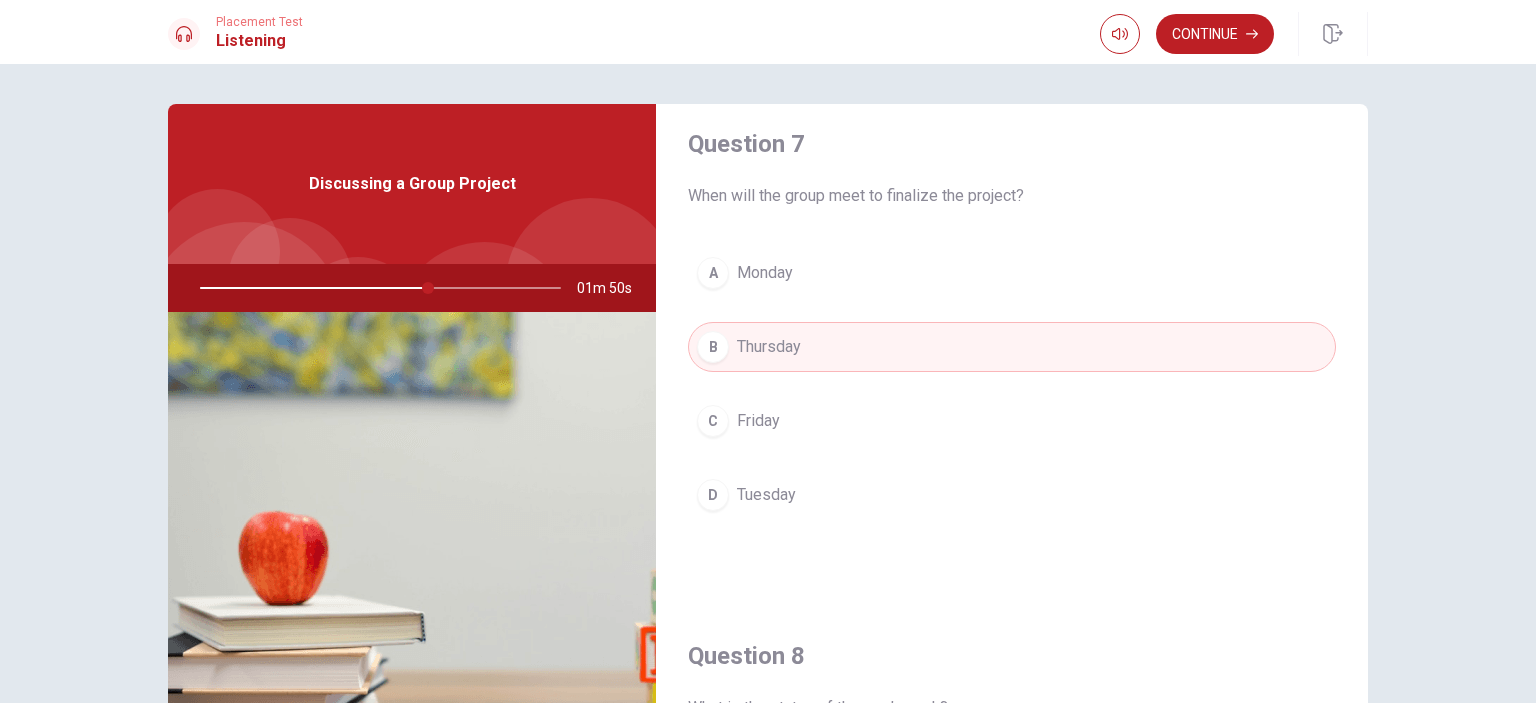 drag, startPoint x: 1393, startPoint y: 303, endPoint x: 1397, endPoint y: 283, distance: 20.396078 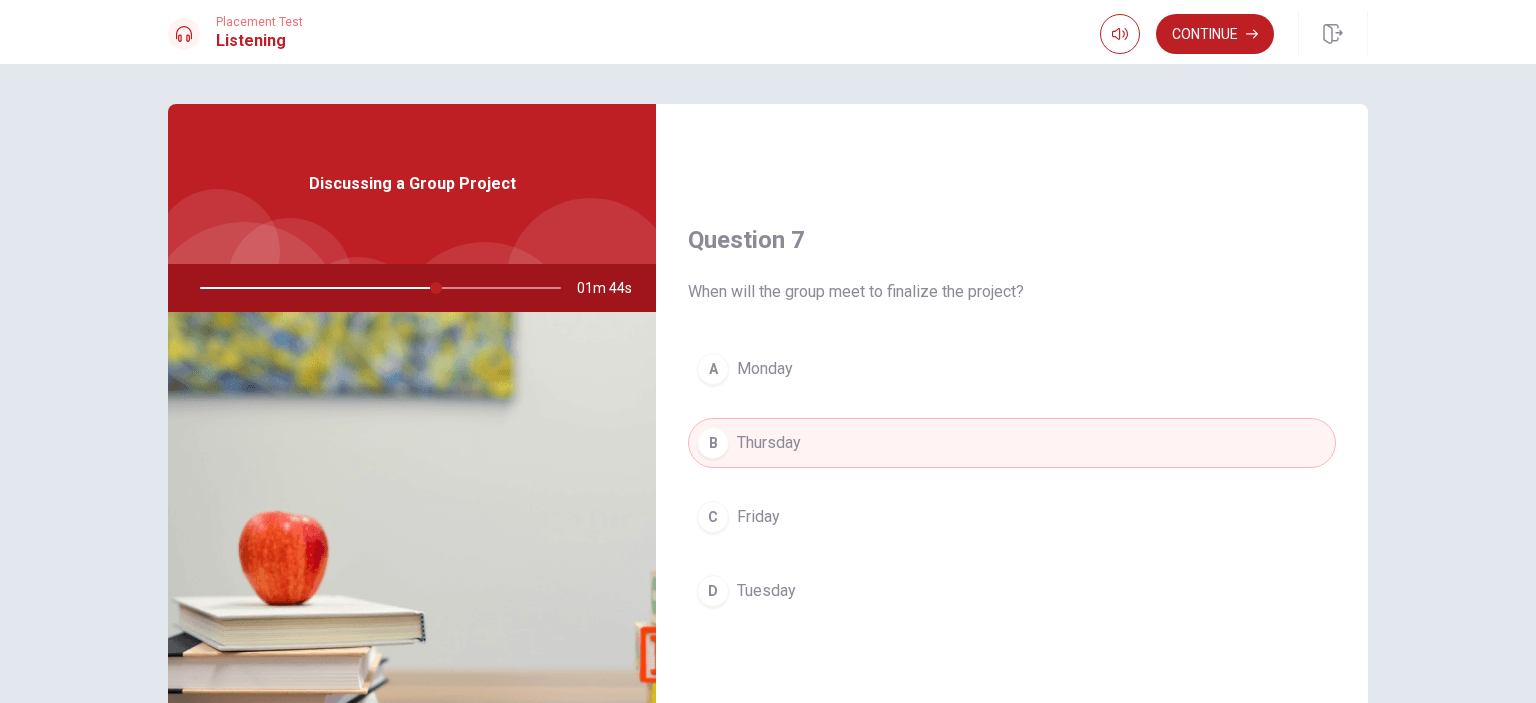 scroll, scrollTop: 456, scrollLeft: 0, axis: vertical 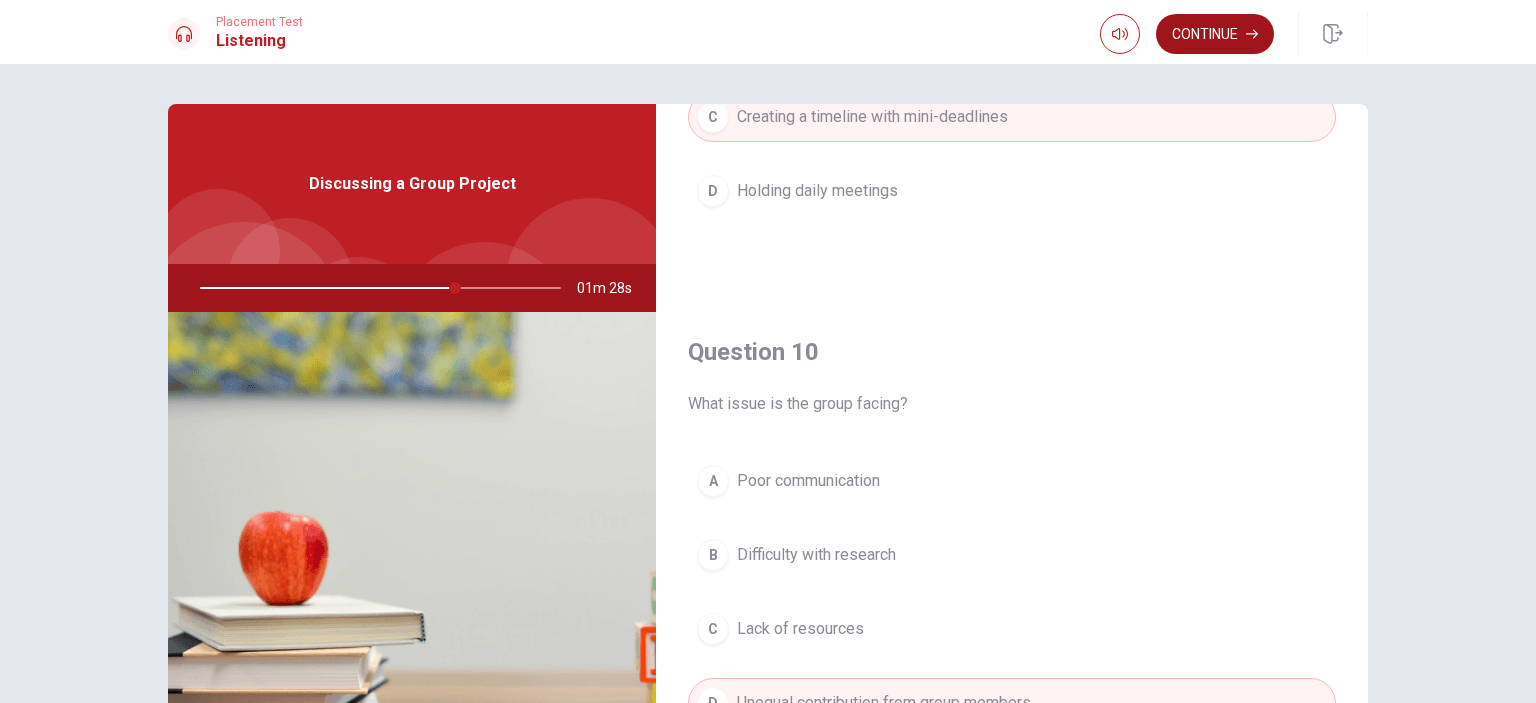 click on "Continue" at bounding box center [1215, 34] 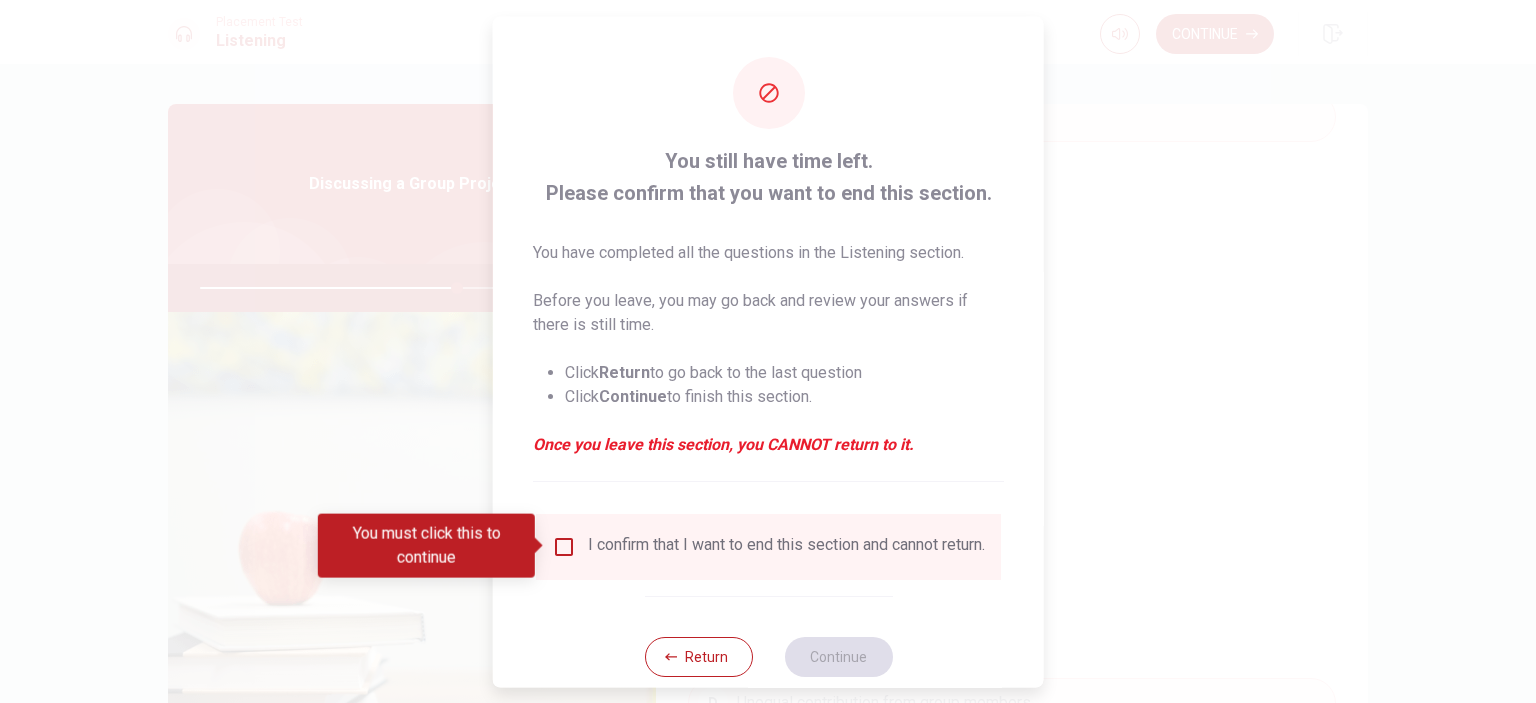click on "I confirm that I want to end this section and cannot return." at bounding box center [786, 546] 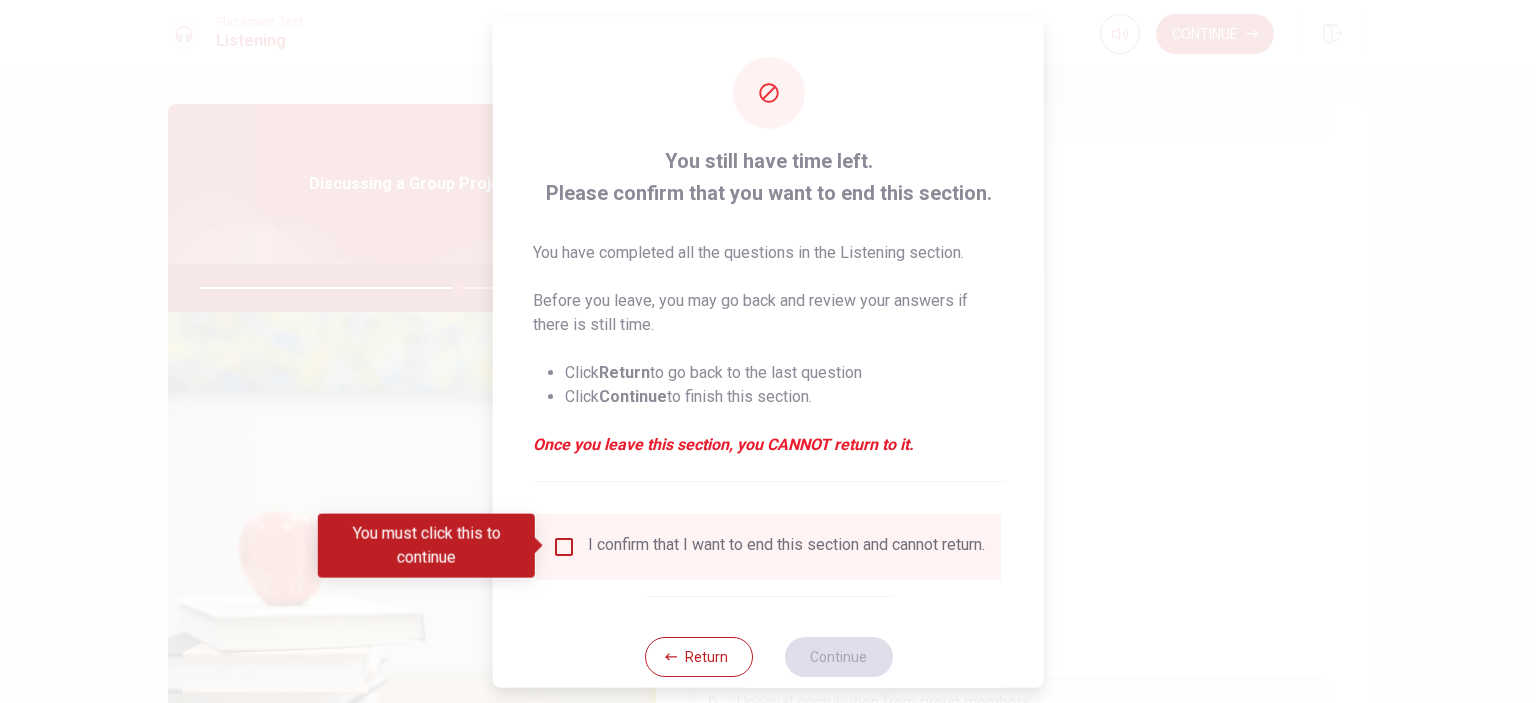 click at bounding box center [564, 546] 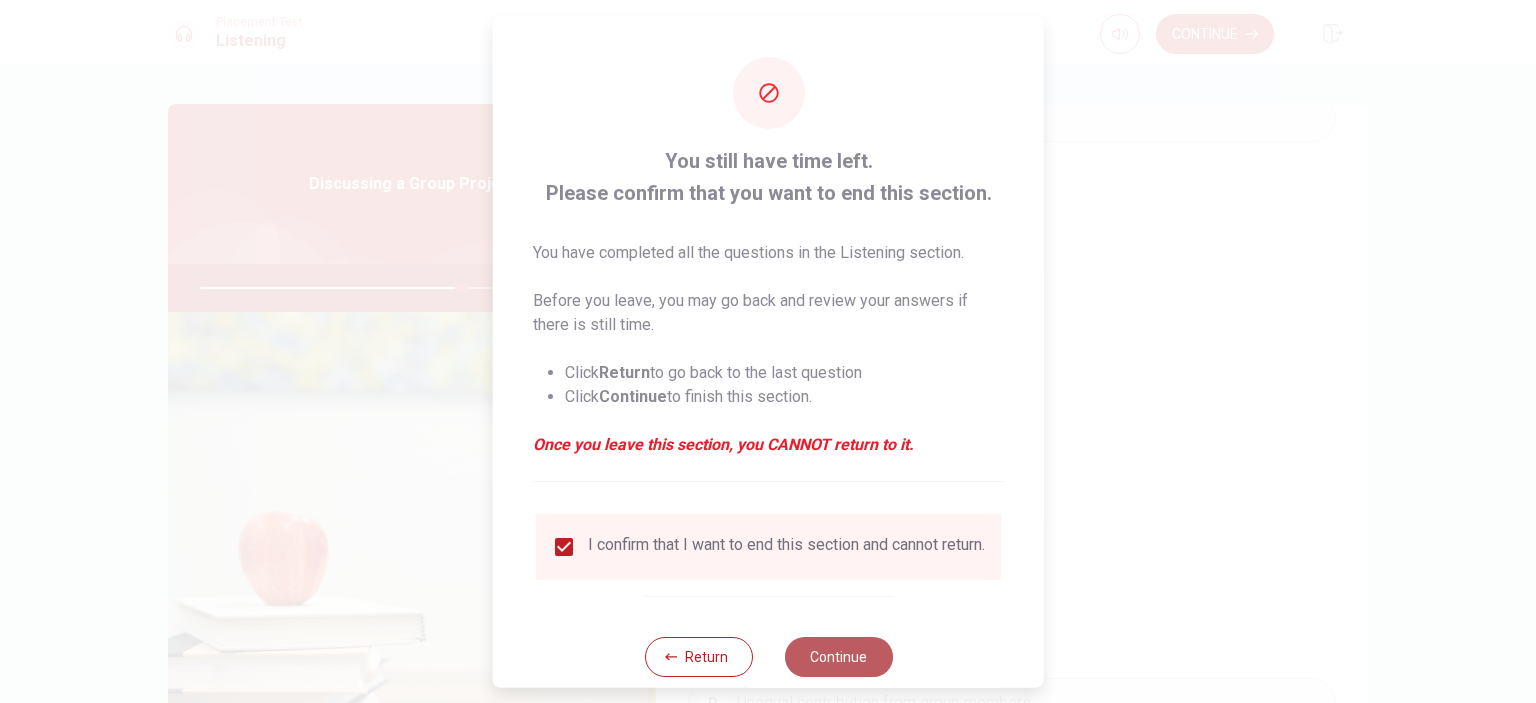 click on "Continue" at bounding box center [838, 656] 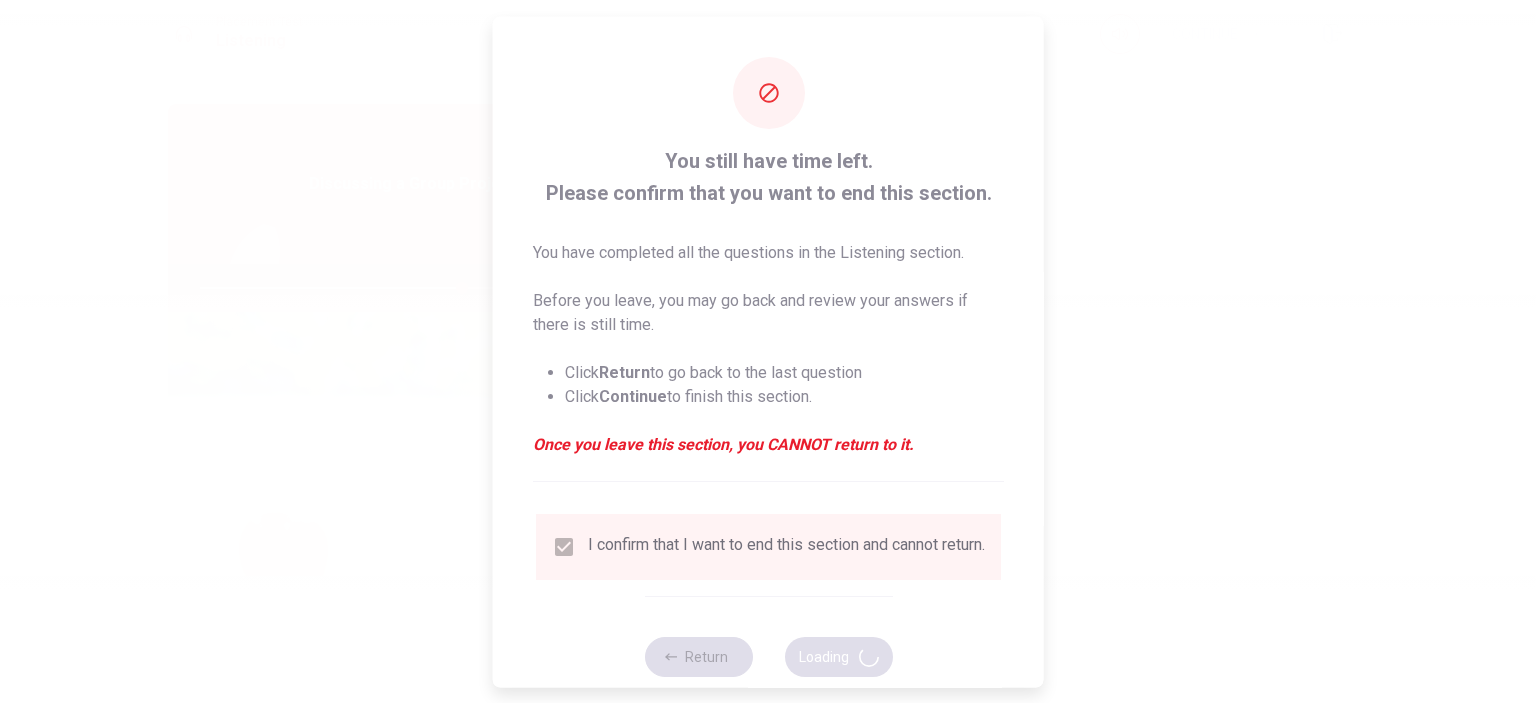 type on "73" 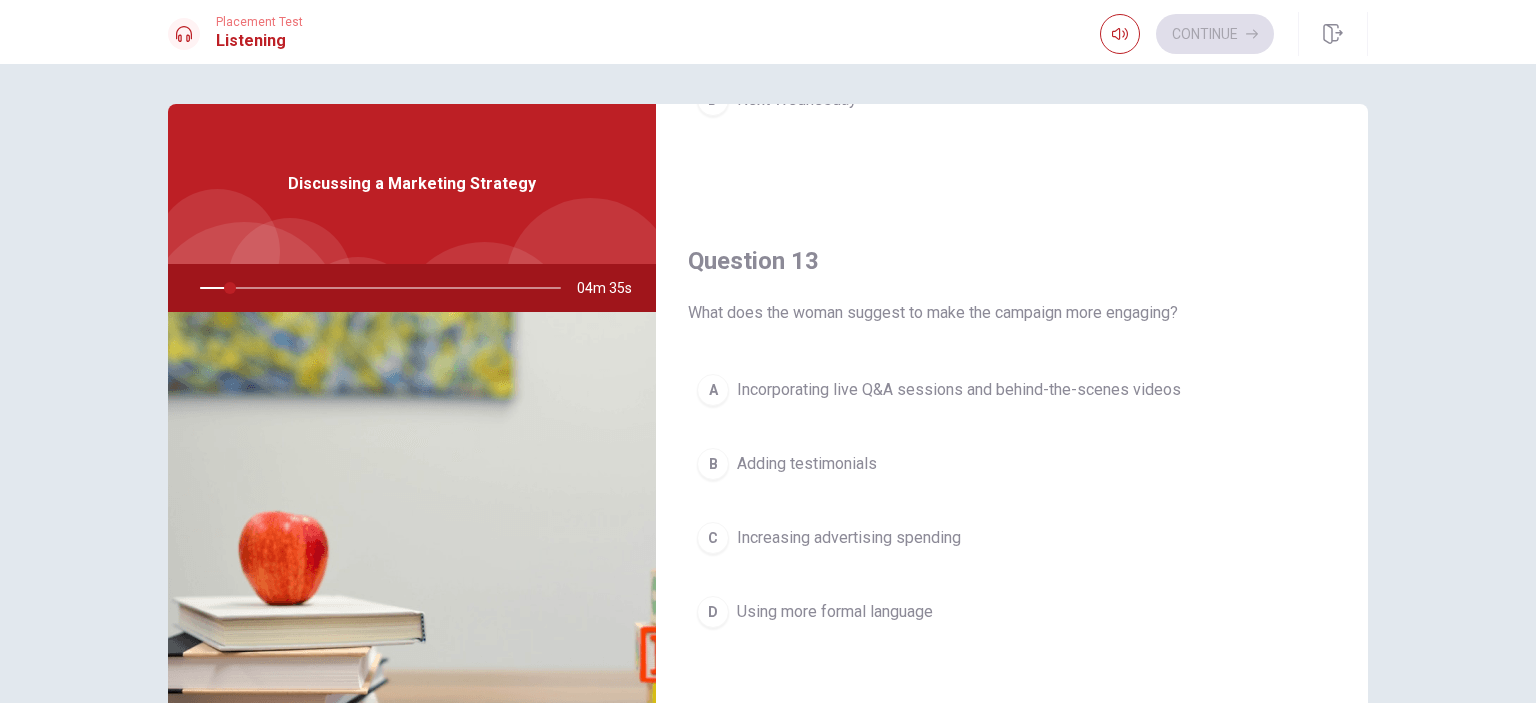 scroll, scrollTop: 926, scrollLeft: 0, axis: vertical 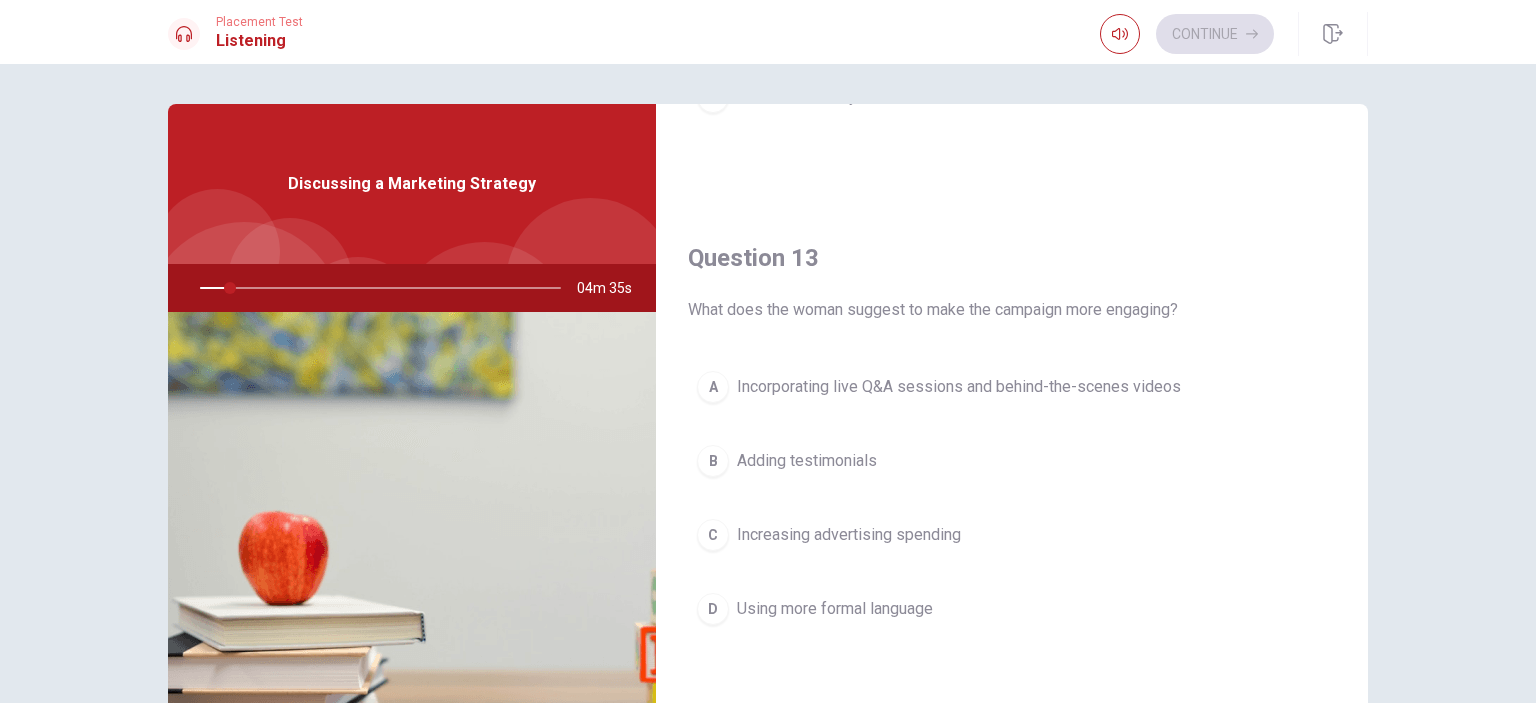 drag, startPoint x: 1362, startPoint y: 288, endPoint x: 1334, endPoint y: 532, distance: 245.6013 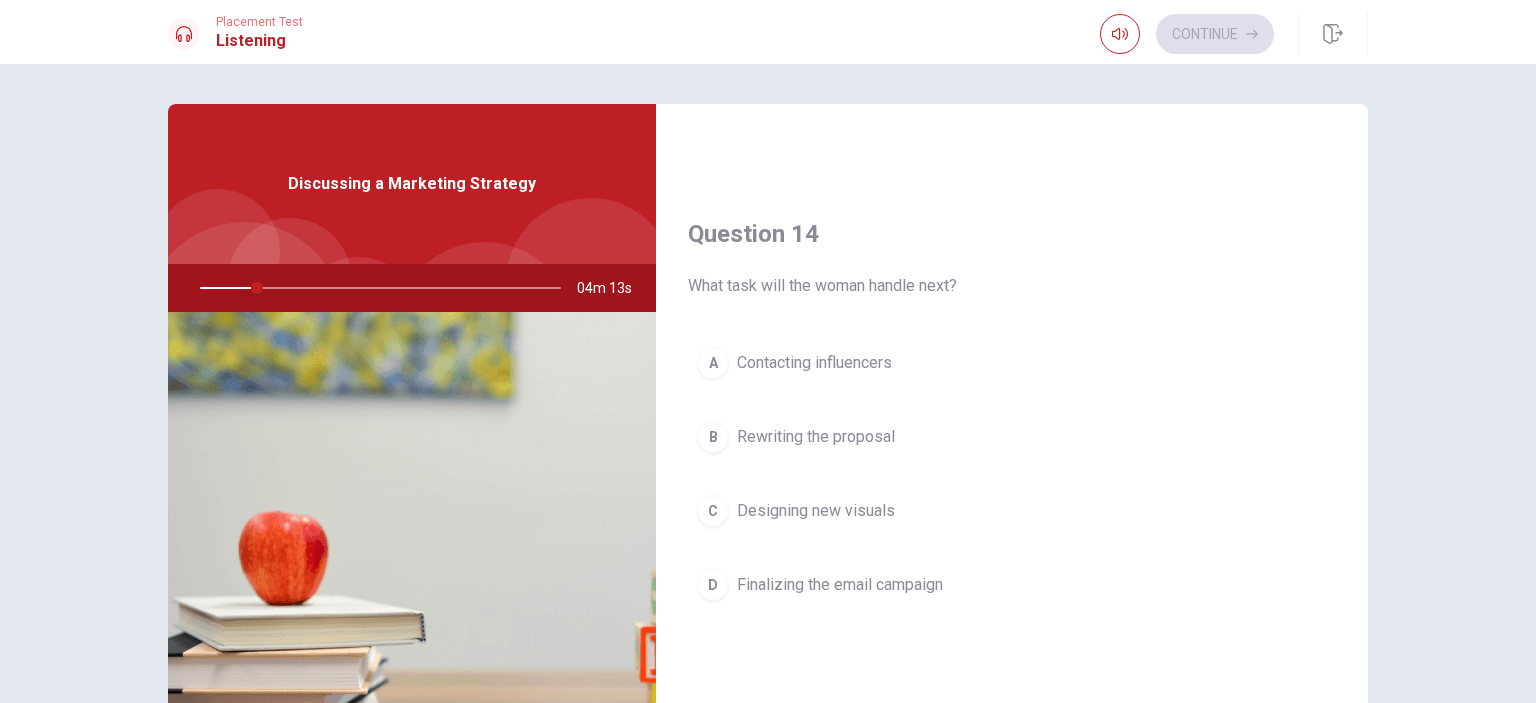 scroll, scrollTop: 1465, scrollLeft: 0, axis: vertical 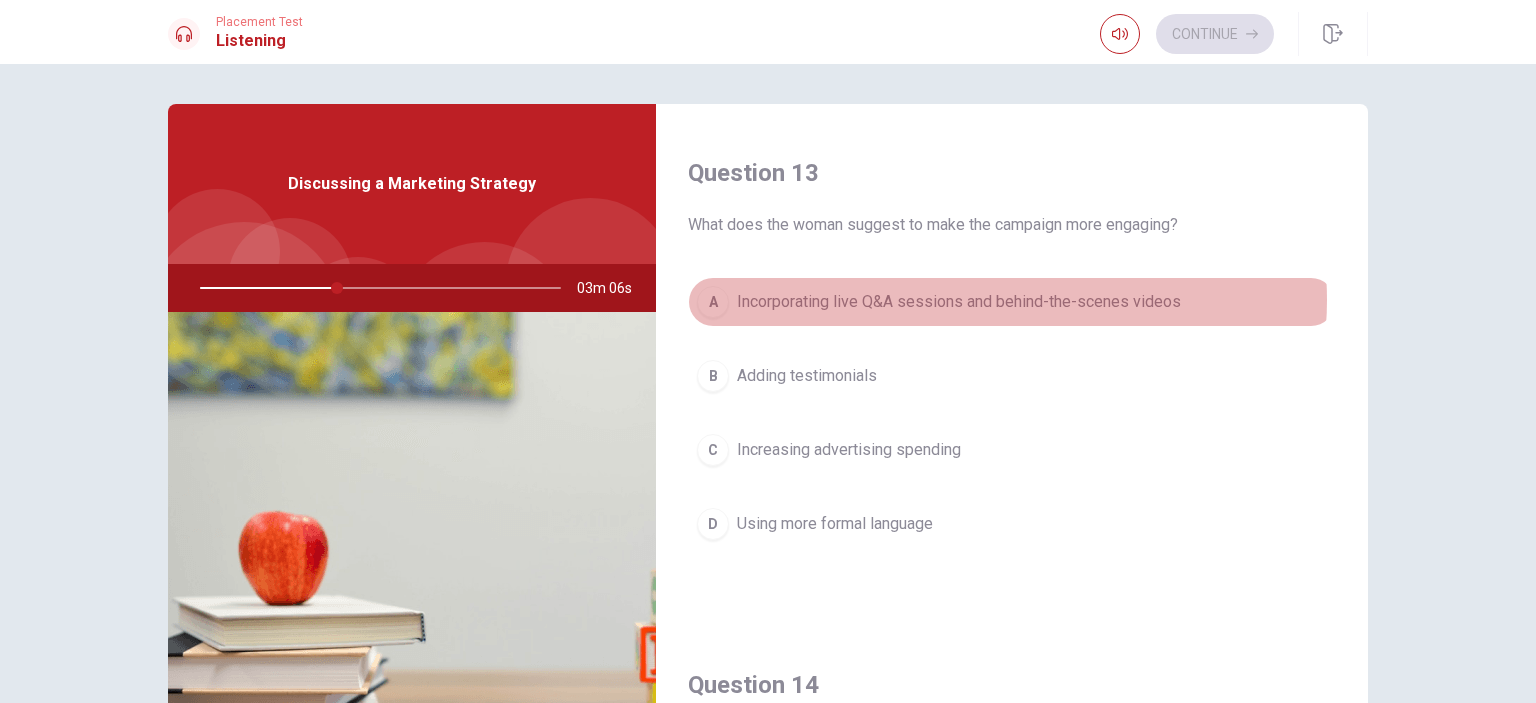 click on "Incorporating live Q&A sessions and behind-the-scenes videos" at bounding box center [959, 302] 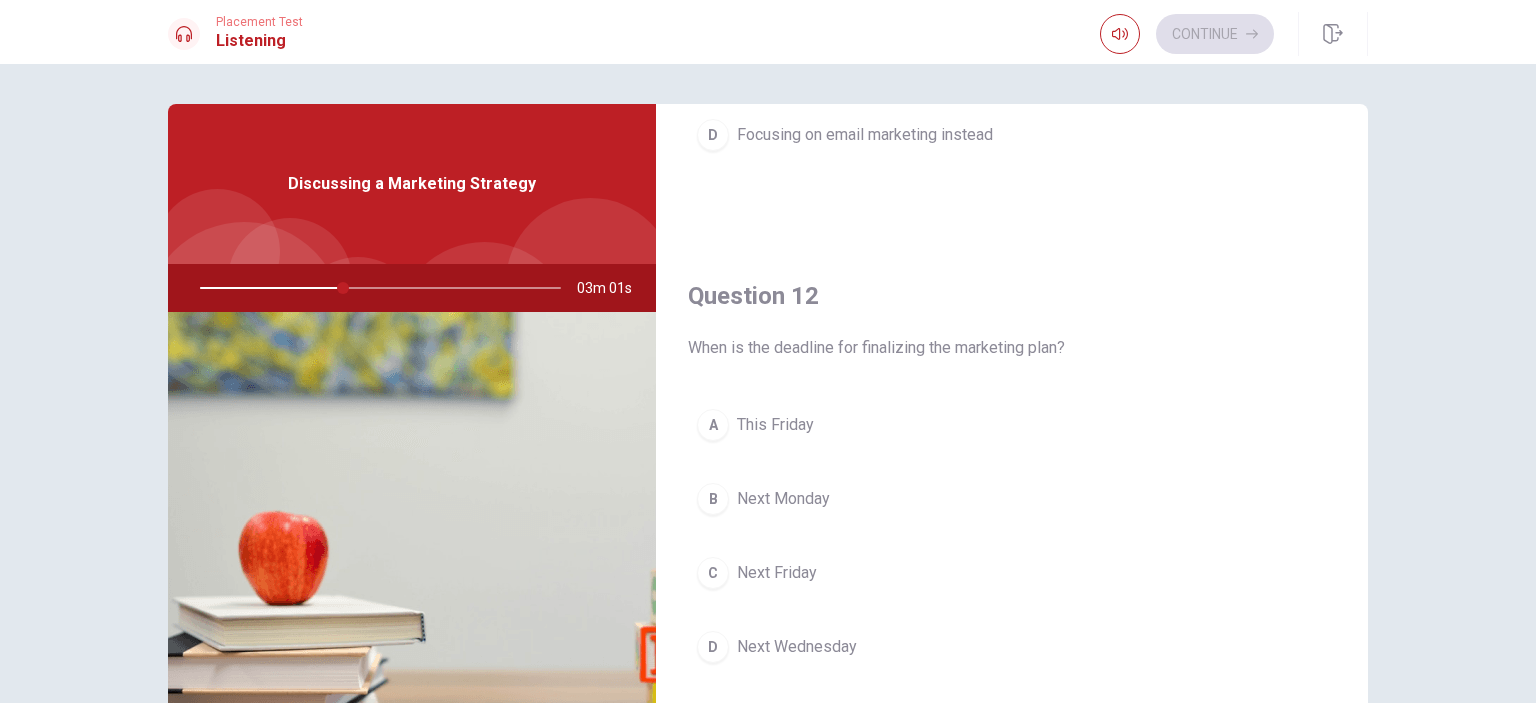 scroll, scrollTop: 357, scrollLeft: 0, axis: vertical 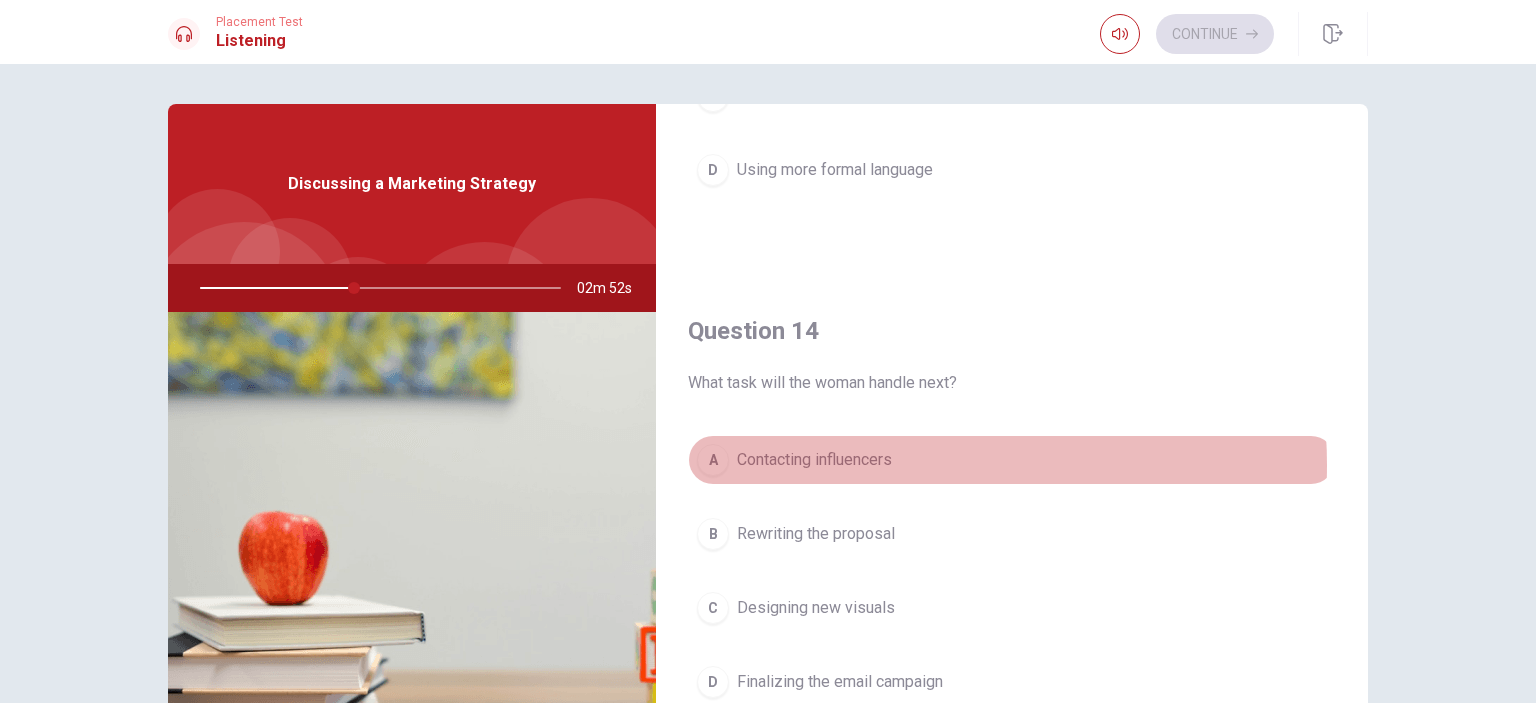 click on "Contacting influencers" at bounding box center (814, 460) 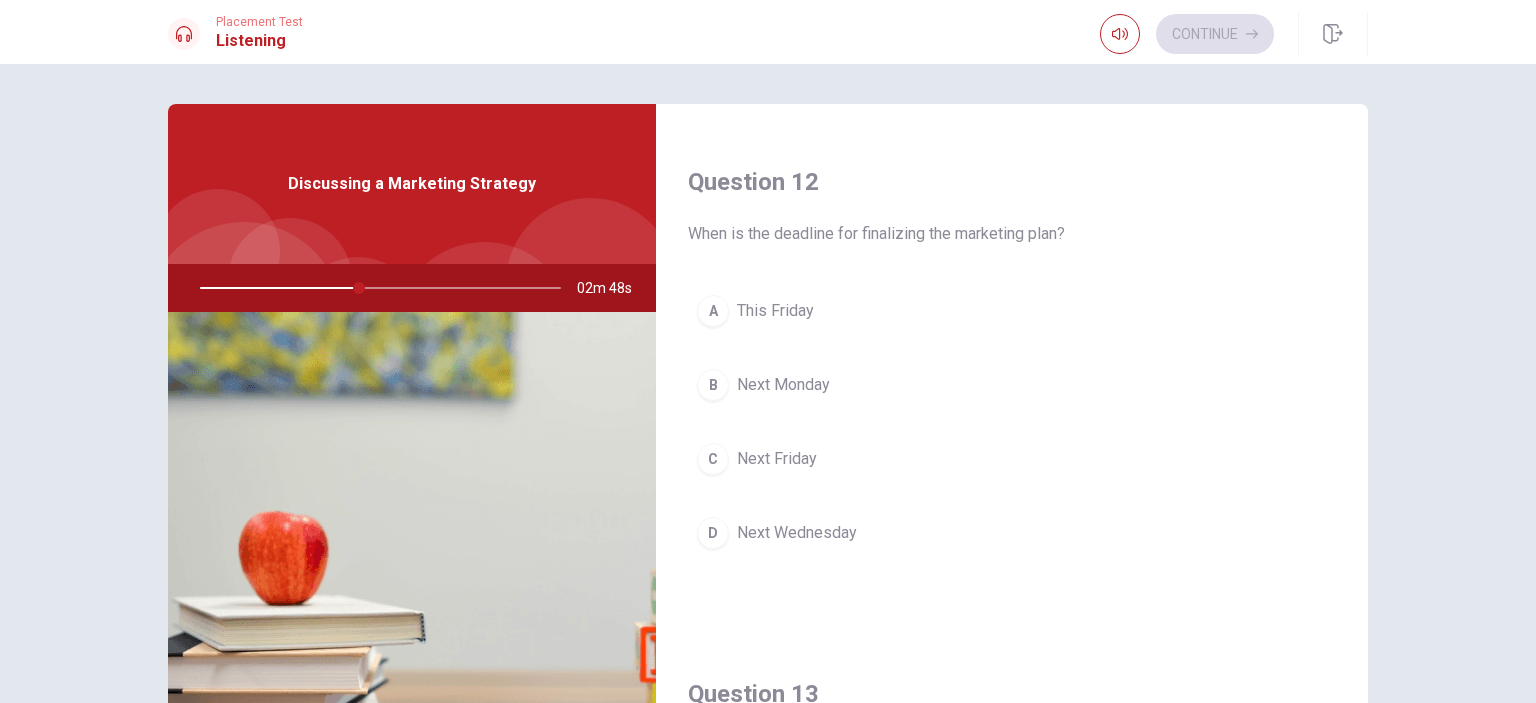 scroll, scrollTop: 496, scrollLeft: 0, axis: vertical 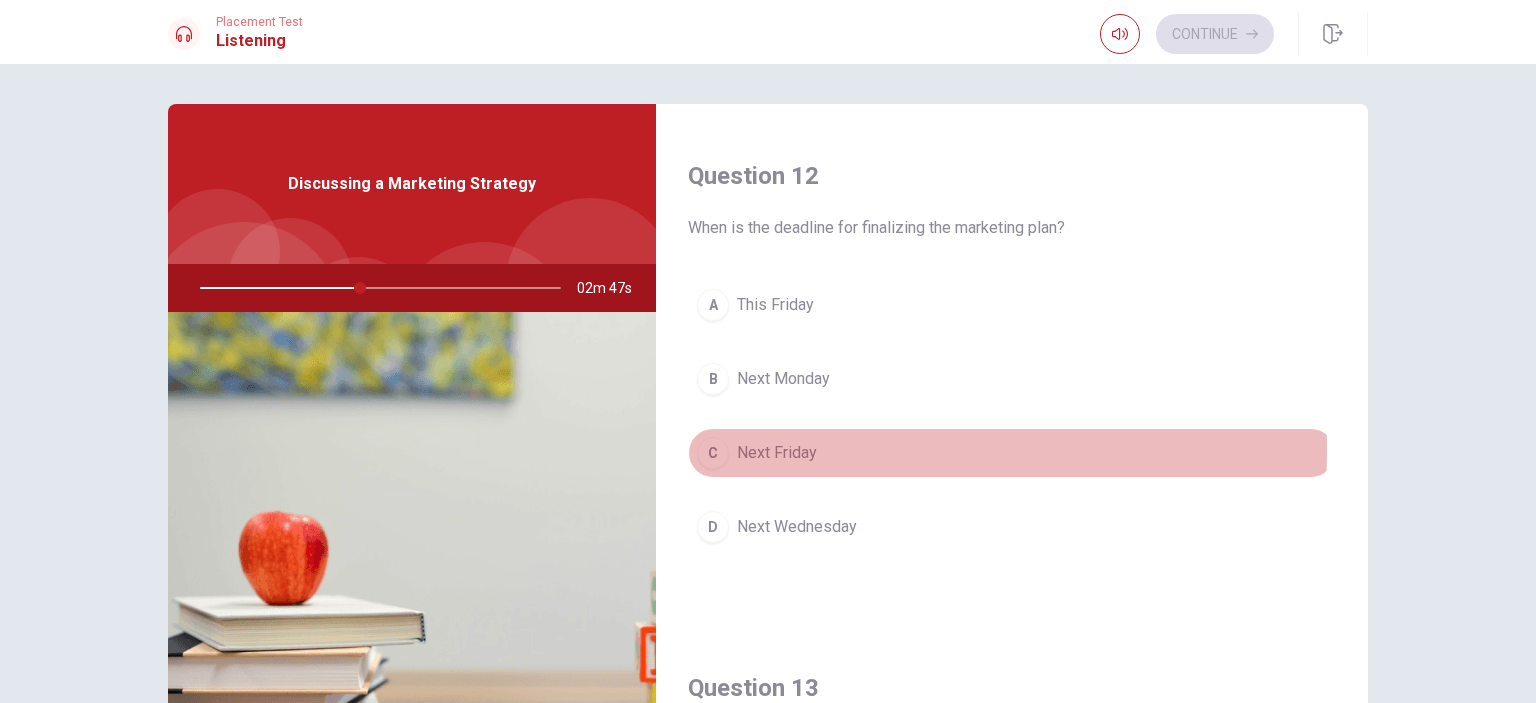 click on "C Next Friday" at bounding box center (1012, 453) 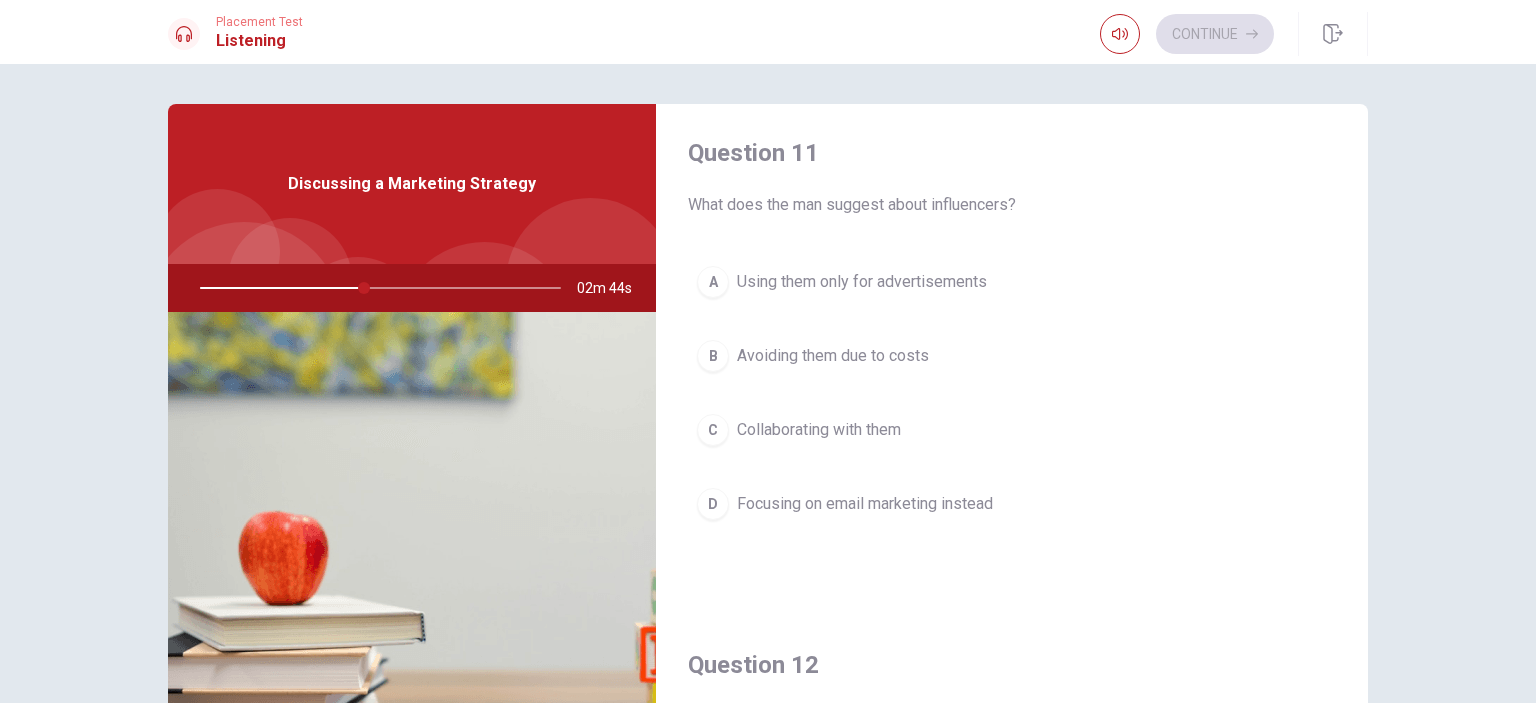 scroll, scrollTop: 0, scrollLeft: 0, axis: both 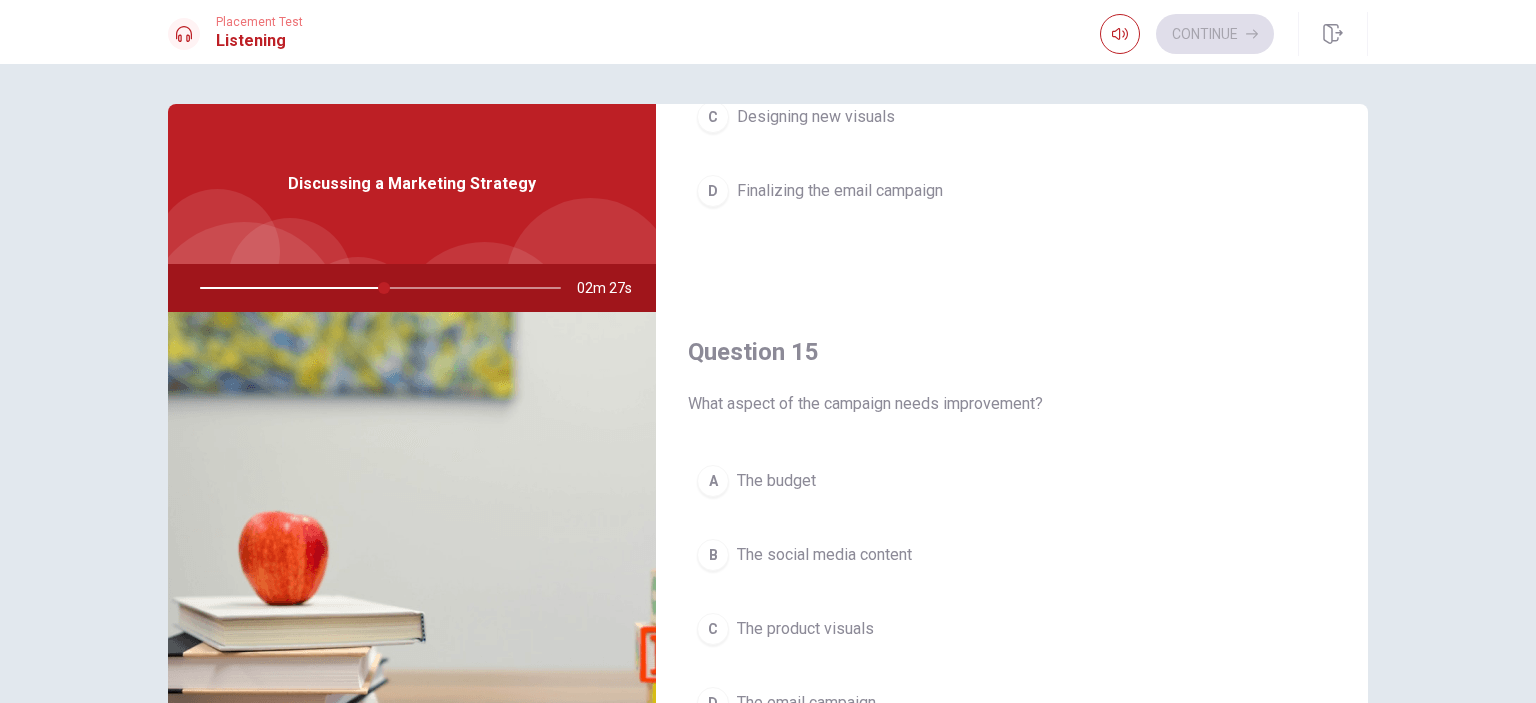 click on "D The email campaign" at bounding box center [1012, 703] 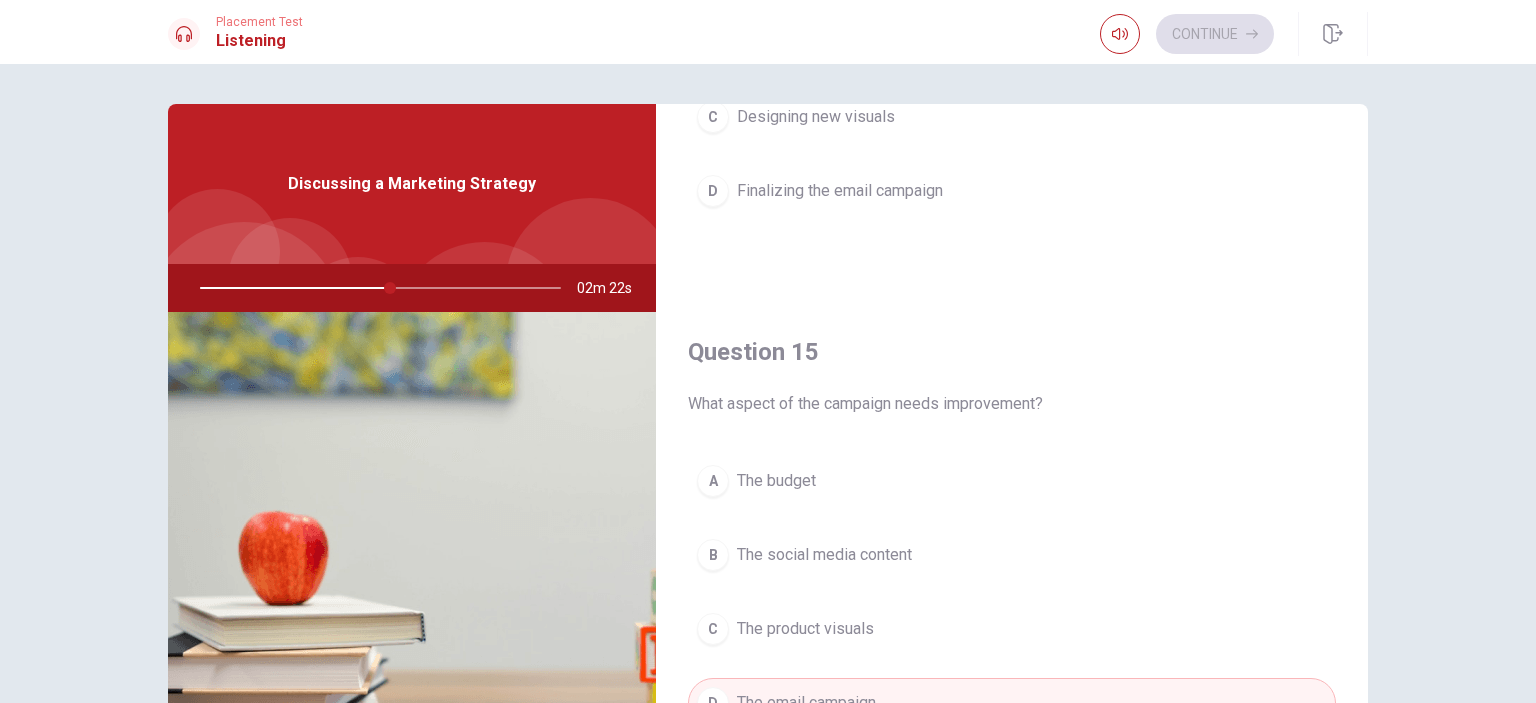 click on "B The social media content" at bounding box center (1012, 555) 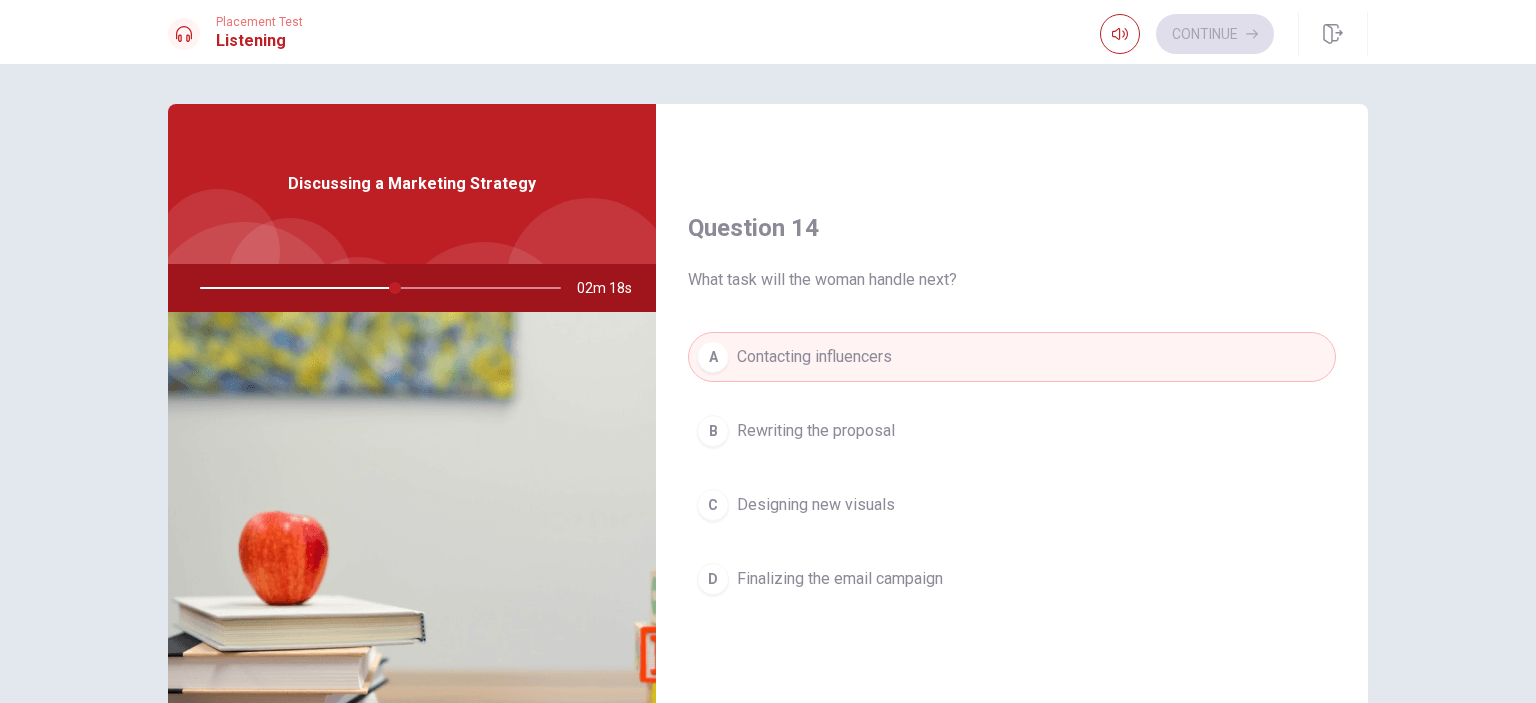scroll, scrollTop: 1461, scrollLeft: 0, axis: vertical 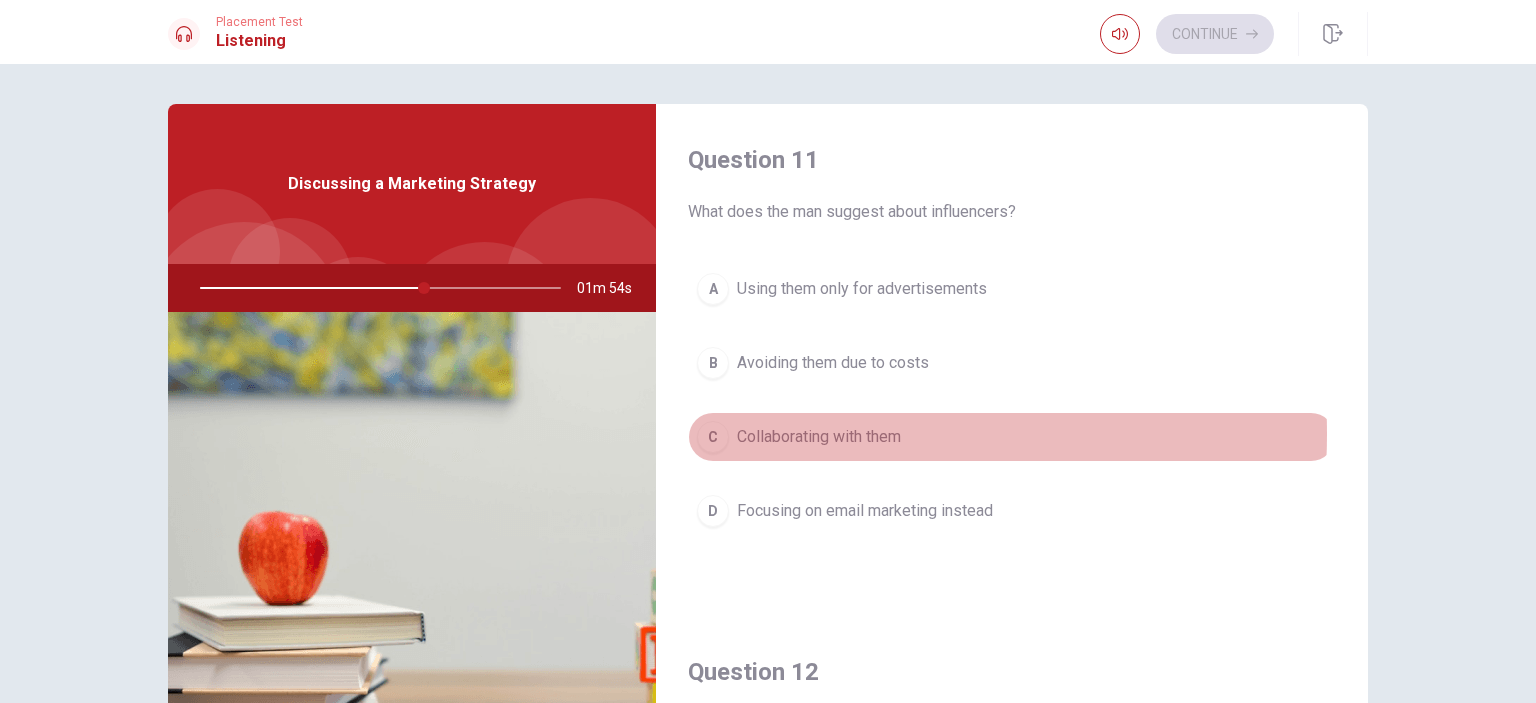 click on "Collaborating with them" at bounding box center (819, 437) 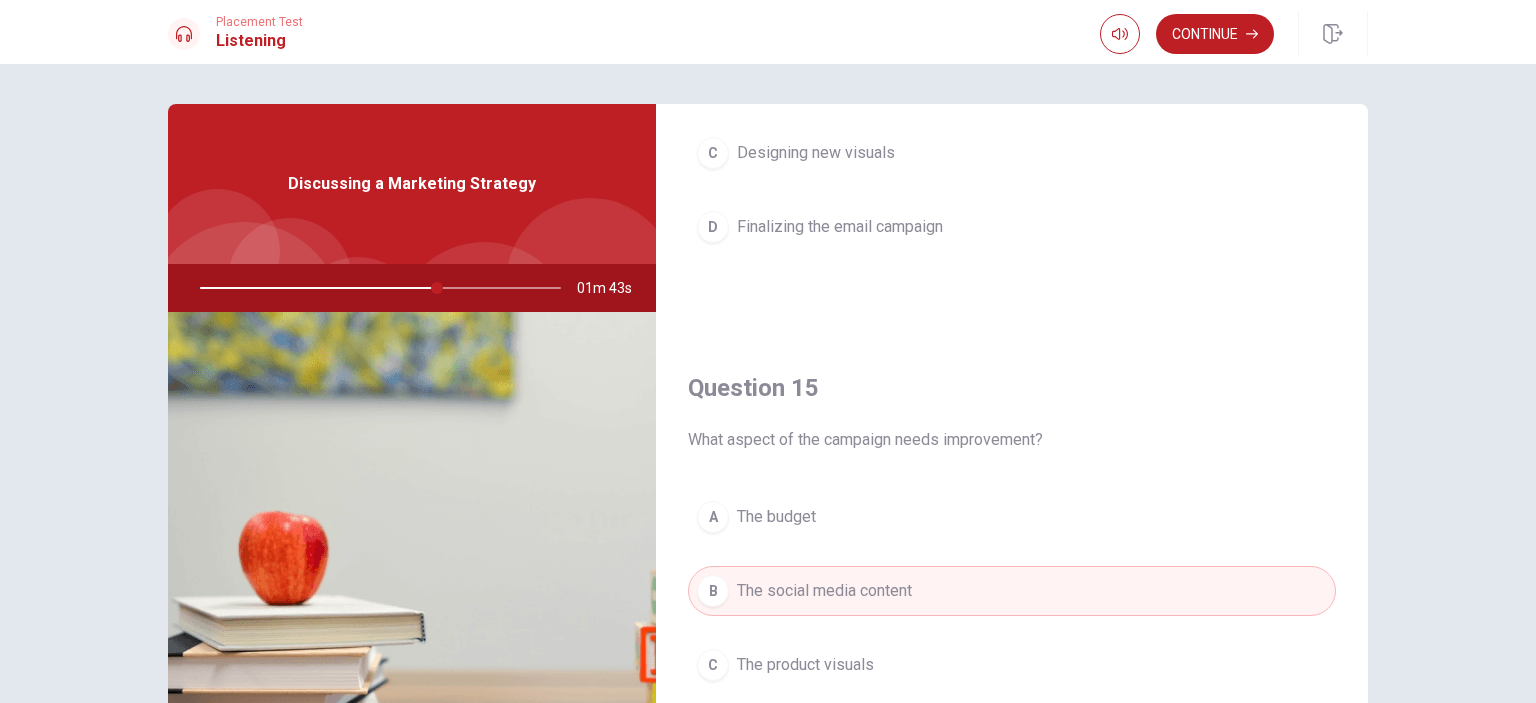 scroll, scrollTop: 1856, scrollLeft: 0, axis: vertical 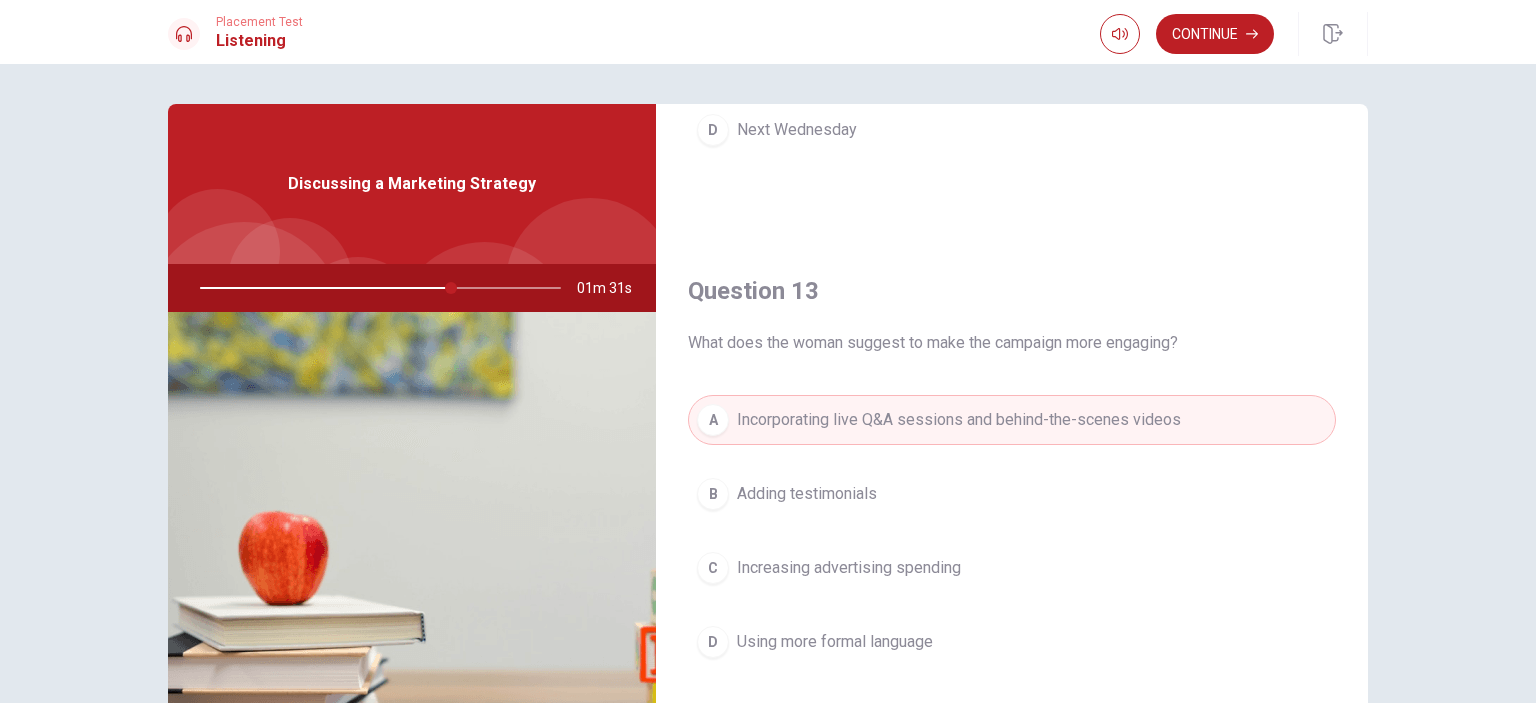 drag, startPoint x: 1362, startPoint y: 535, endPoint x: 1392, endPoint y: 381, distance: 156.89487 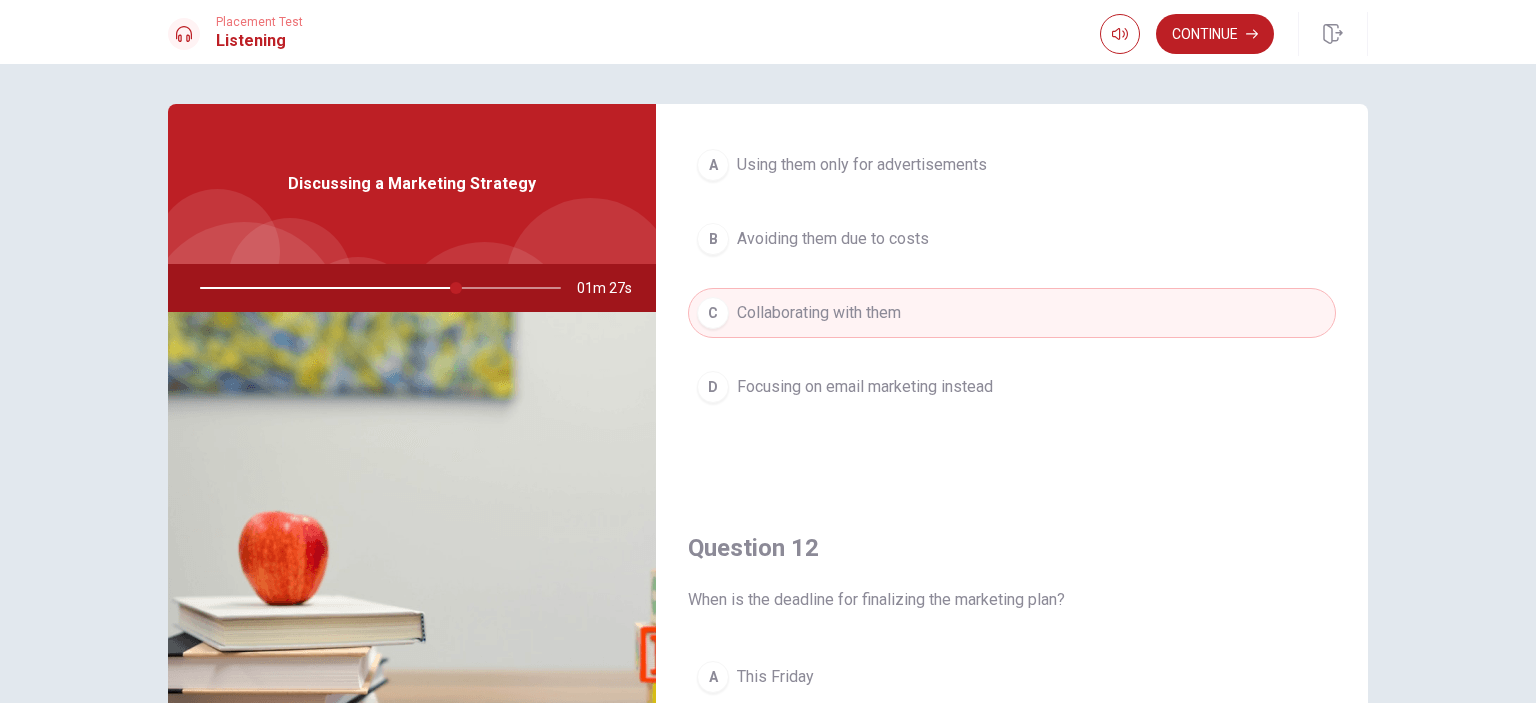 scroll, scrollTop: 117, scrollLeft: 0, axis: vertical 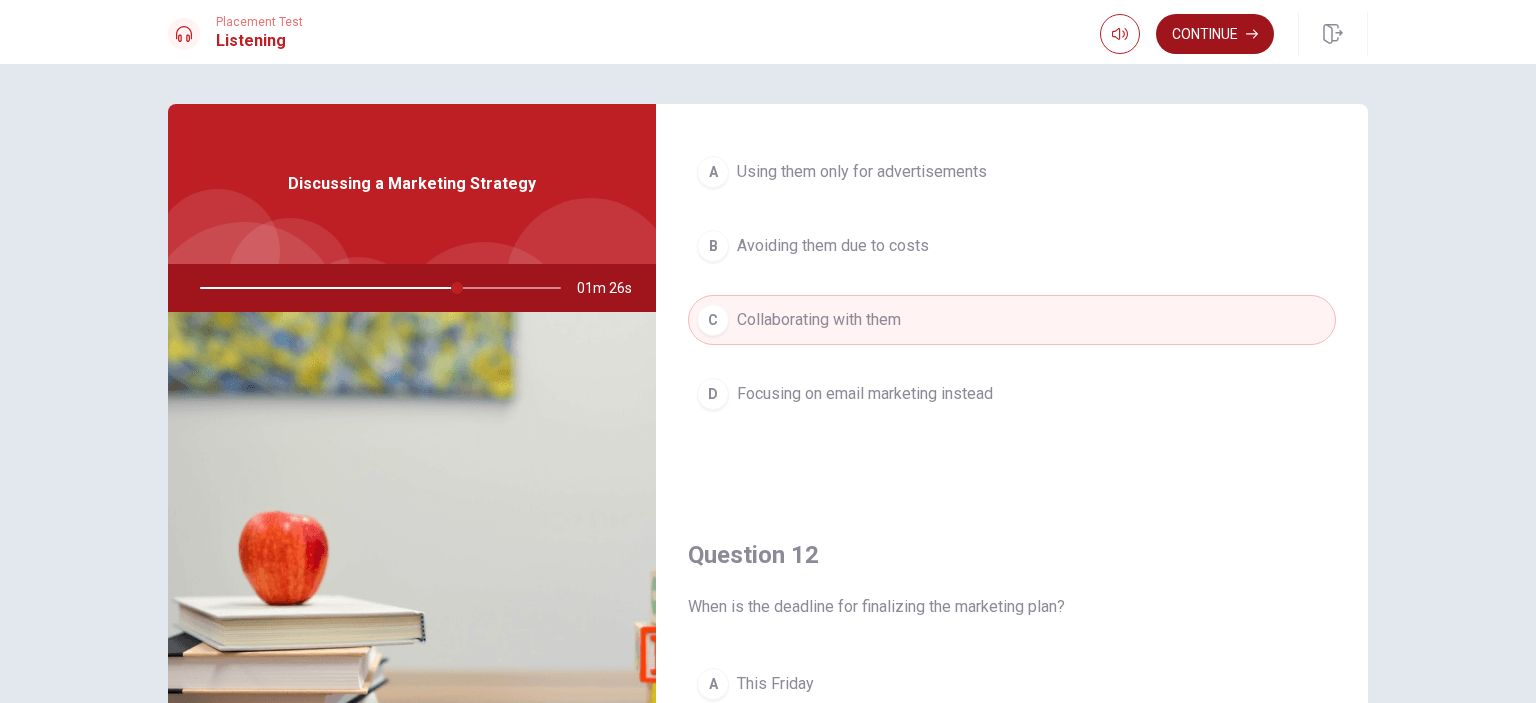 click on "Continue" at bounding box center [1215, 34] 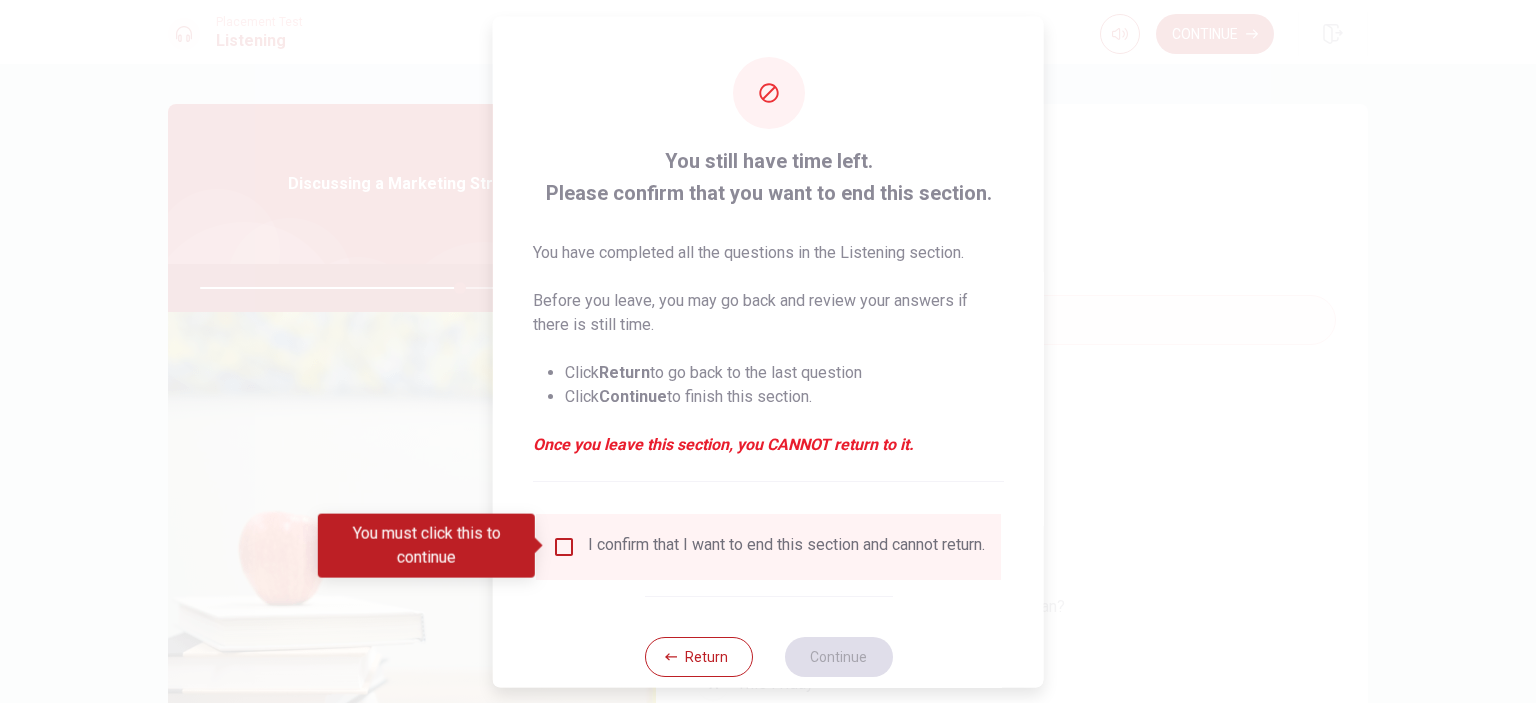 click on "I confirm that I want to end this section and cannot return." at bounding box center [786, 546] 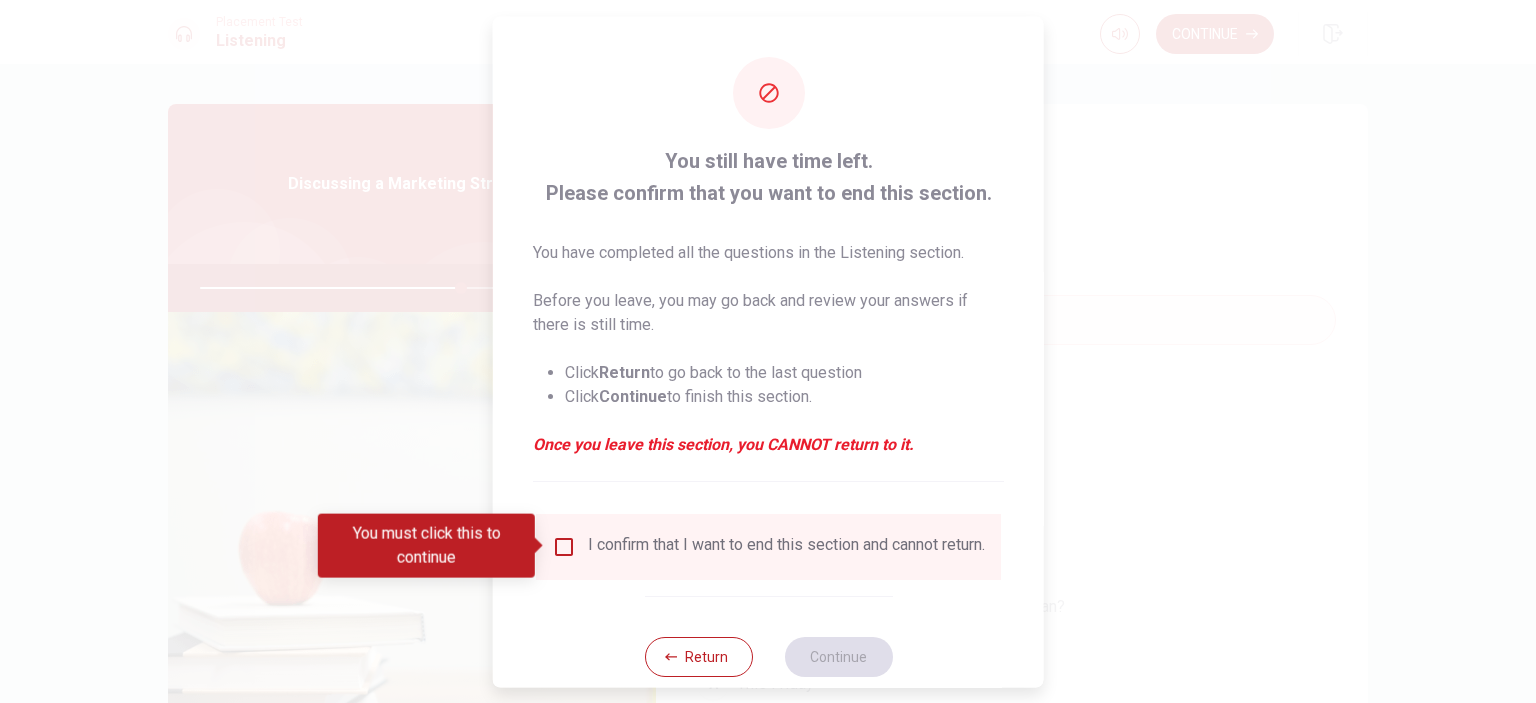 click on "I confirm that I want to end this section and cannot return." at bounding box center (768, 546) 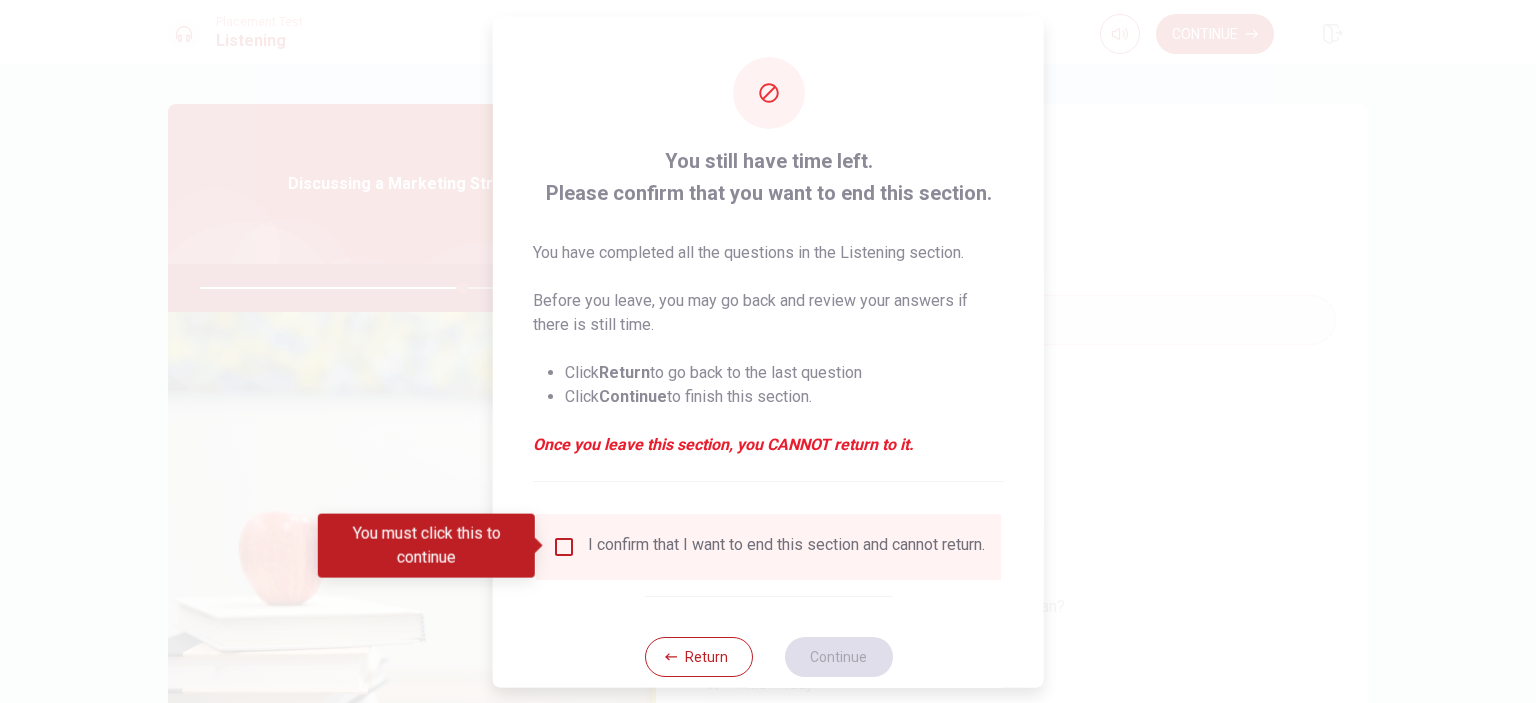 click on "I confirm that I want to end this section and cannot return." at bounding box center [768, 546] 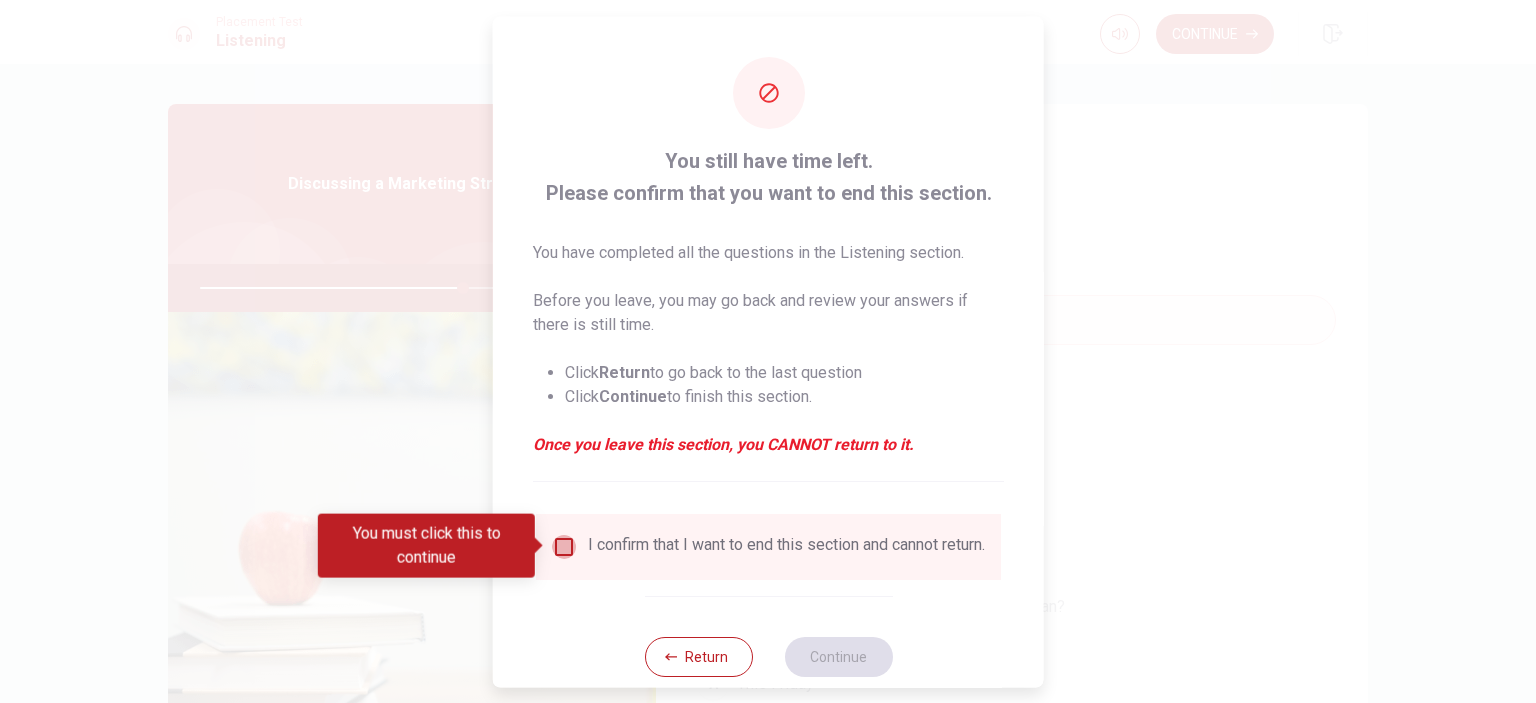 click at bounding box center [564, 546] 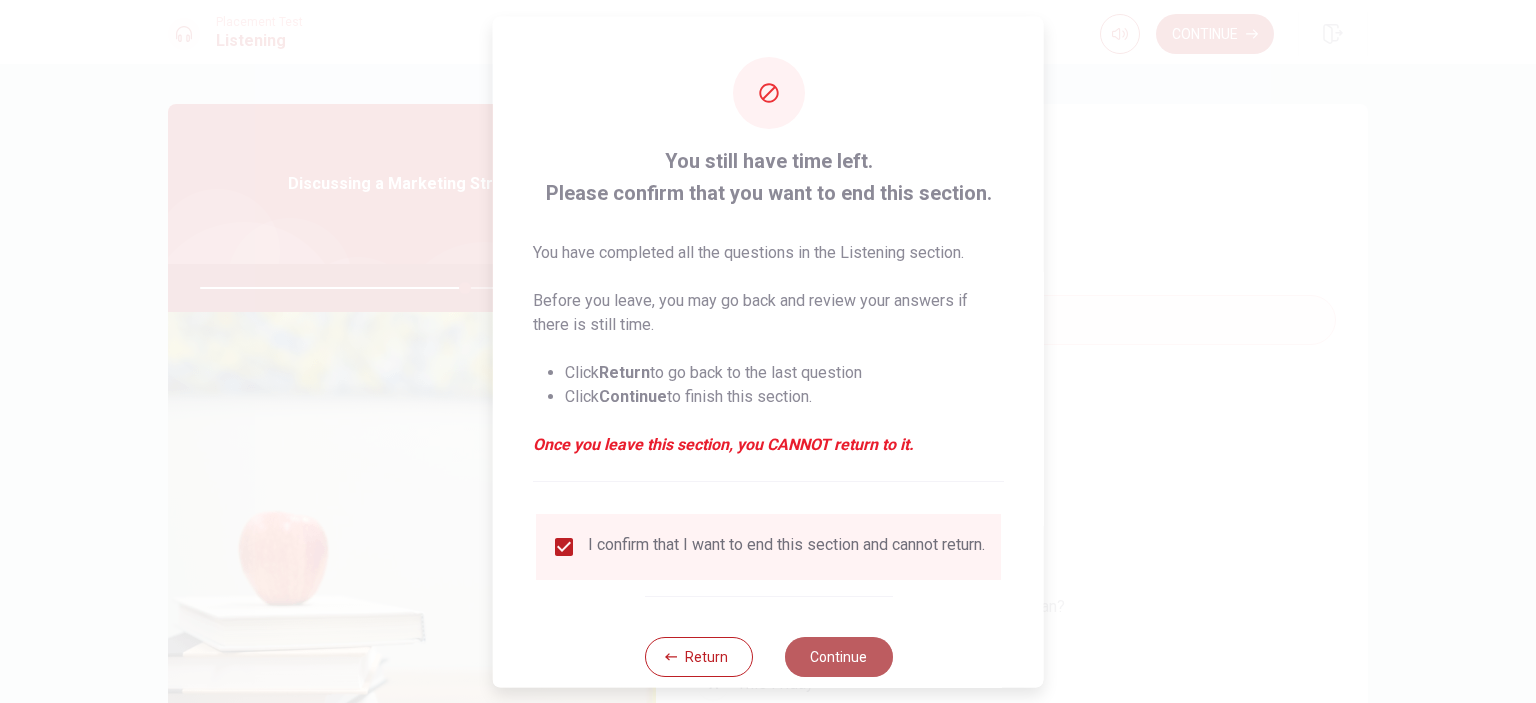 click on "Continue" at bounding box center [838, 656] 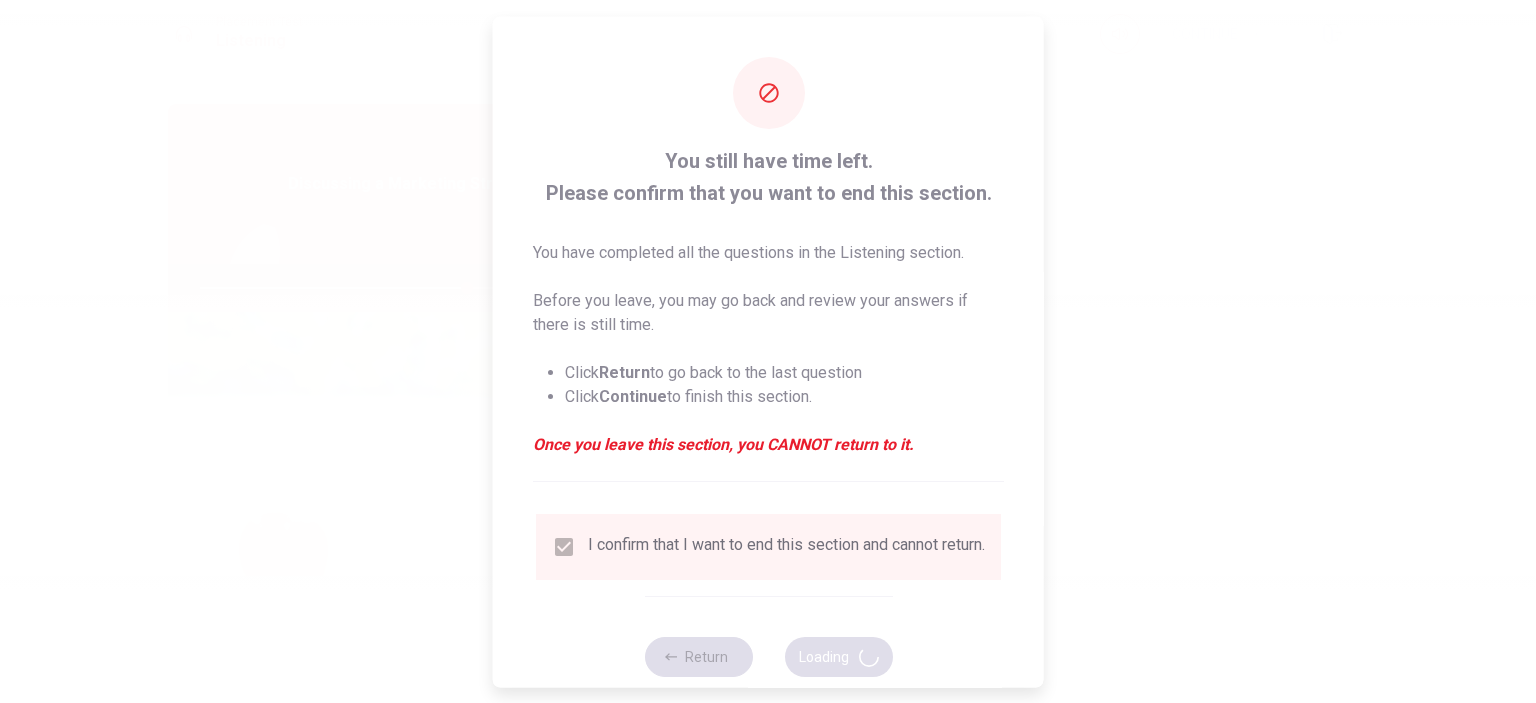 type on "74" 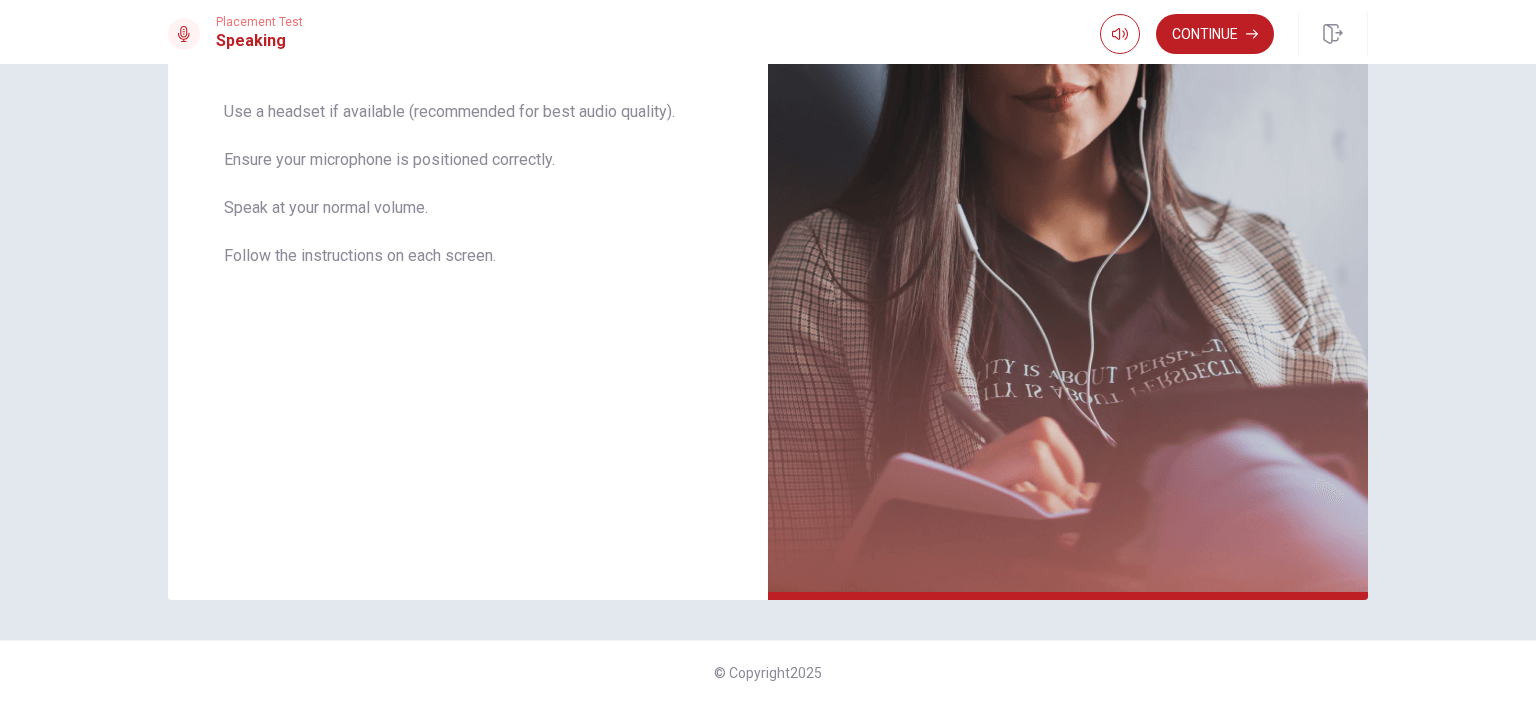 scroll, scrollTop: 0, scrollLeft: 0, axis: both 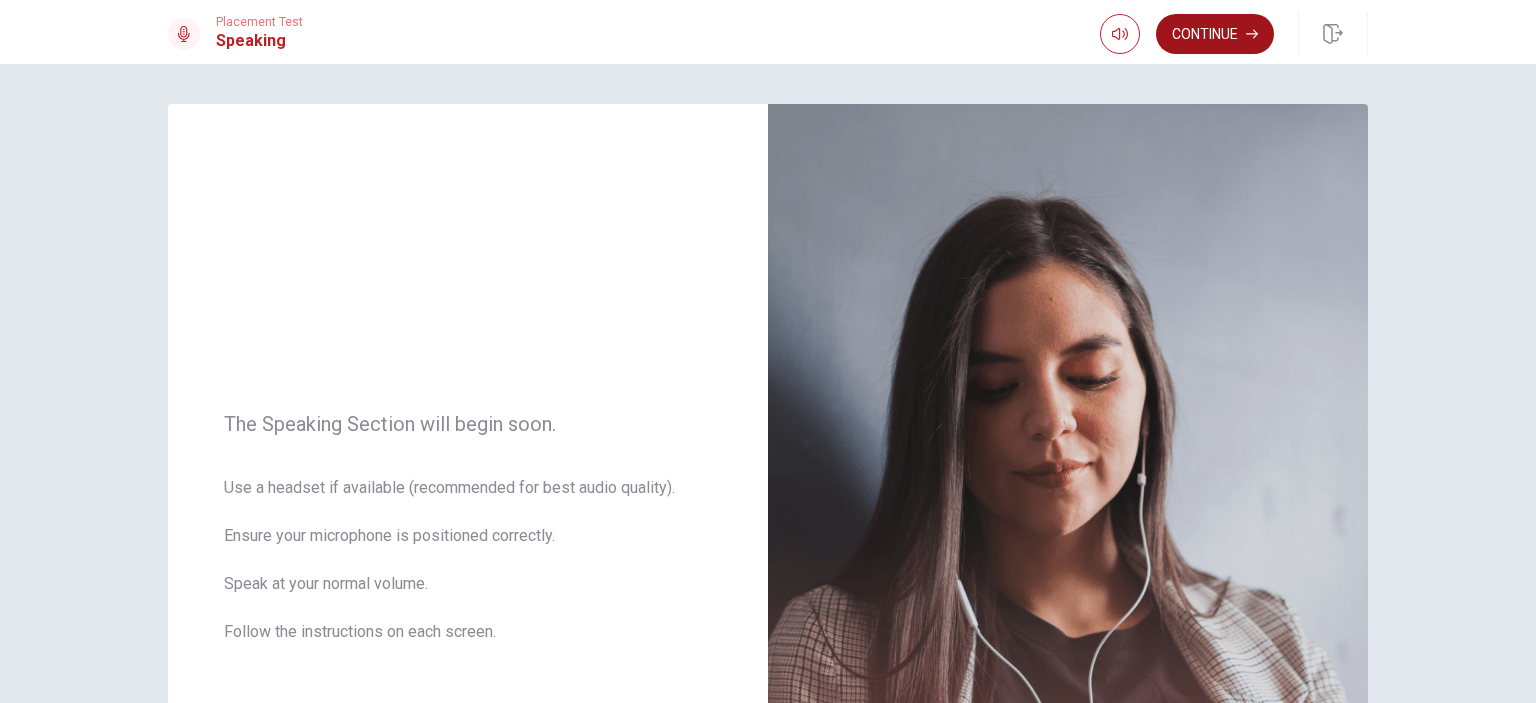 click on "Continue" at bounding box center [1215, 34] 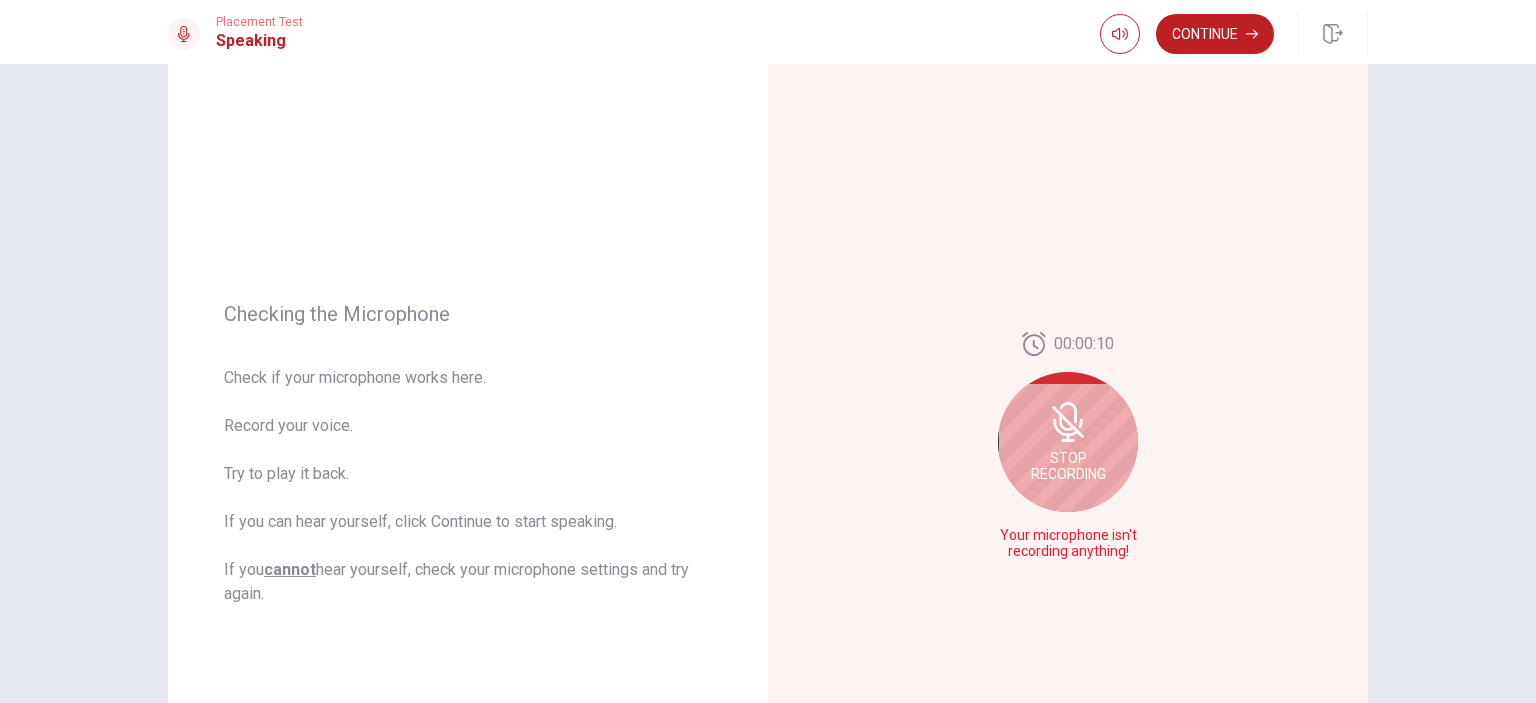 scroll, scrollTop: 87, scrollLeft: 0, axis: vertical 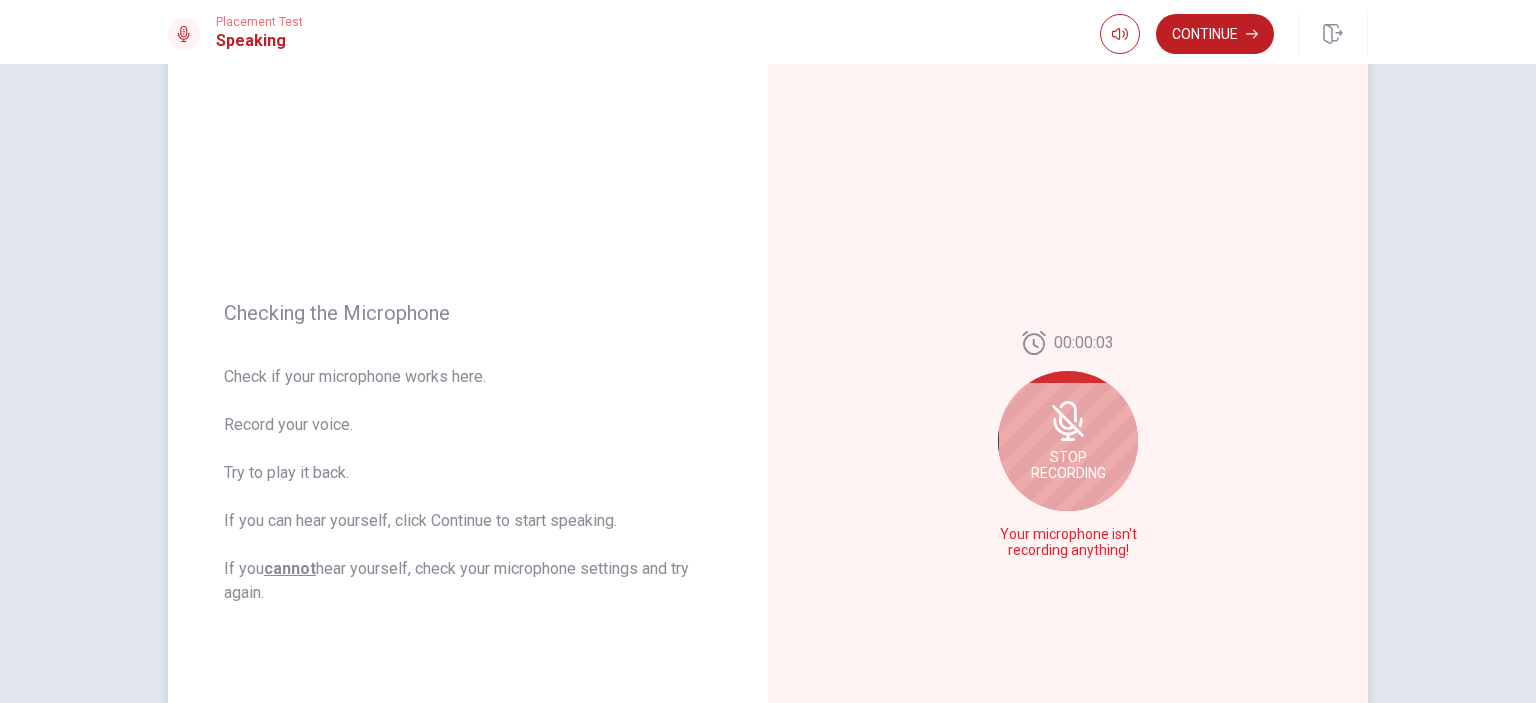 click on "Stop   Recording" at bounding box center (1068, 441) 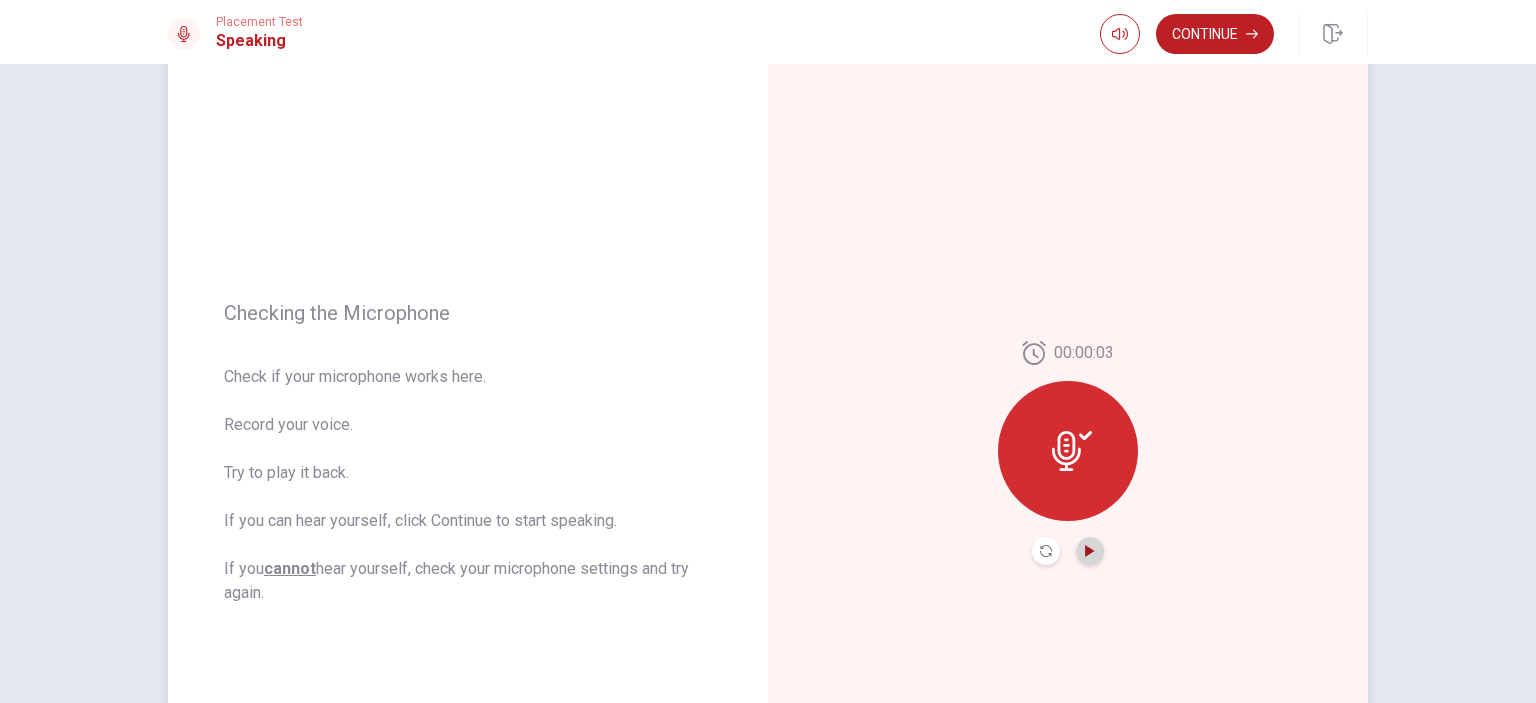 click 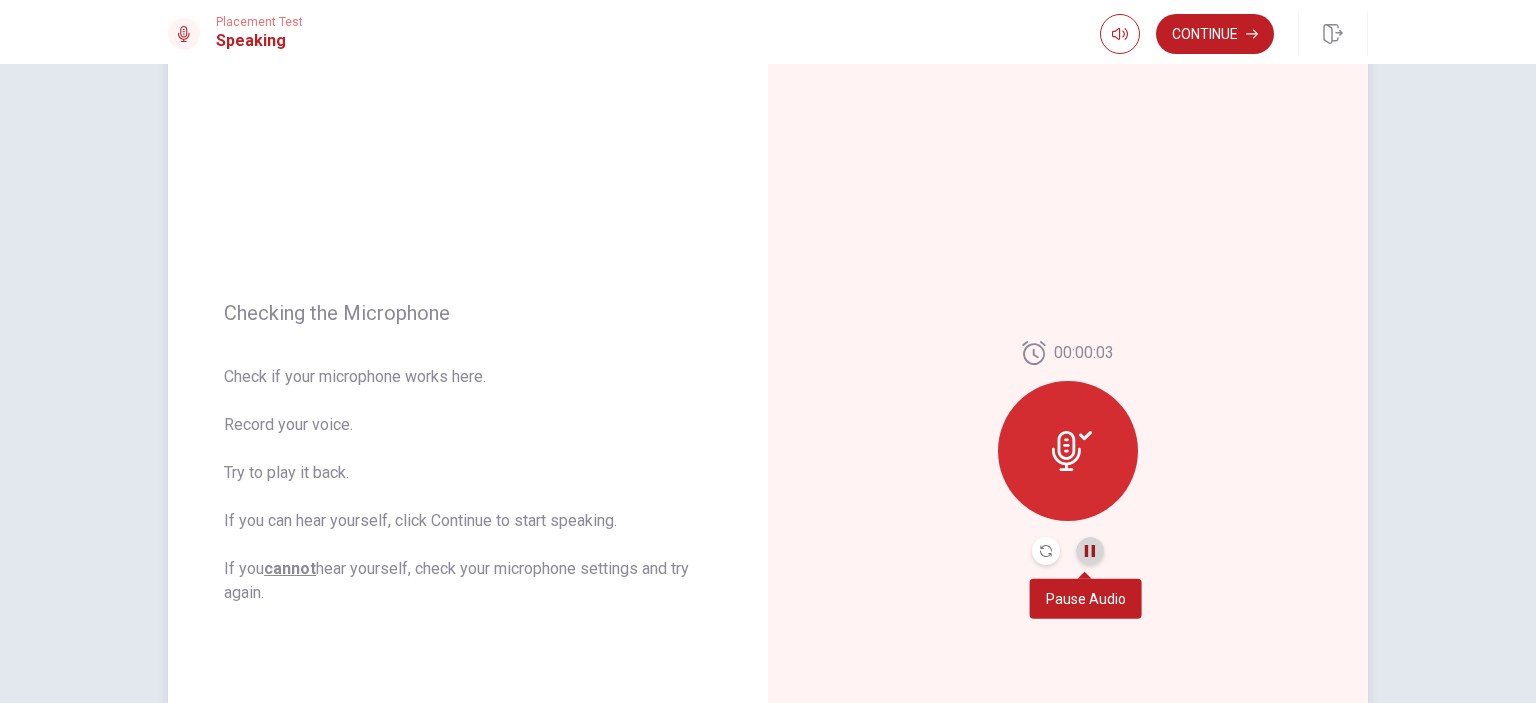 click 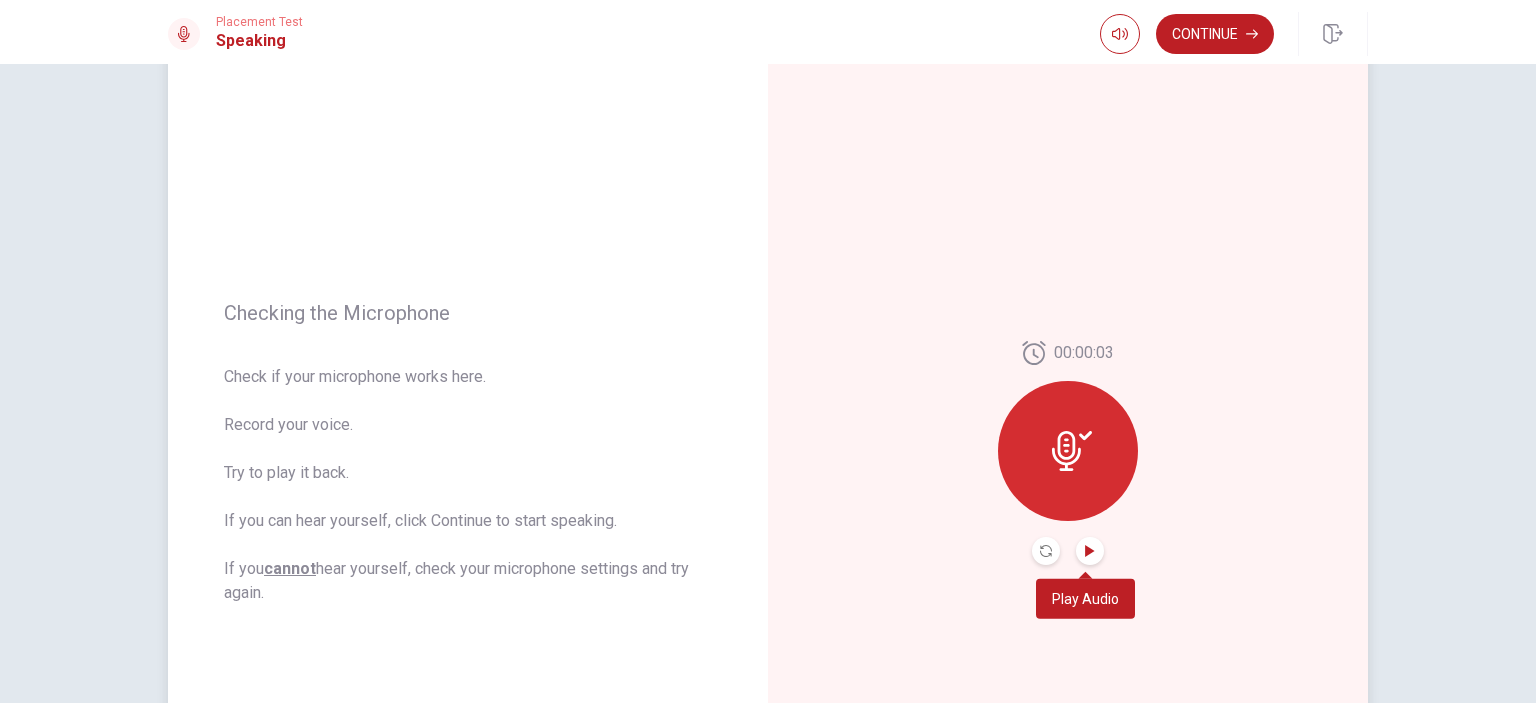 click 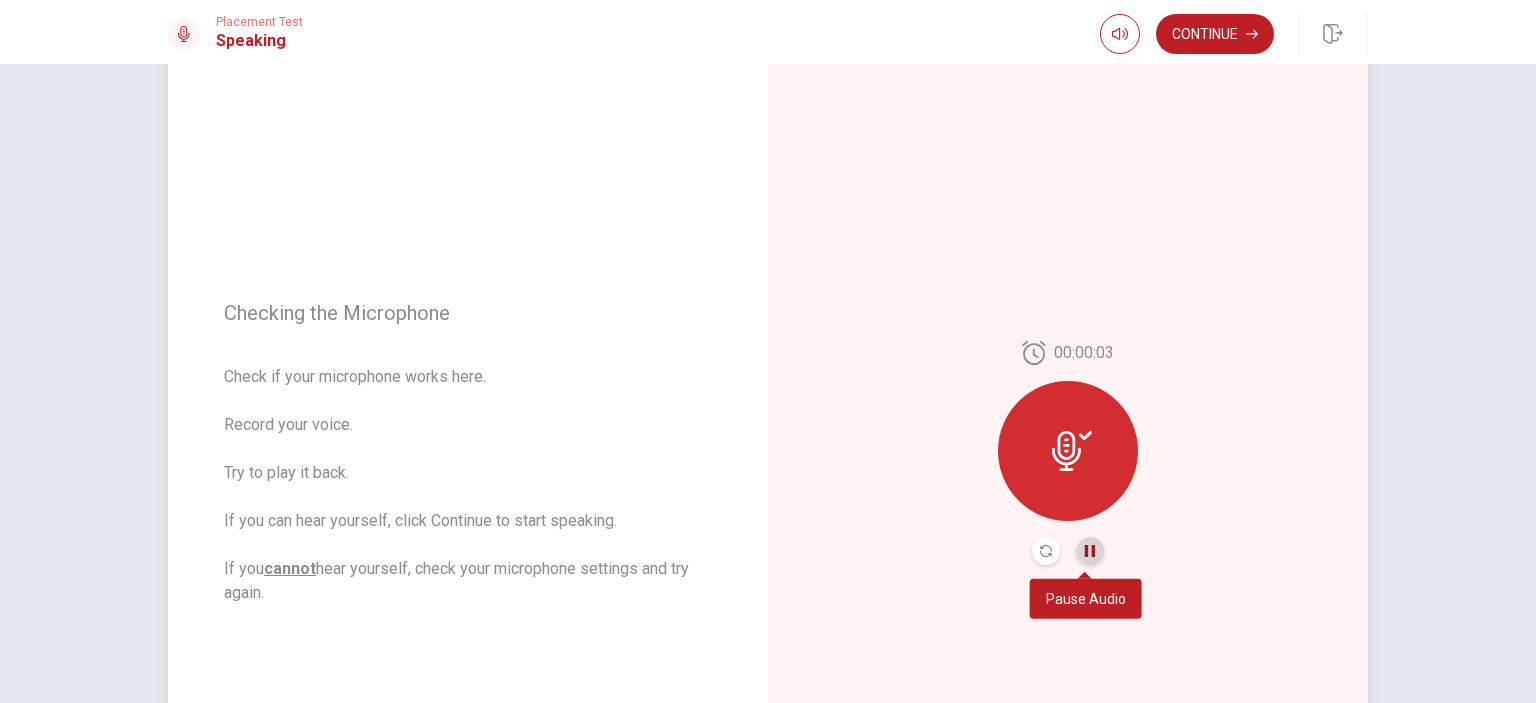 click 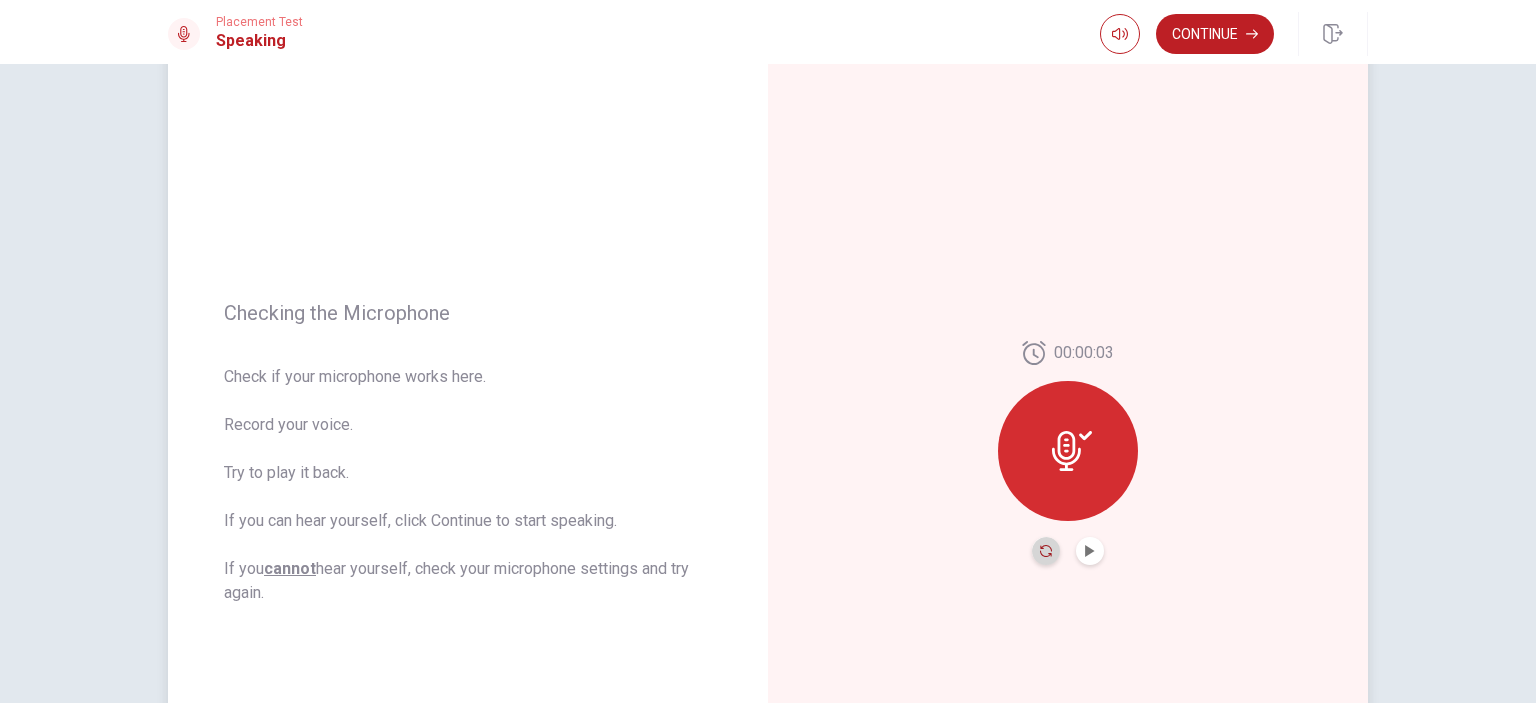 click 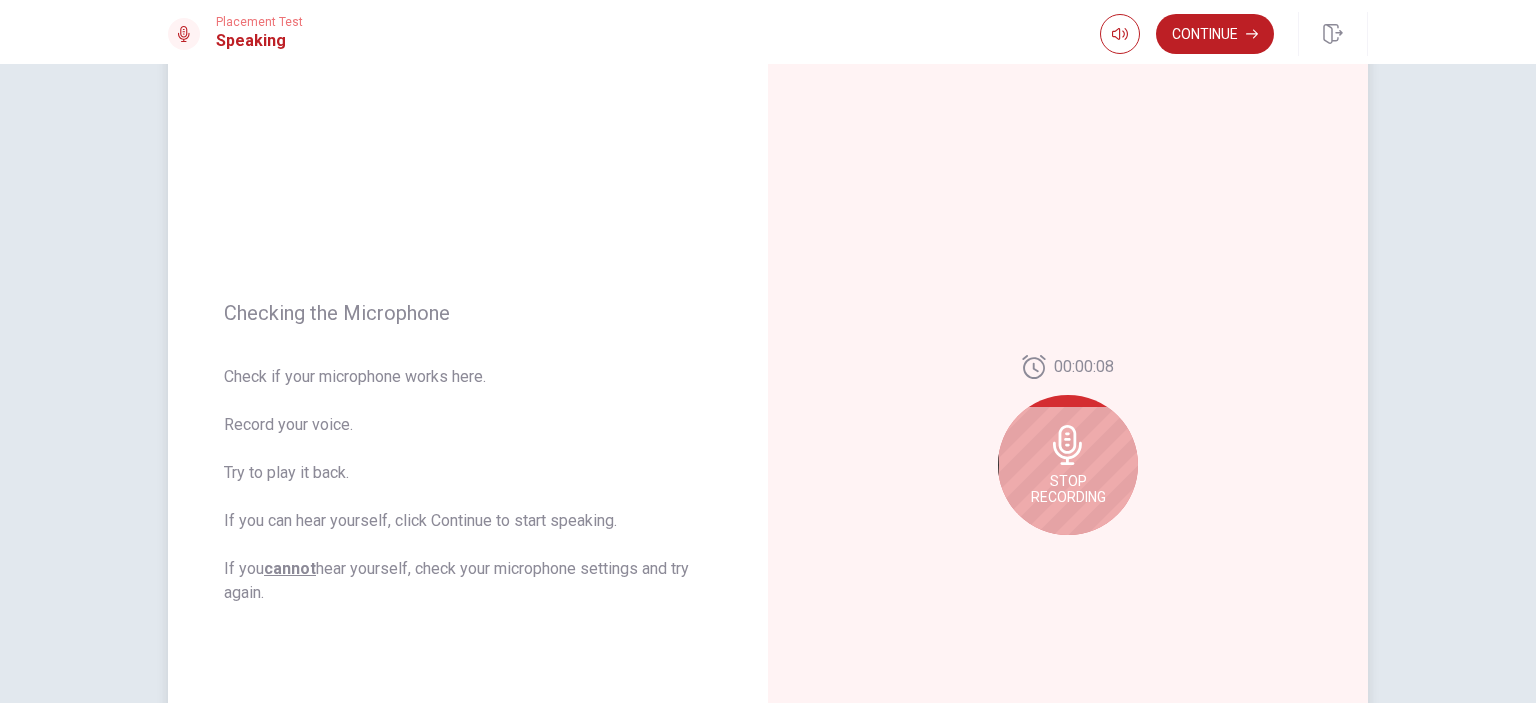 click on "Stop   Recording" at bounding box center [1068, 489] 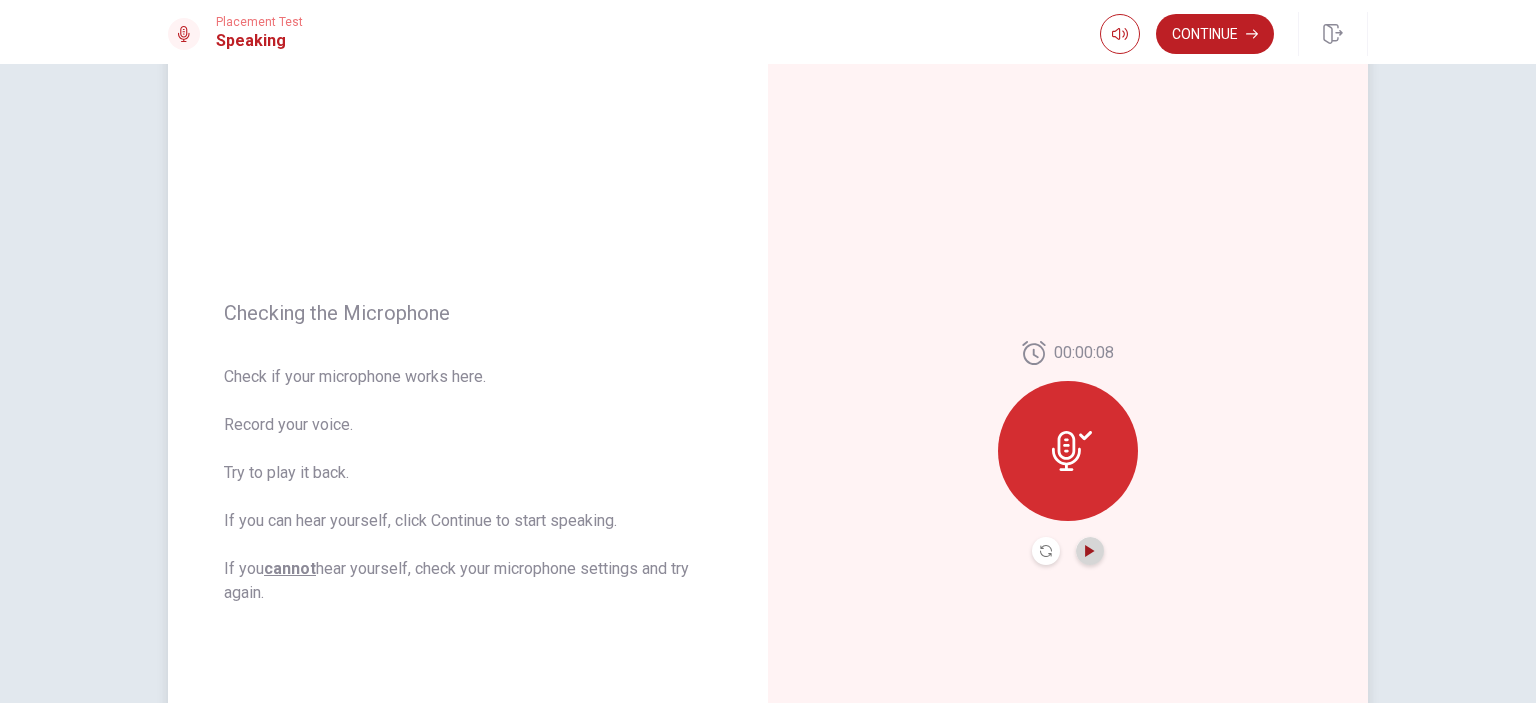 click 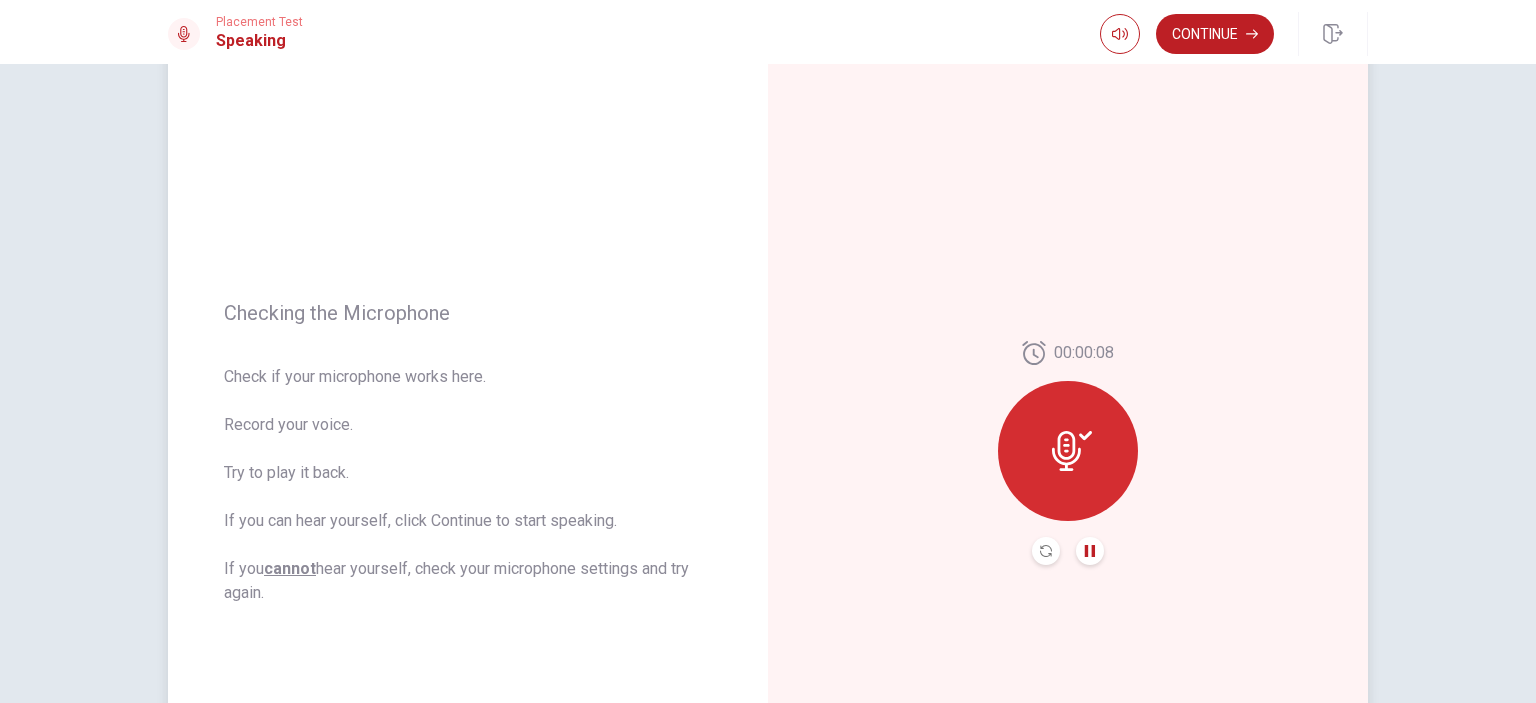 click 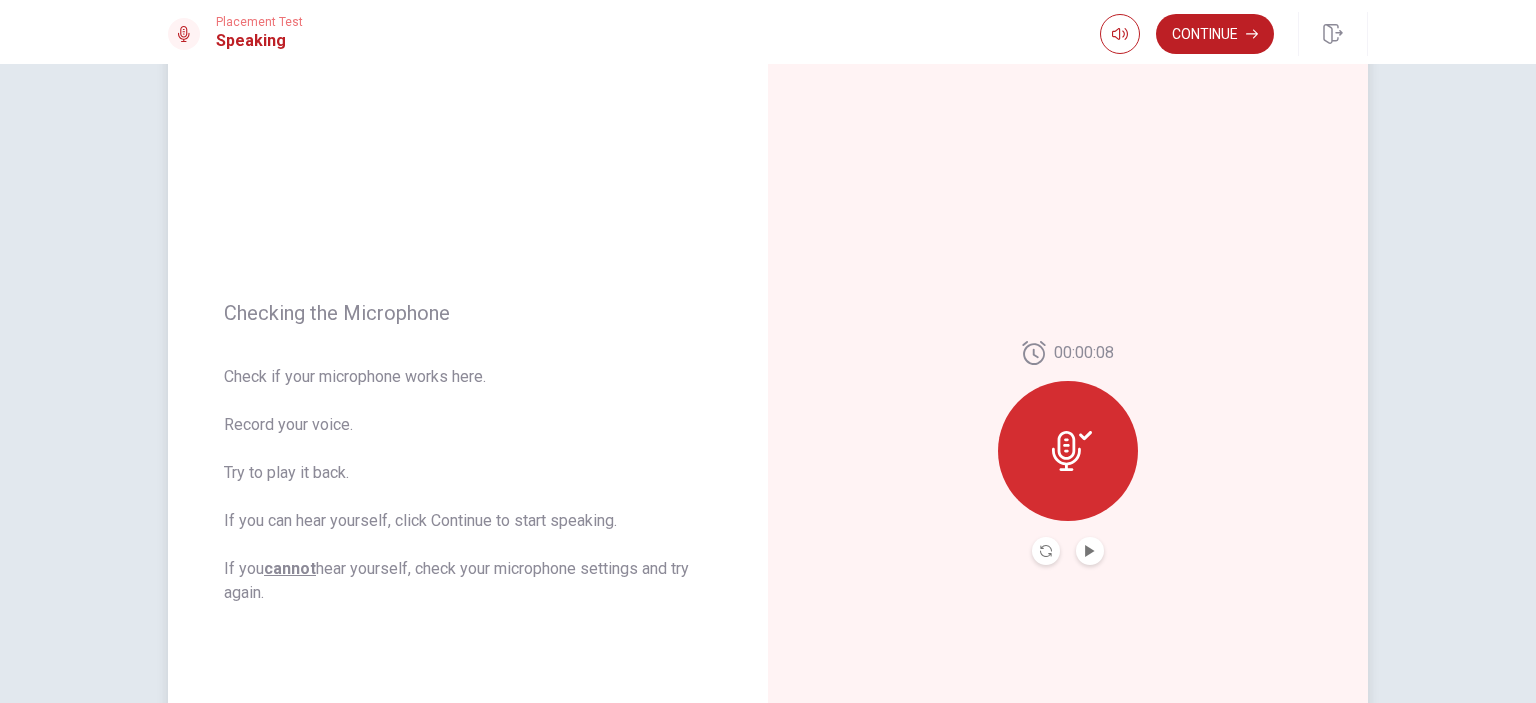 click at bounding box center [1046, 551] 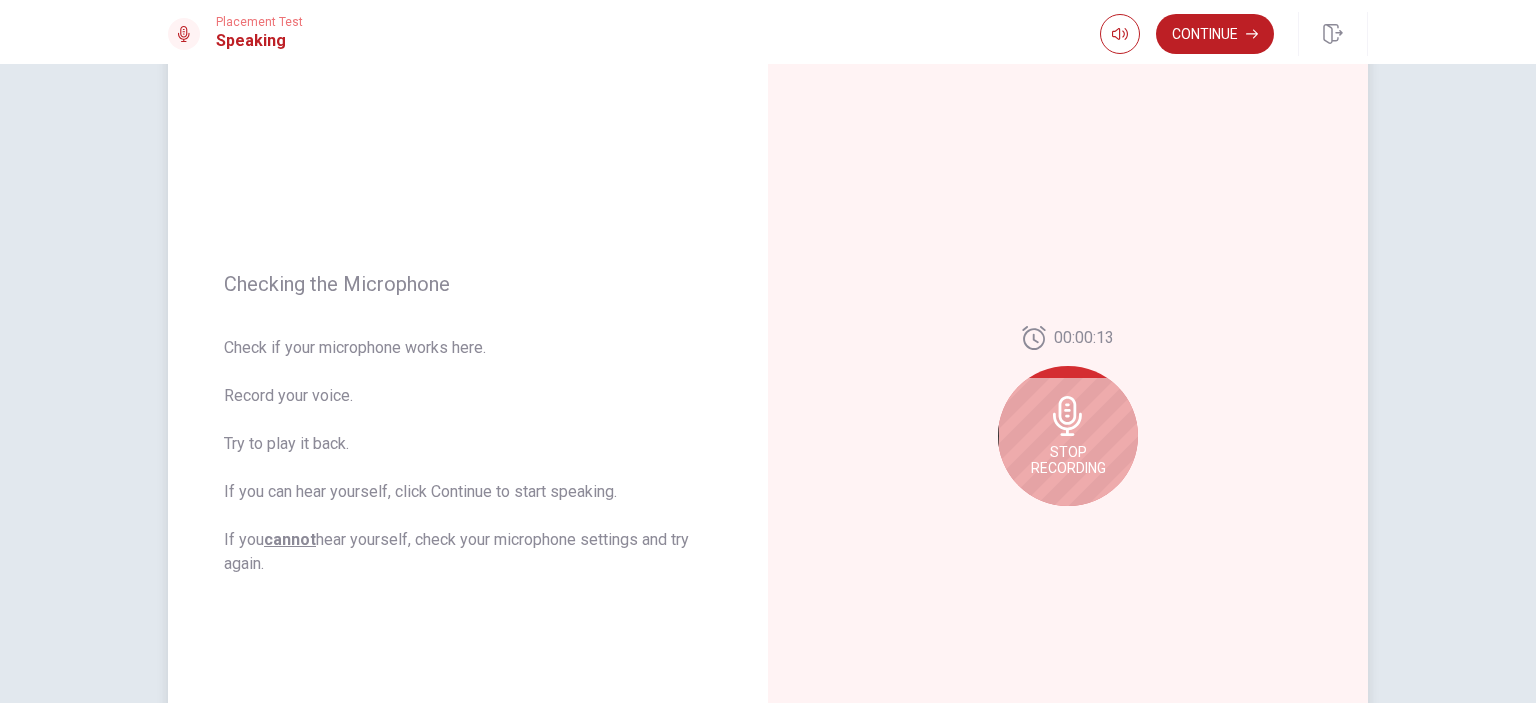 scroll, scrollTop: 108, scrollLeft: 0, axis: vertical 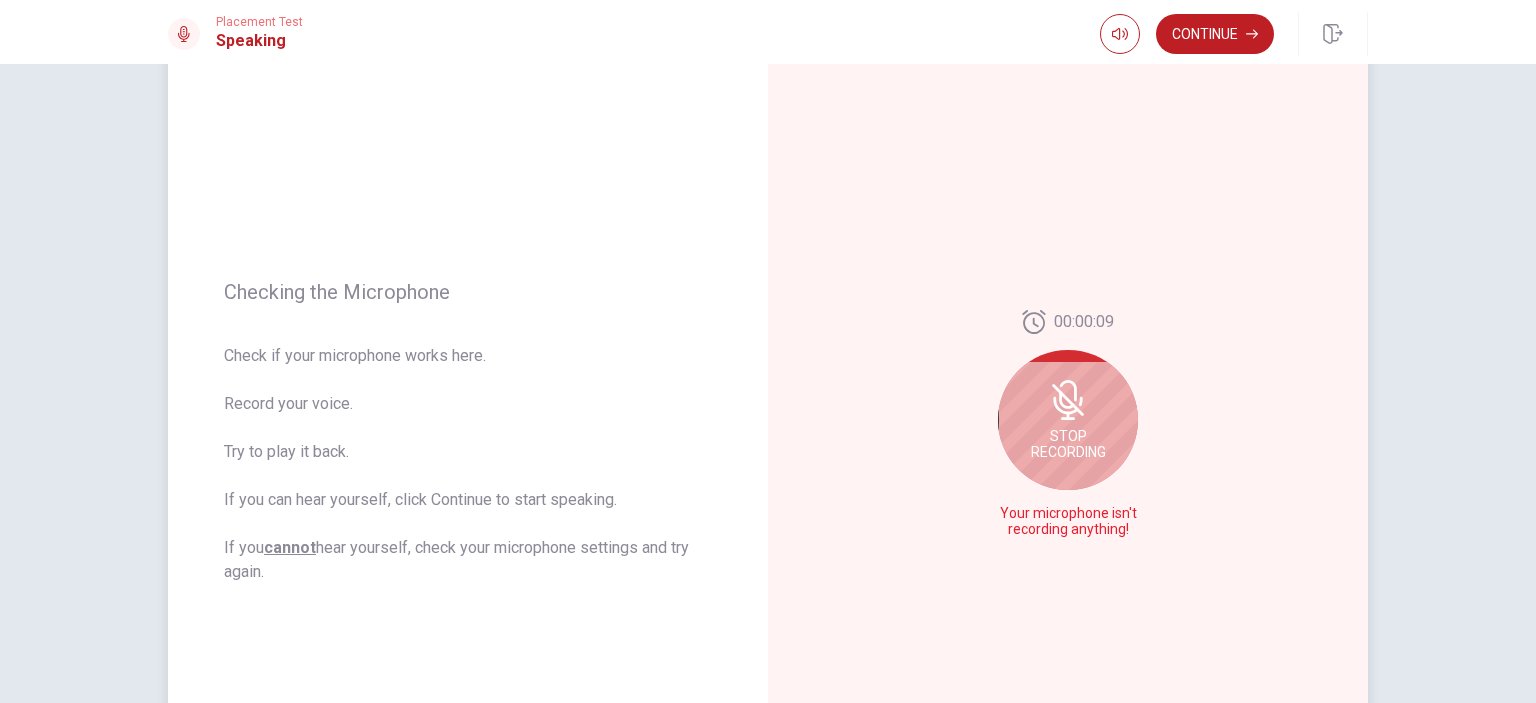 click 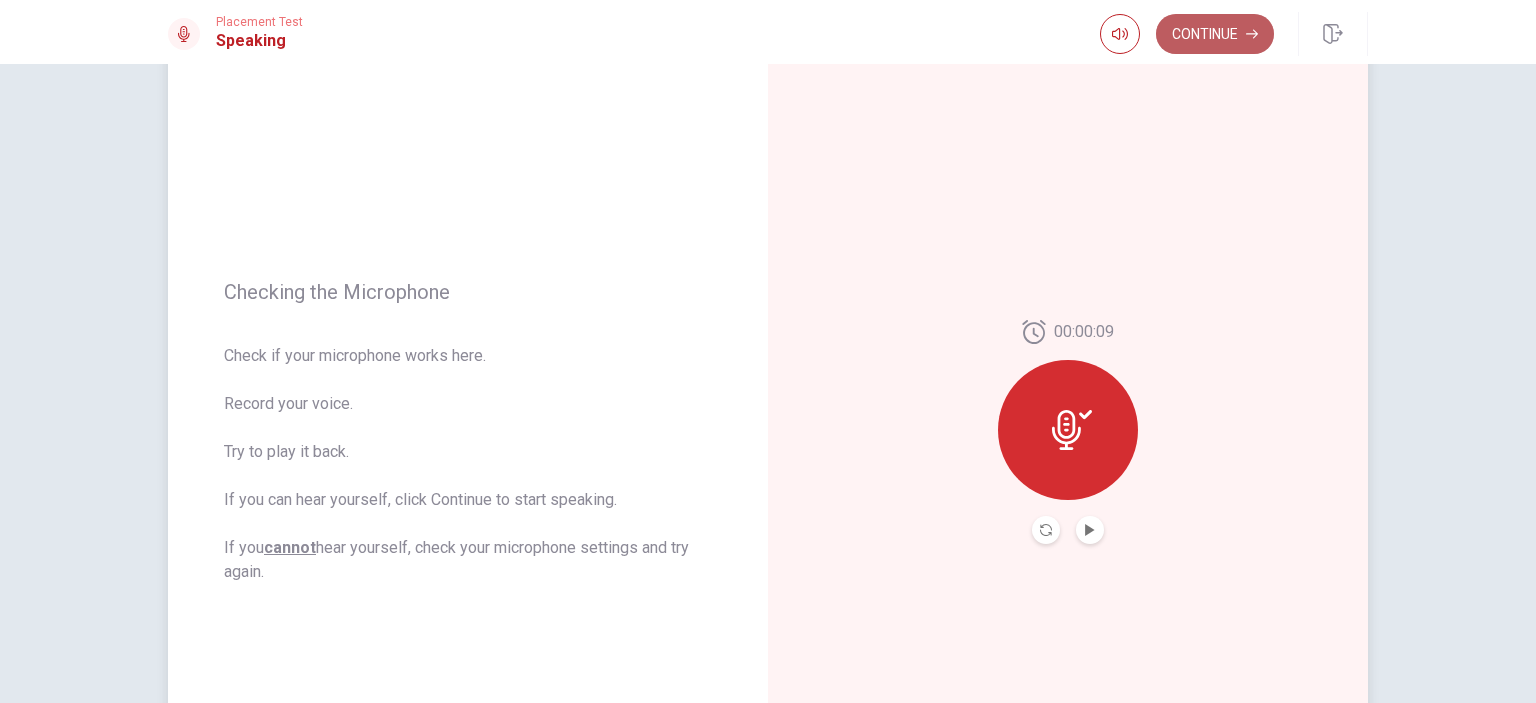 click on "Continue" at bounding box center (1215, 34) 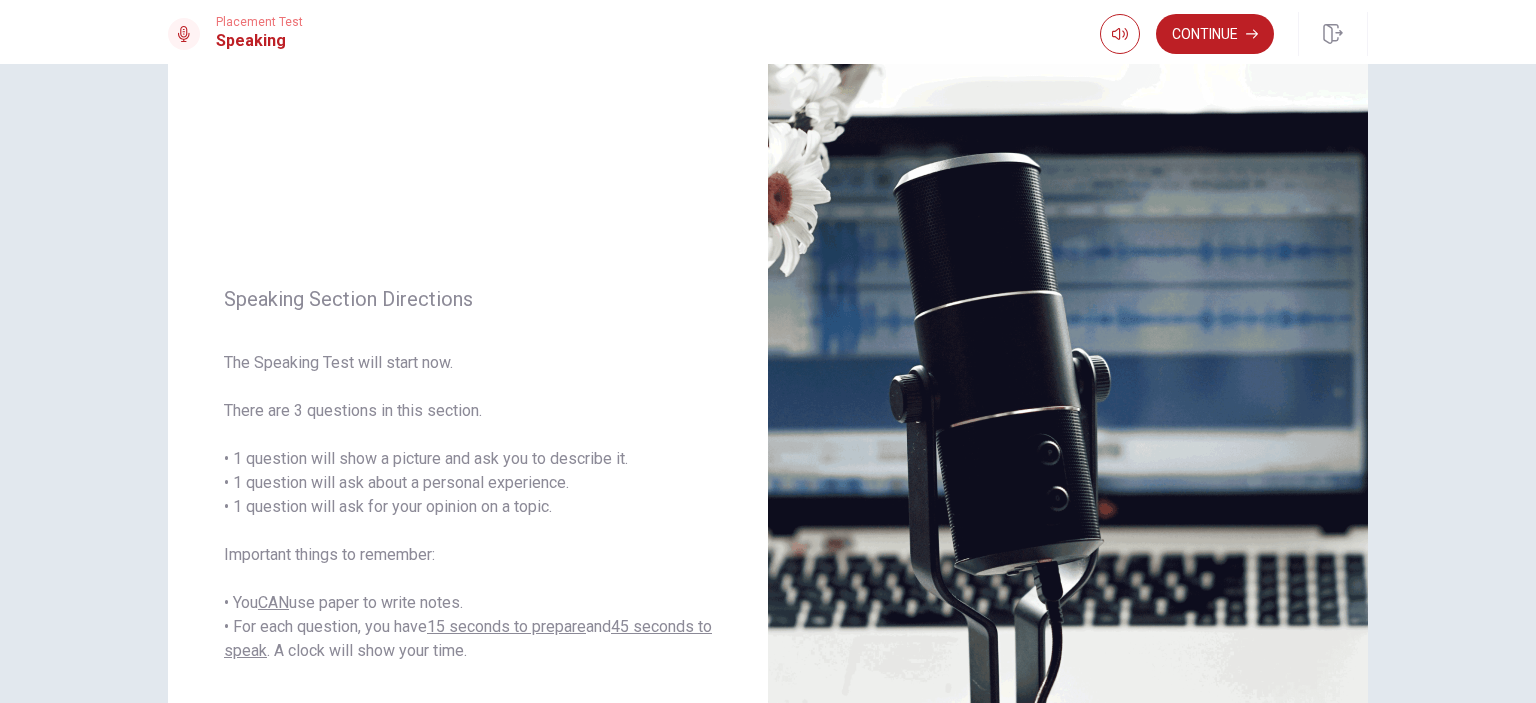 scroll, scrollTop: 59, scrollLeft: 0, axis: vertical 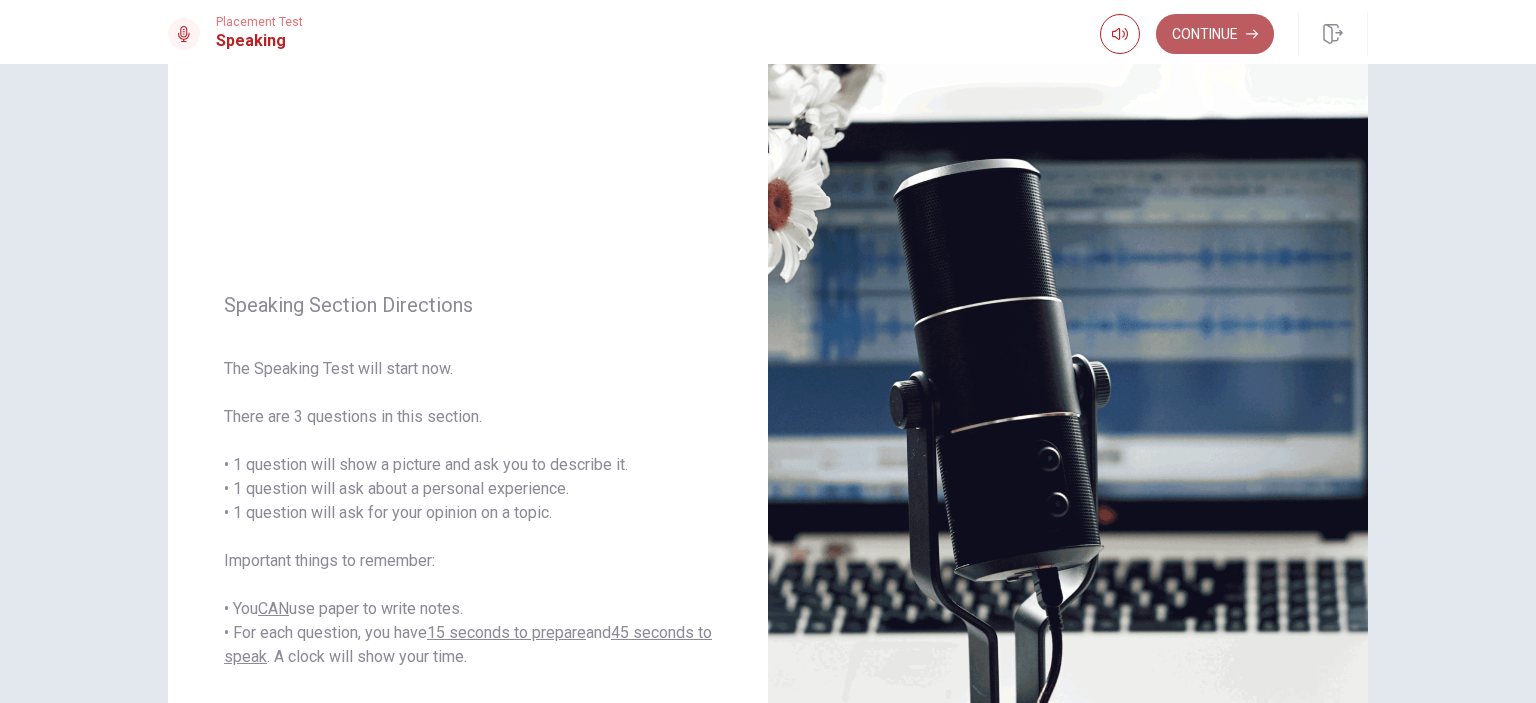 click on "Continue" at bounding box center (1215, 34) 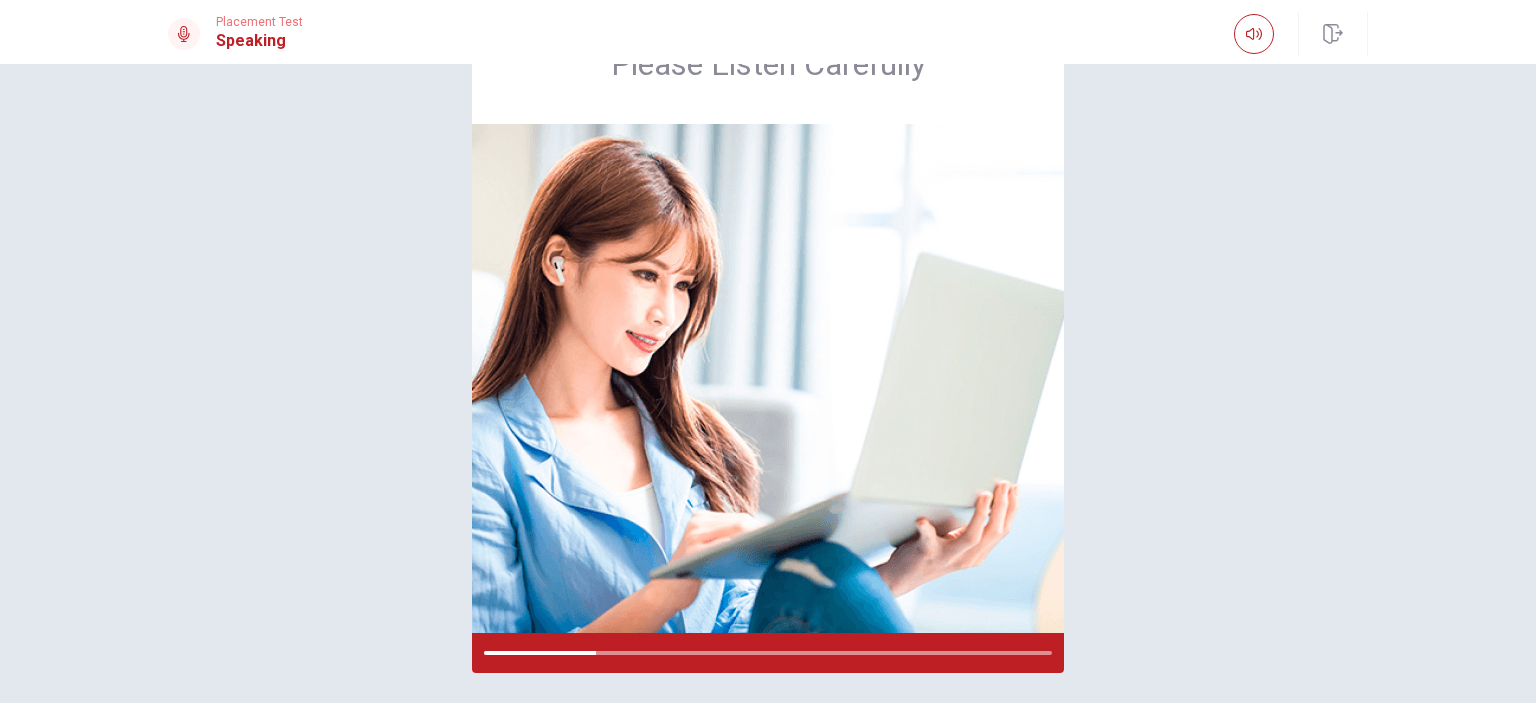 scroll, scrollTop: 100, scrollLeft: 0, axis: vertical 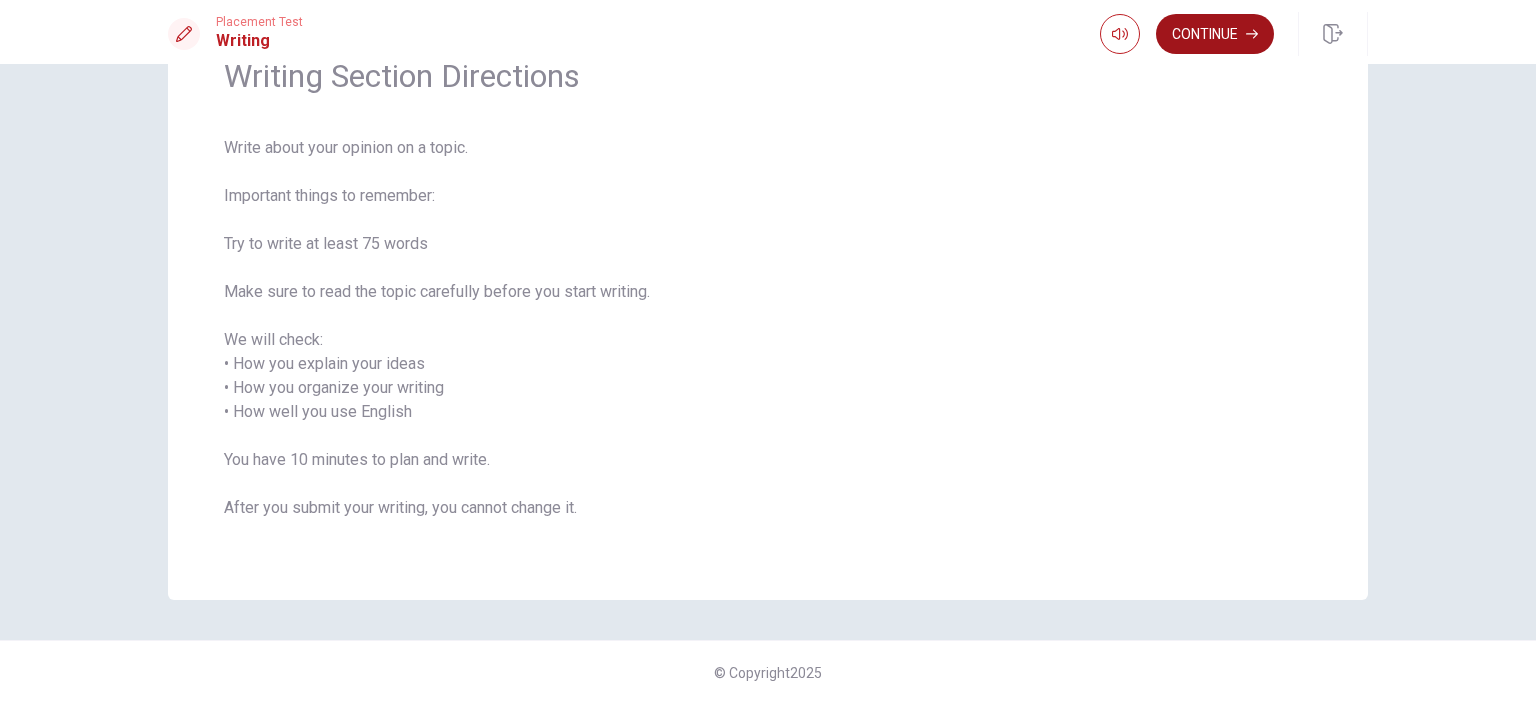 click 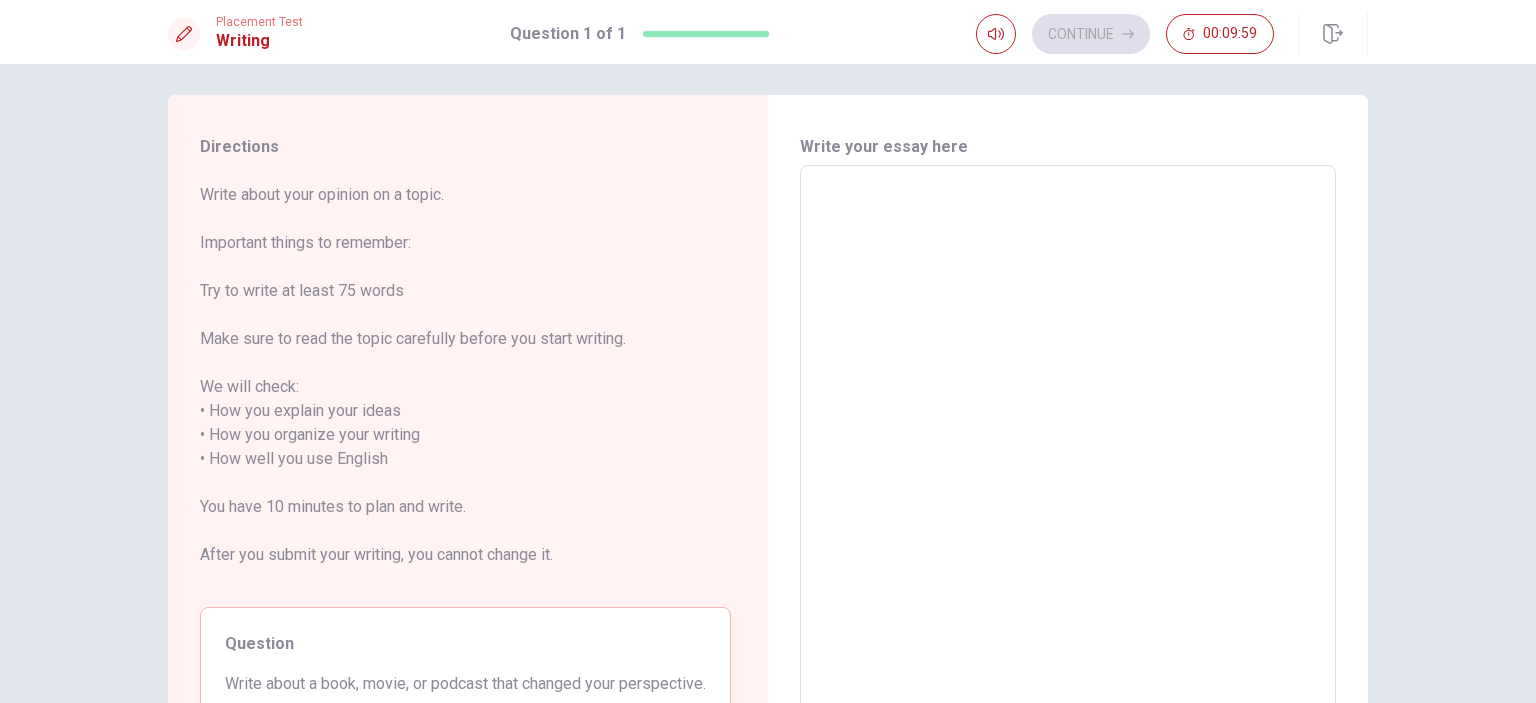 scroll, scrollTop: 0, scrollLeft: 0, axis: both 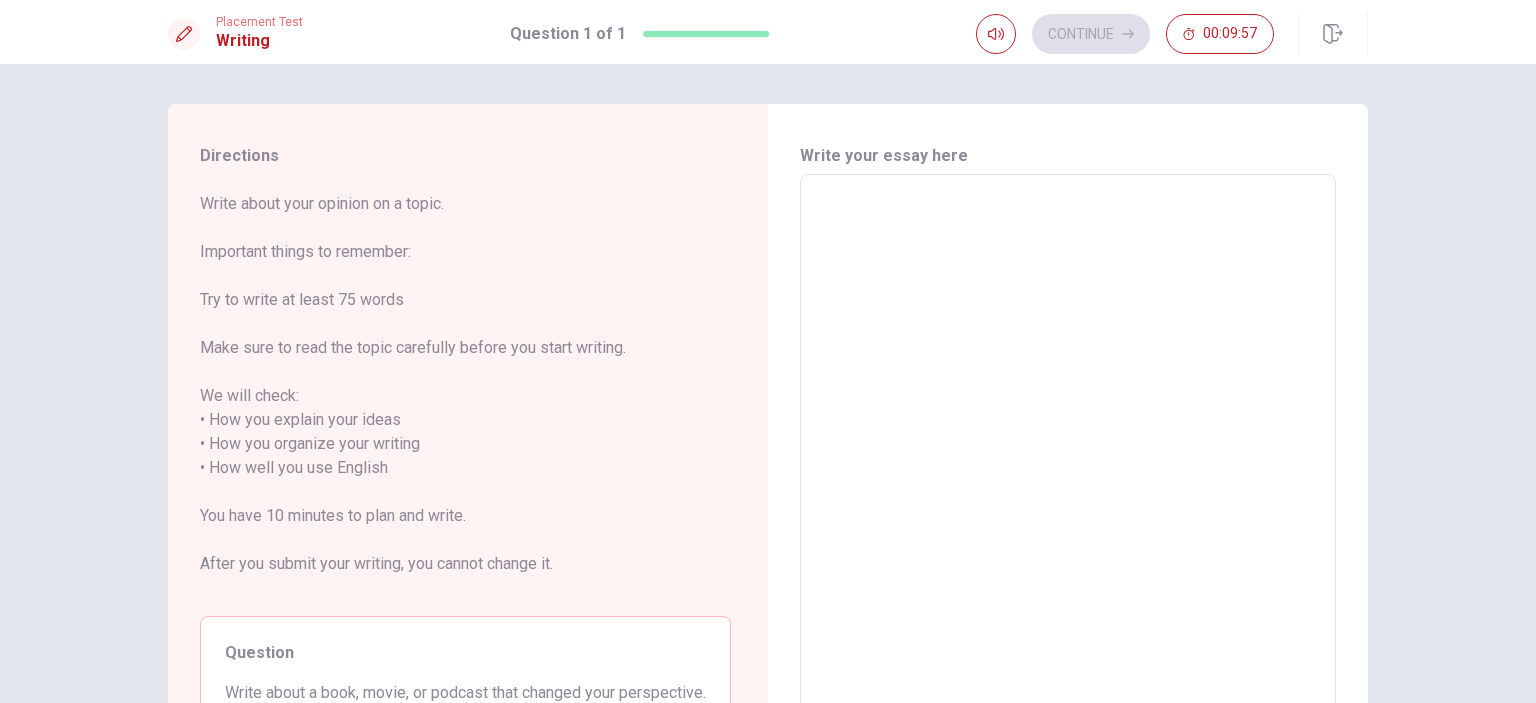 click at bounding box center (1068, 456) 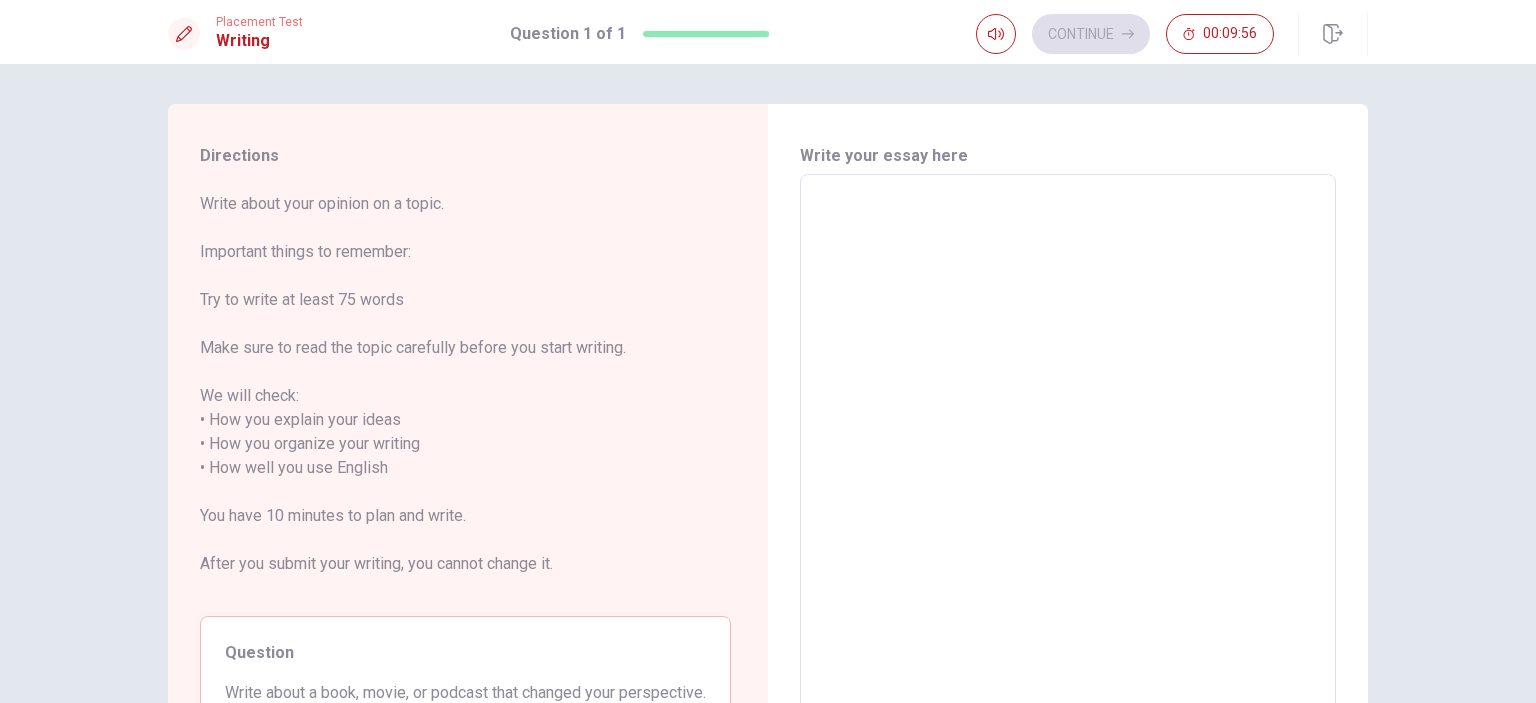 click at bounding box center (1068, 456) 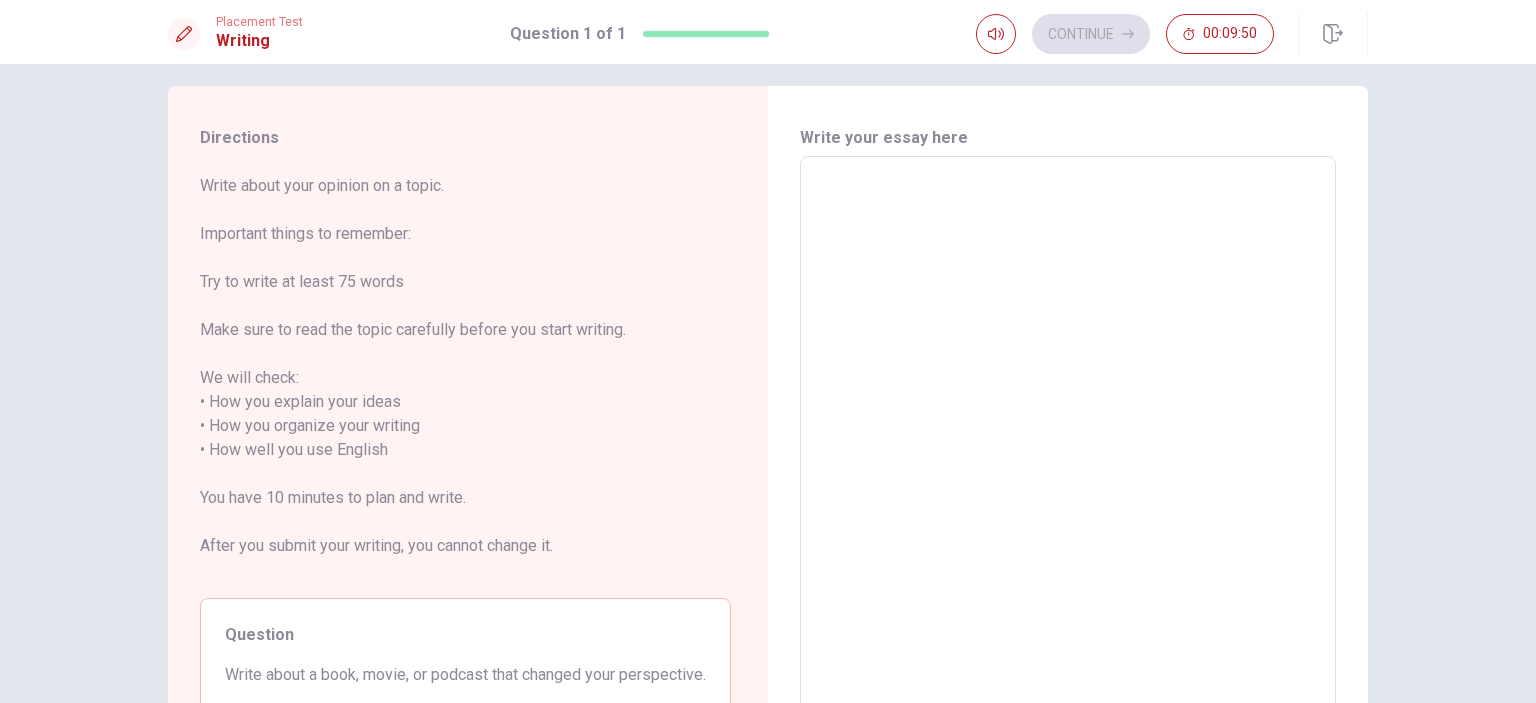 scroll, scrollTop: 13, scrollLeft: 0, axis: vertical 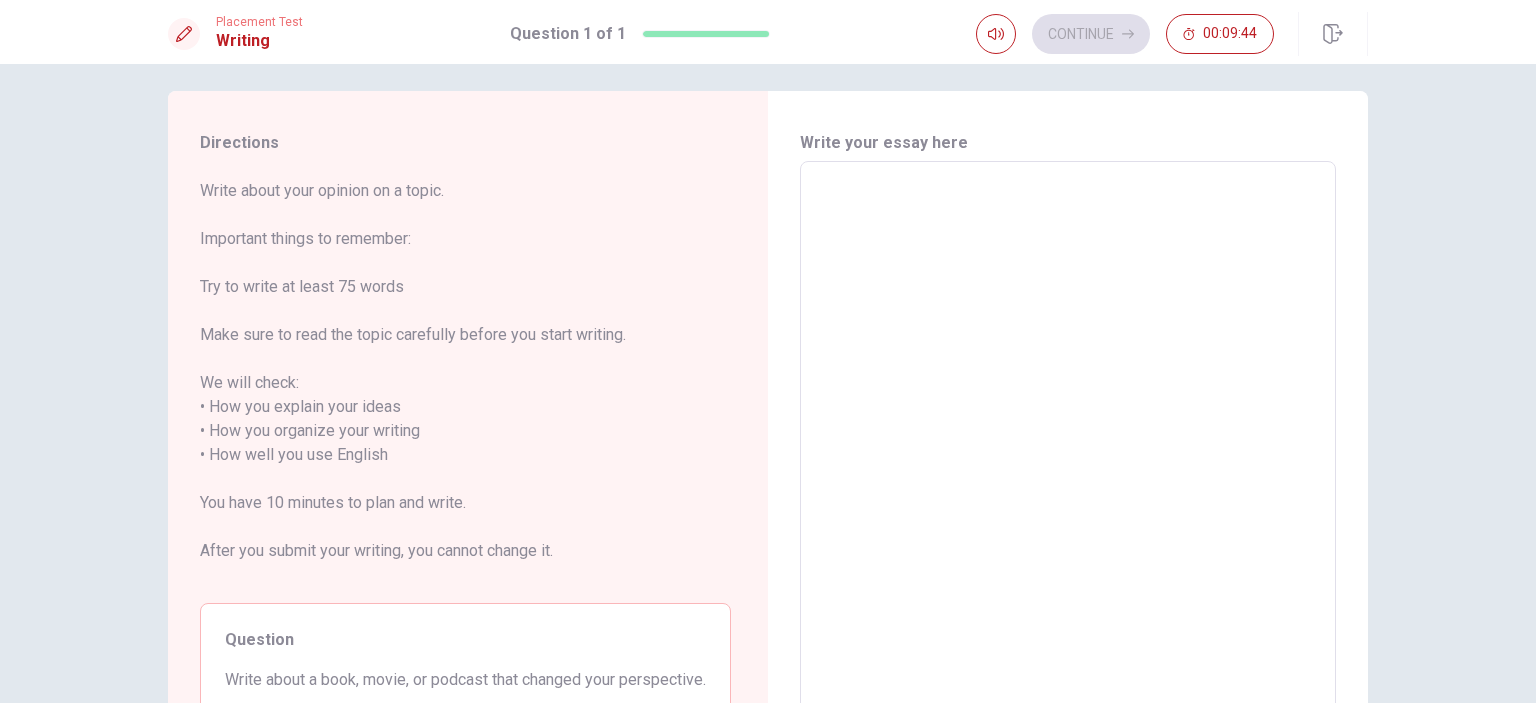 type 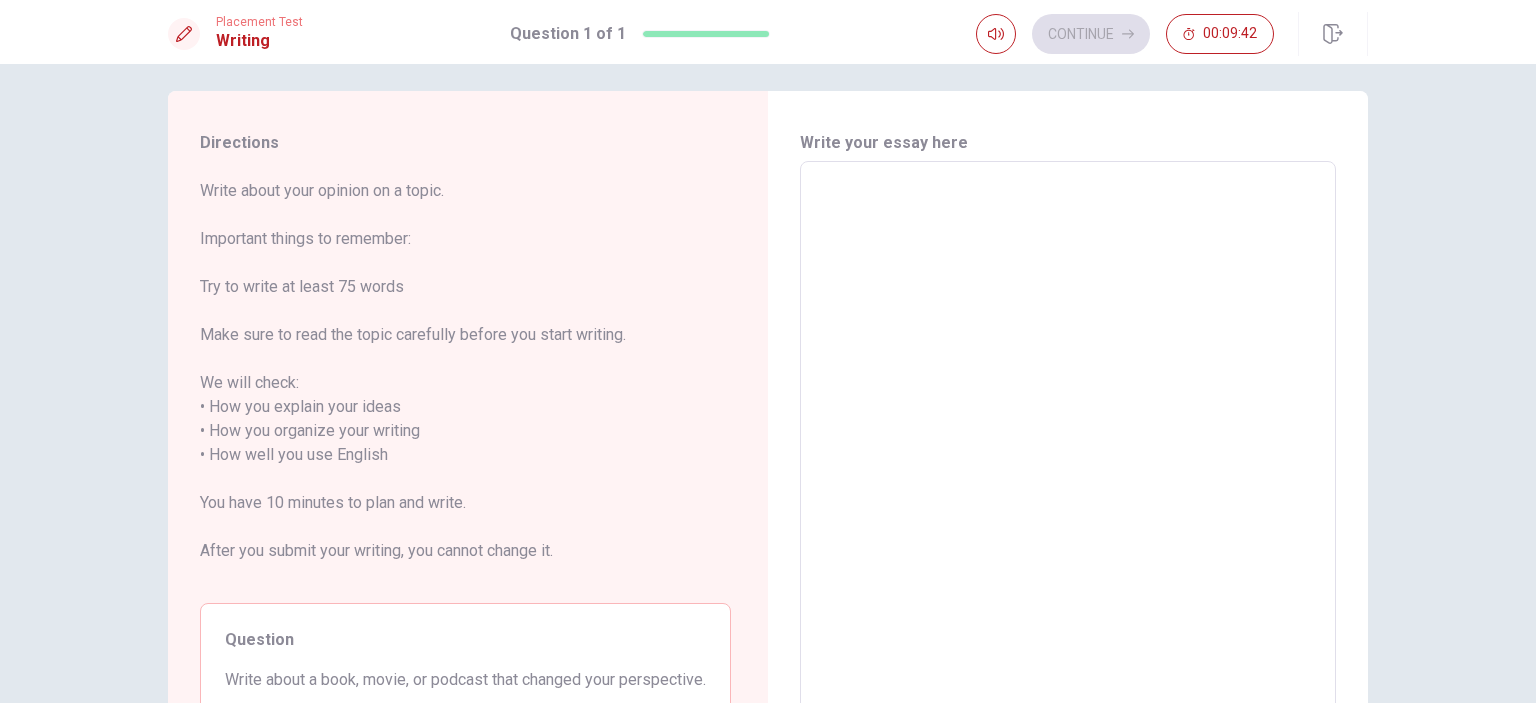 click at bounding box center (1068, 443) 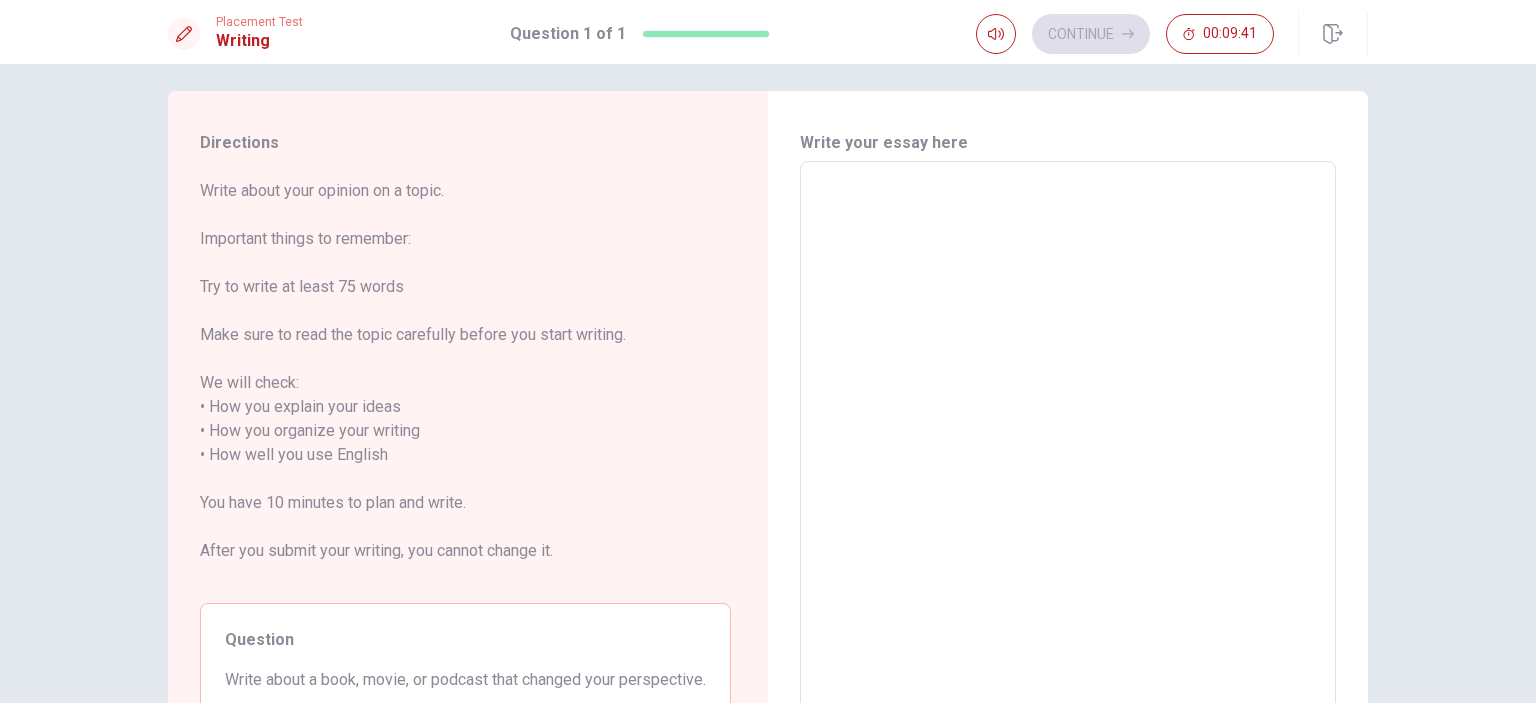 type on "m" 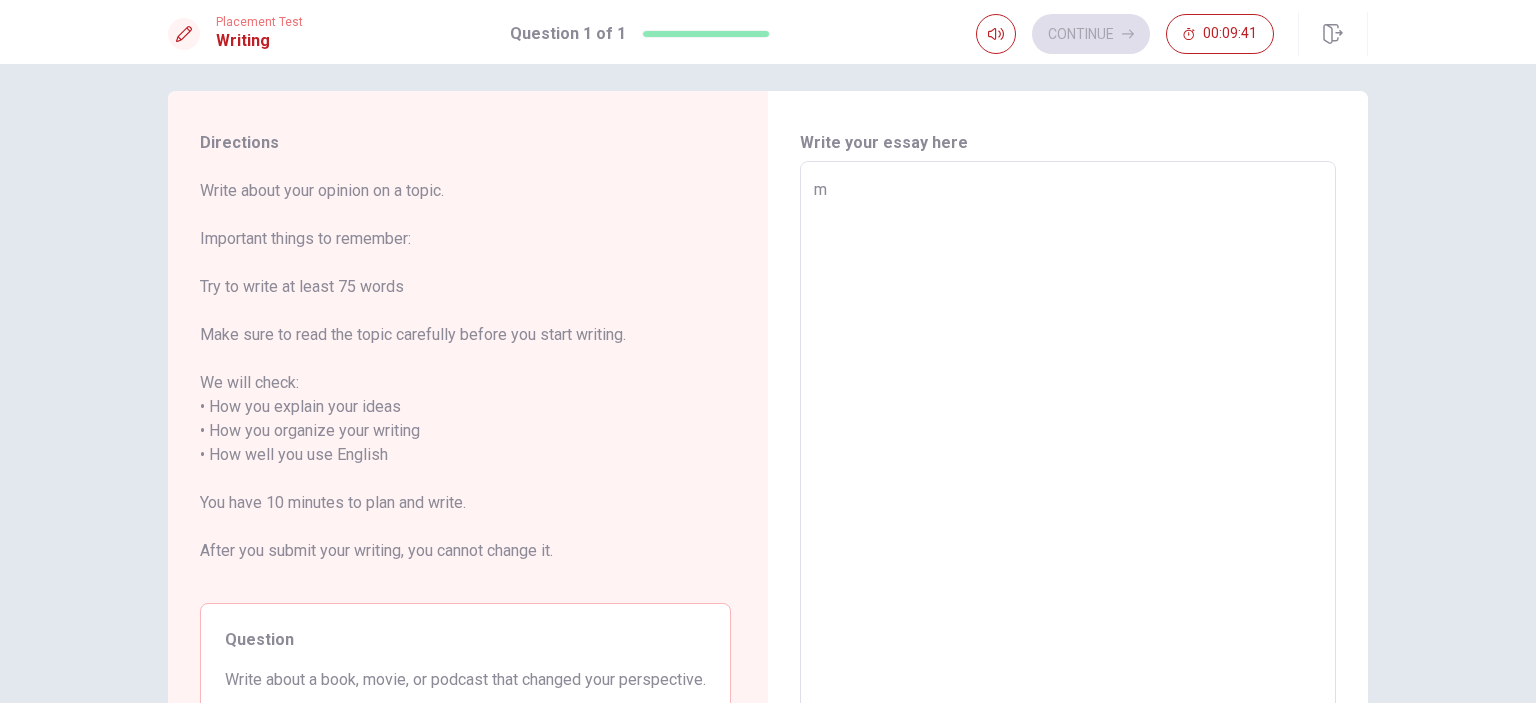 type on "x" 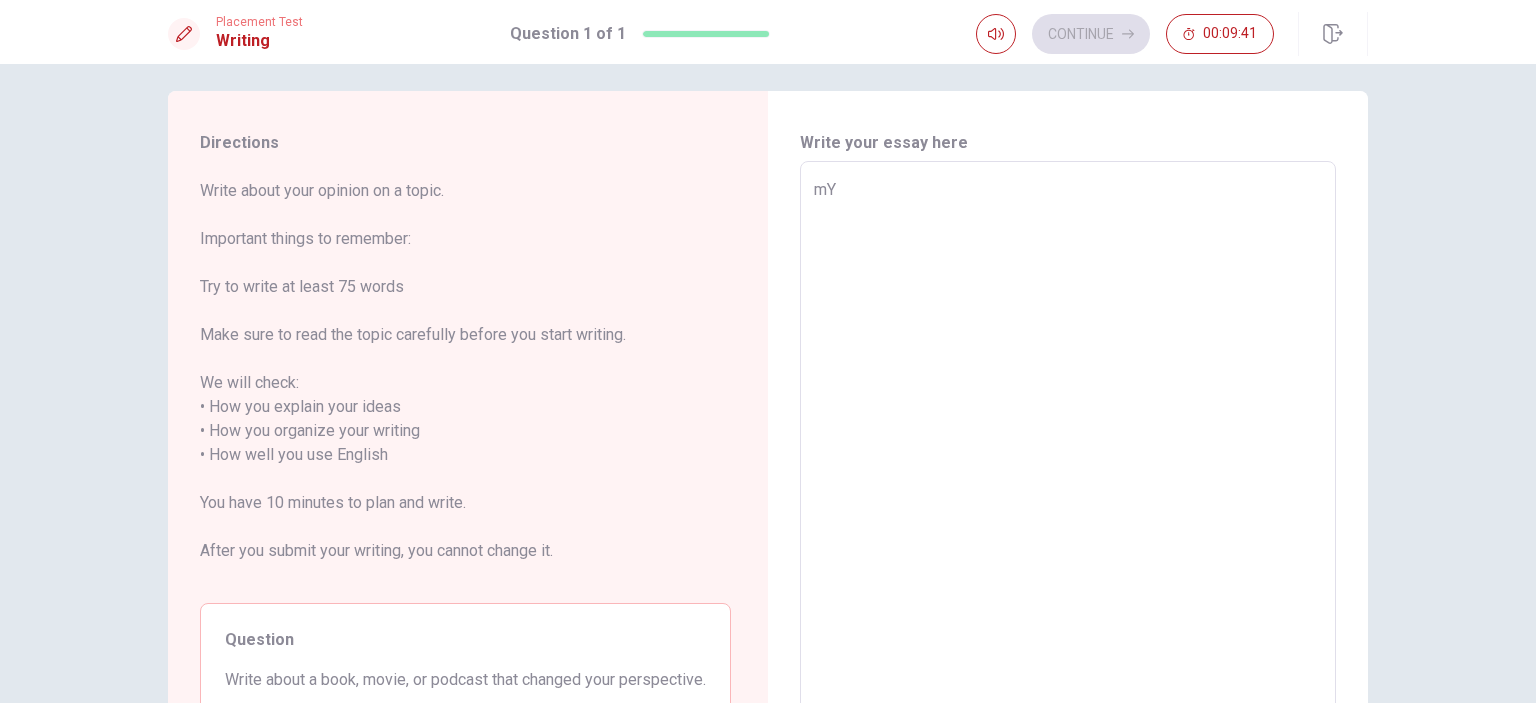 type on "x" 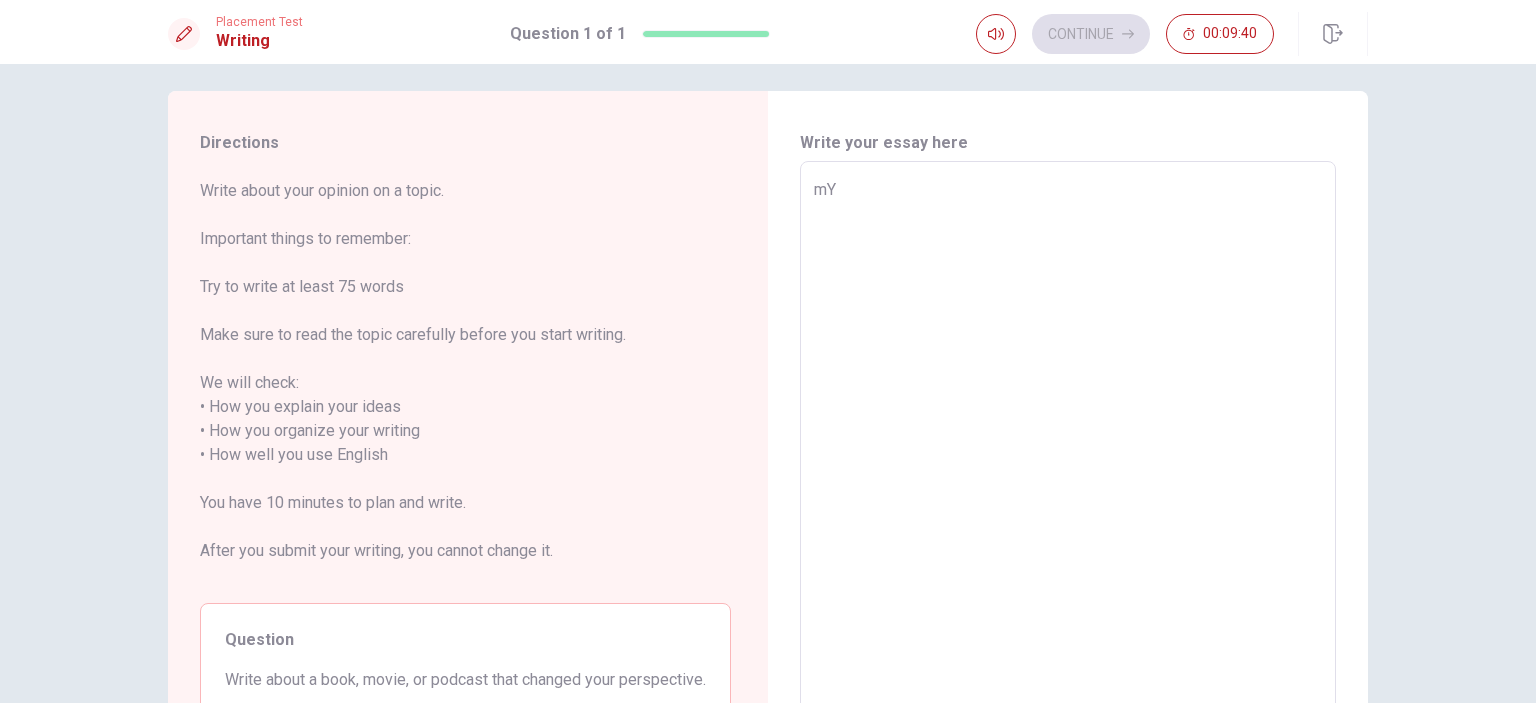 type on "m" 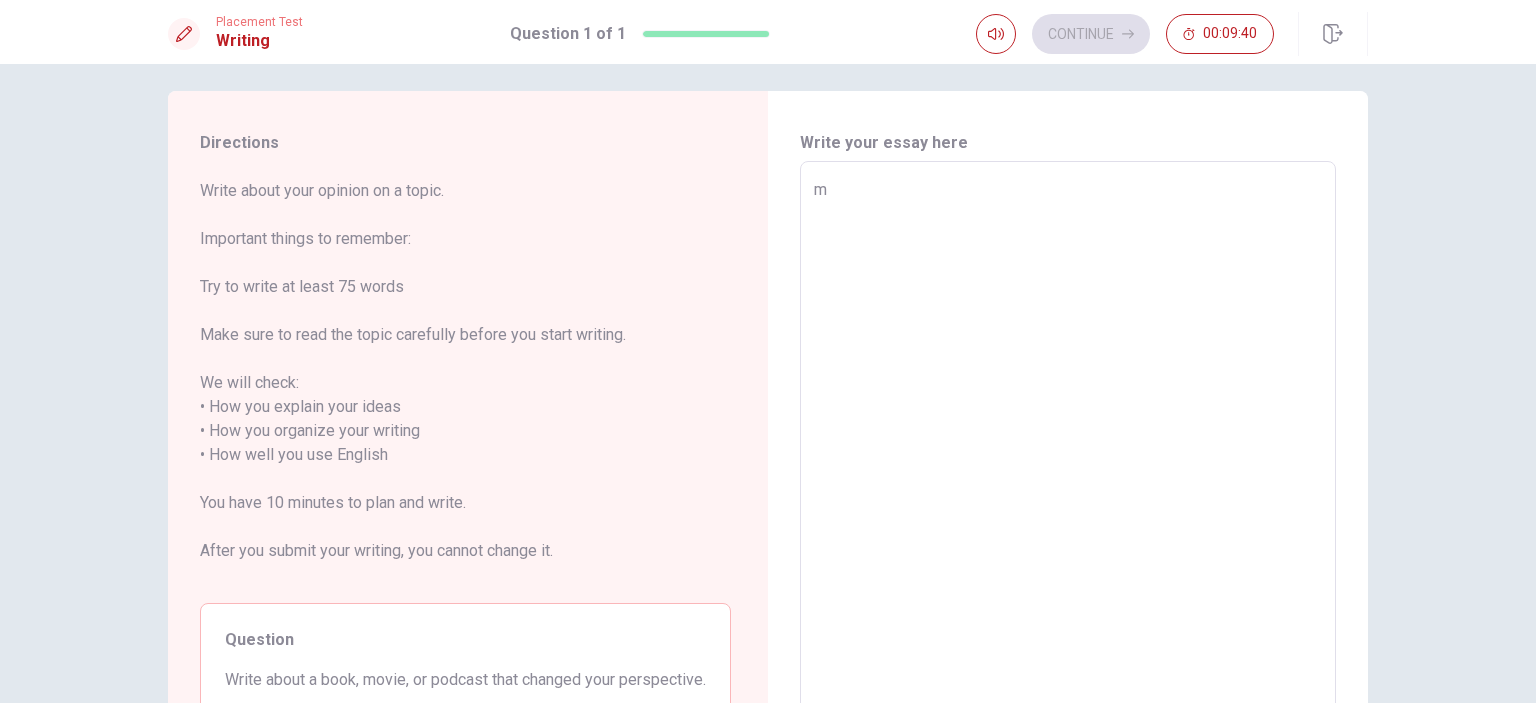 type on "x" 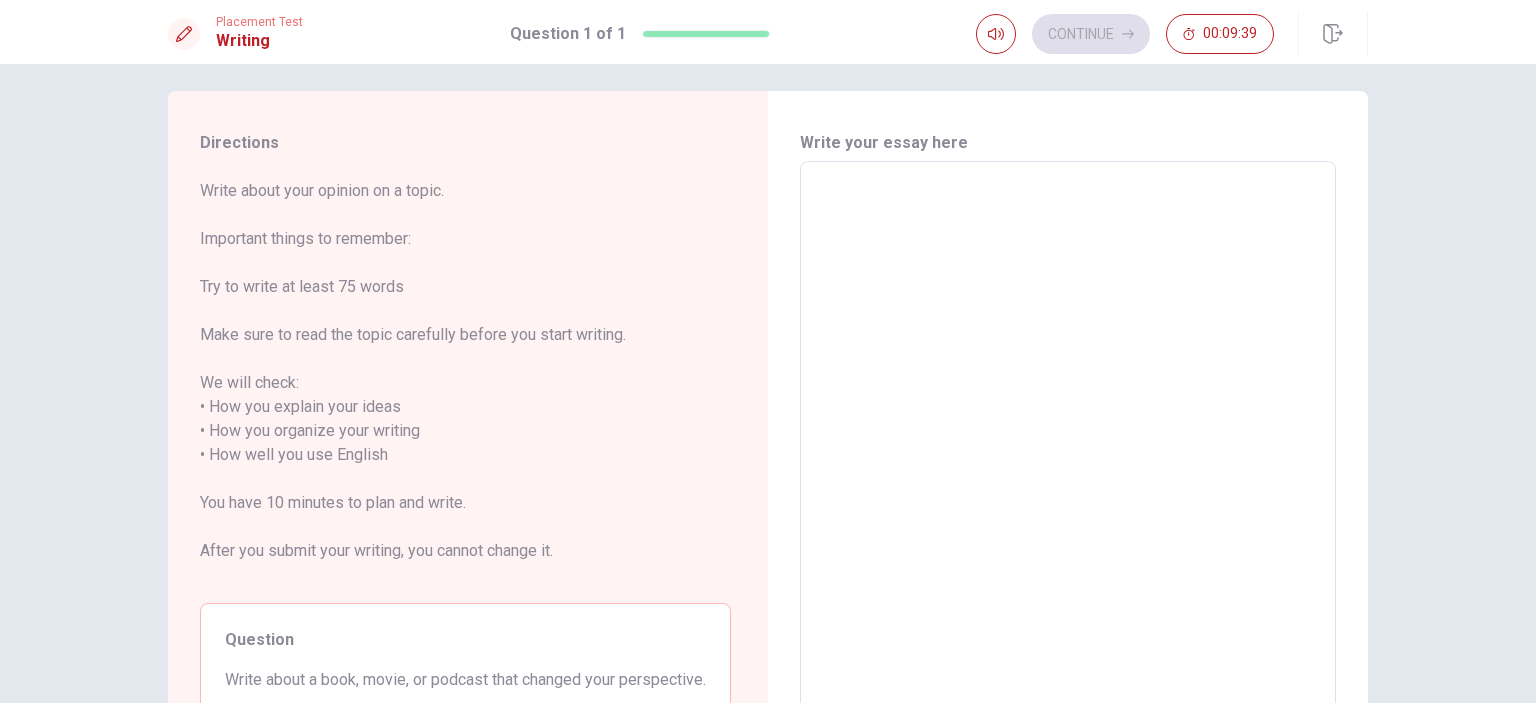 type on "M" 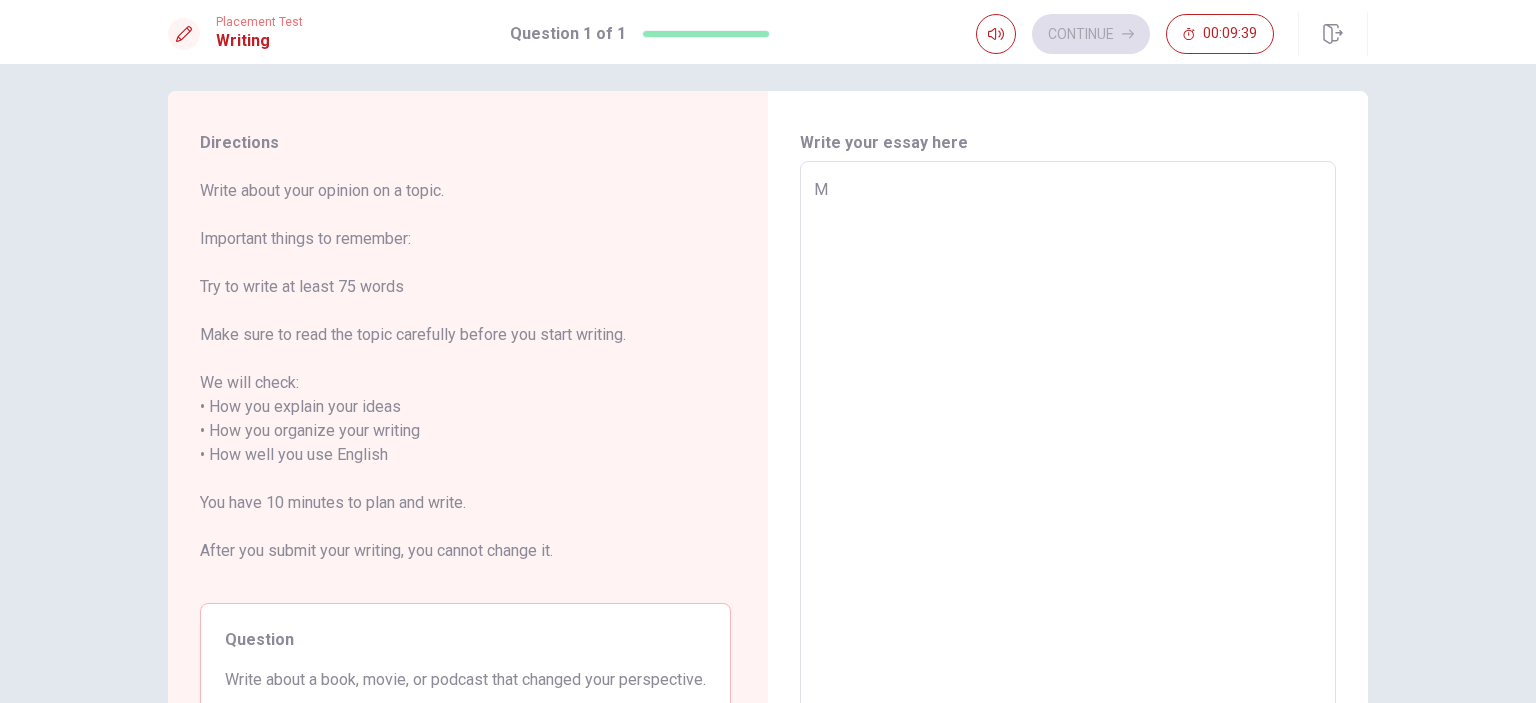 type on "x" 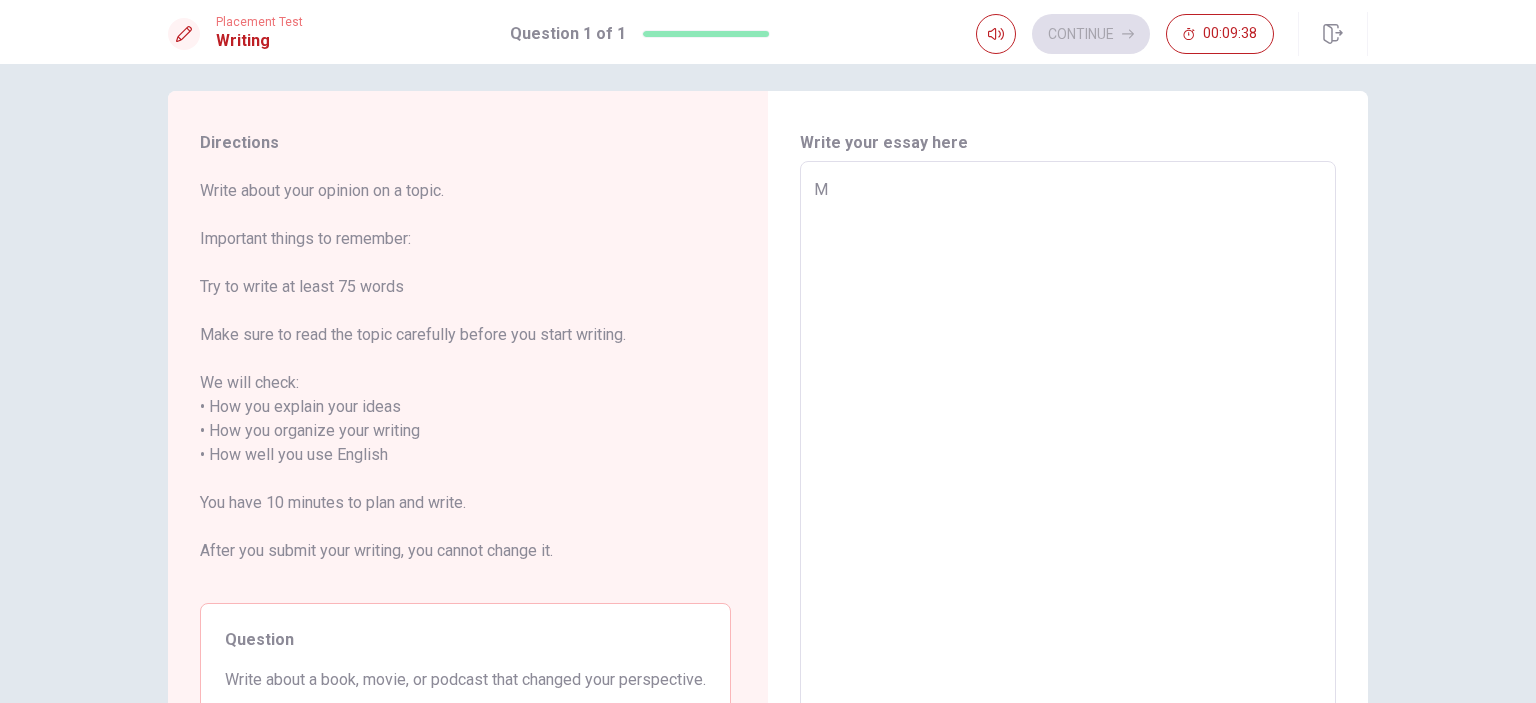 type on "My" 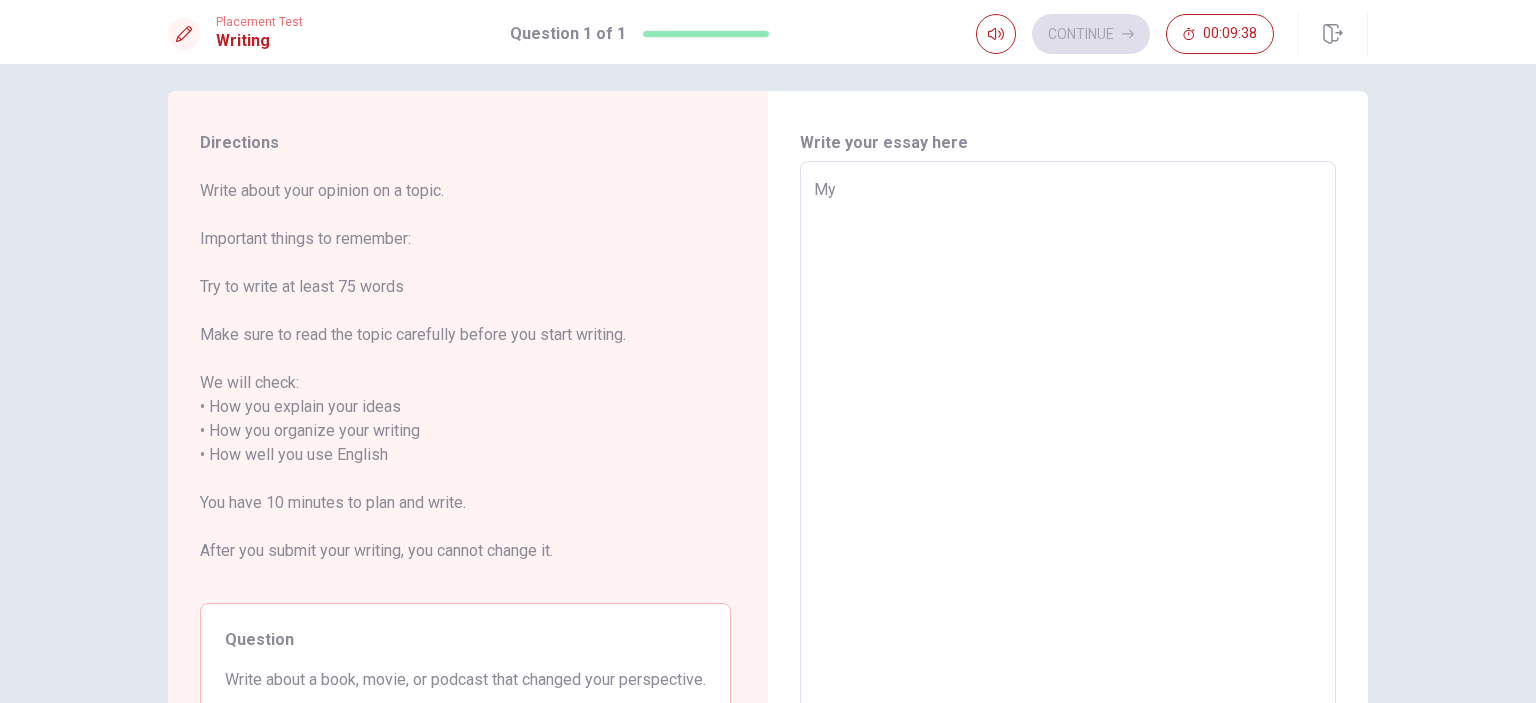 type on "x" 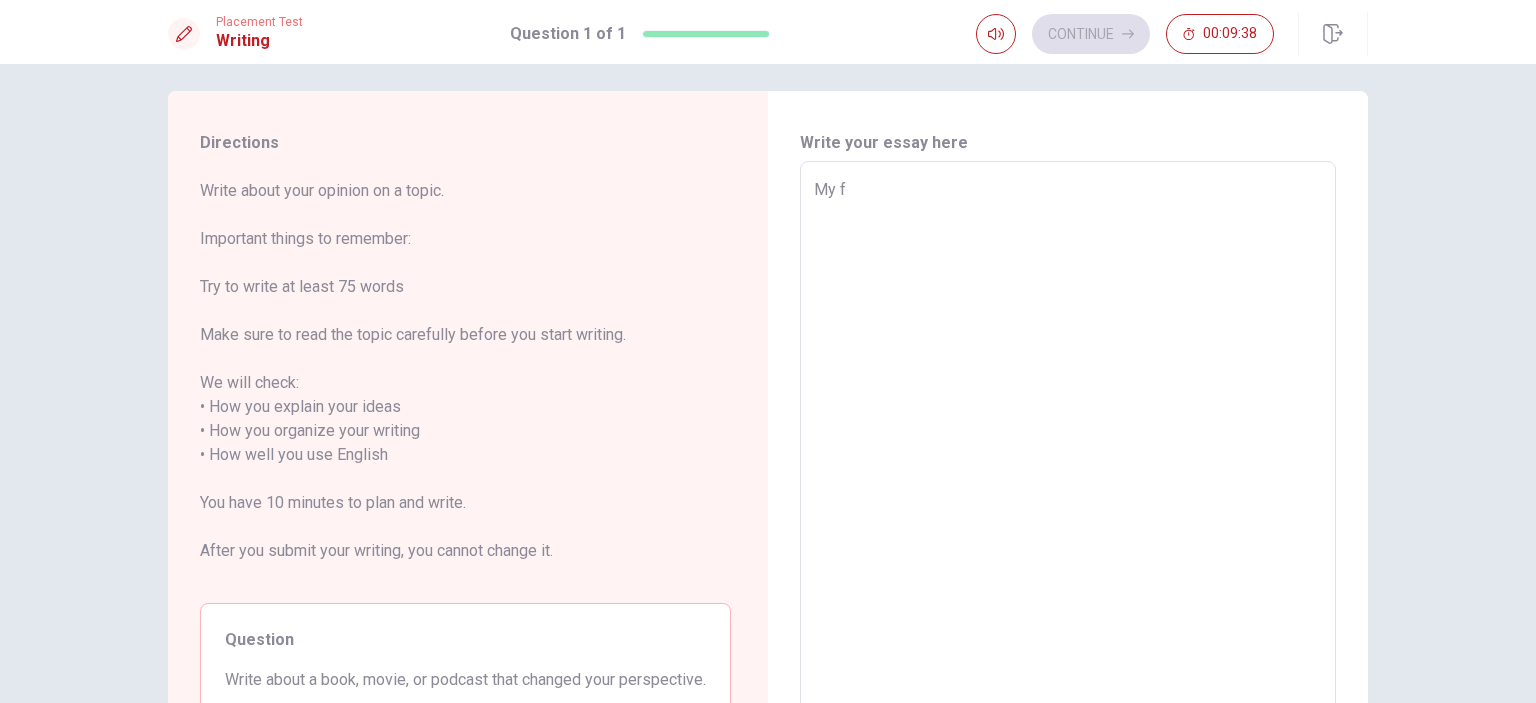 type on "x" 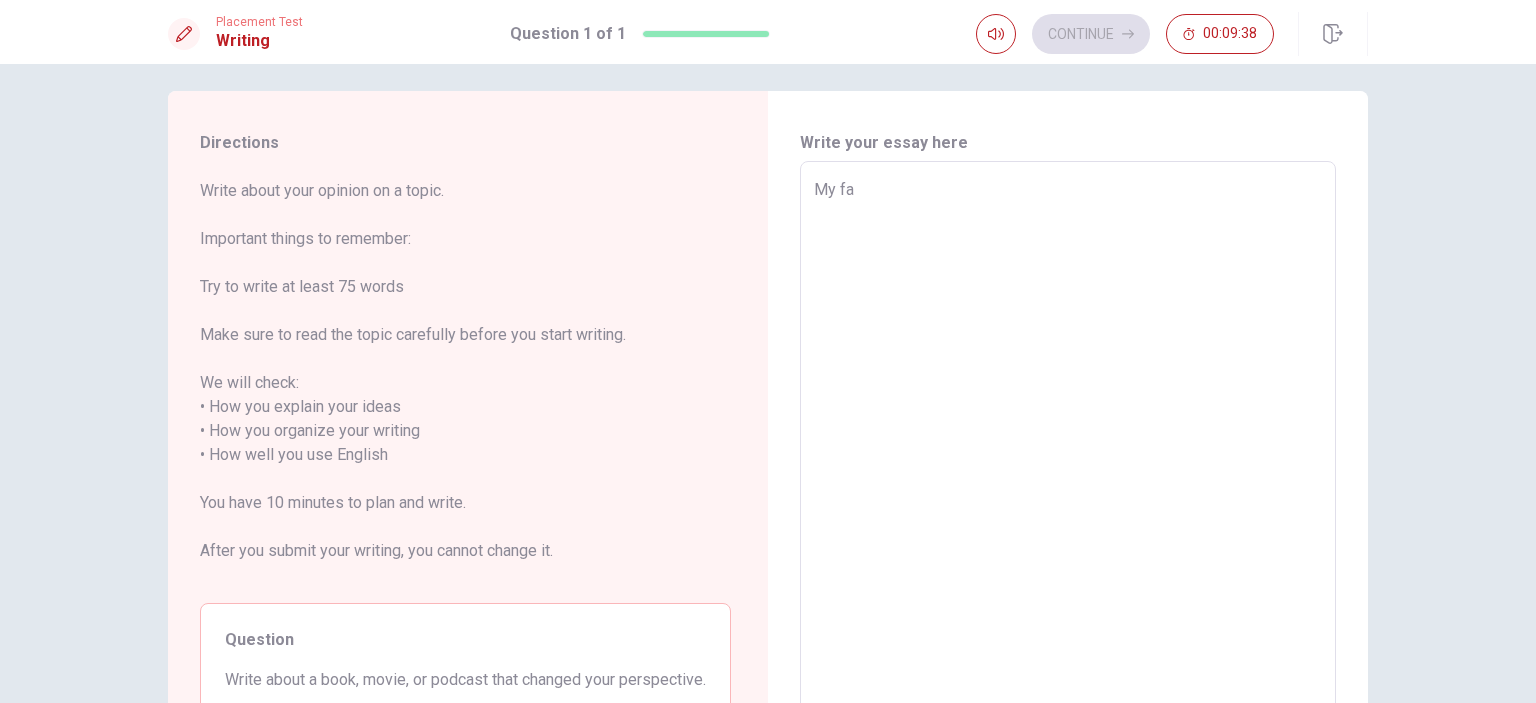 type on "My fav" 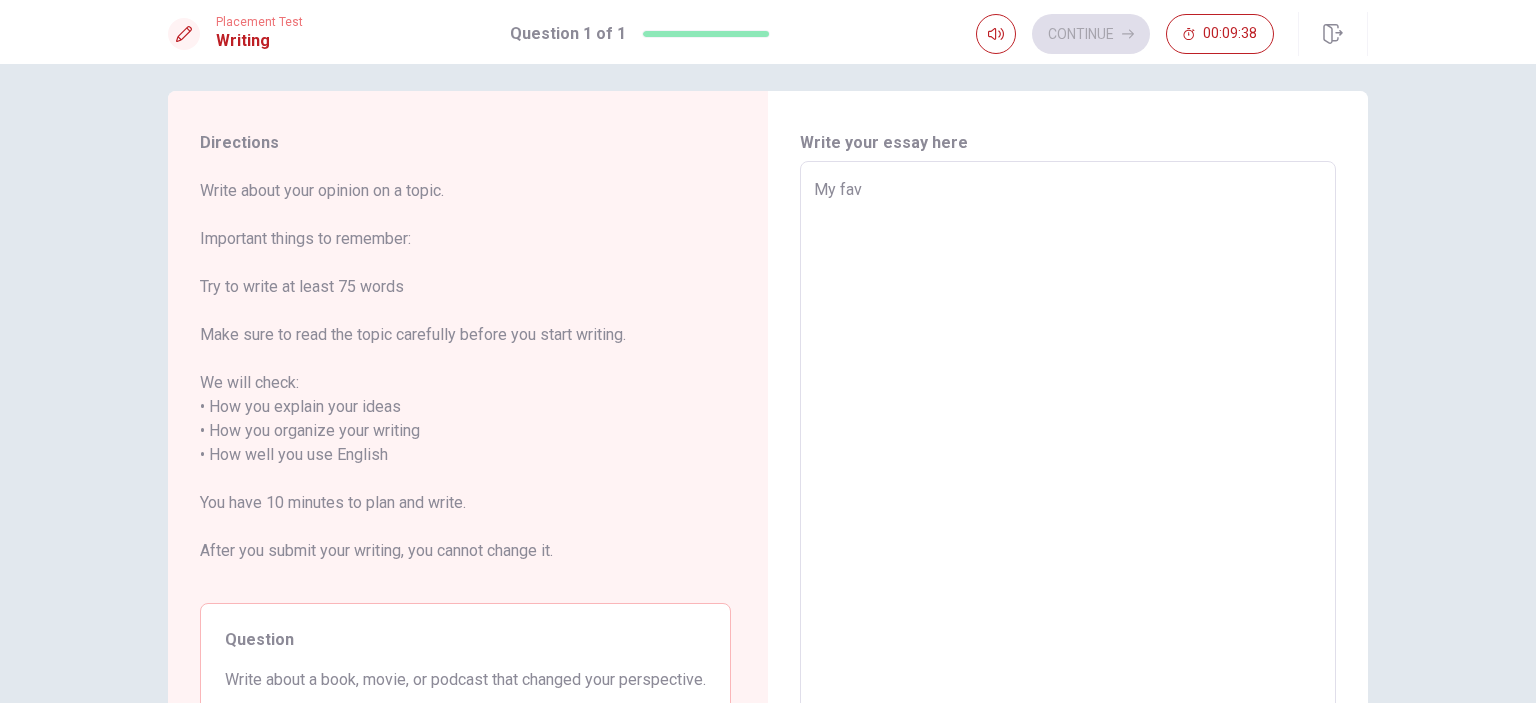 type on "x" 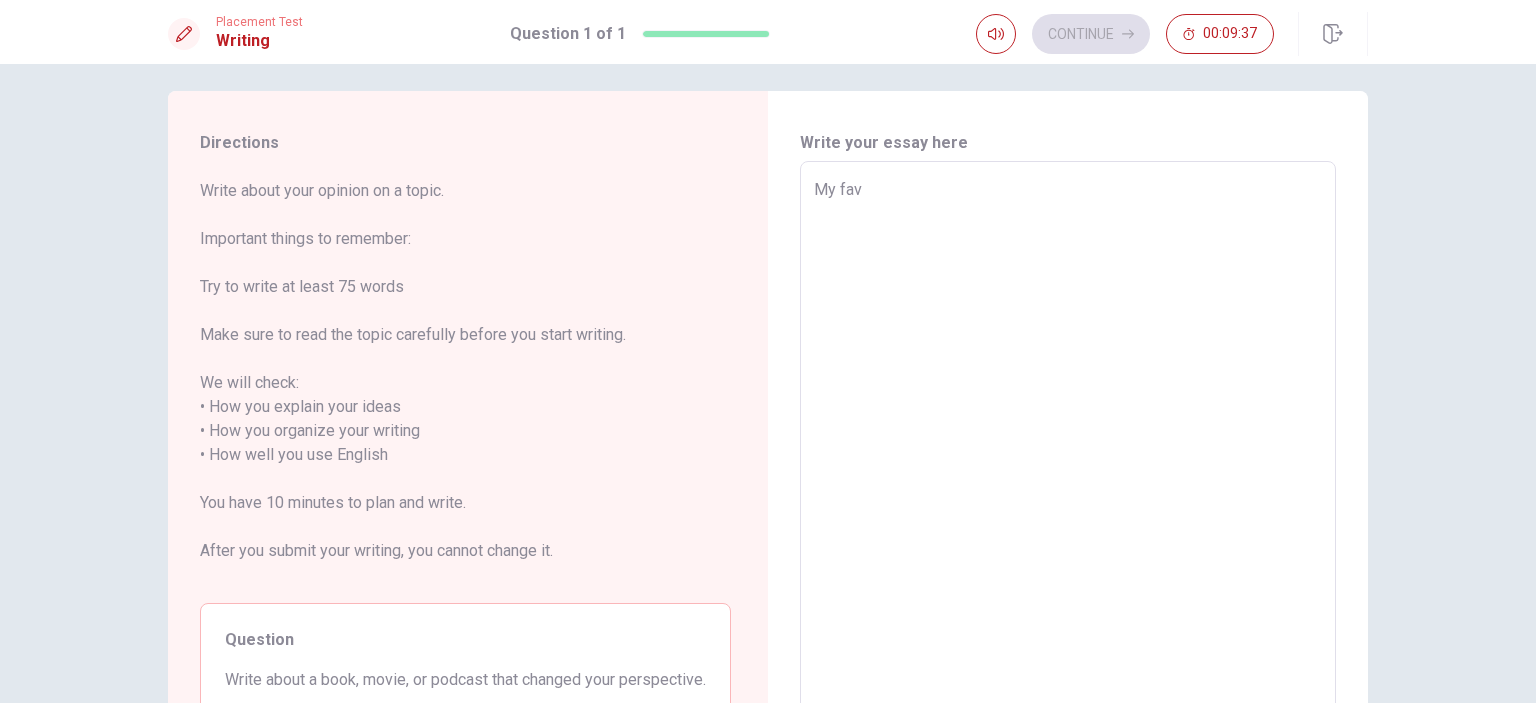 type on "My favo" 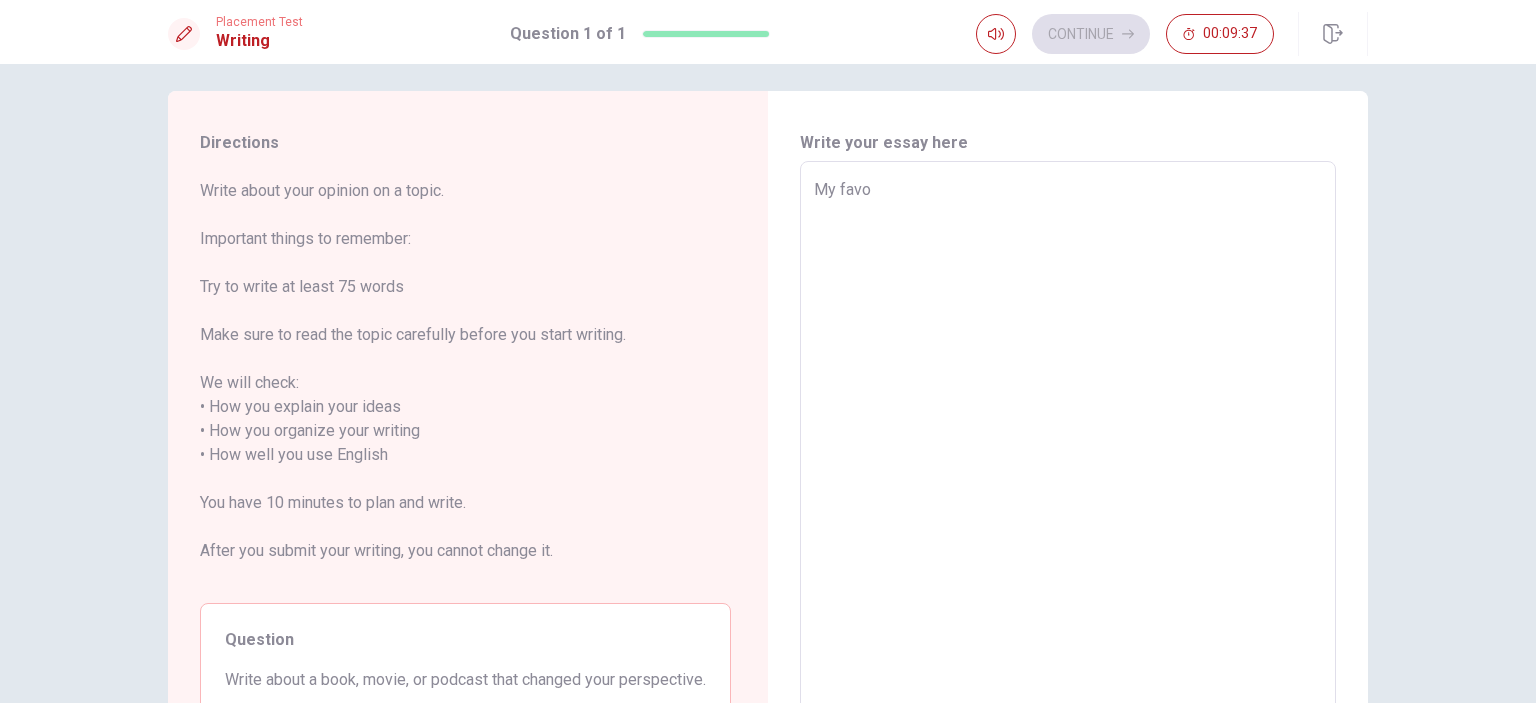 type on "x" 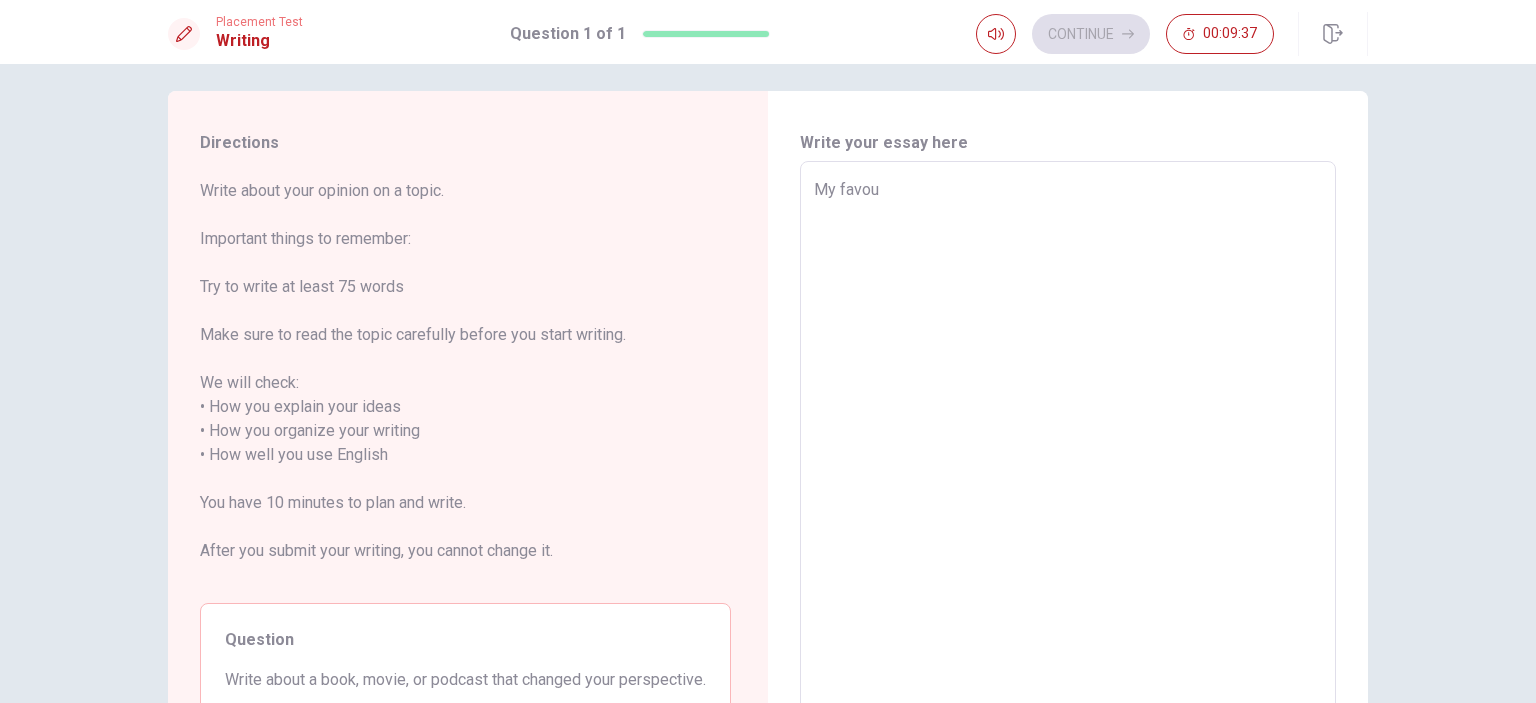 type on "x" 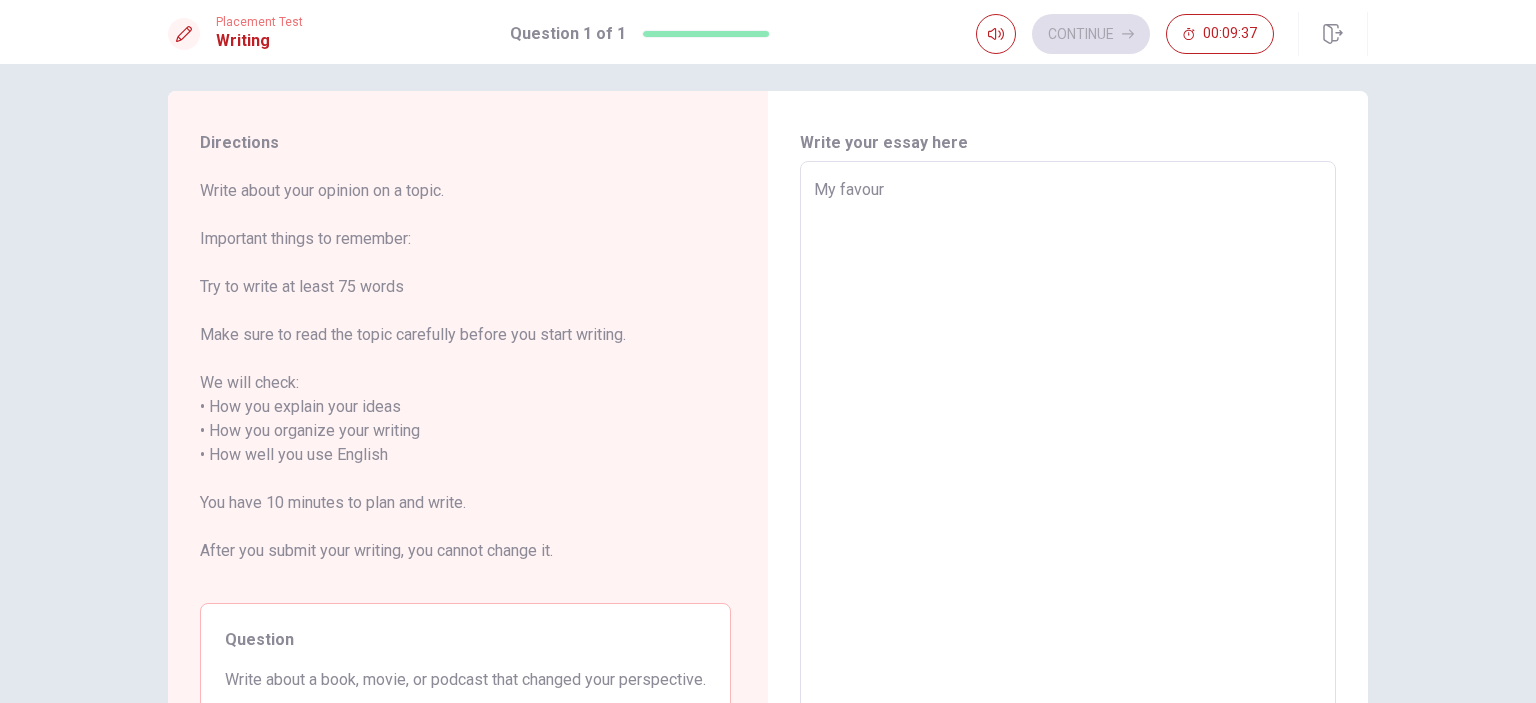 type on "x" 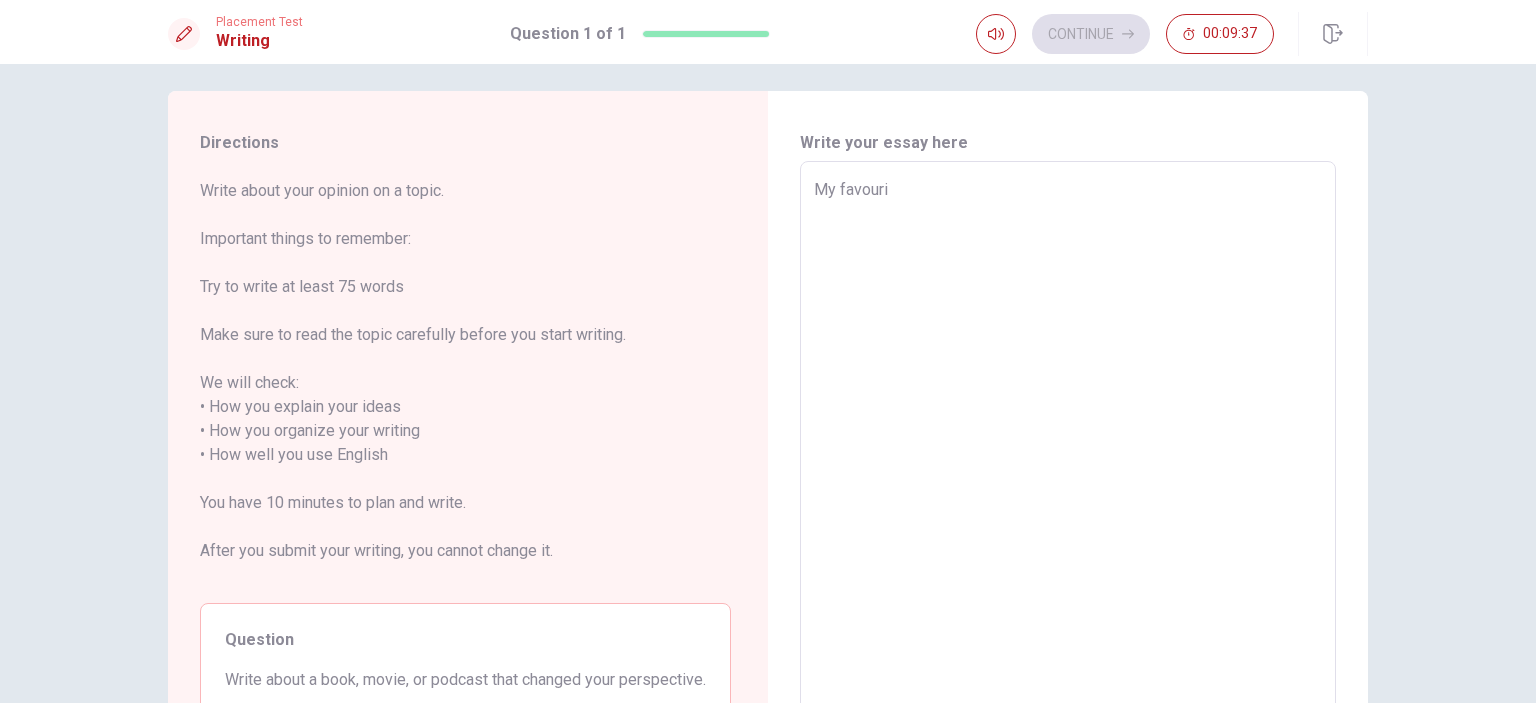type on "x" 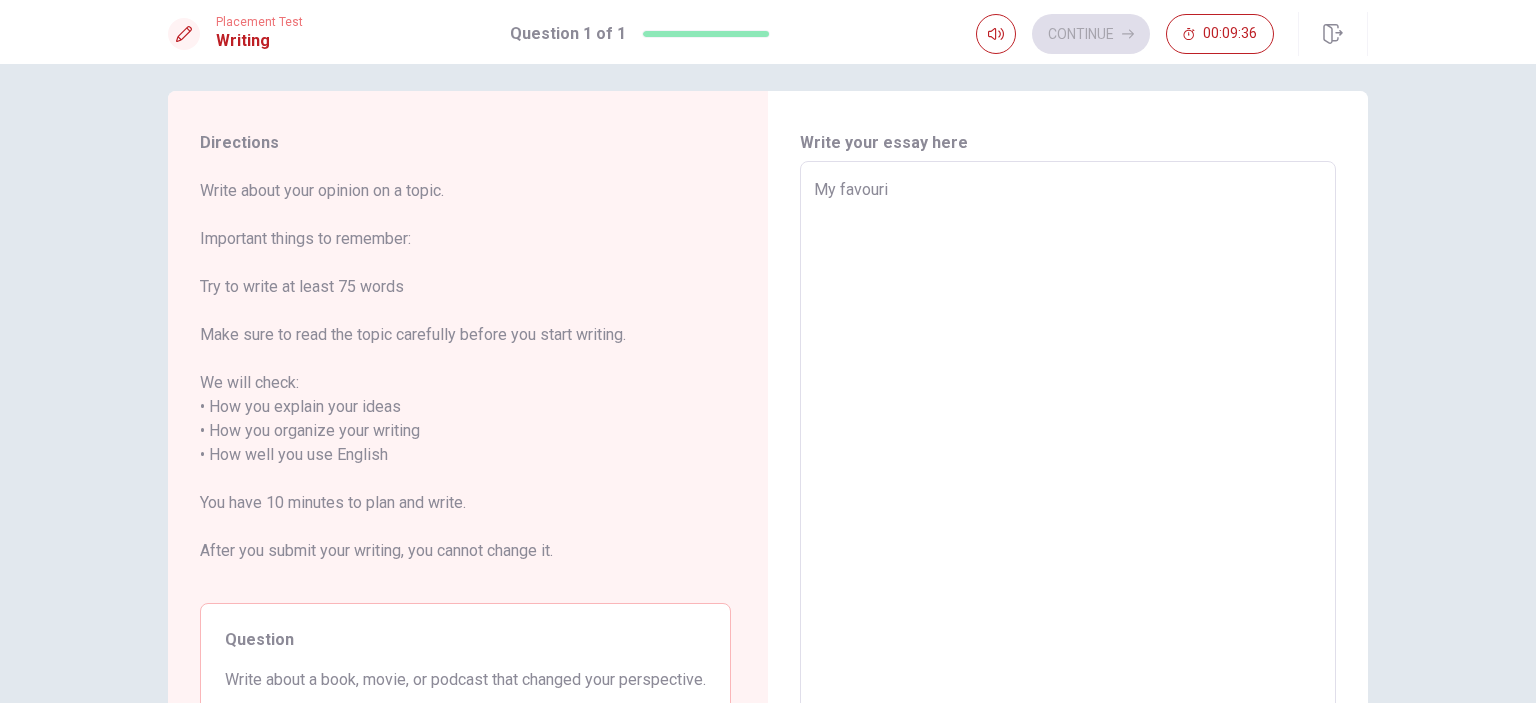 type on "My favourit" 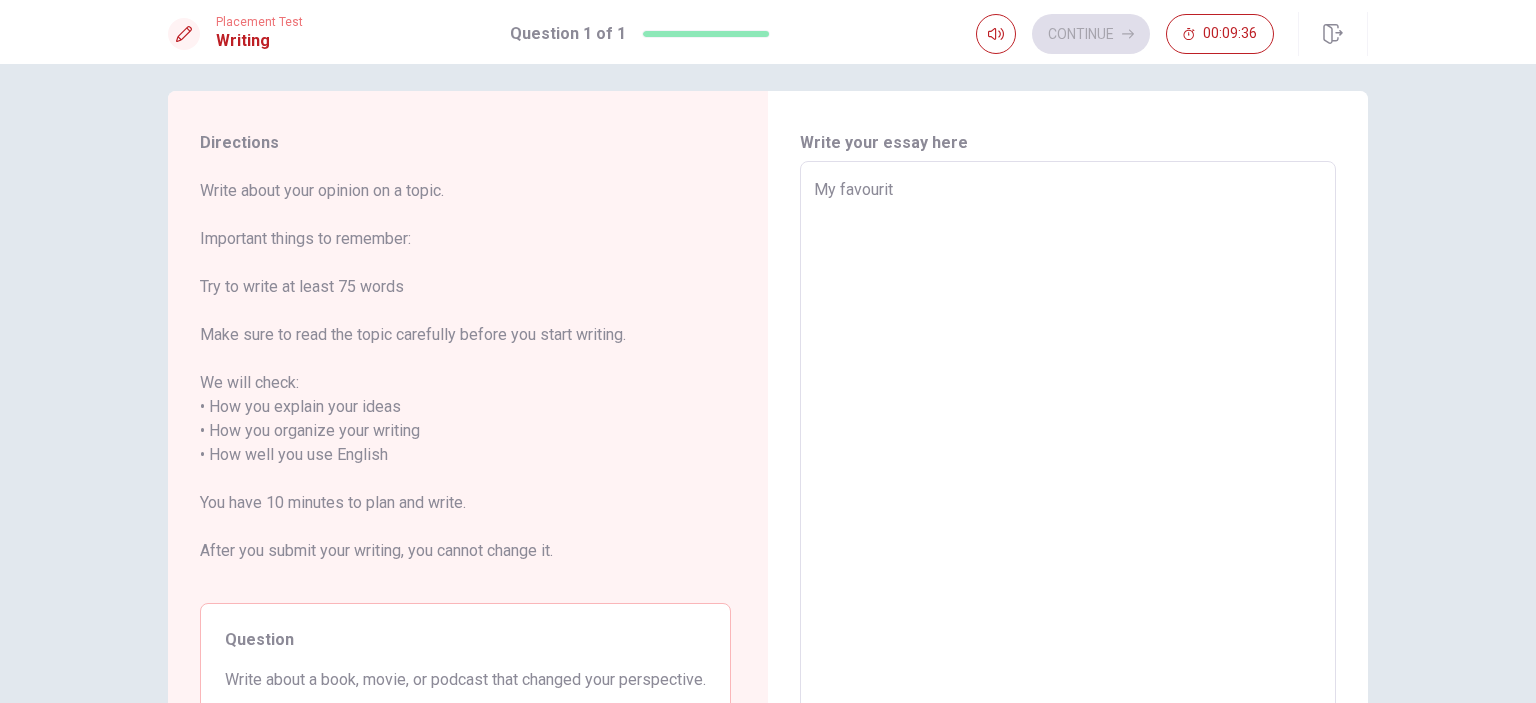type on "x" 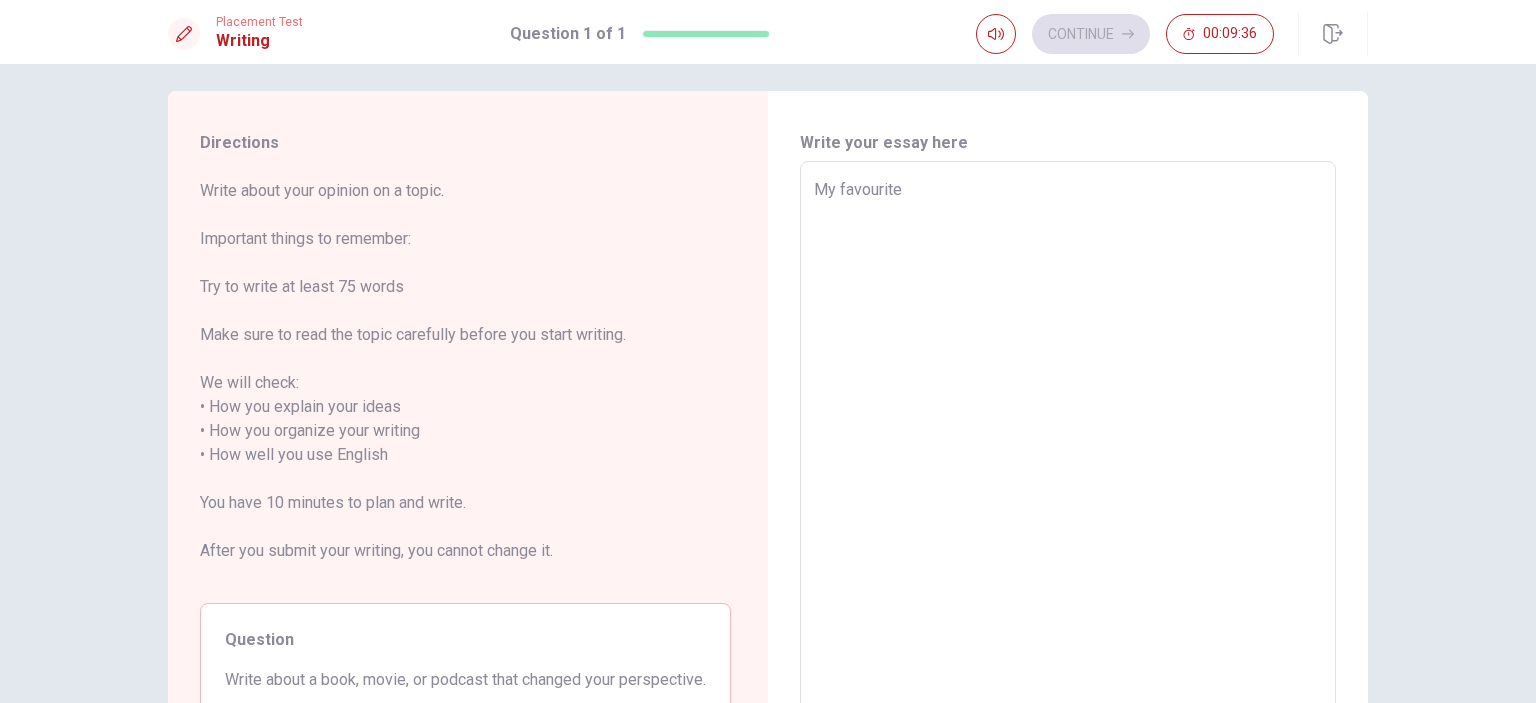 type on "x" 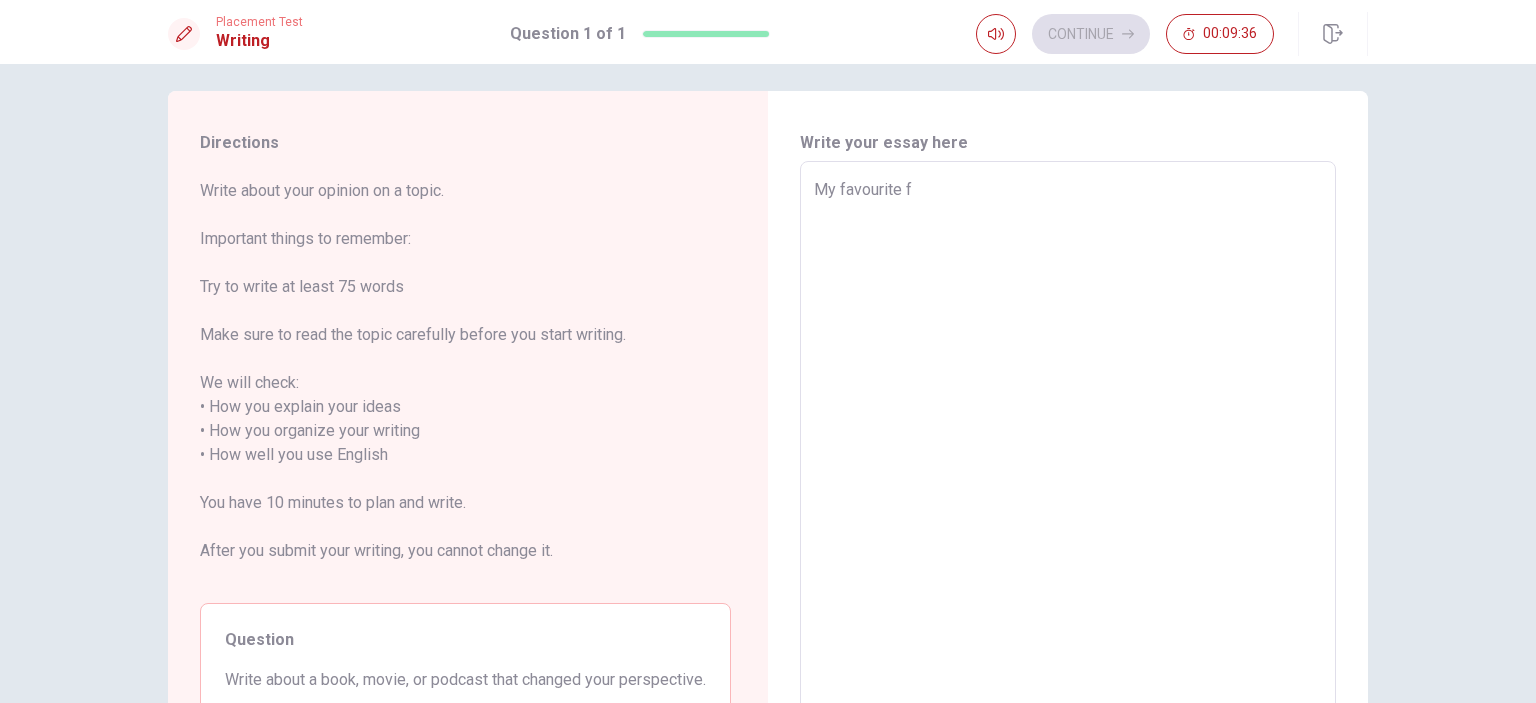 type on "x" 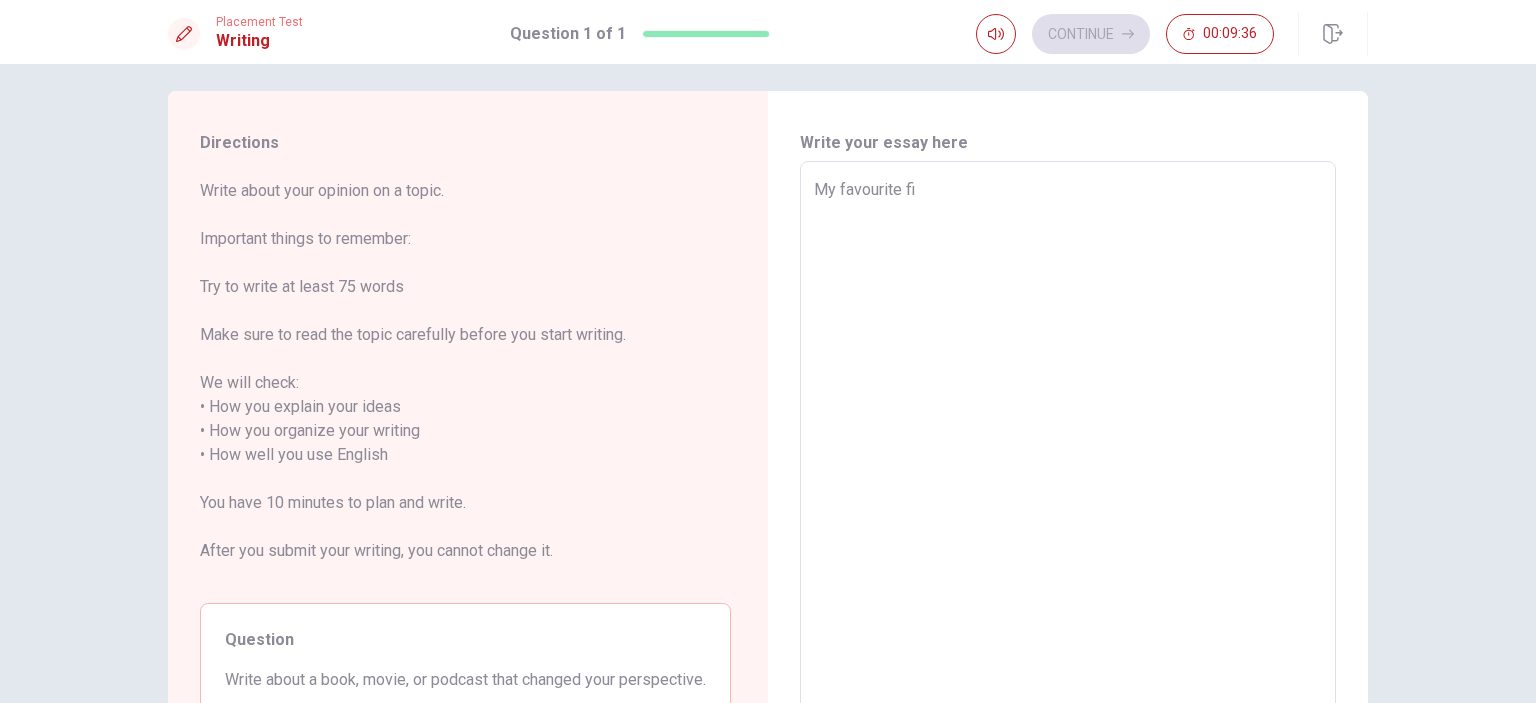 type on "x" 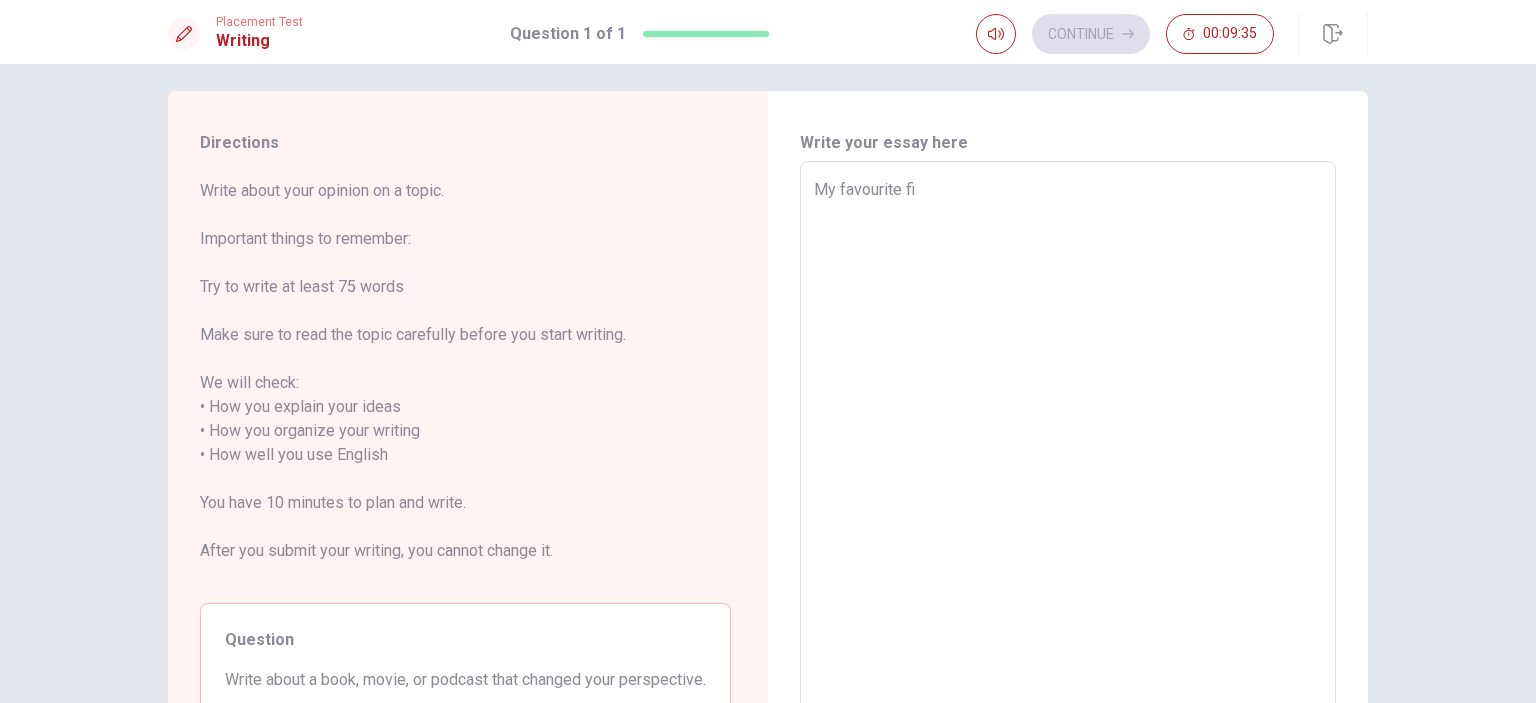 type on "My favourite fil" 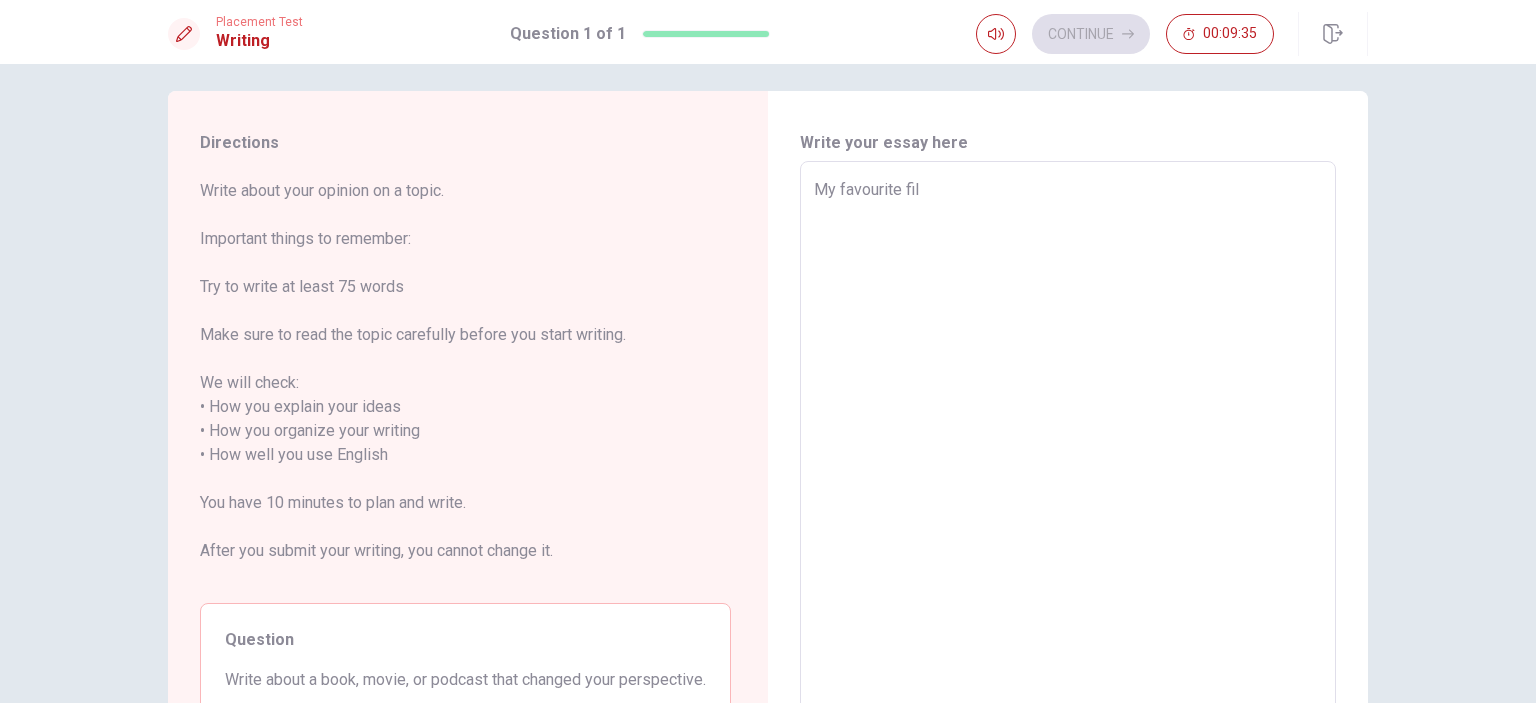 type on "x" 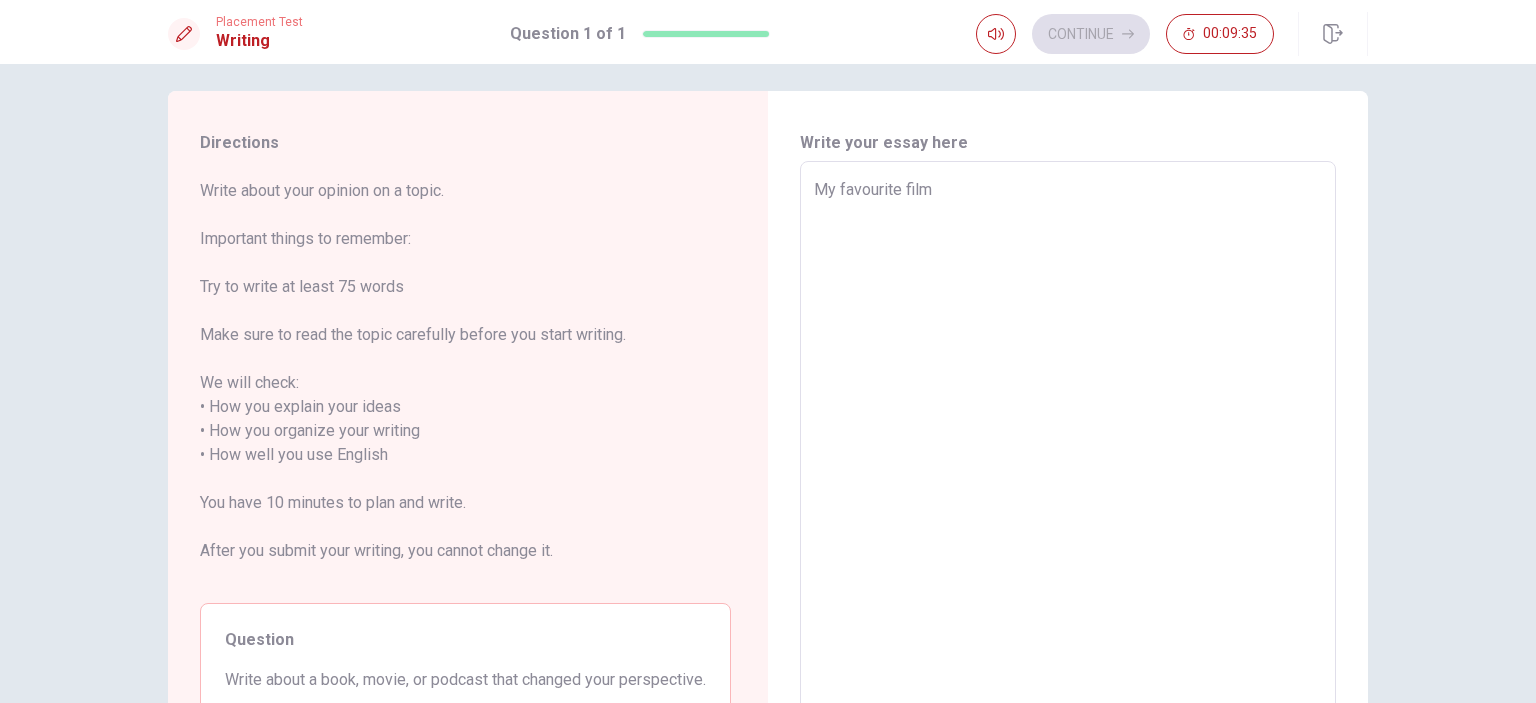 type on "x" 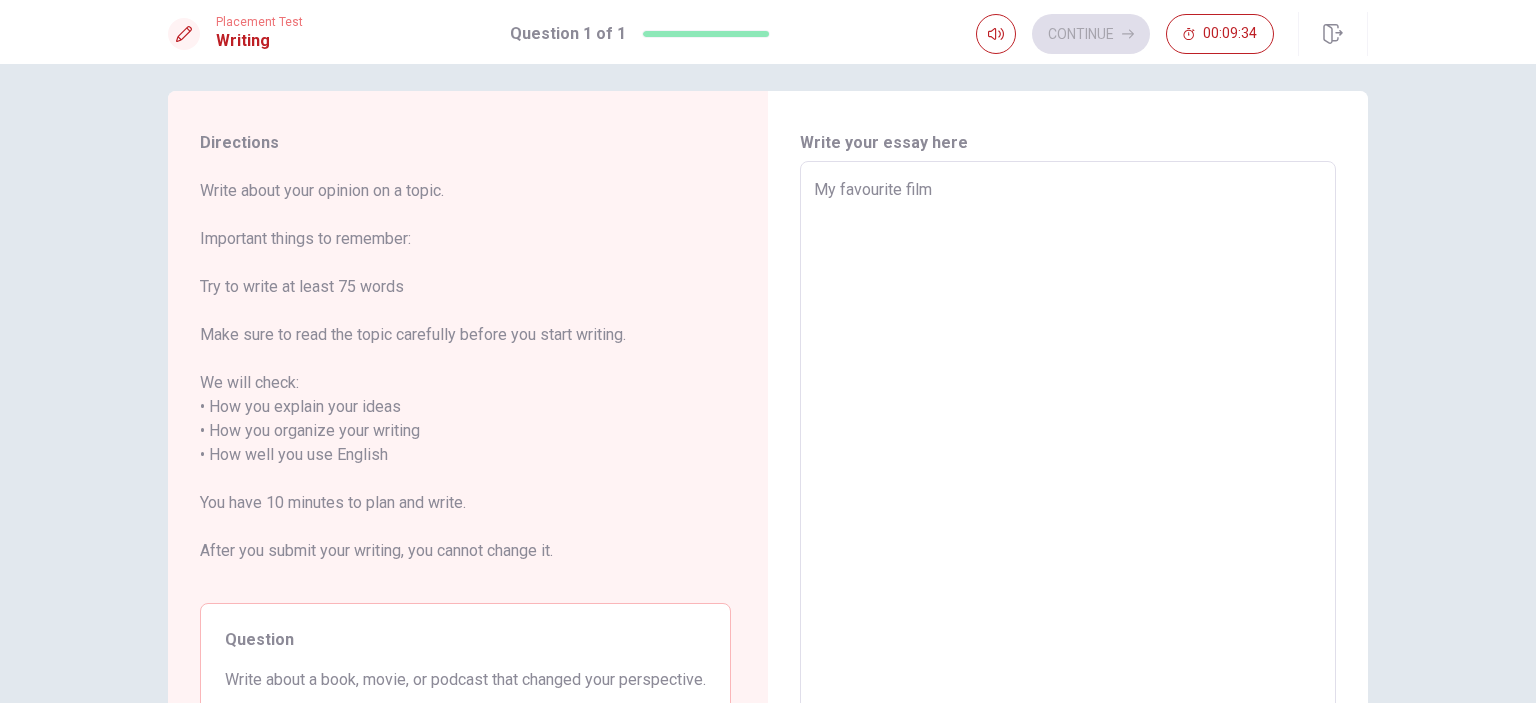type on "x" 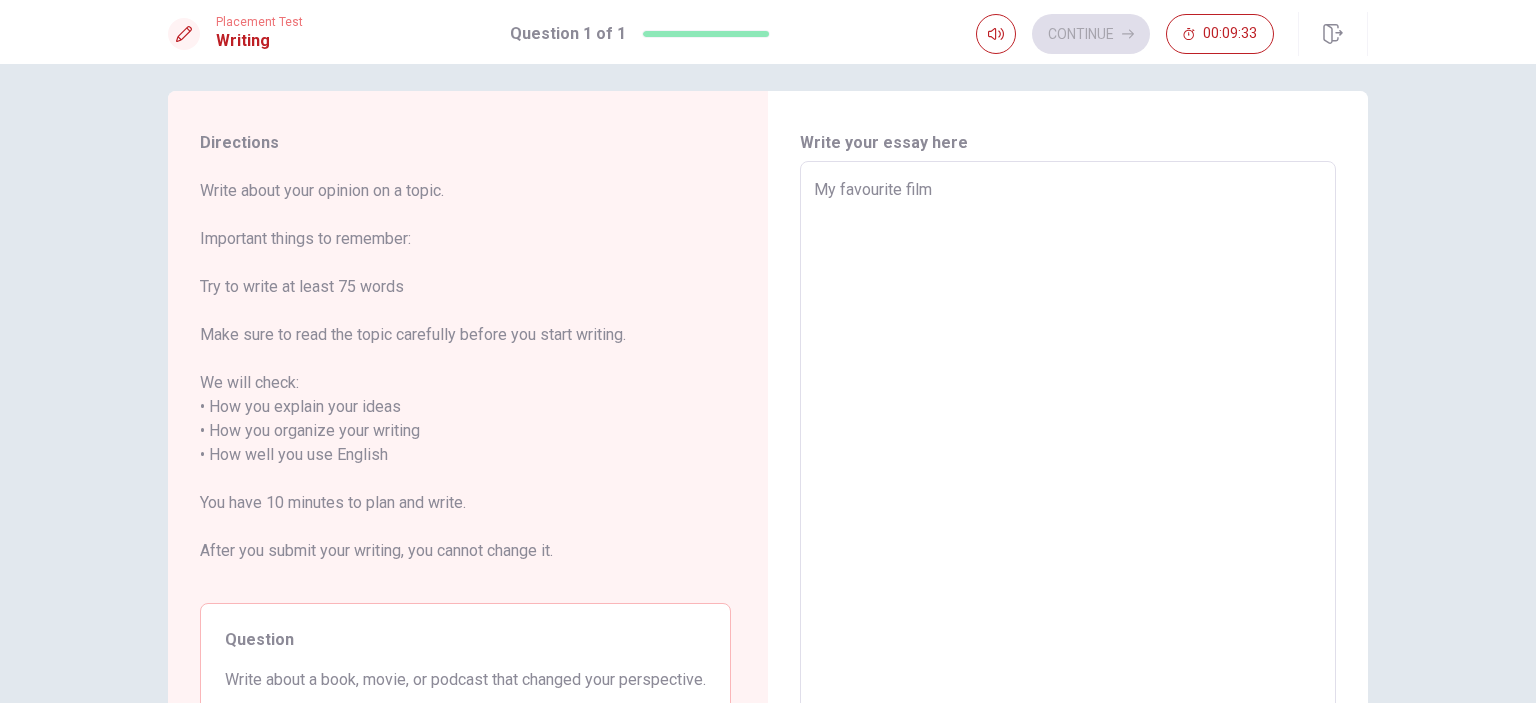 type on "My favourite film i" 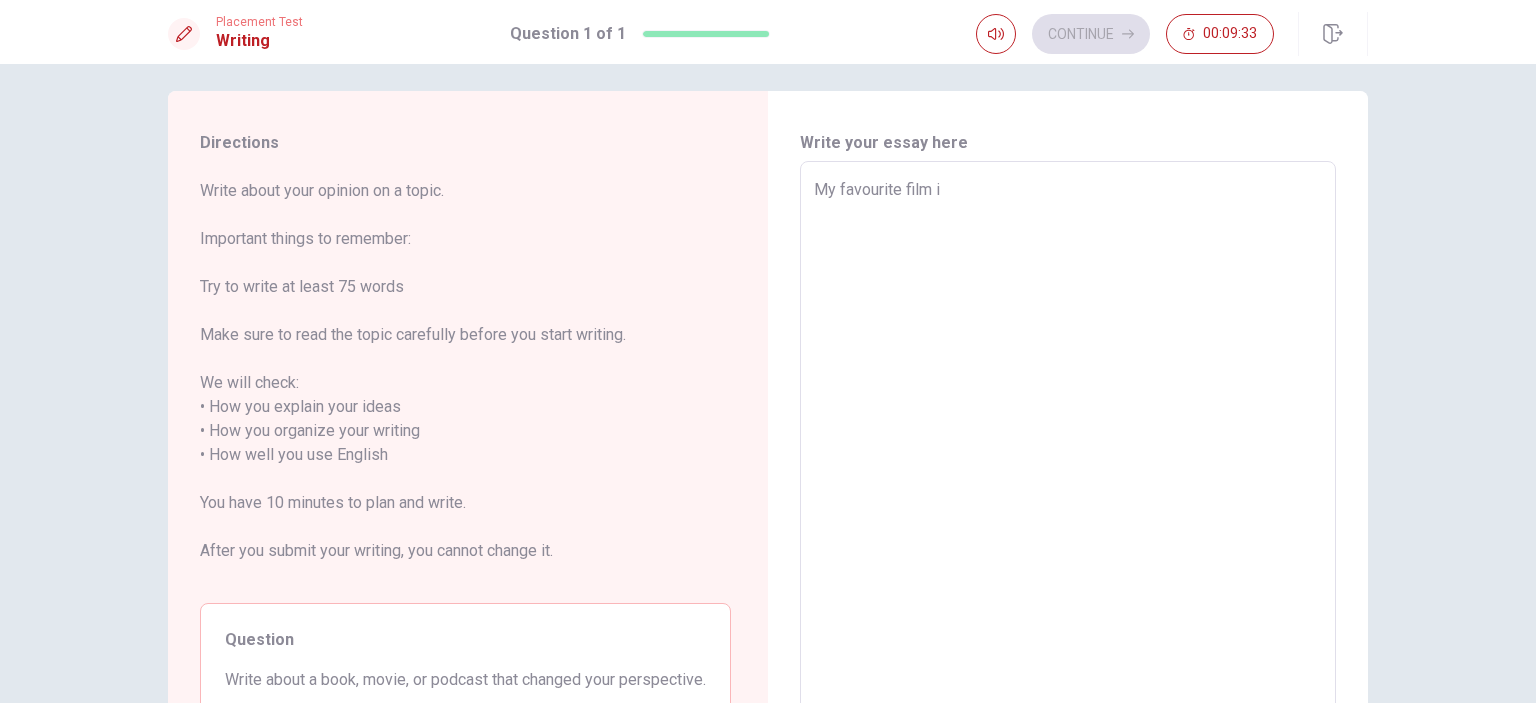 type on "x" 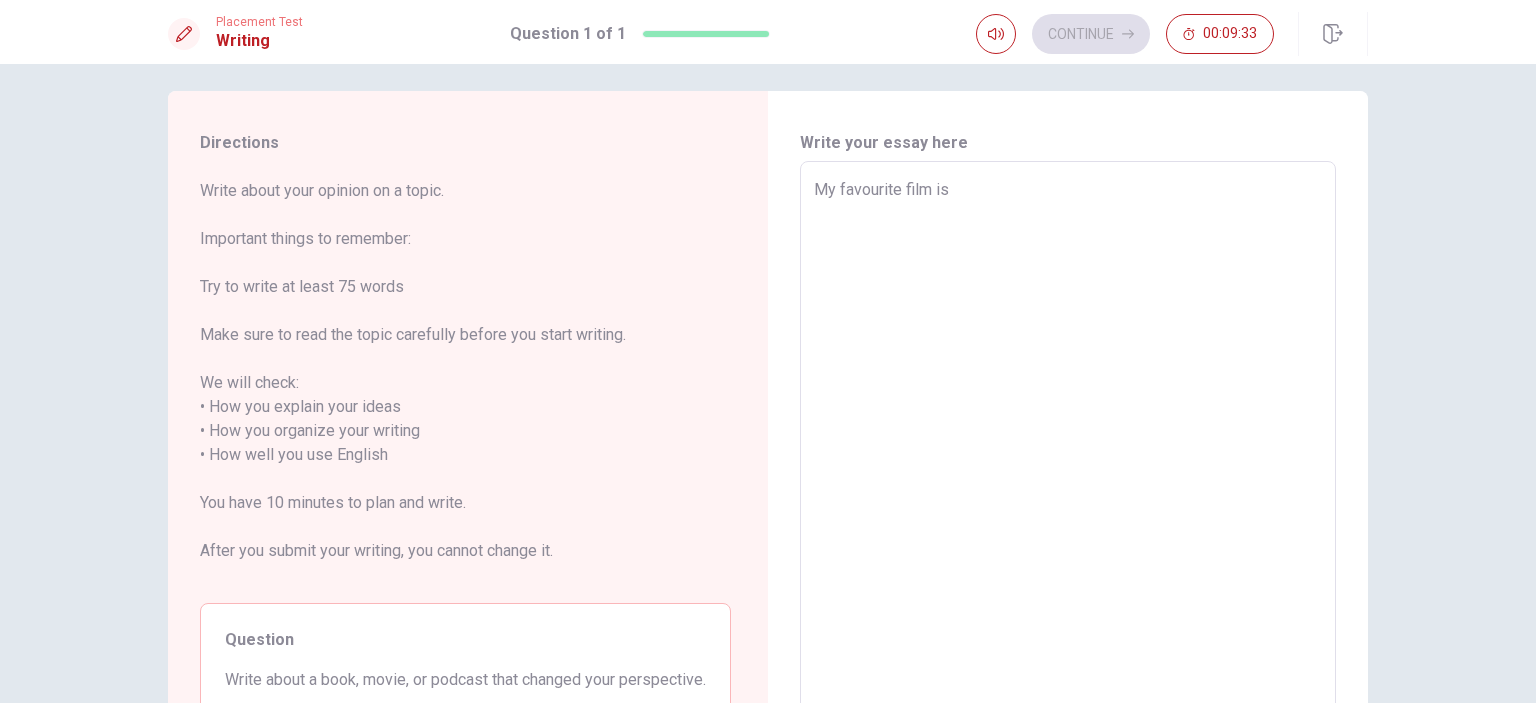 type on "x" 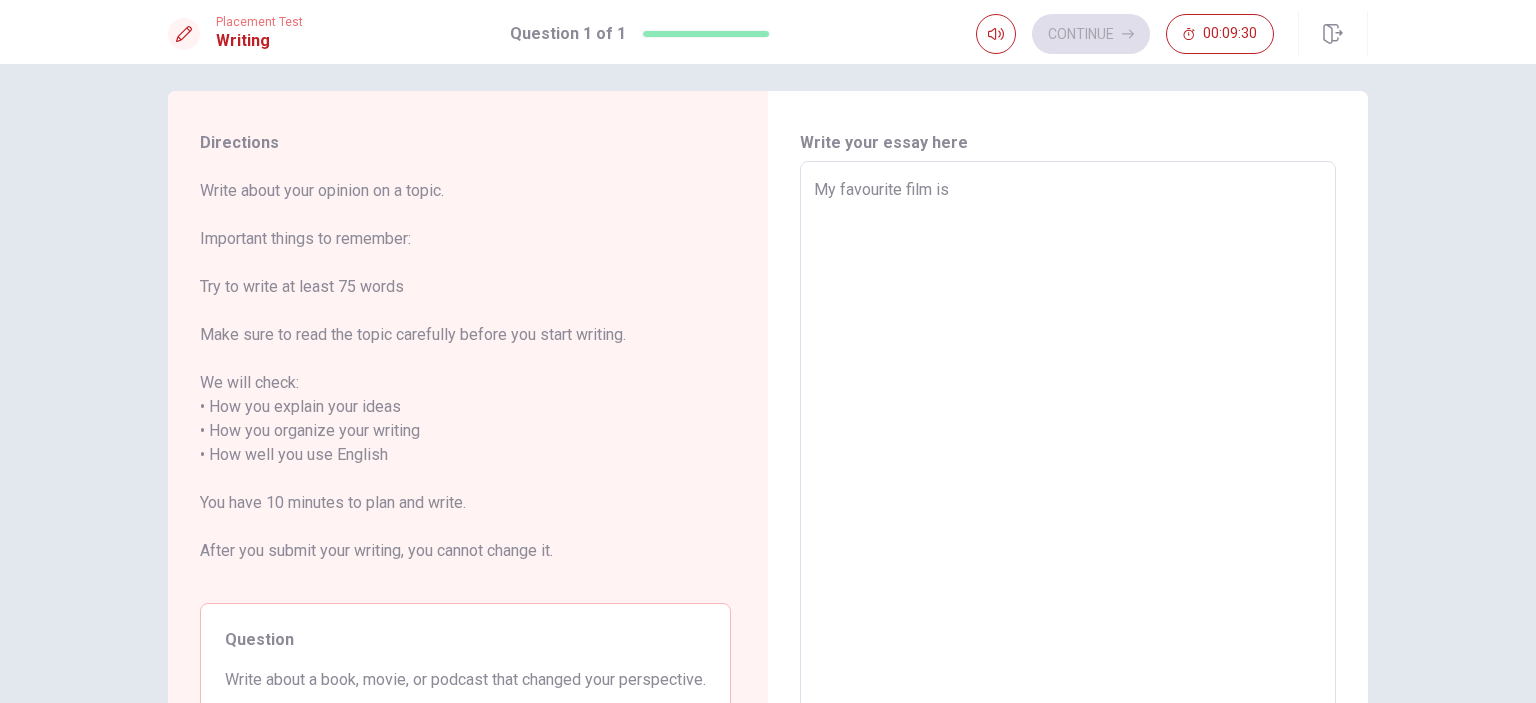 type on "x" 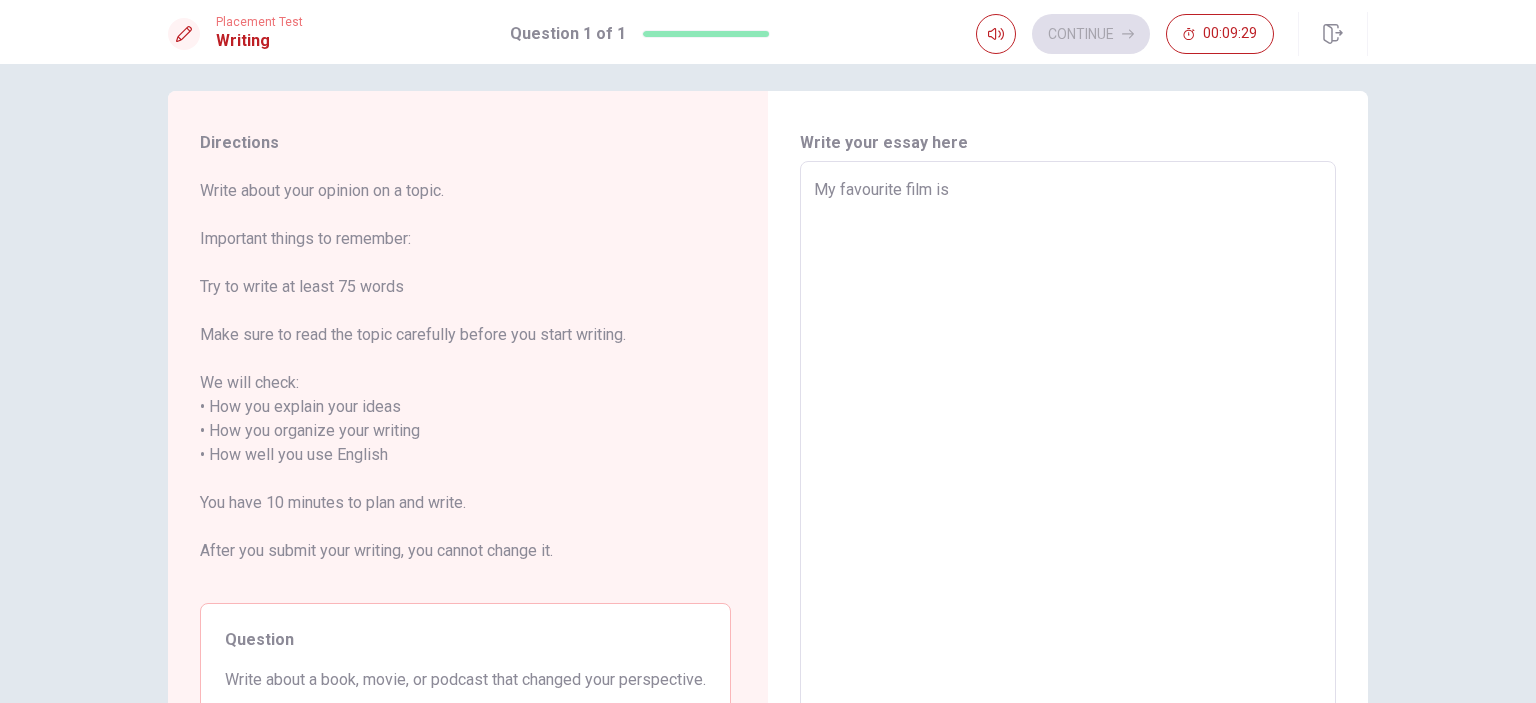type on "My favourite film is "" 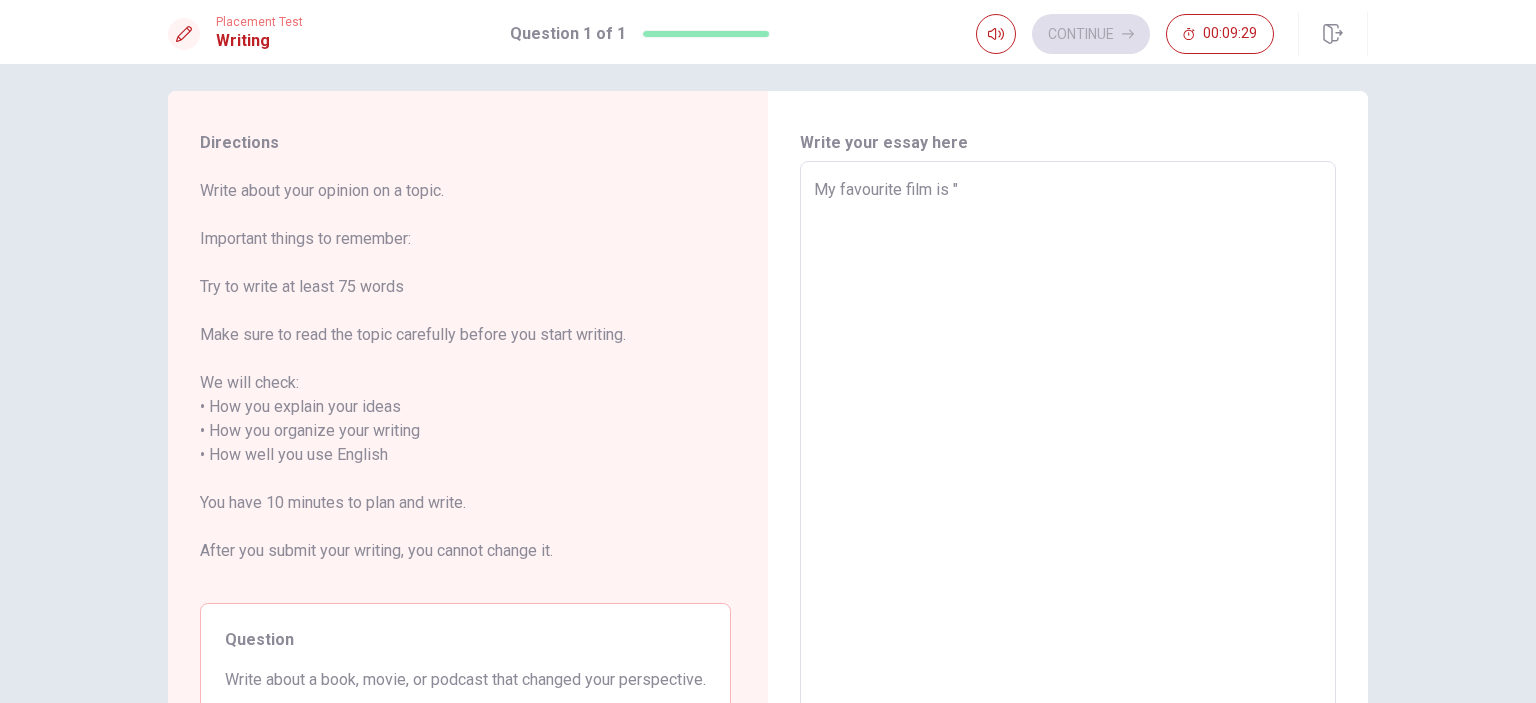 type on "x" 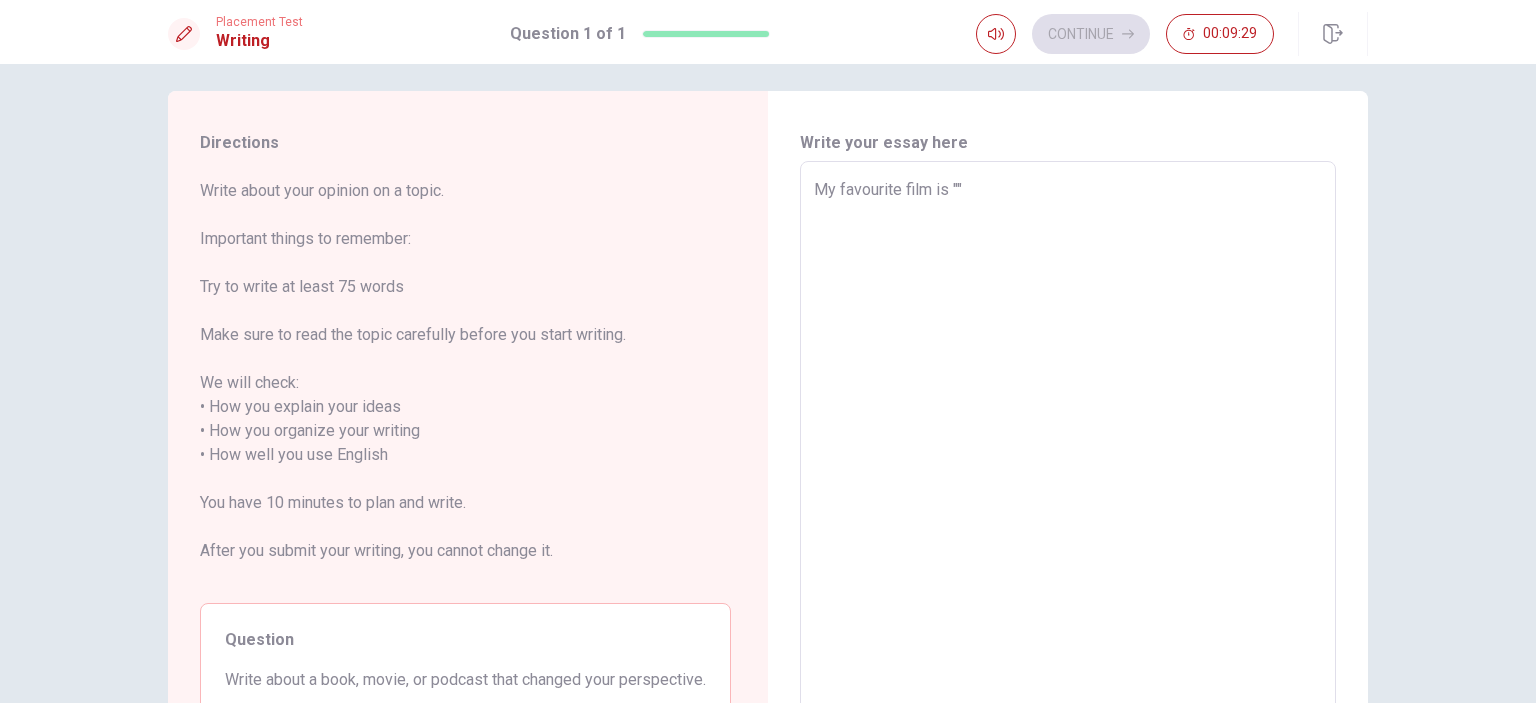 type on "x" 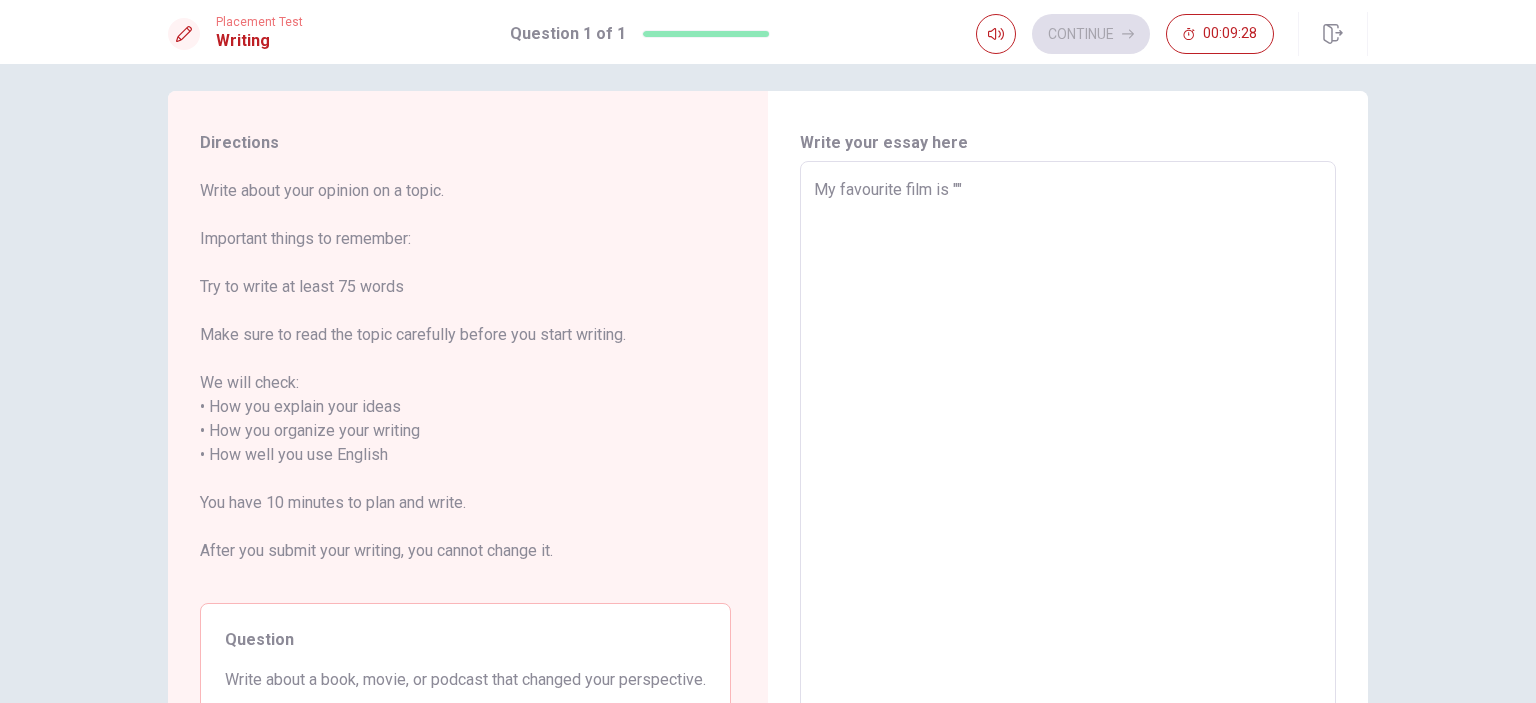type on "My favourite film is "" 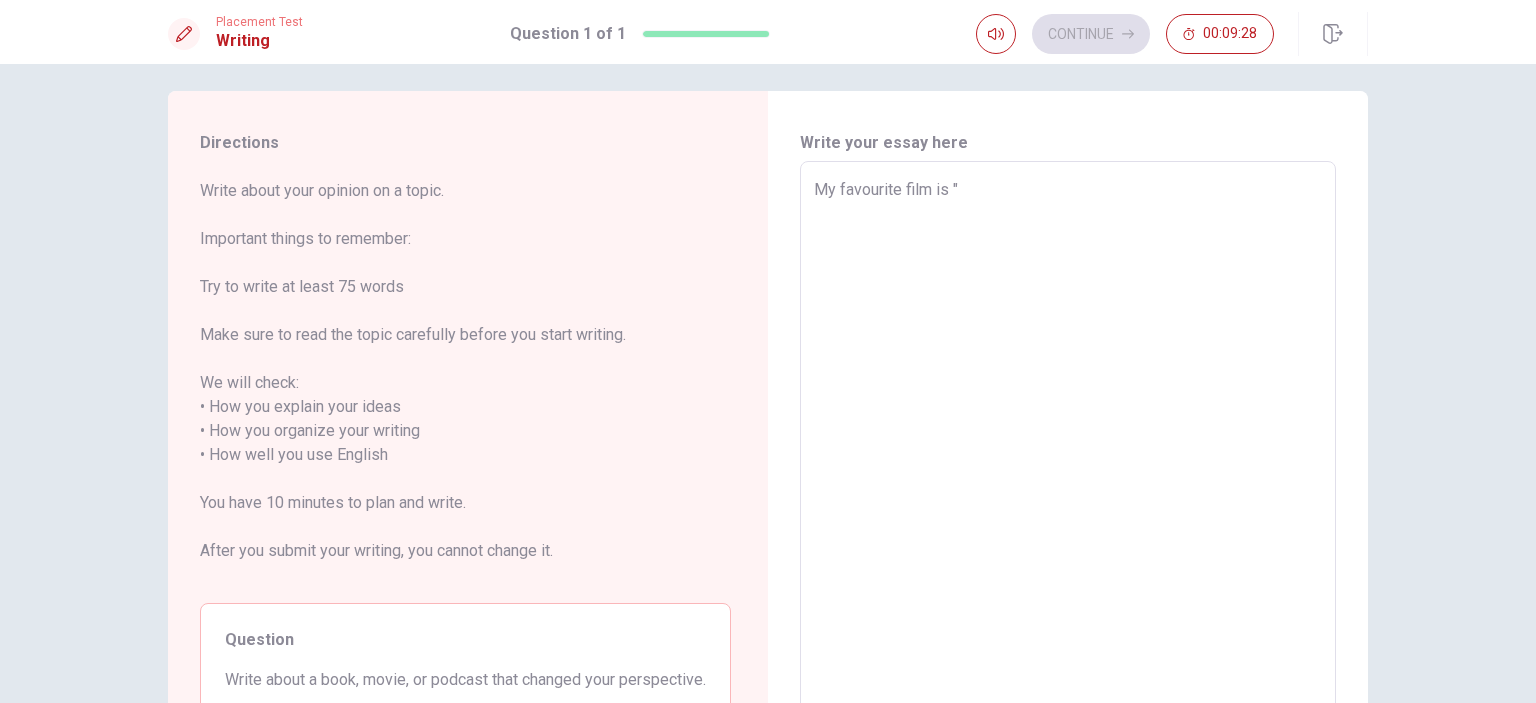 type on "x" 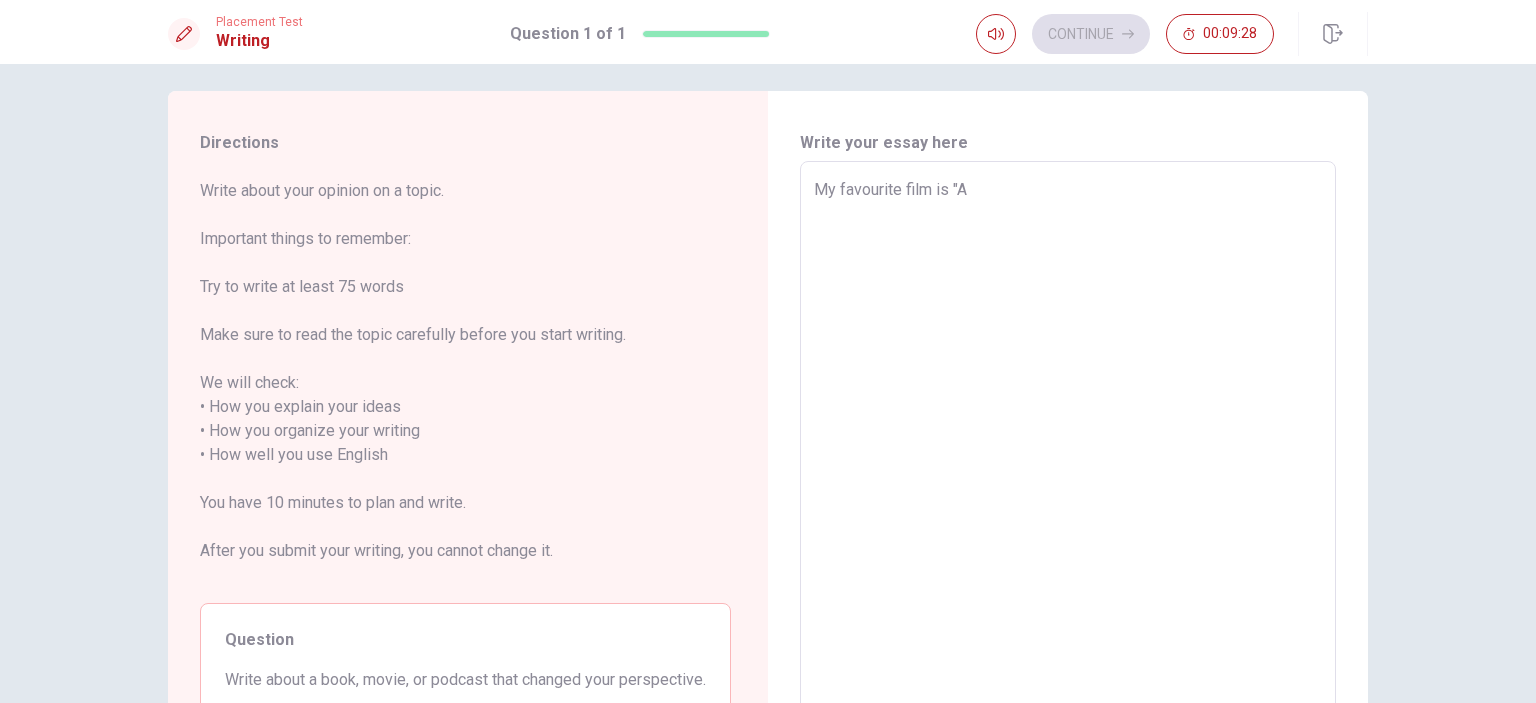 type on "x" 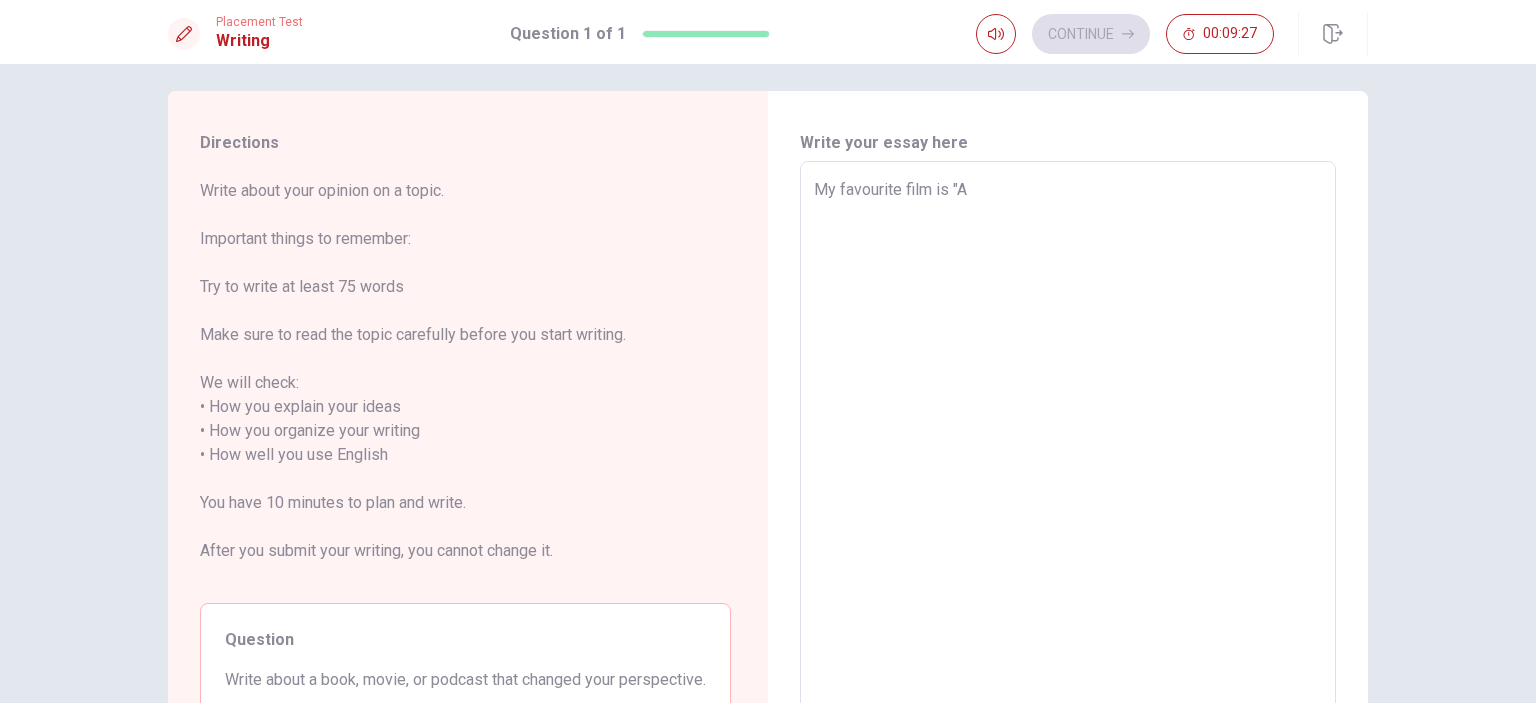type on "My favourite film is "A" 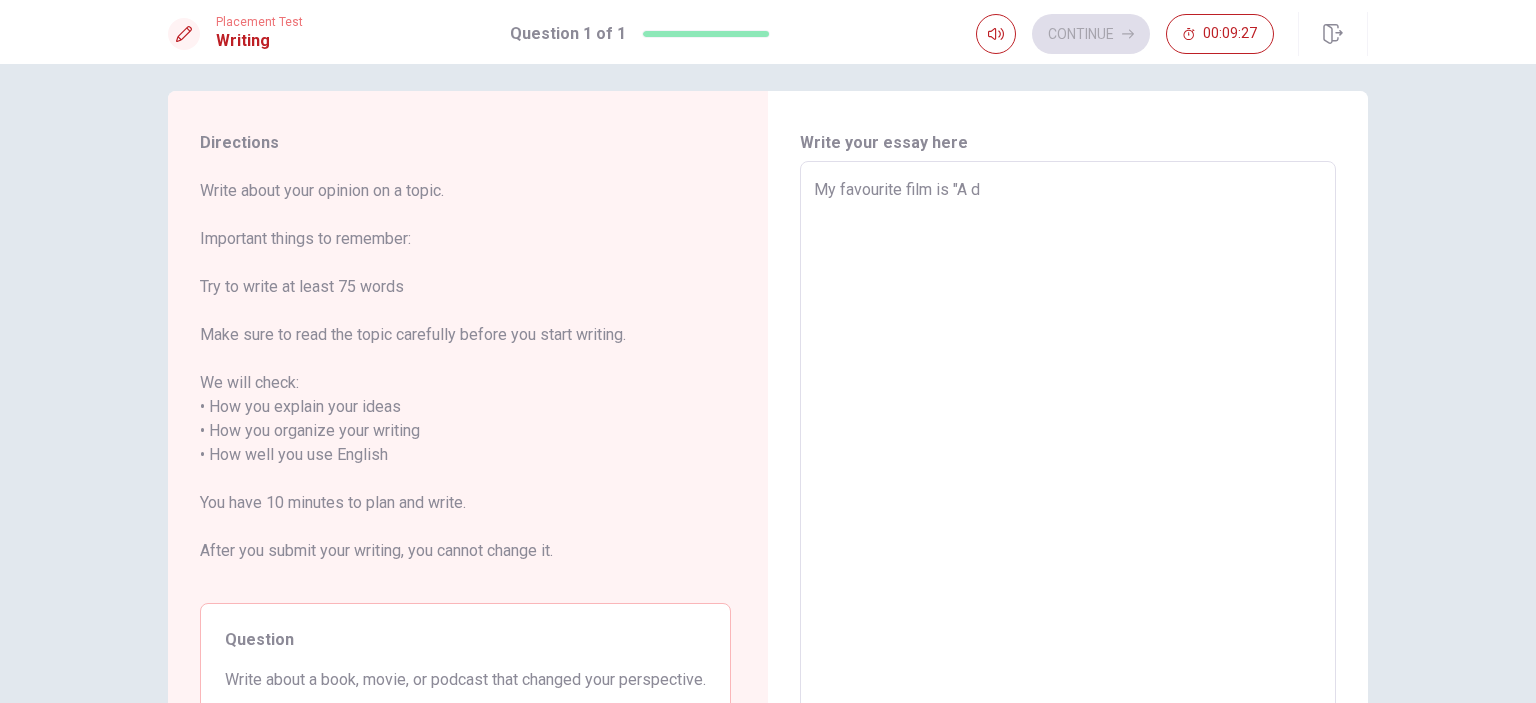type on "x" 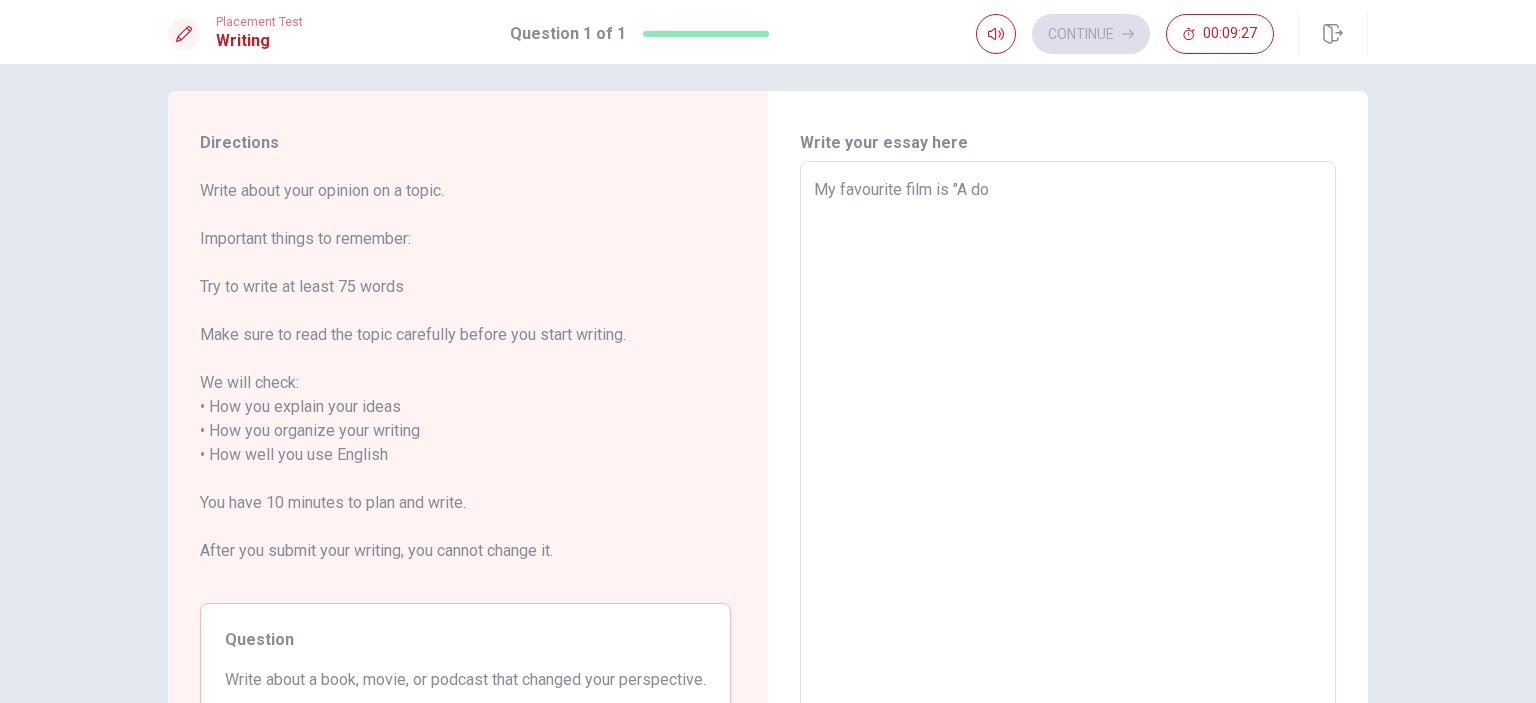 type on "x" 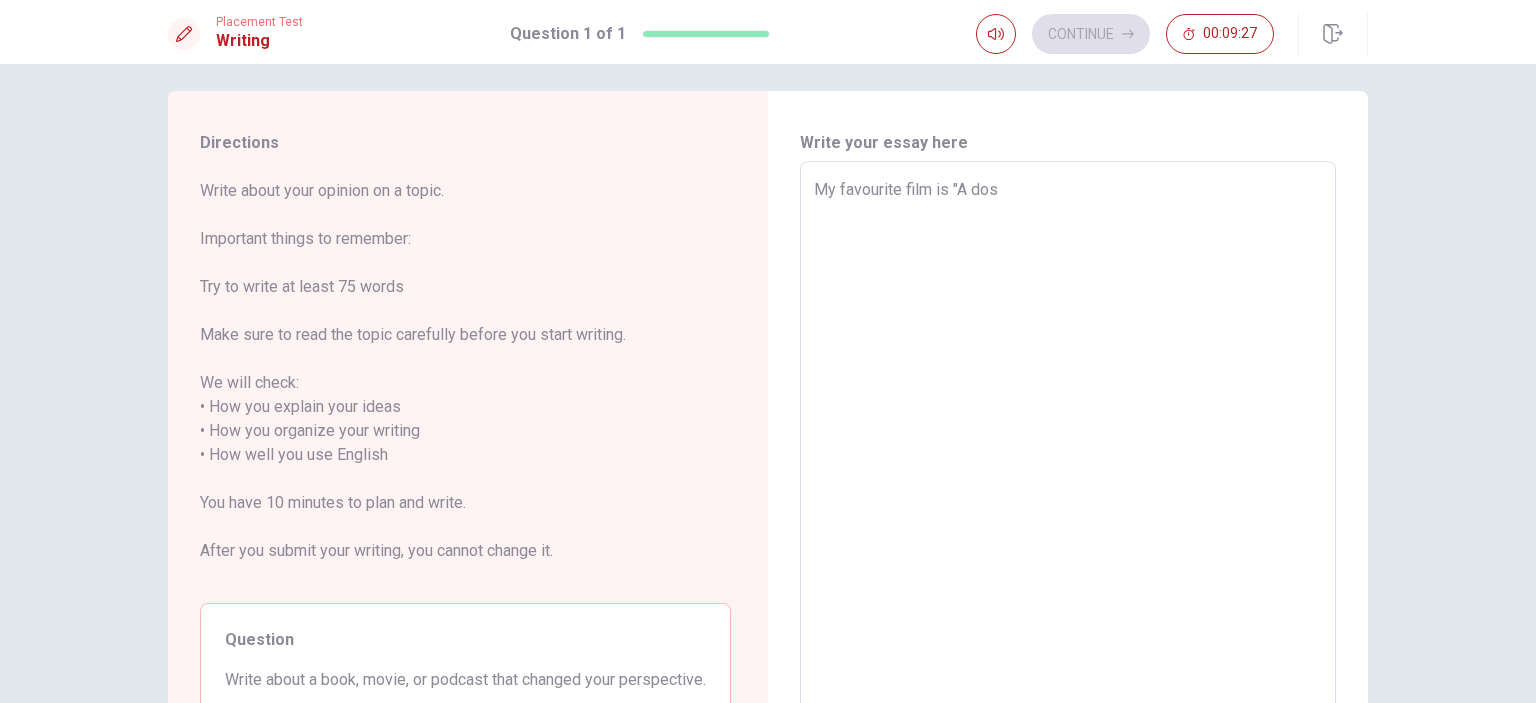 type on "x" 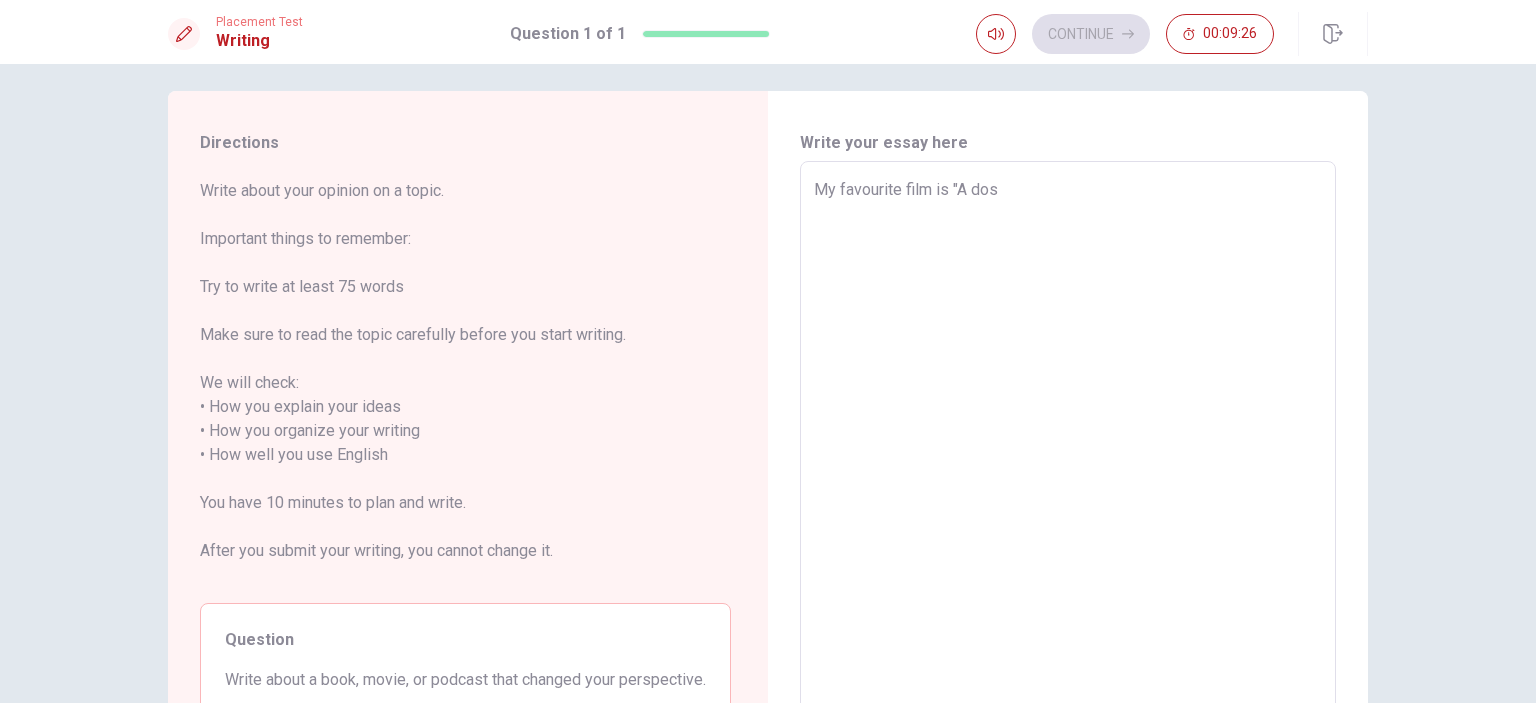 type on "My favourite film is "A dos m" 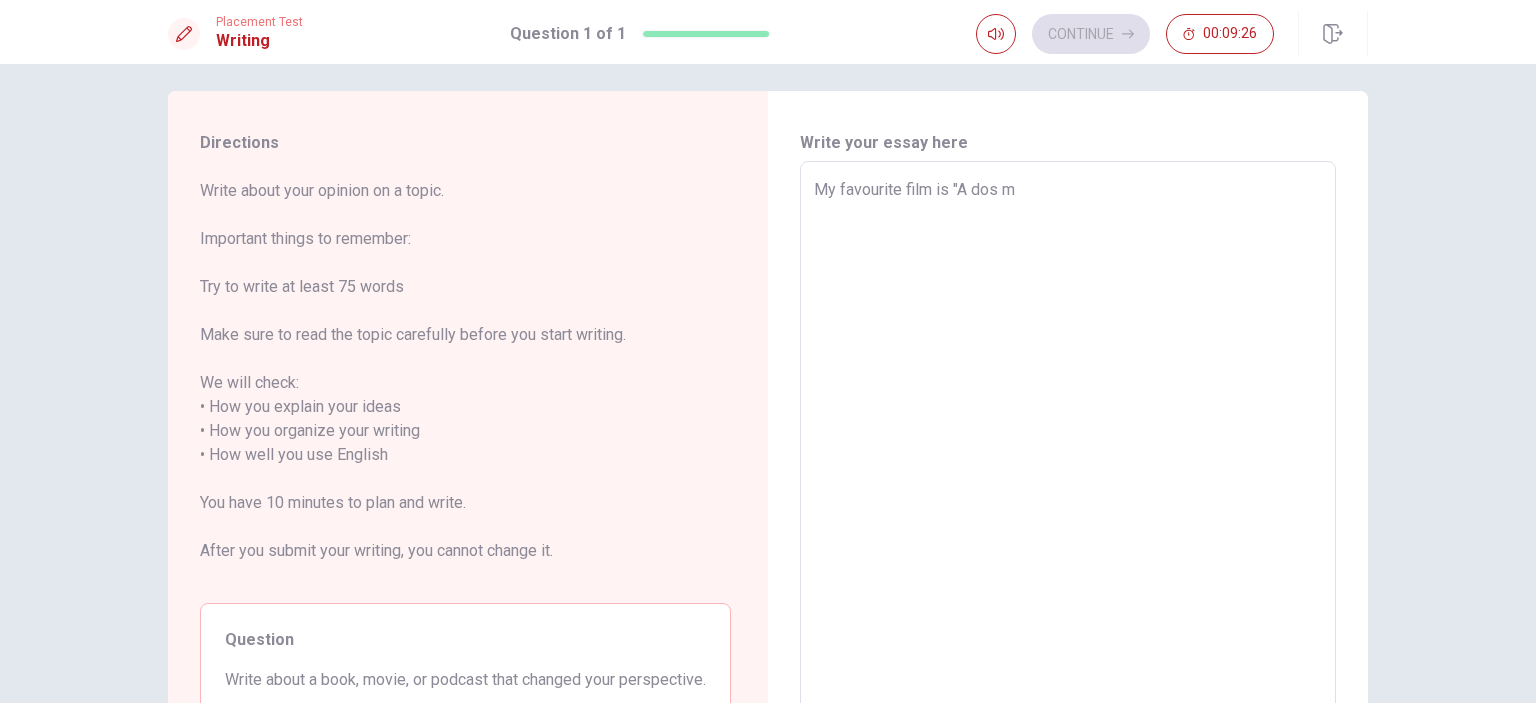 type on "x" 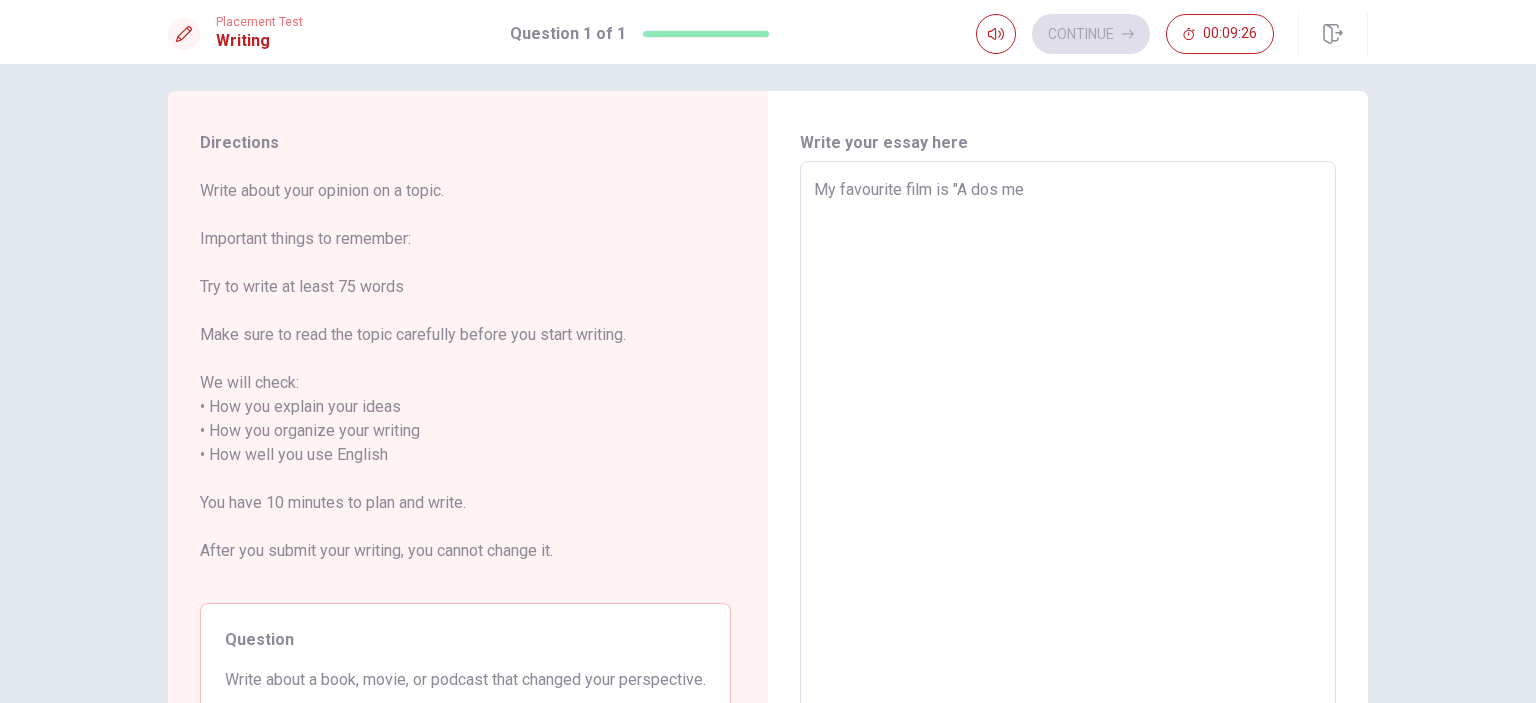 type on "My favourite film is "A dos met" 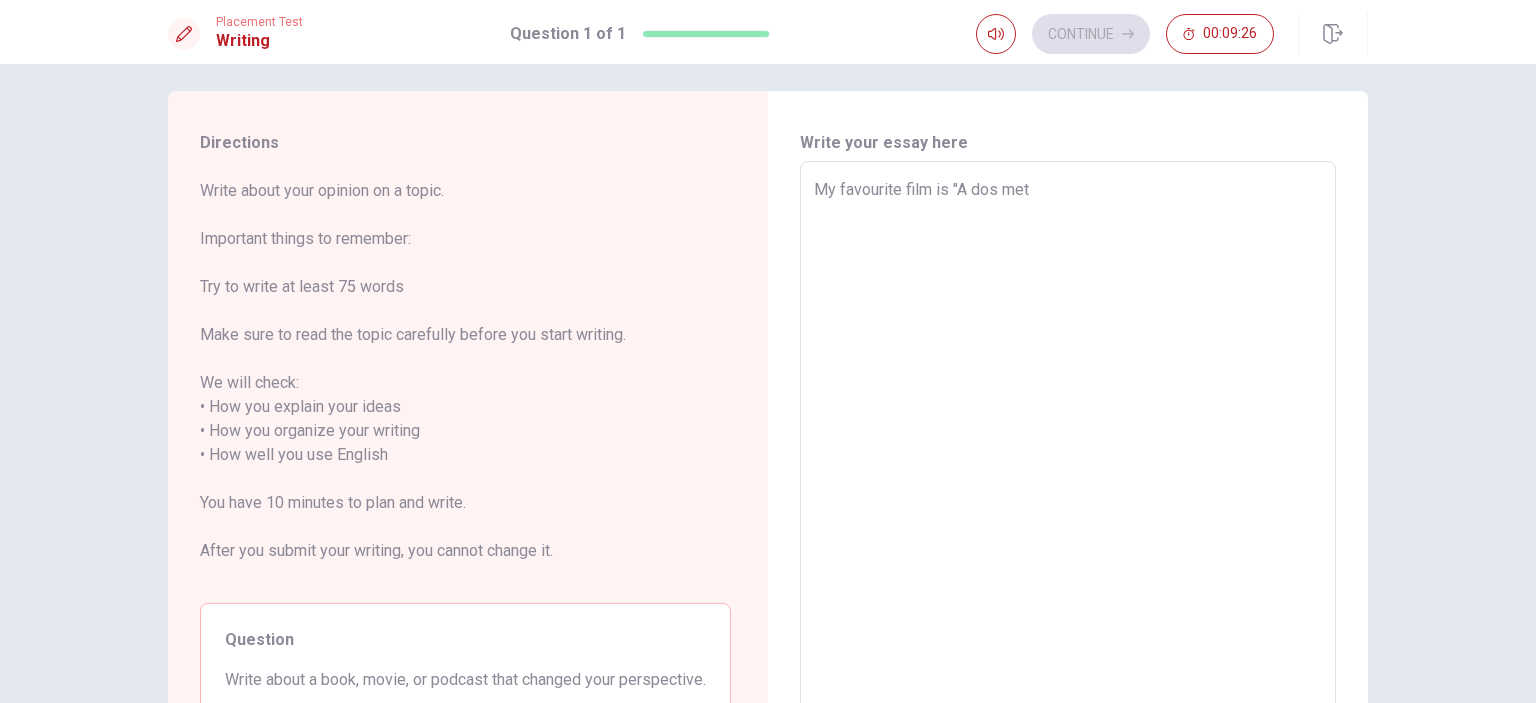 type on "x" 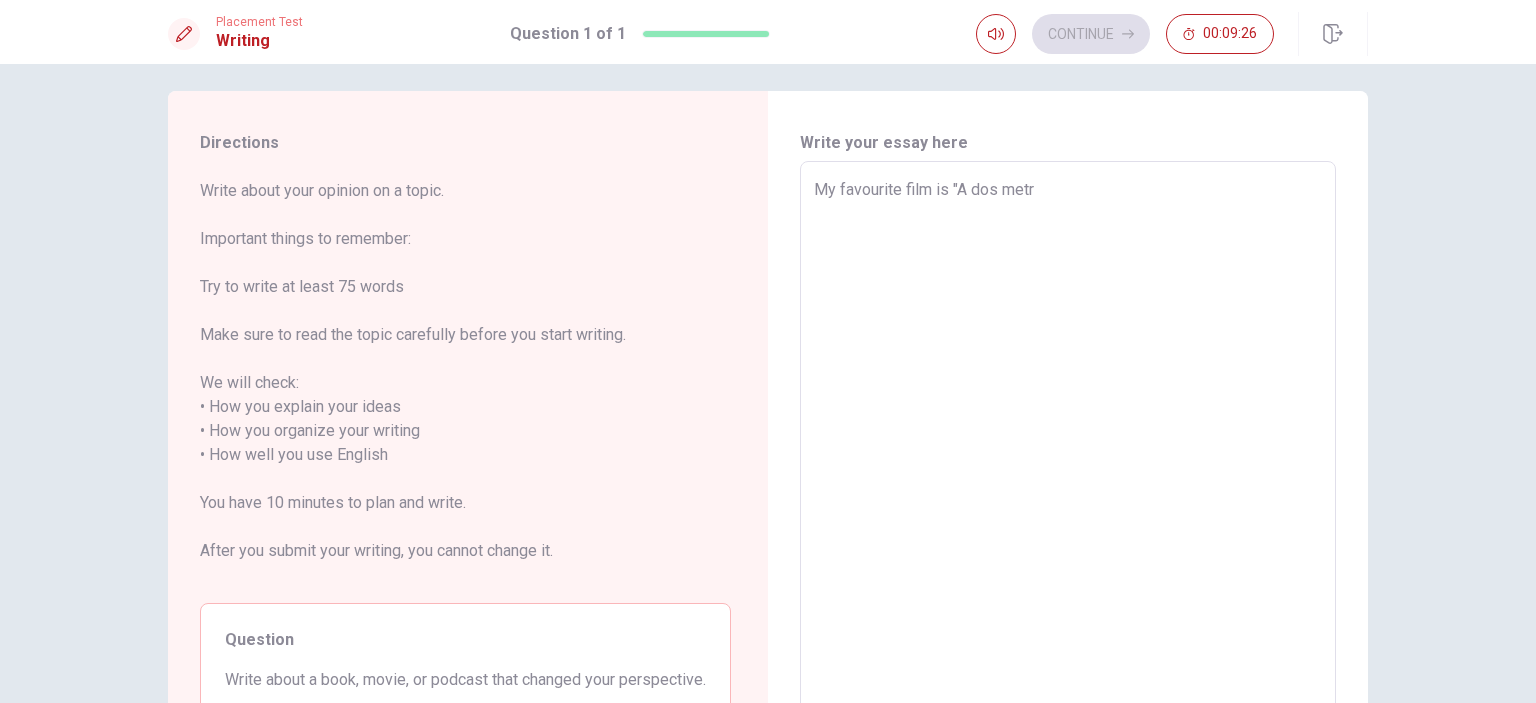 type on "x" 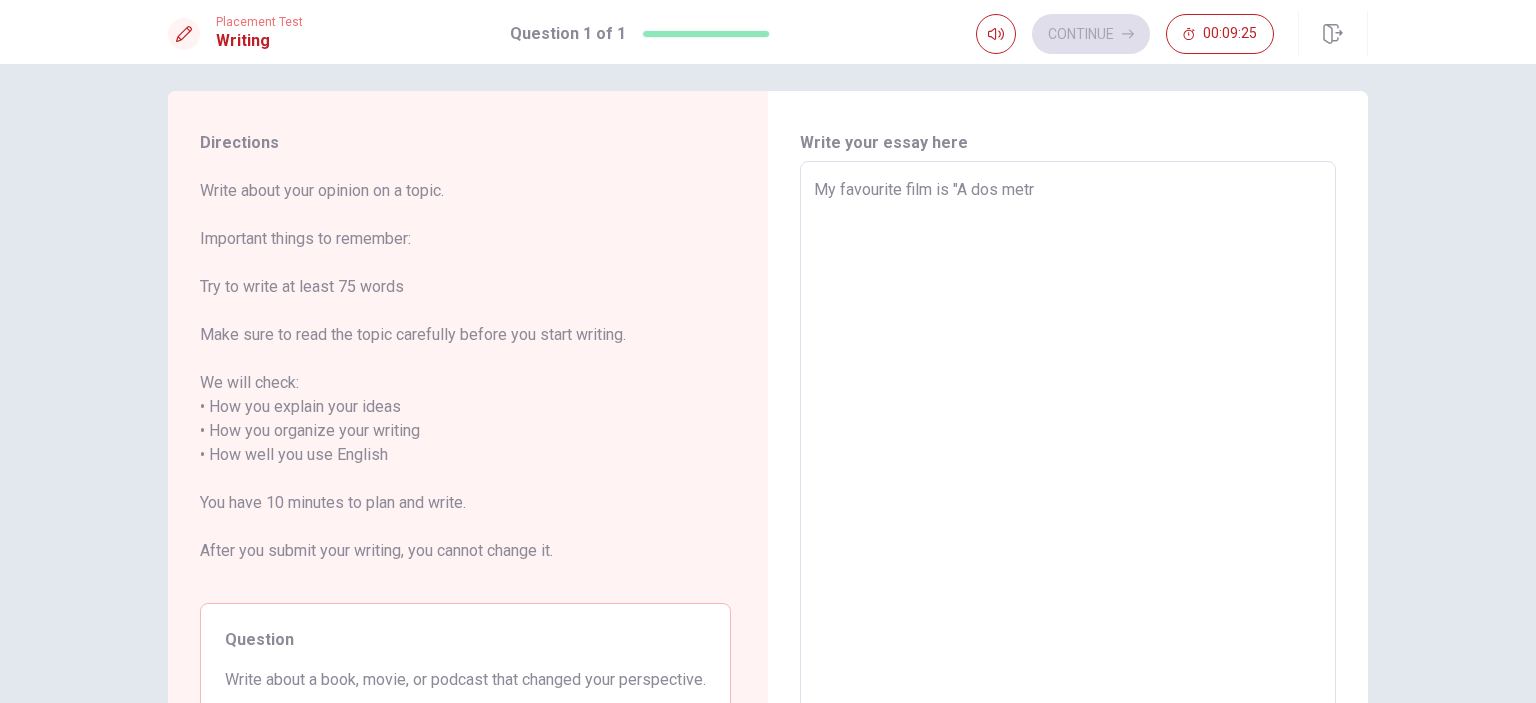 type on "My favourite film is "A dos metro" 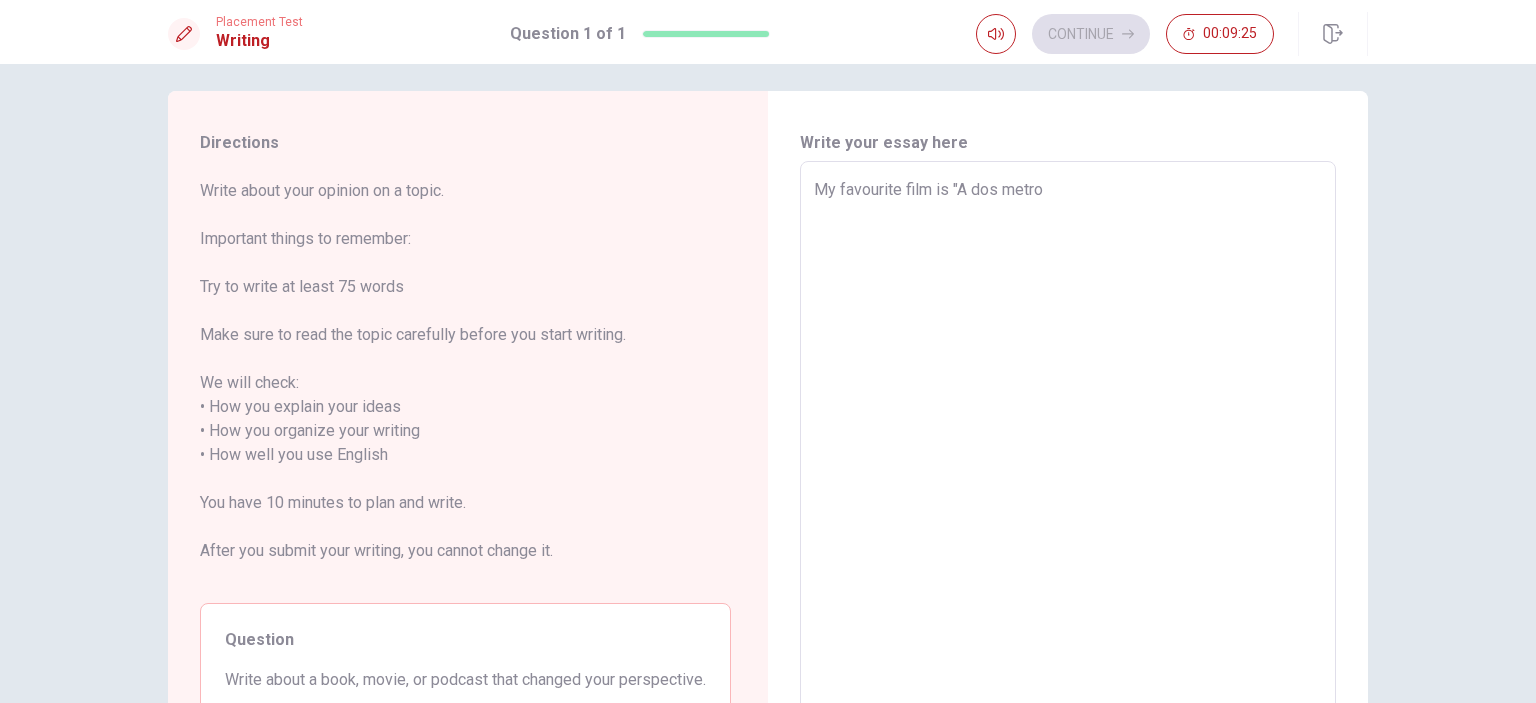 type on "x" 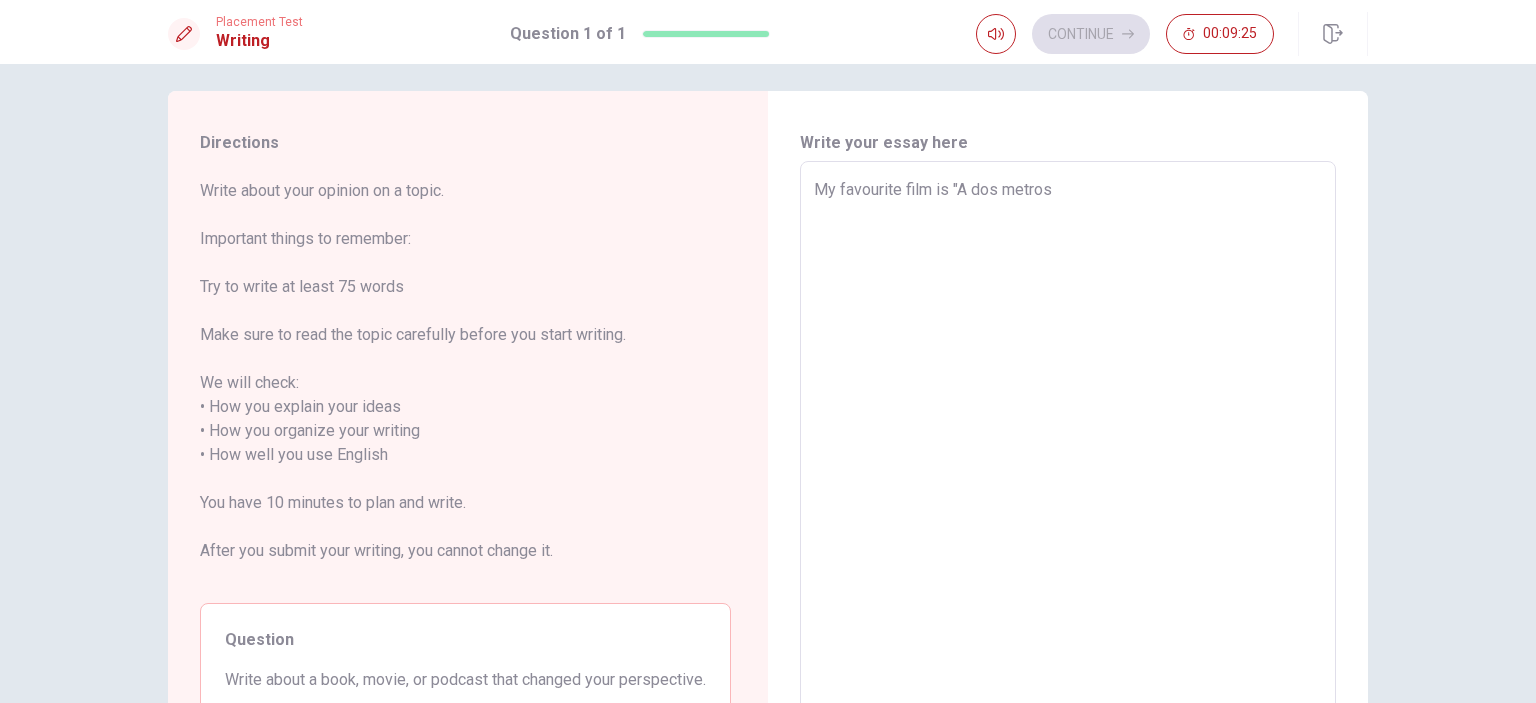 type on "x" 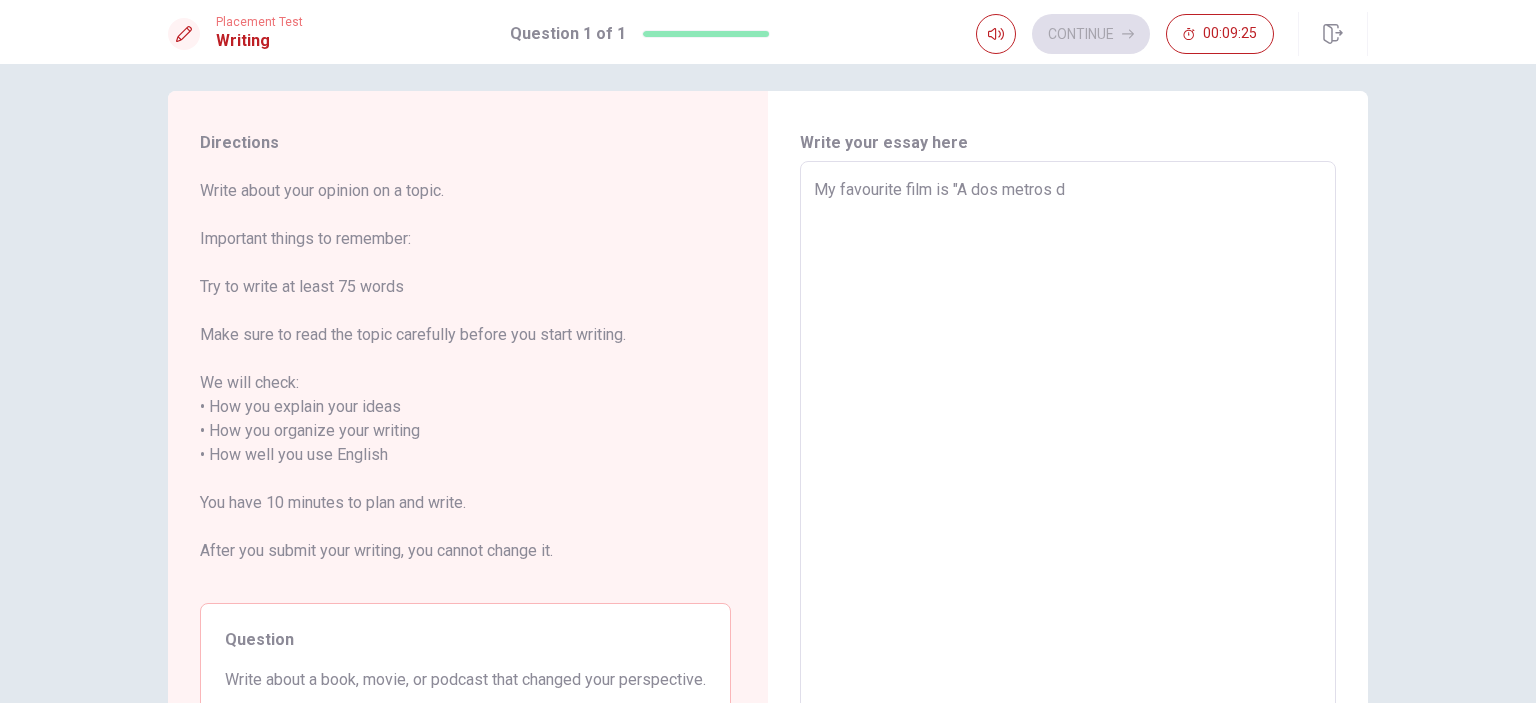type on "x" 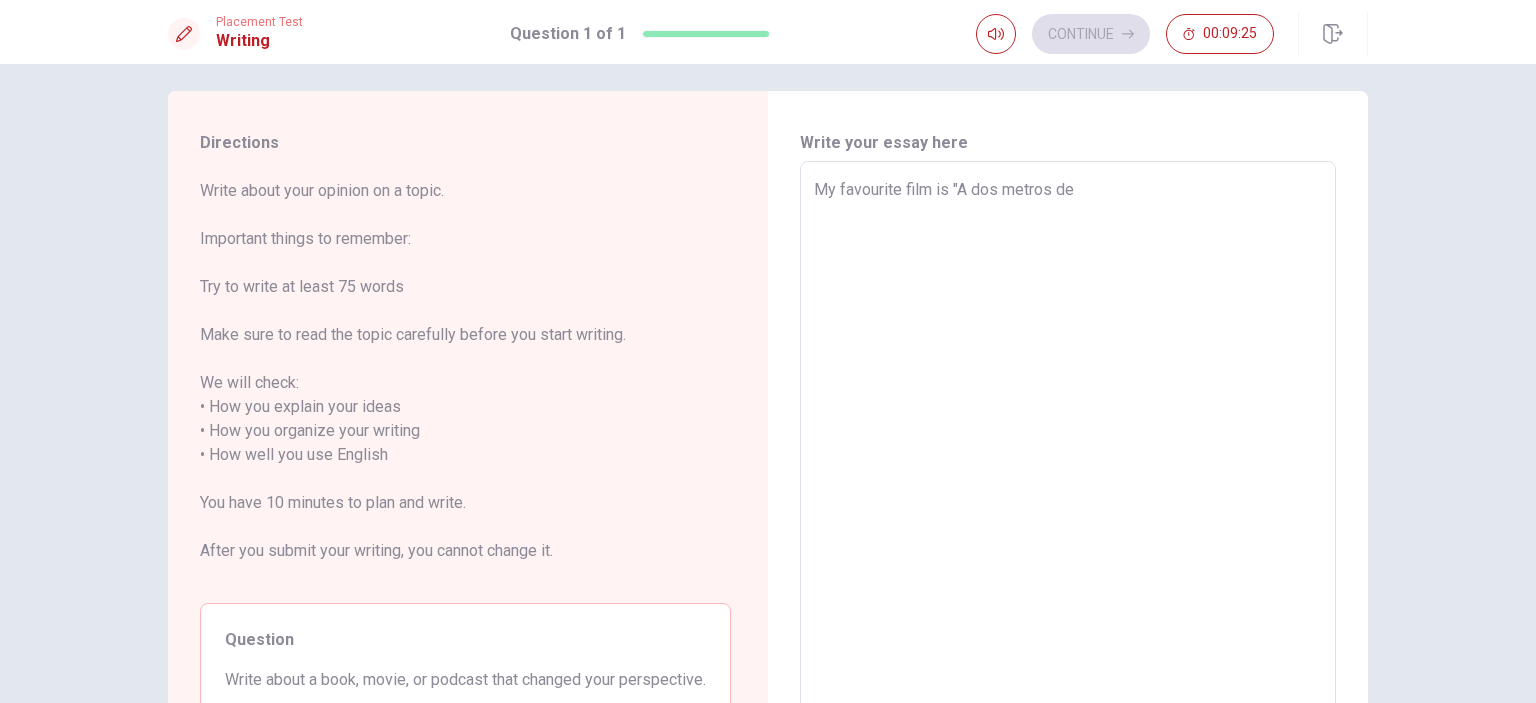 type on "x" 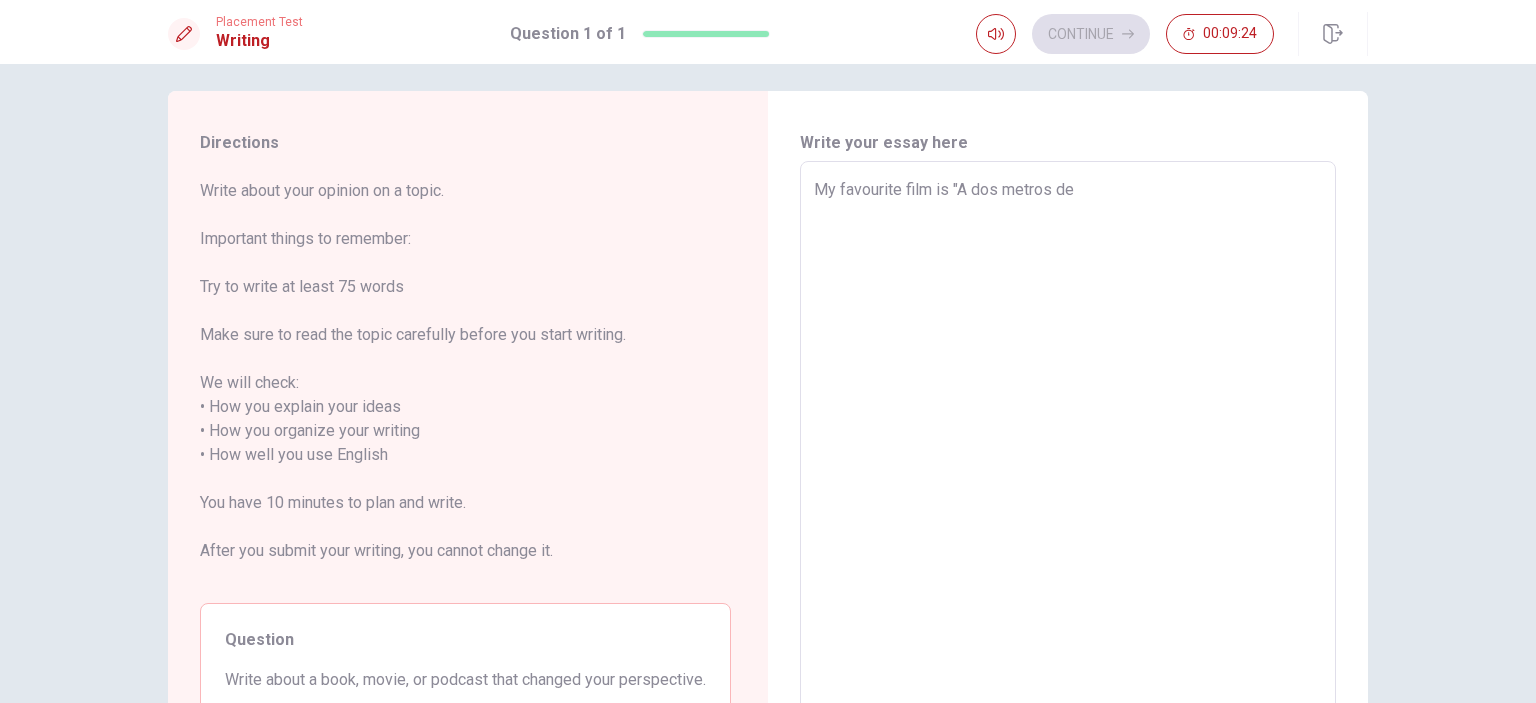 type on "My favourite film is "A dos metros de" 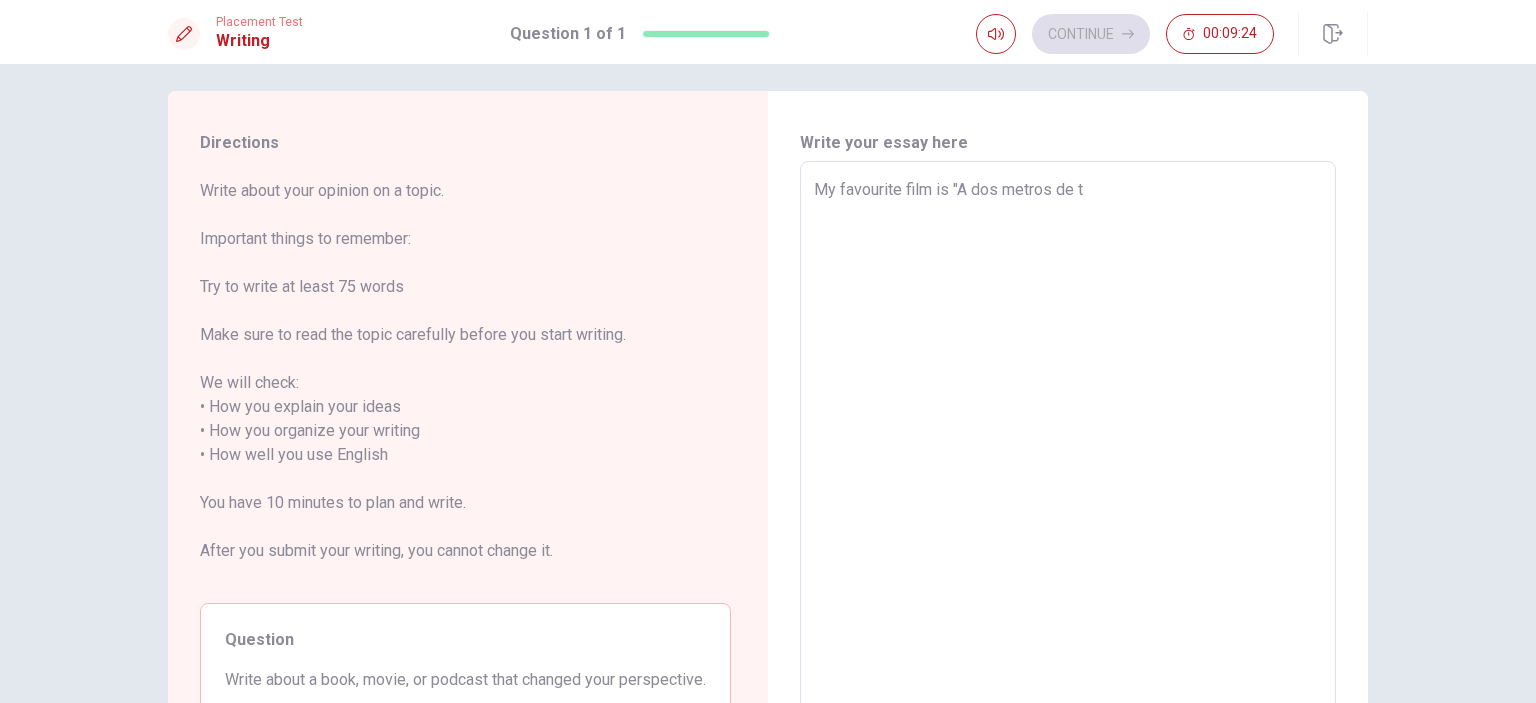 type on "x" 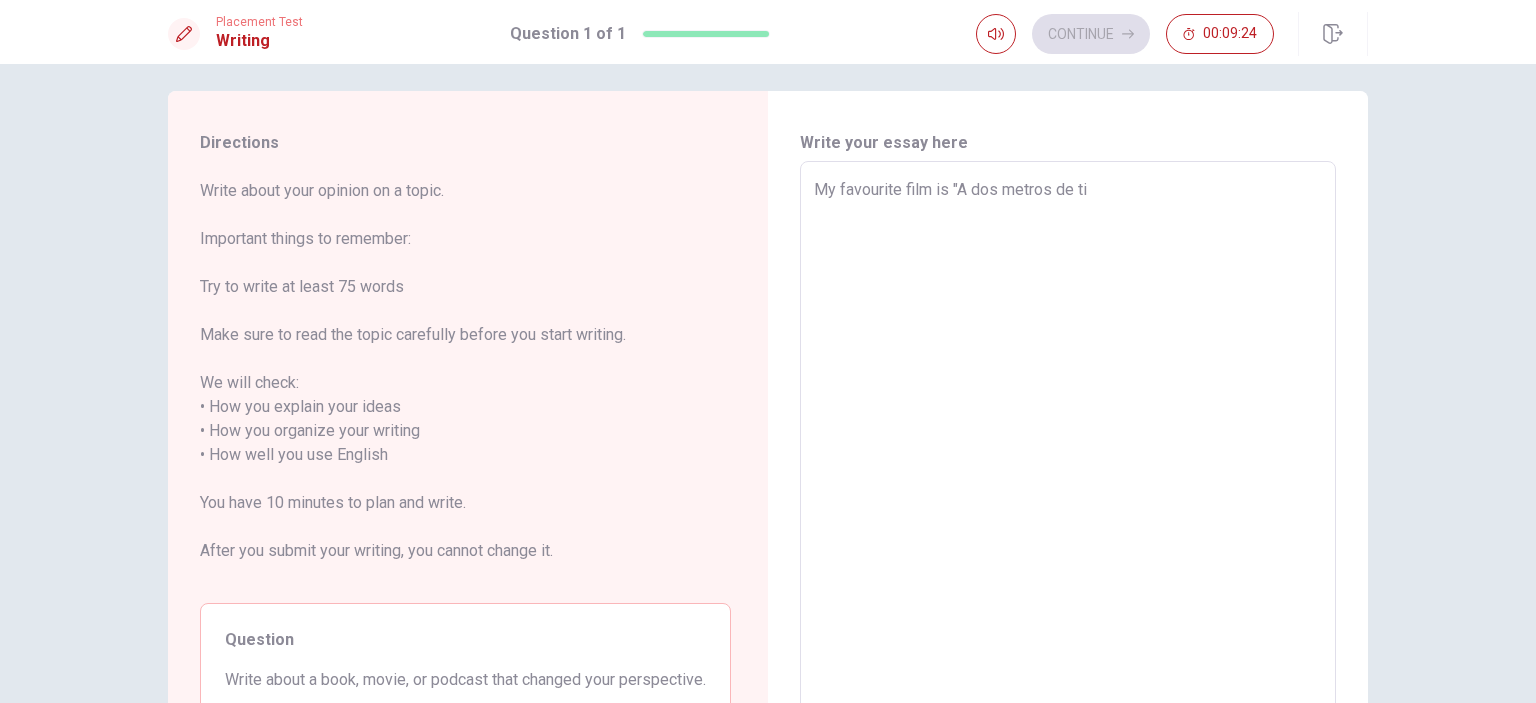type on "x" 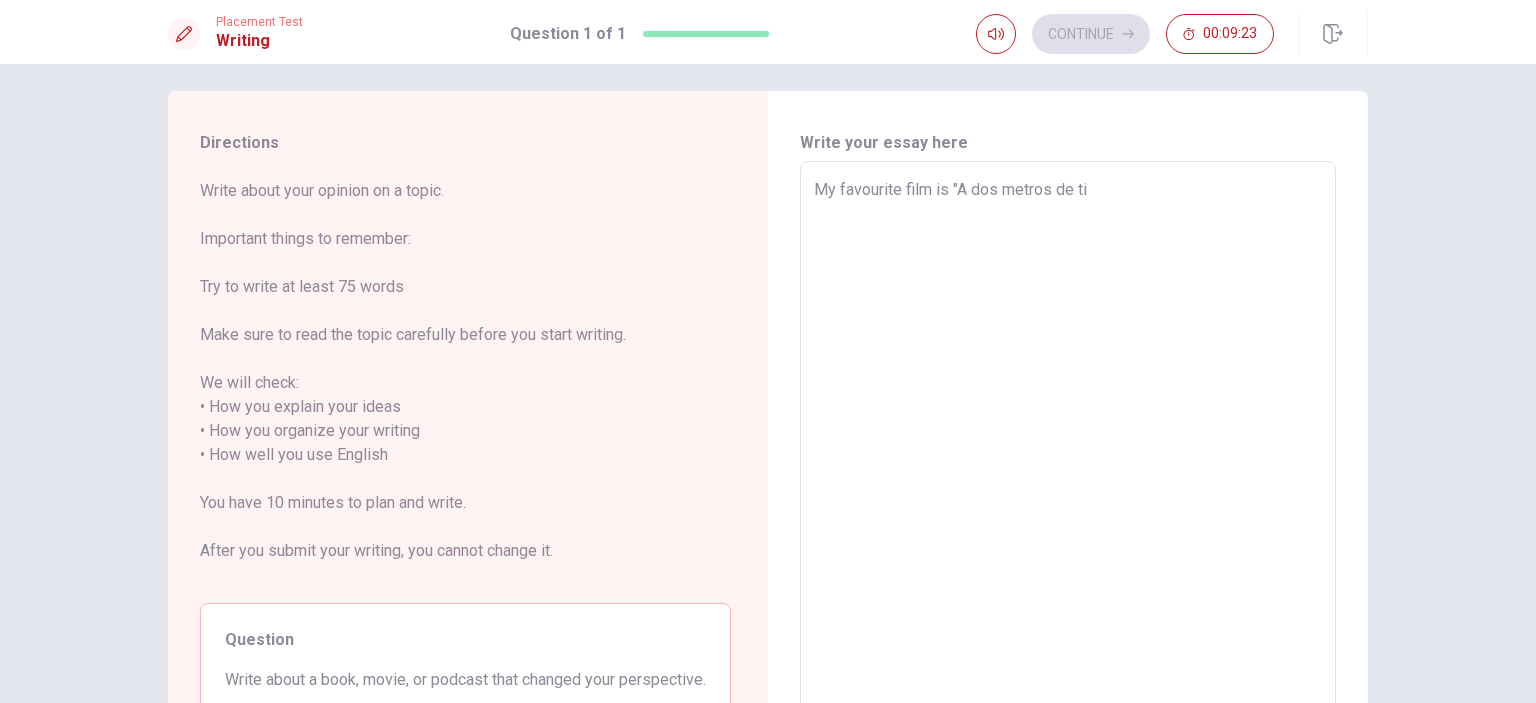 type on "My favourite film is "A dos metros de ti"" 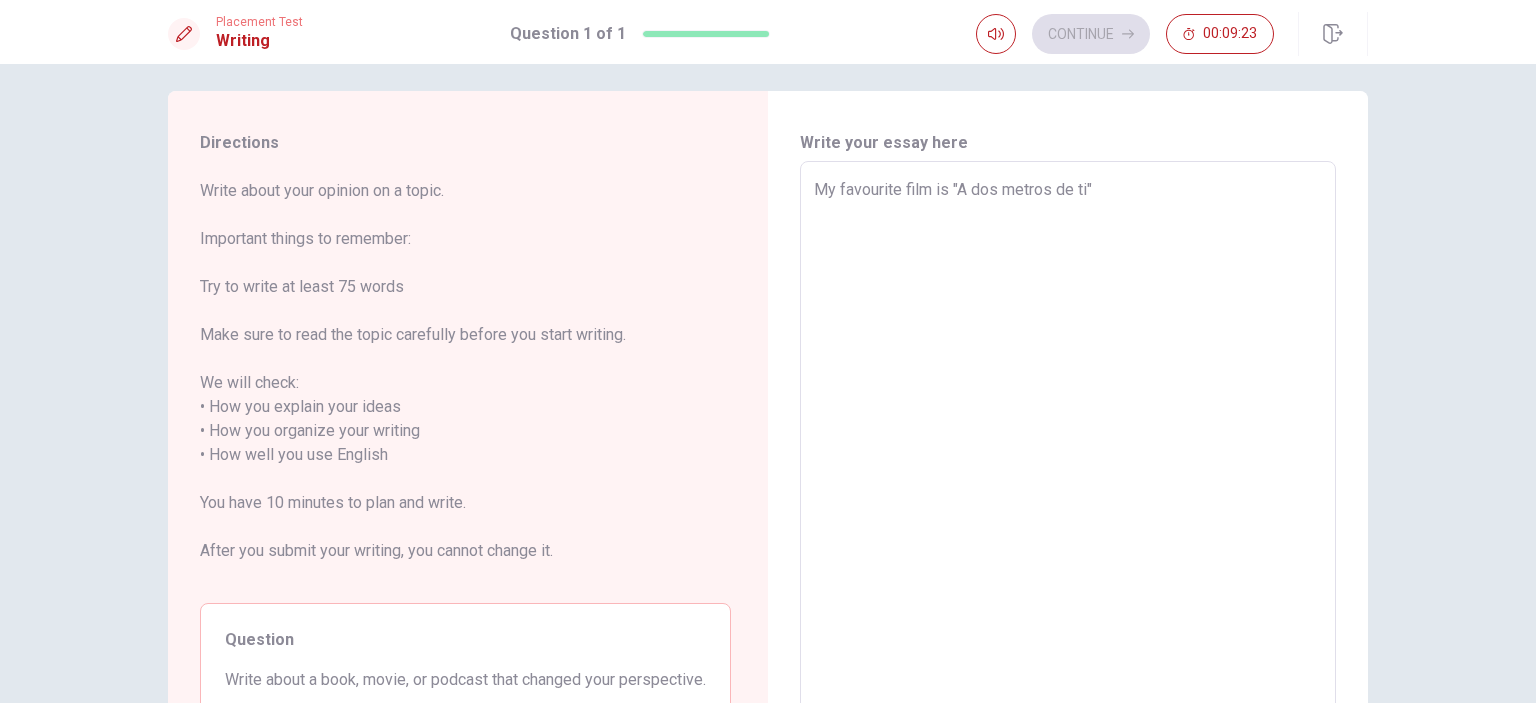 type on "x" 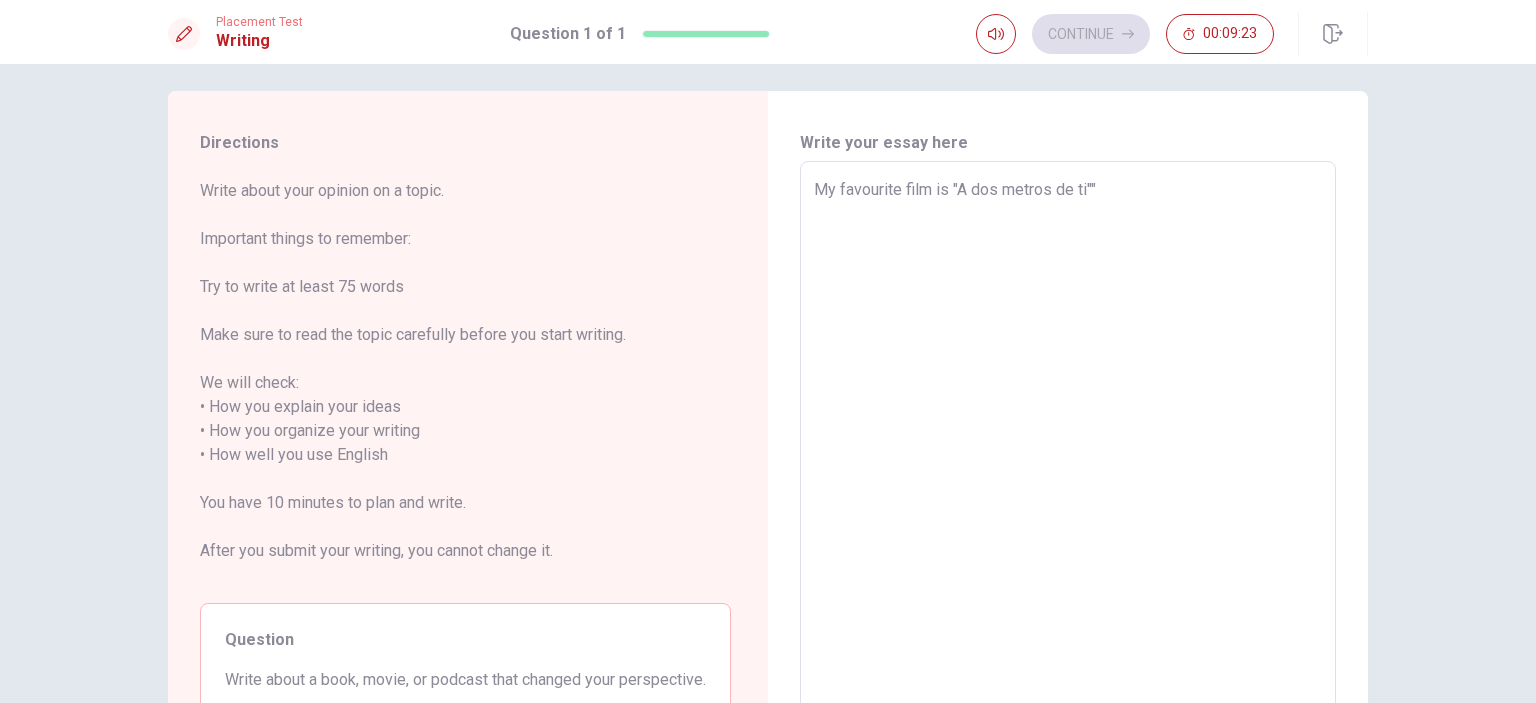 type on "x" 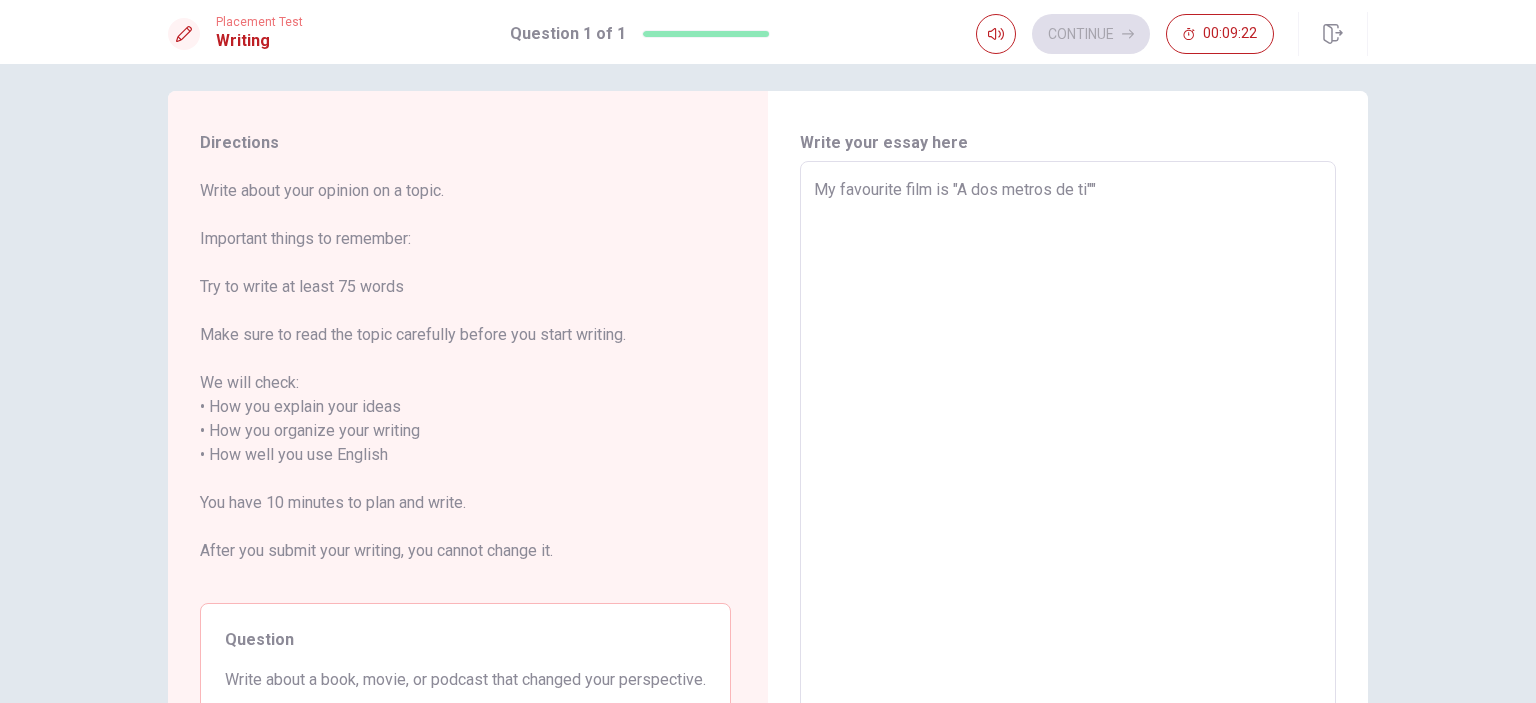 type on "My favourite film is "A dos metros de ti"" 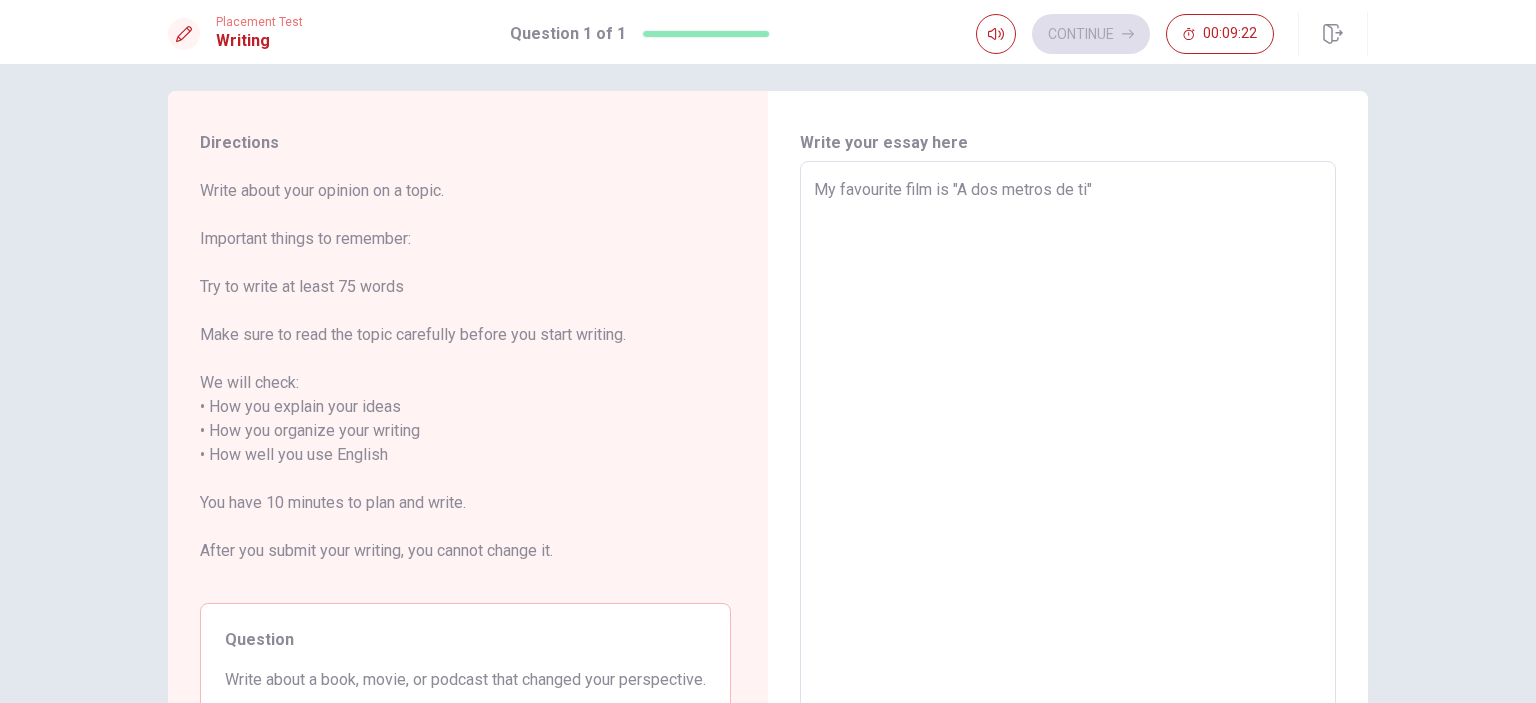 type on "x" 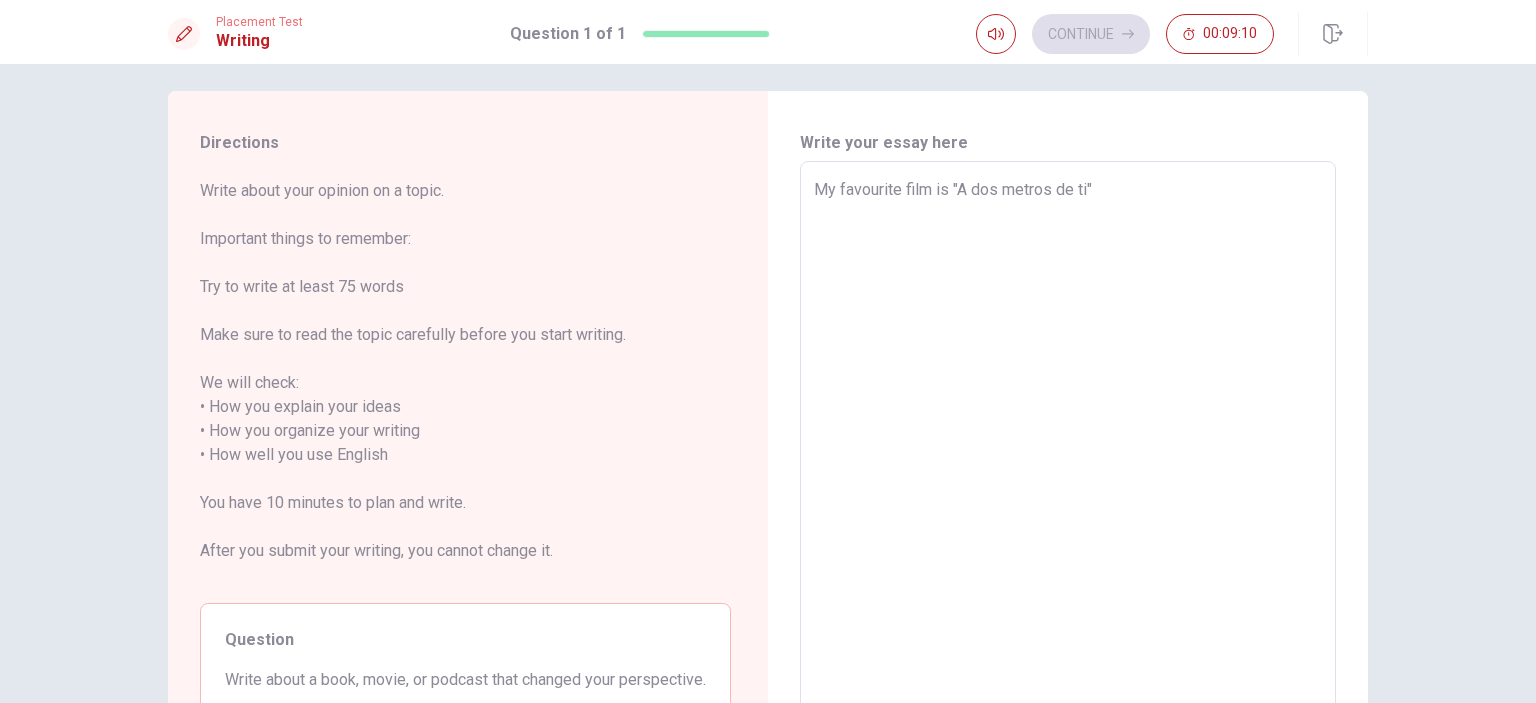 type on "x" 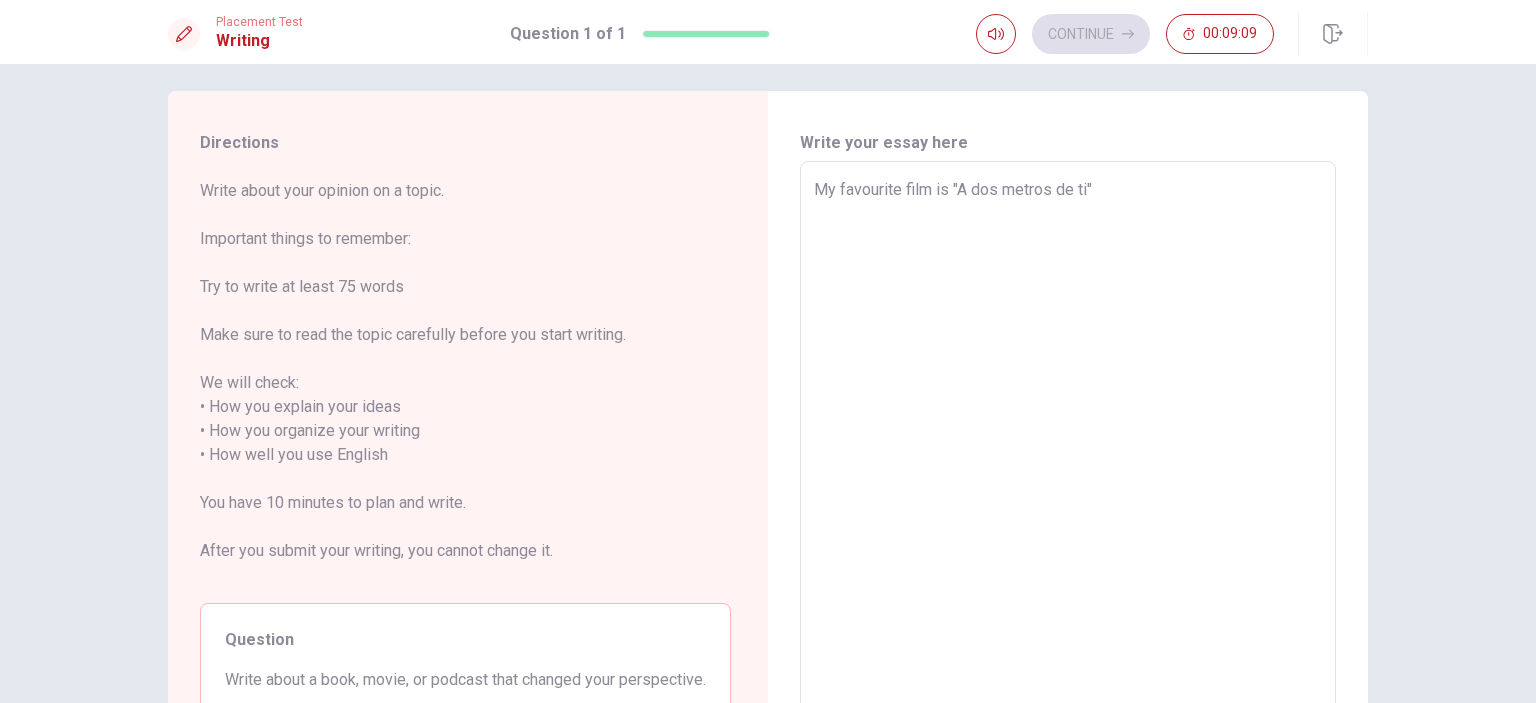 type on "My favourite film is "A dos metros de ti" ," 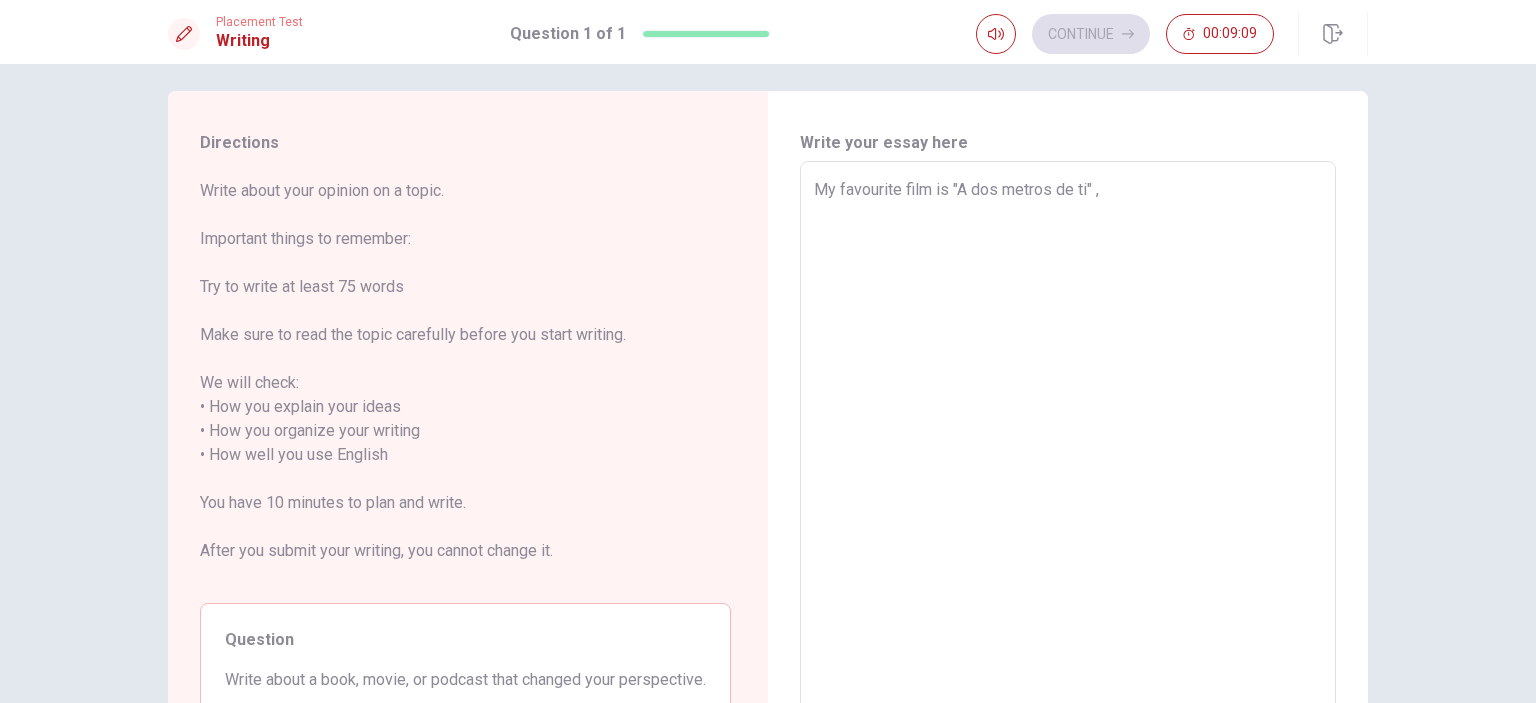 type on "x" 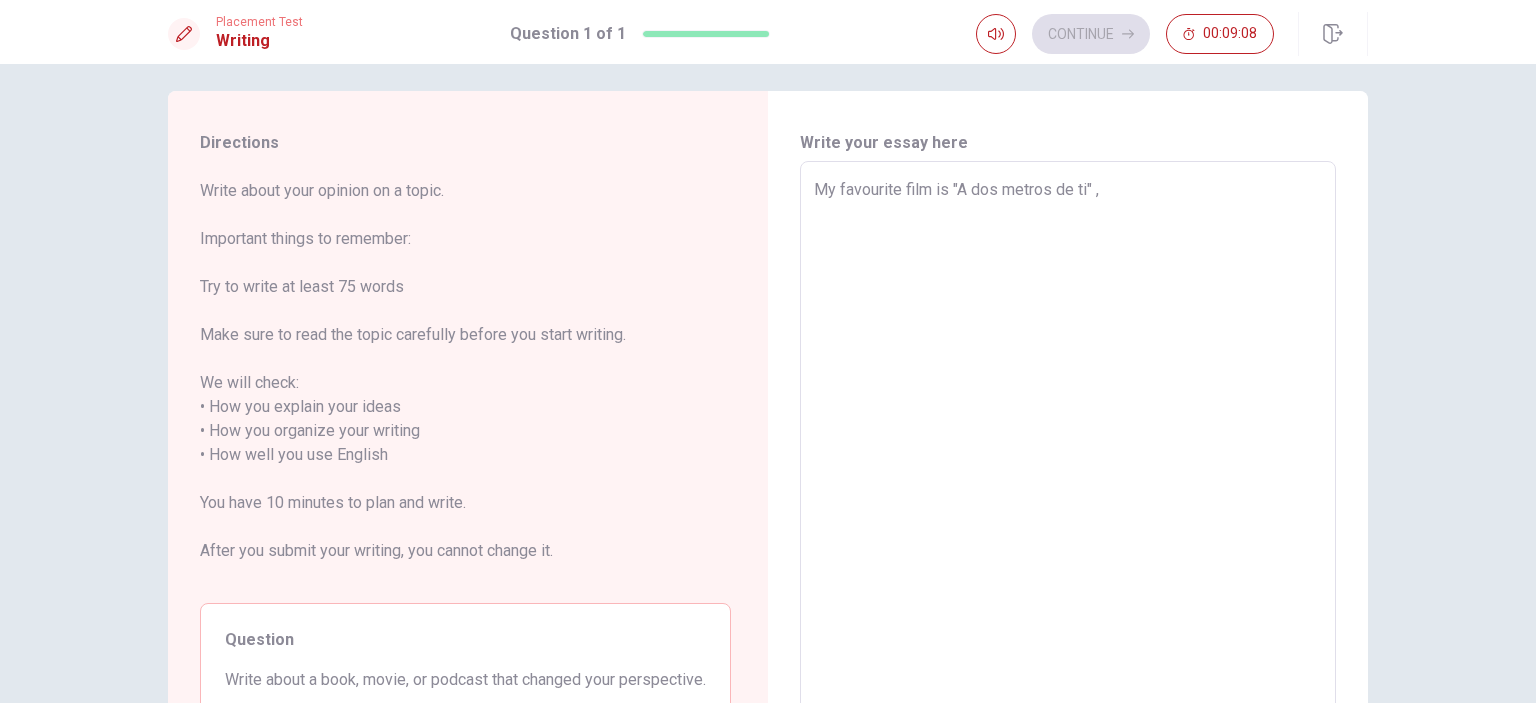 type on "My favourite film is "A dos metros de ti" , a" 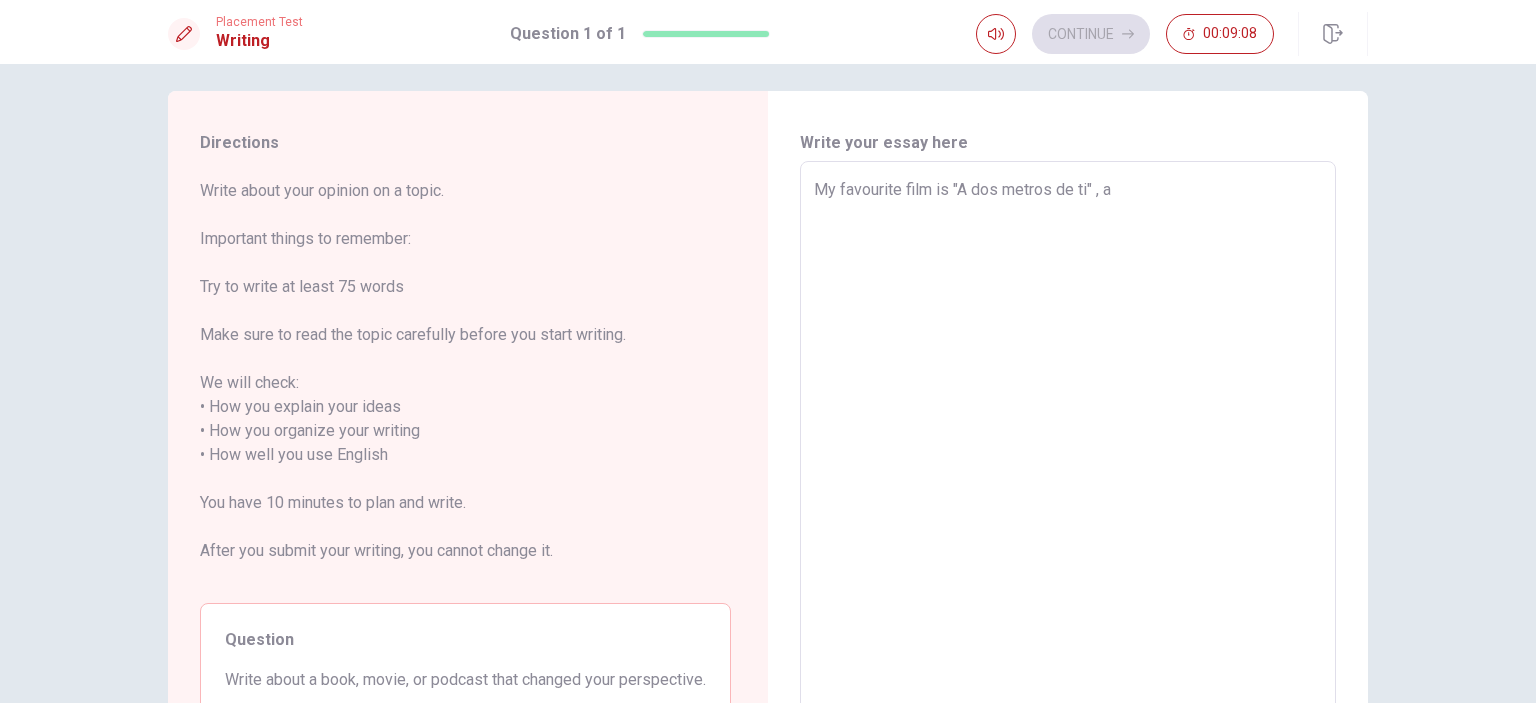 type on "x" 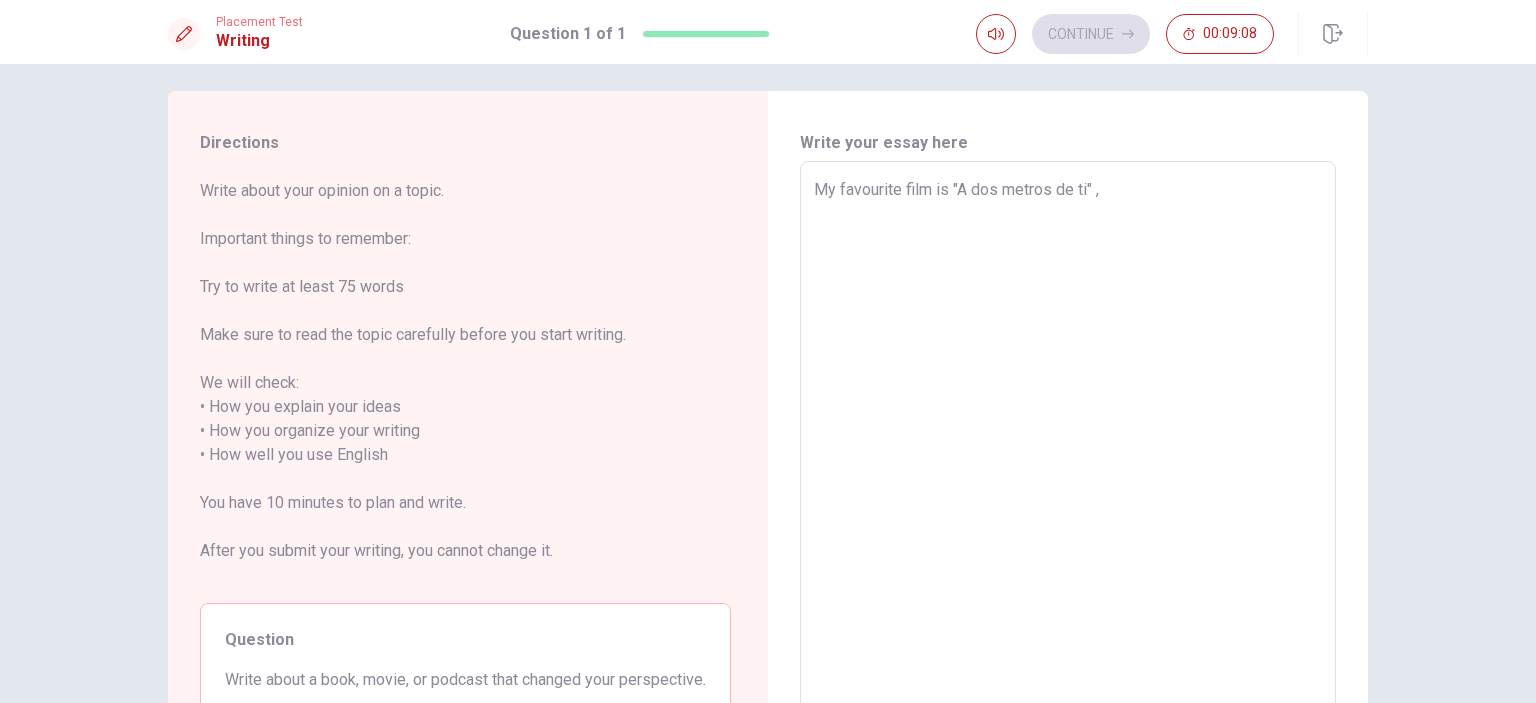 type on "x" 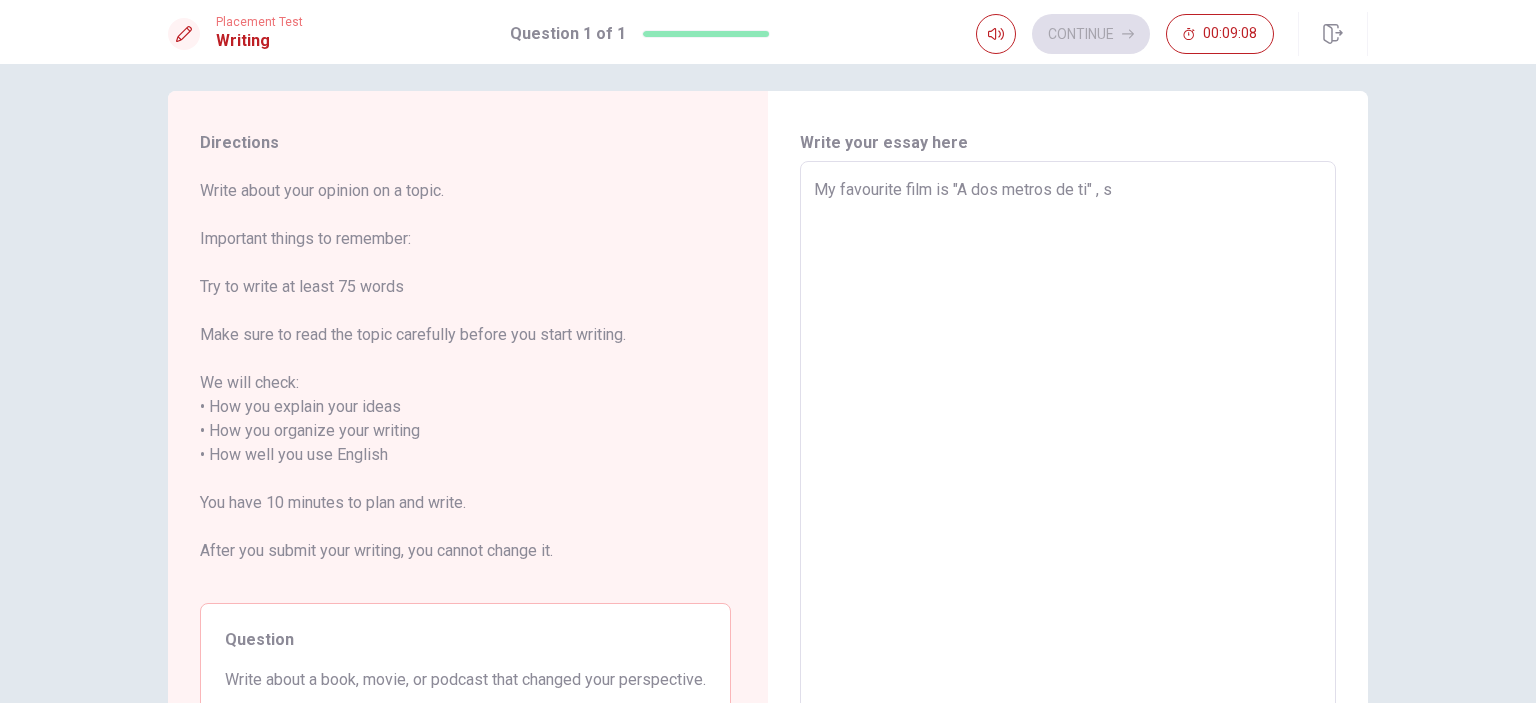 type on "x" 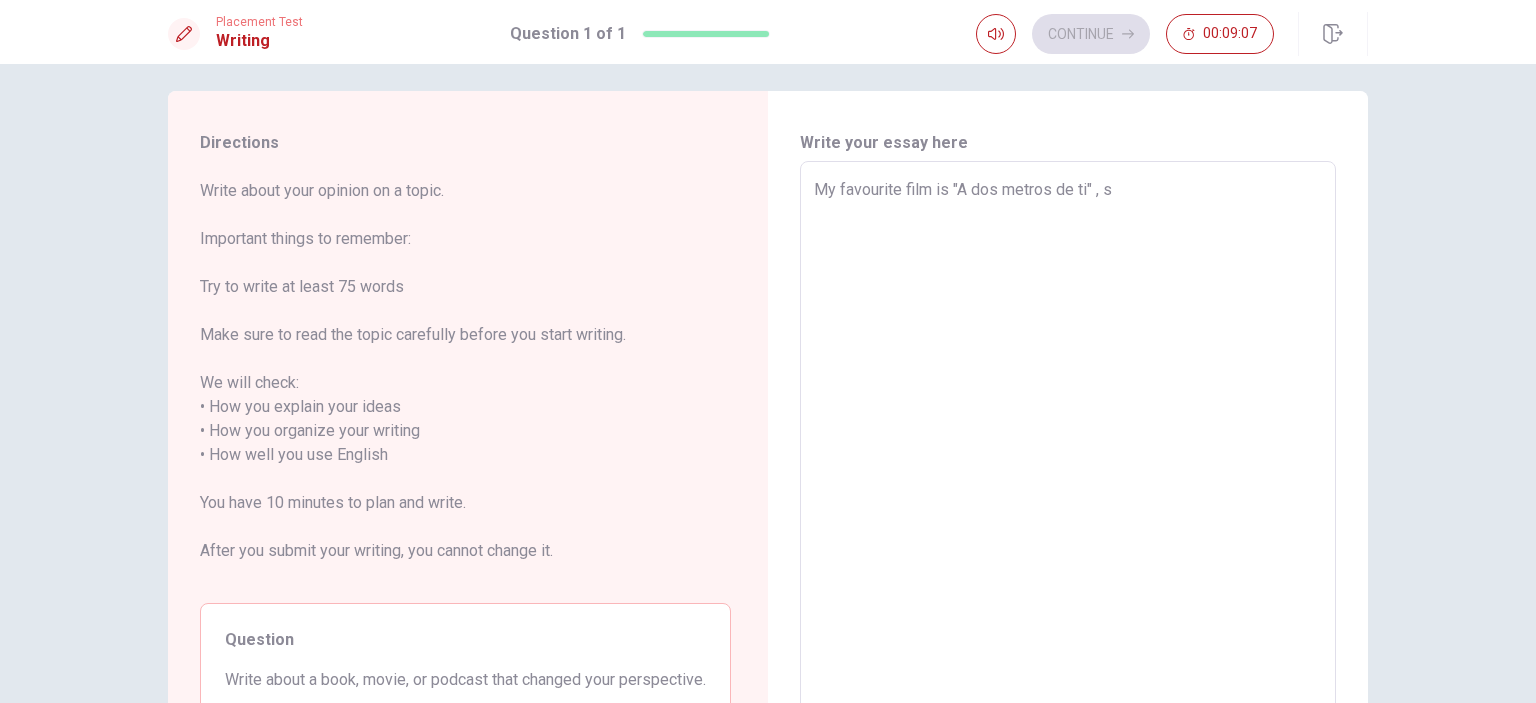 type on "My favourite film is "A dos metros de ti" , st" 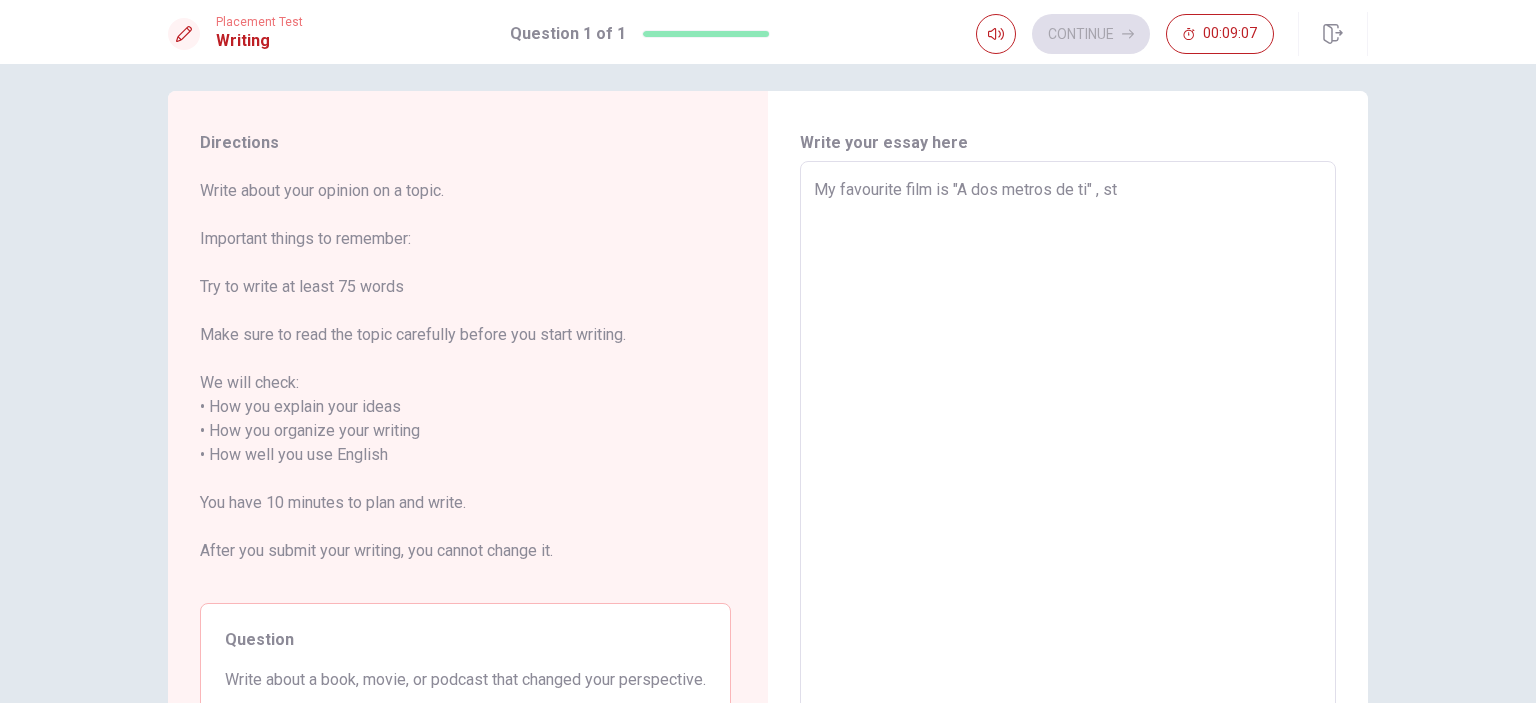 type on "x" 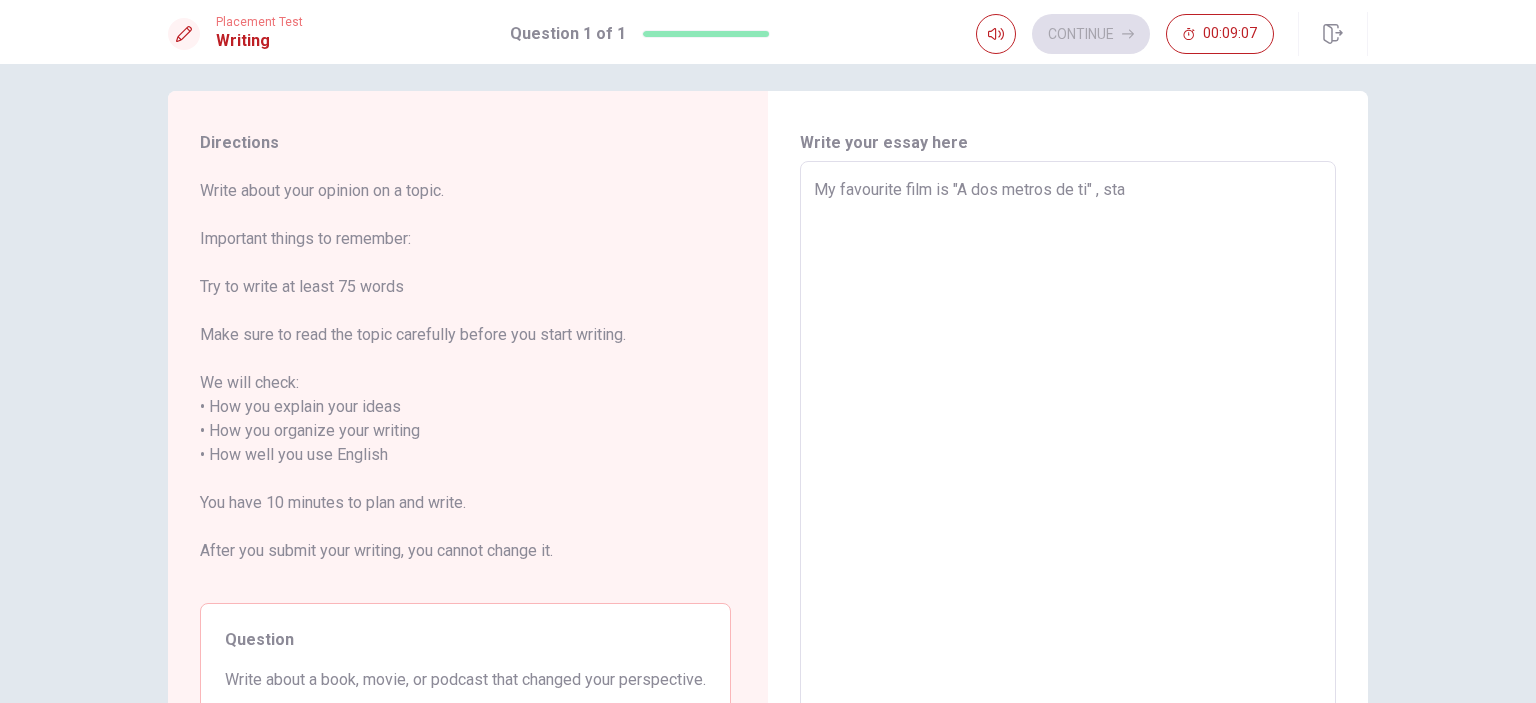 type on "My favourite film is "A dos metros de ti" , star" 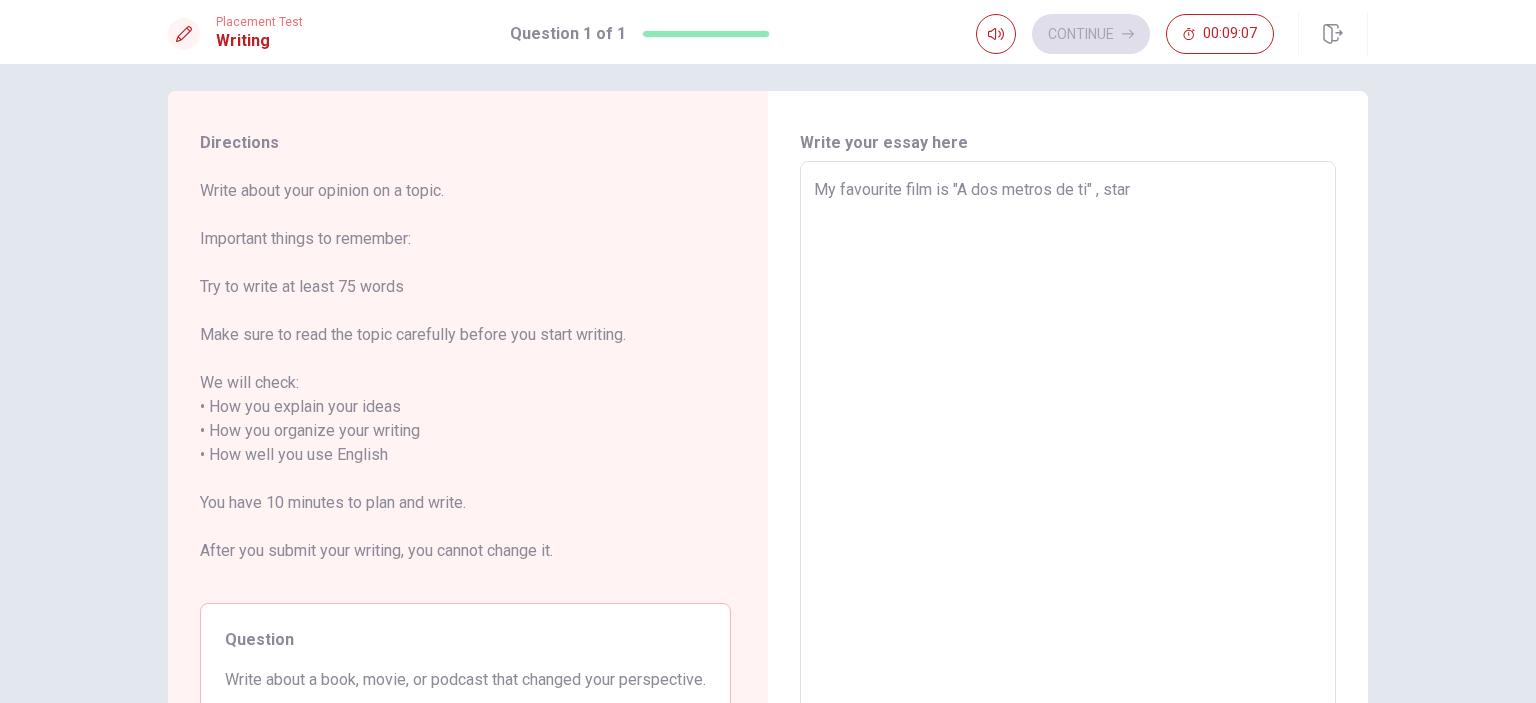 type on "x" 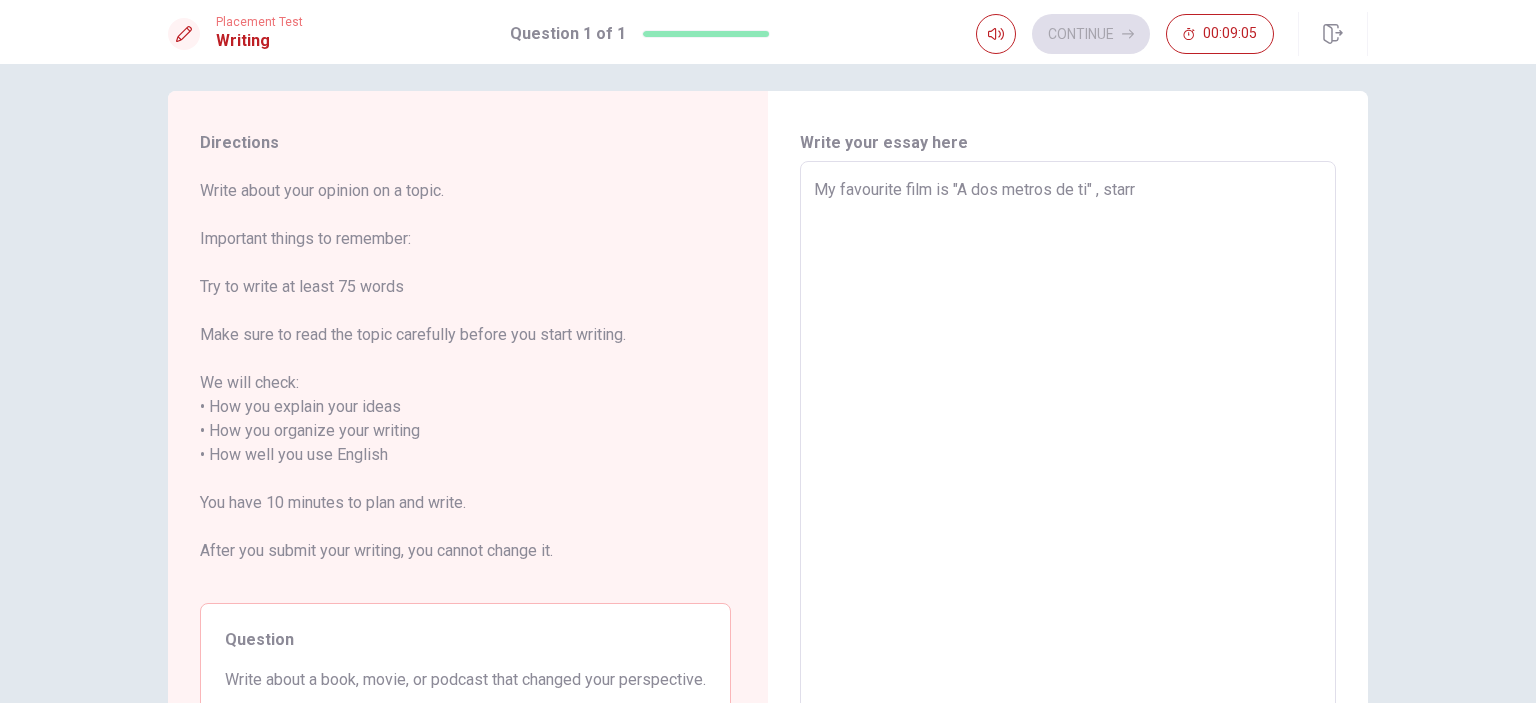type on "x" 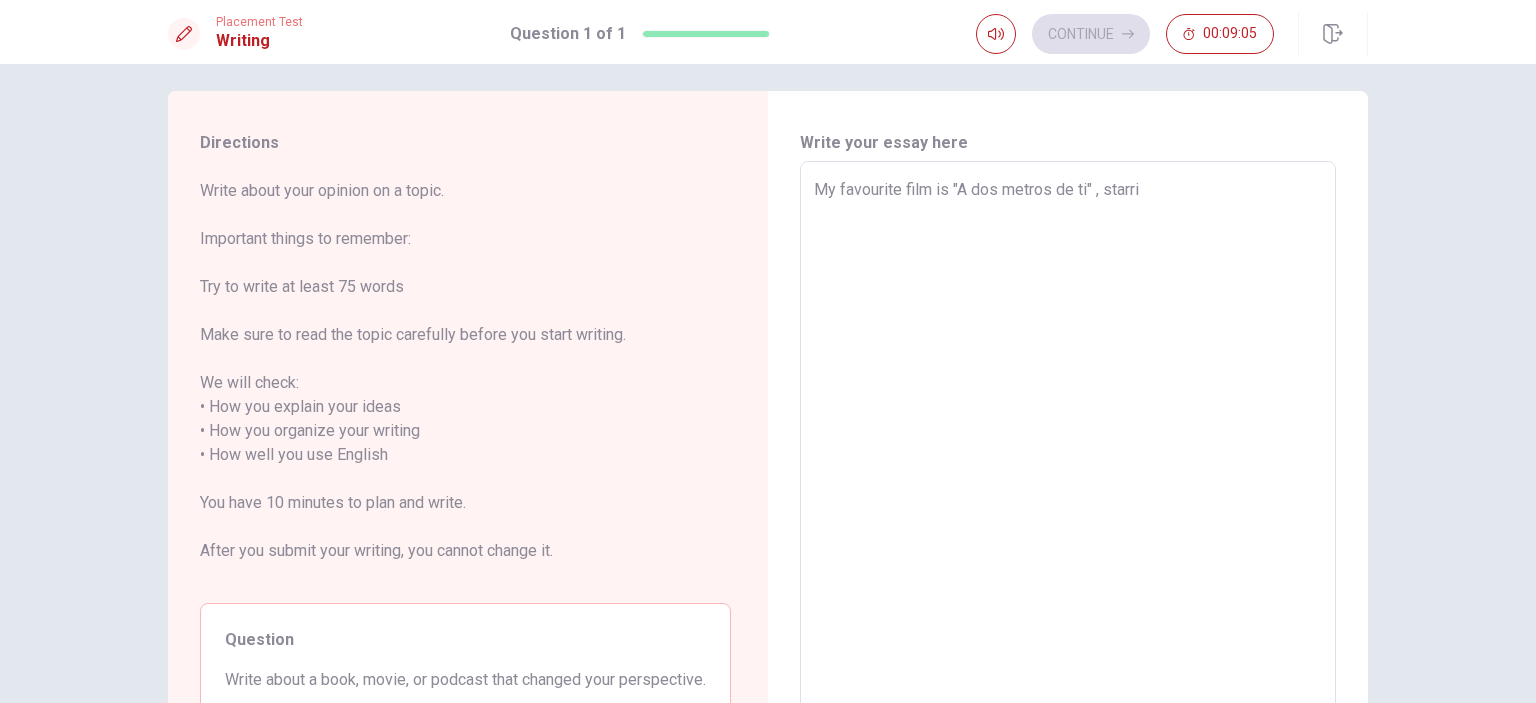 type on "x" 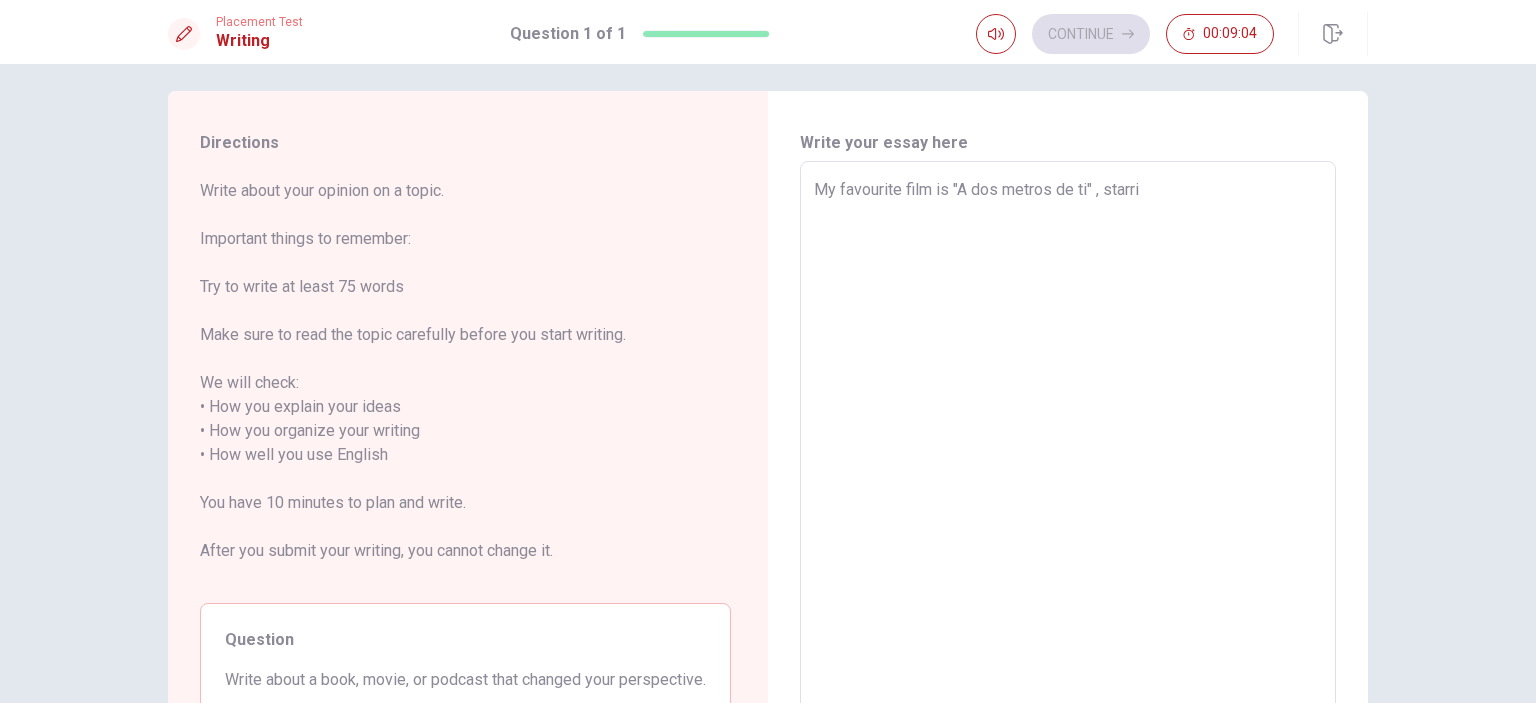 type on "My favourite film is "A dos metros de ti" , starrin" 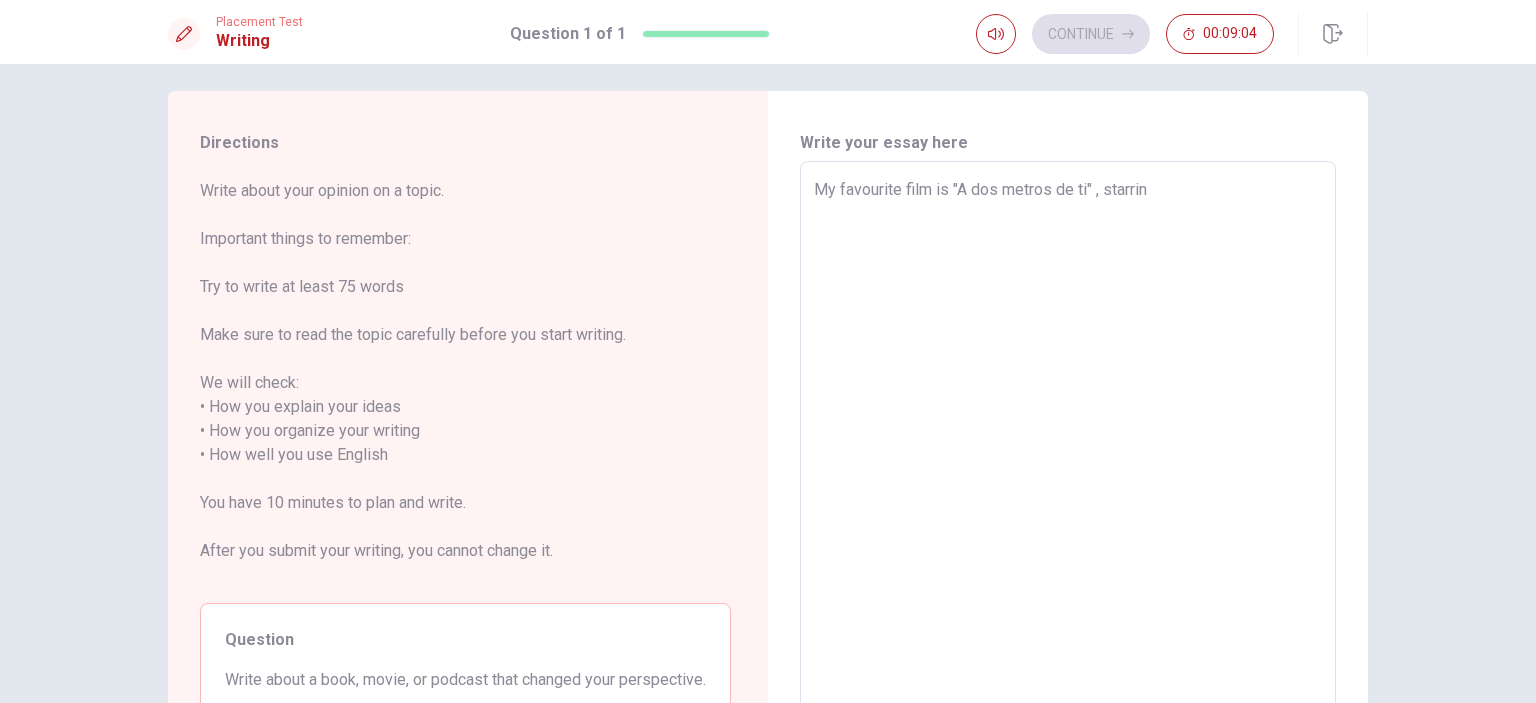 type on "x" 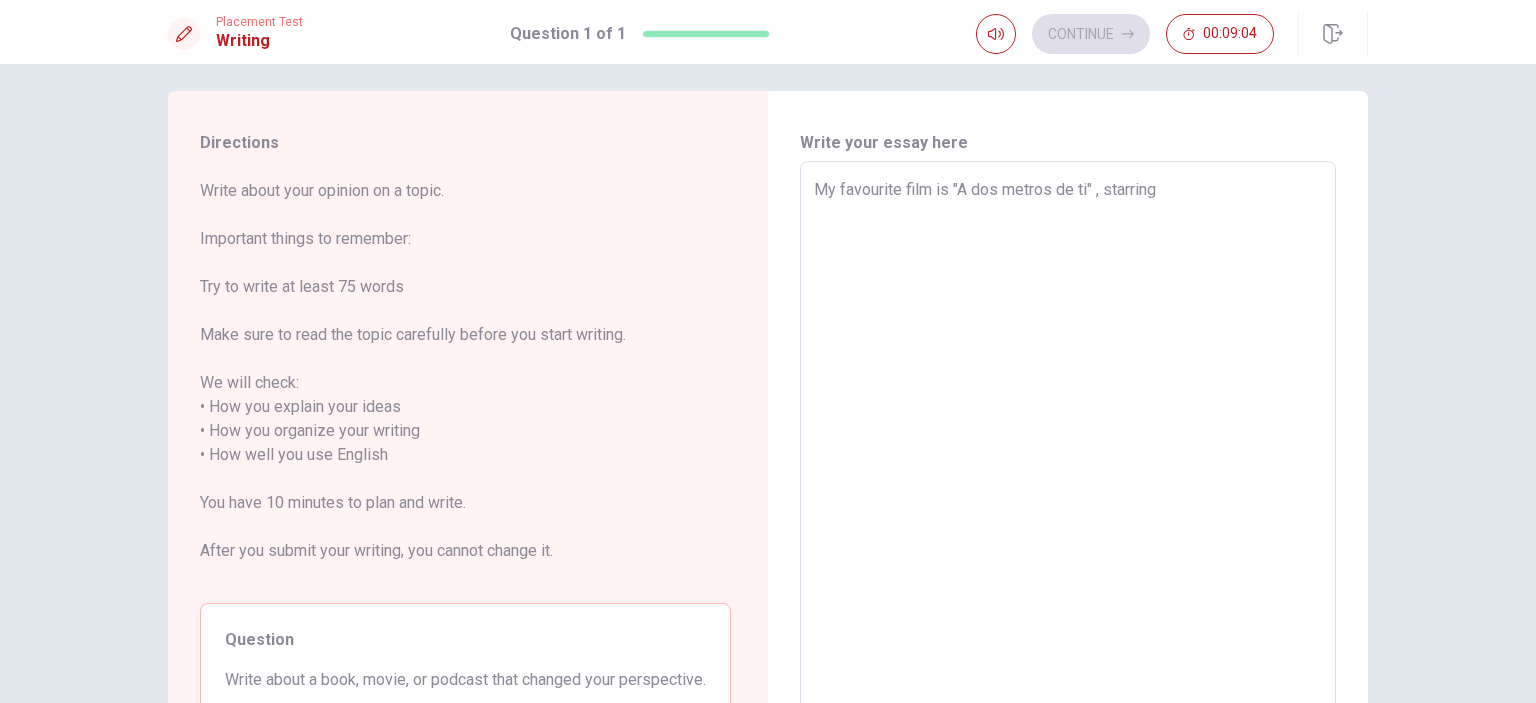 type on "x" 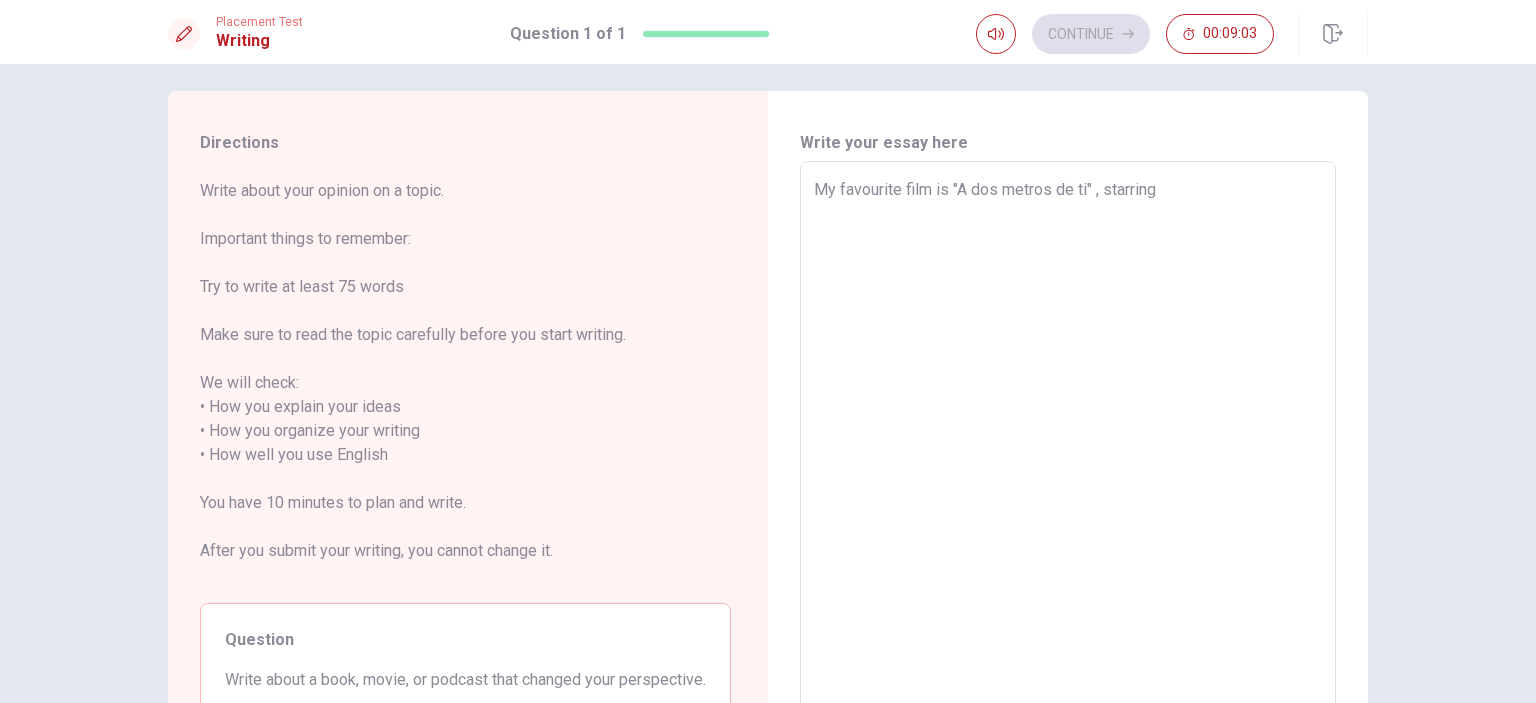 type on "My favourite film is "A dos metros de ti" , starring" 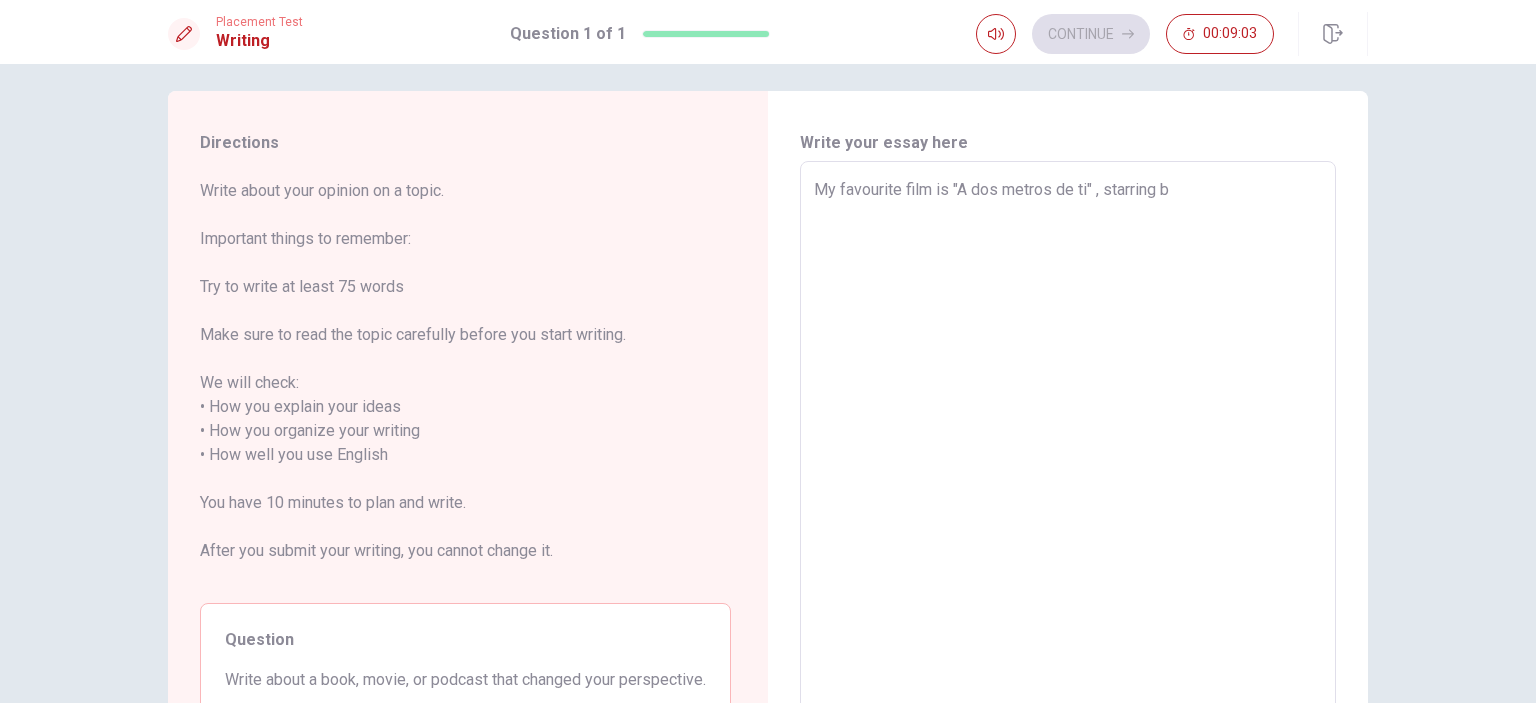 type on "x" 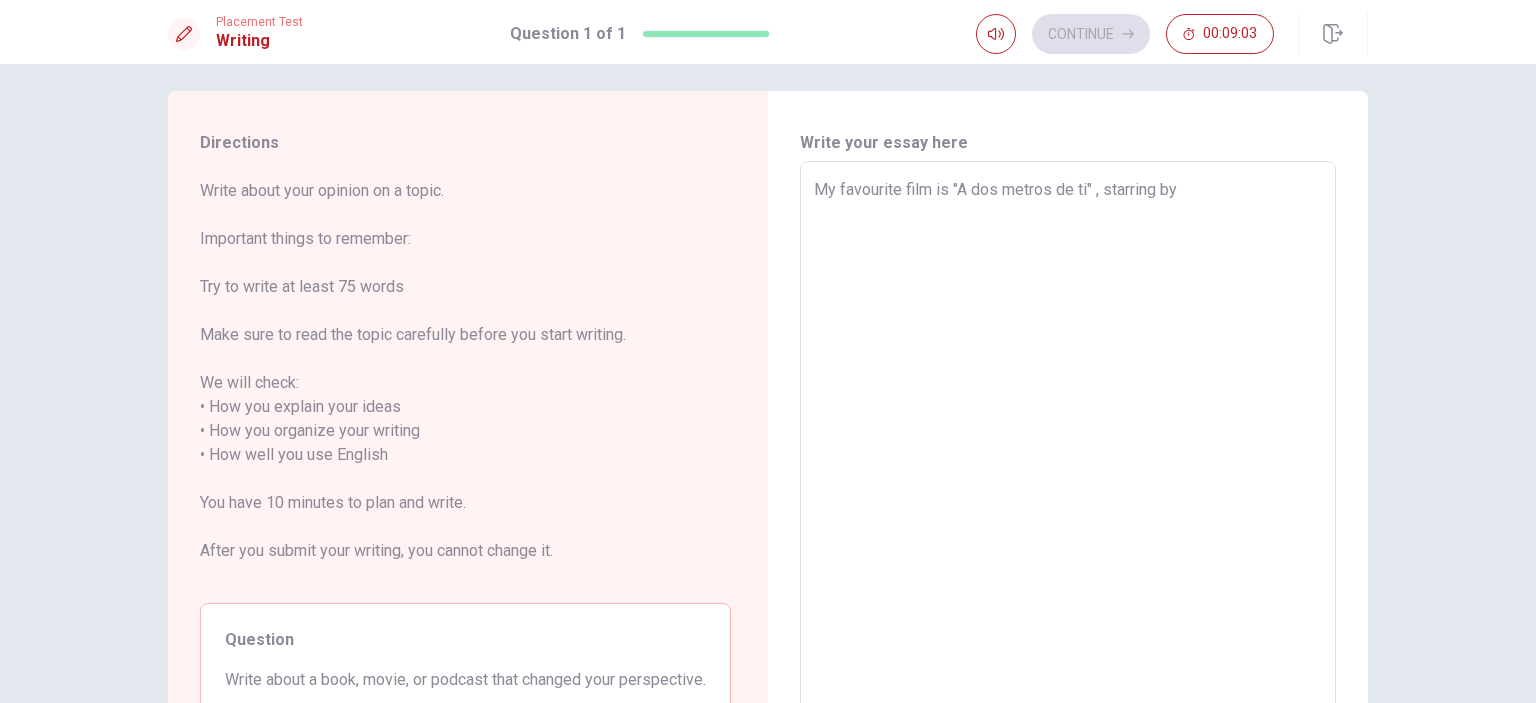 type on "x" 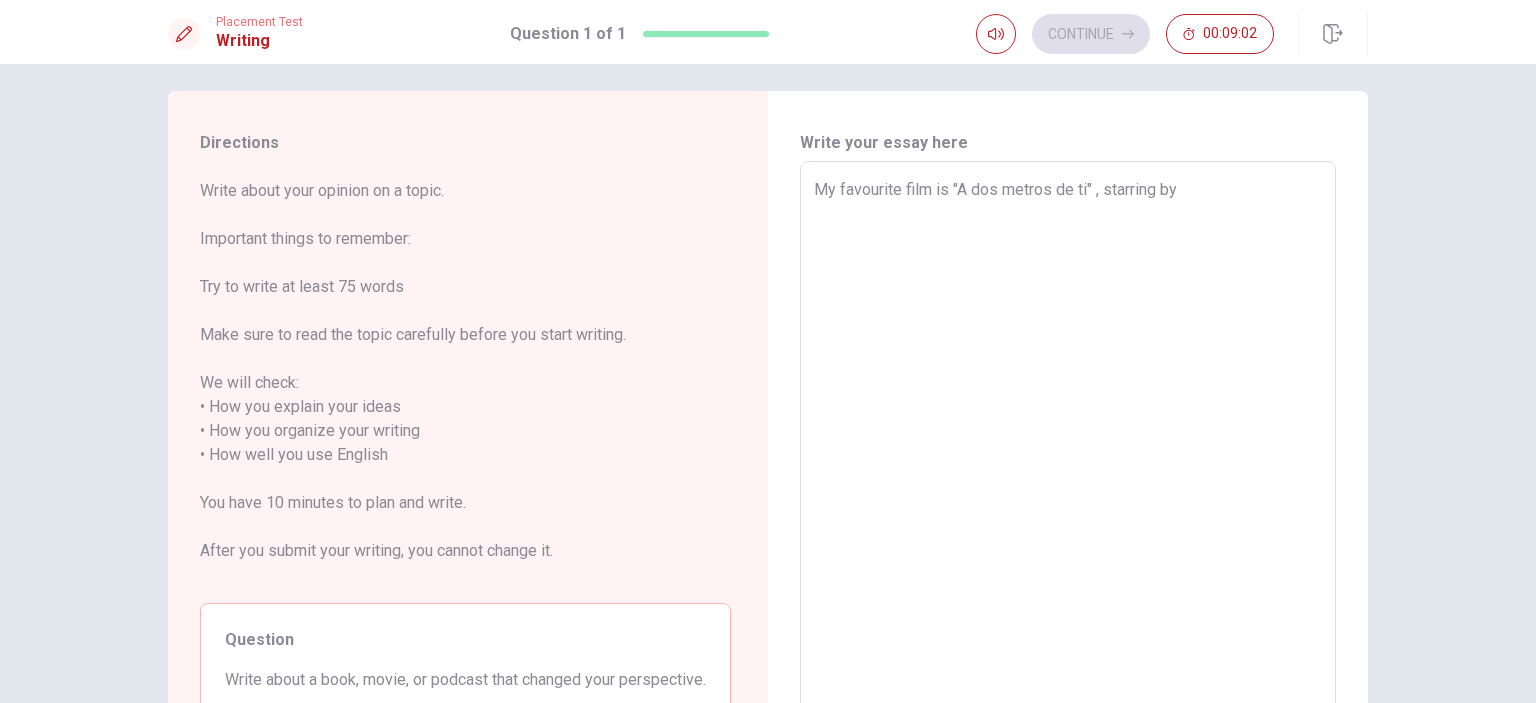 type on "My favourite film is "A dos metros de ti" , starring by [FIRST] [LAST]" 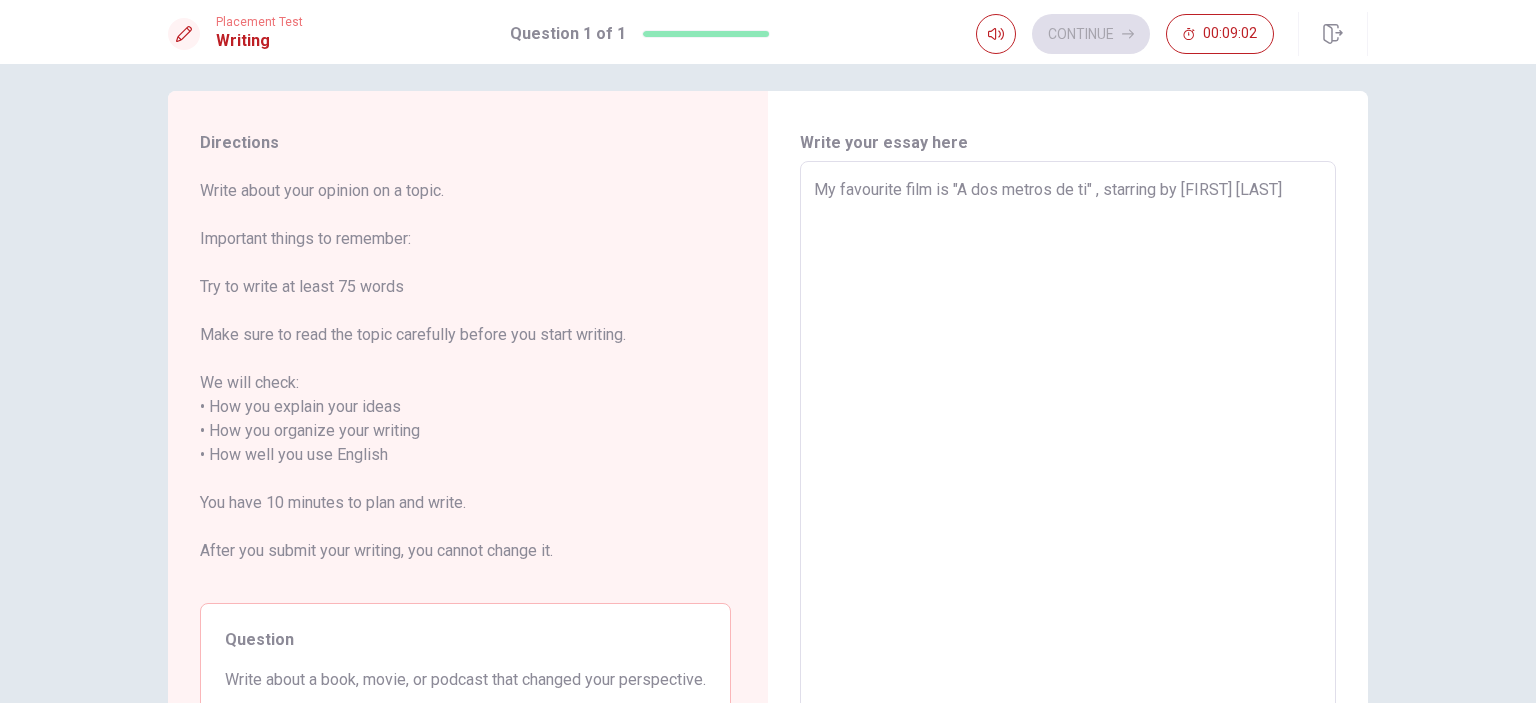 type on "x" 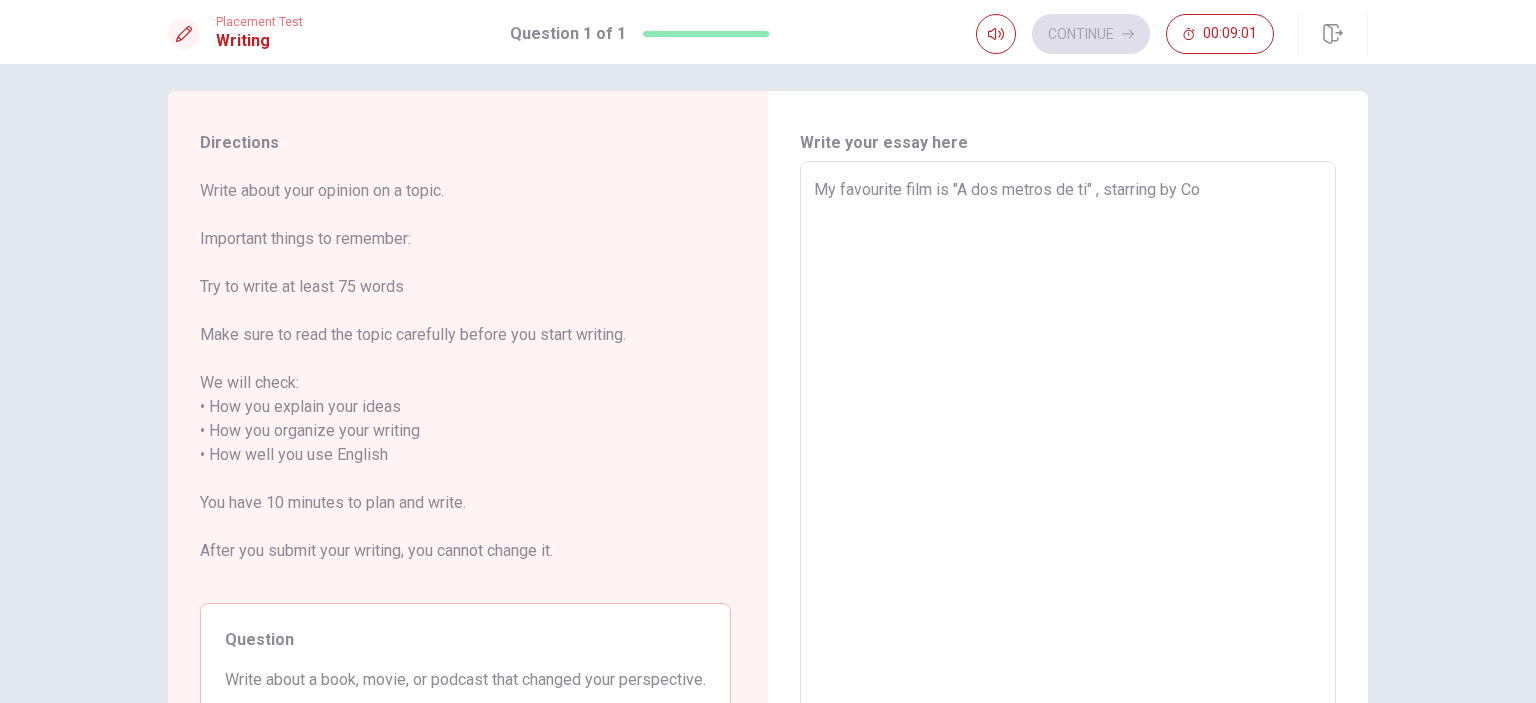 type on "x" 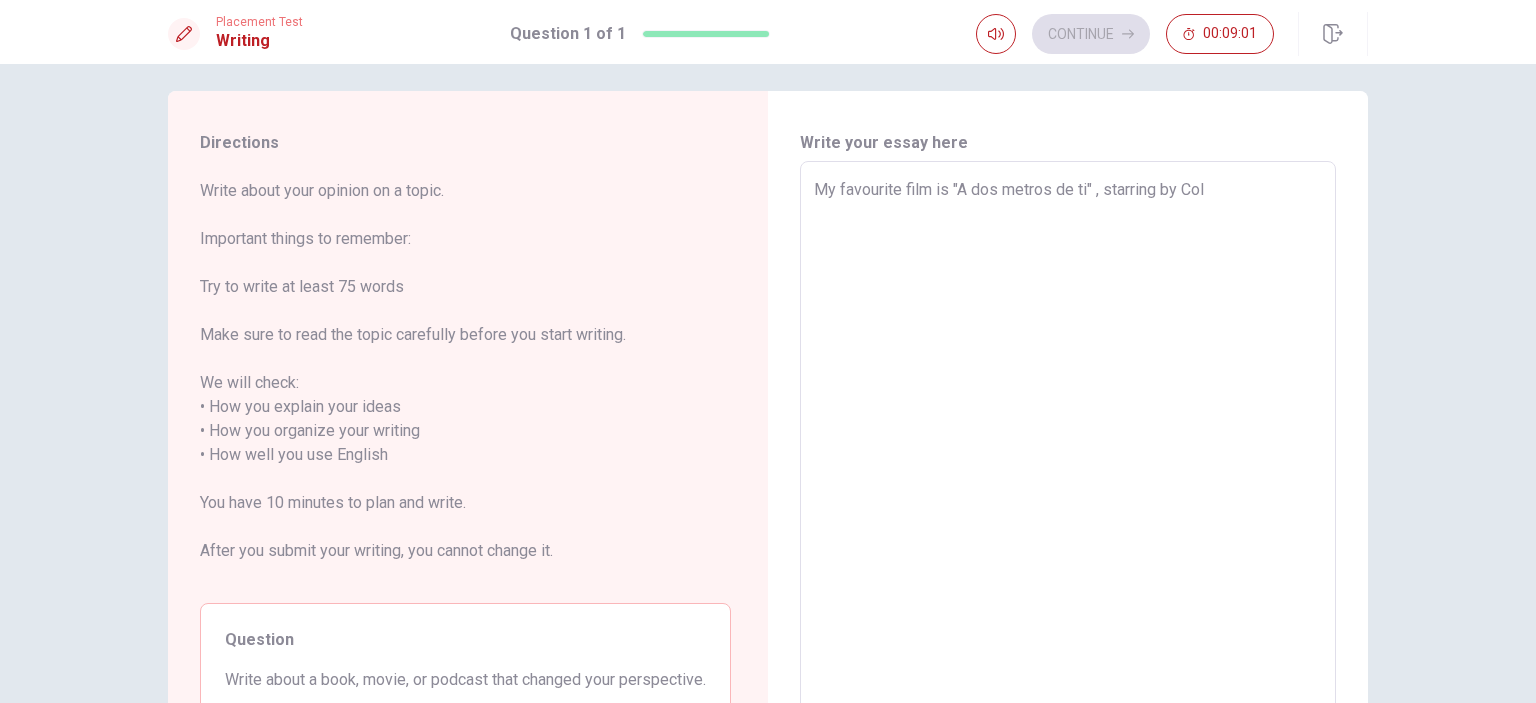 type on "x" 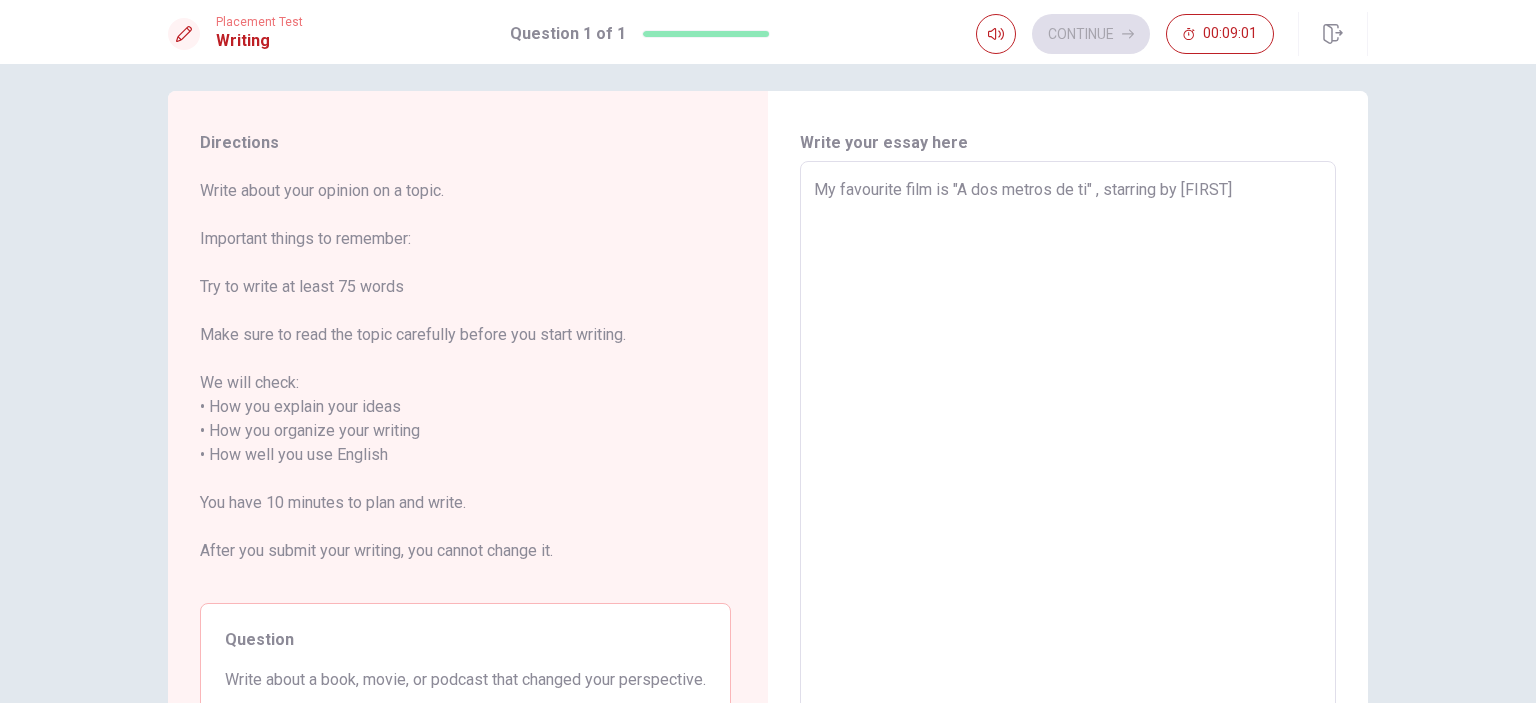 type on "x" 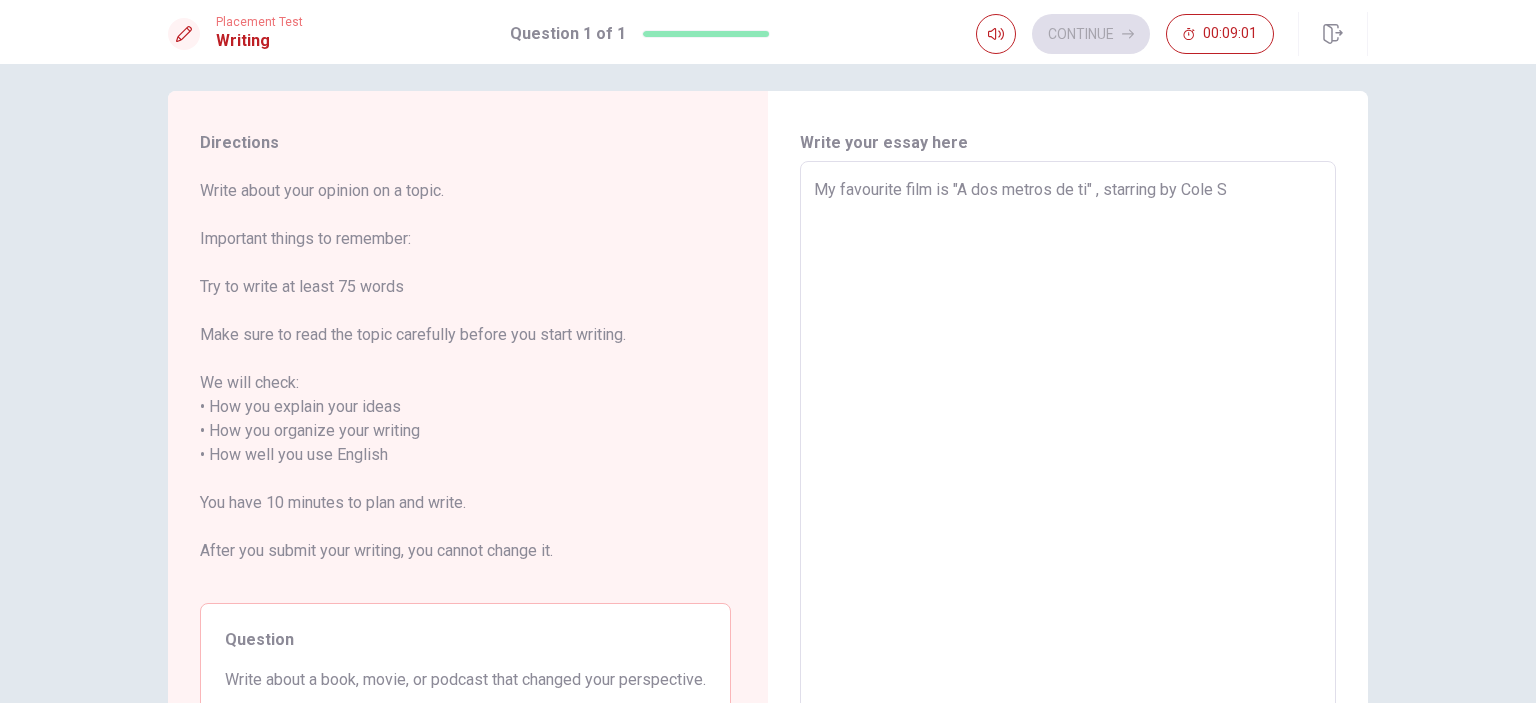 type on "x" 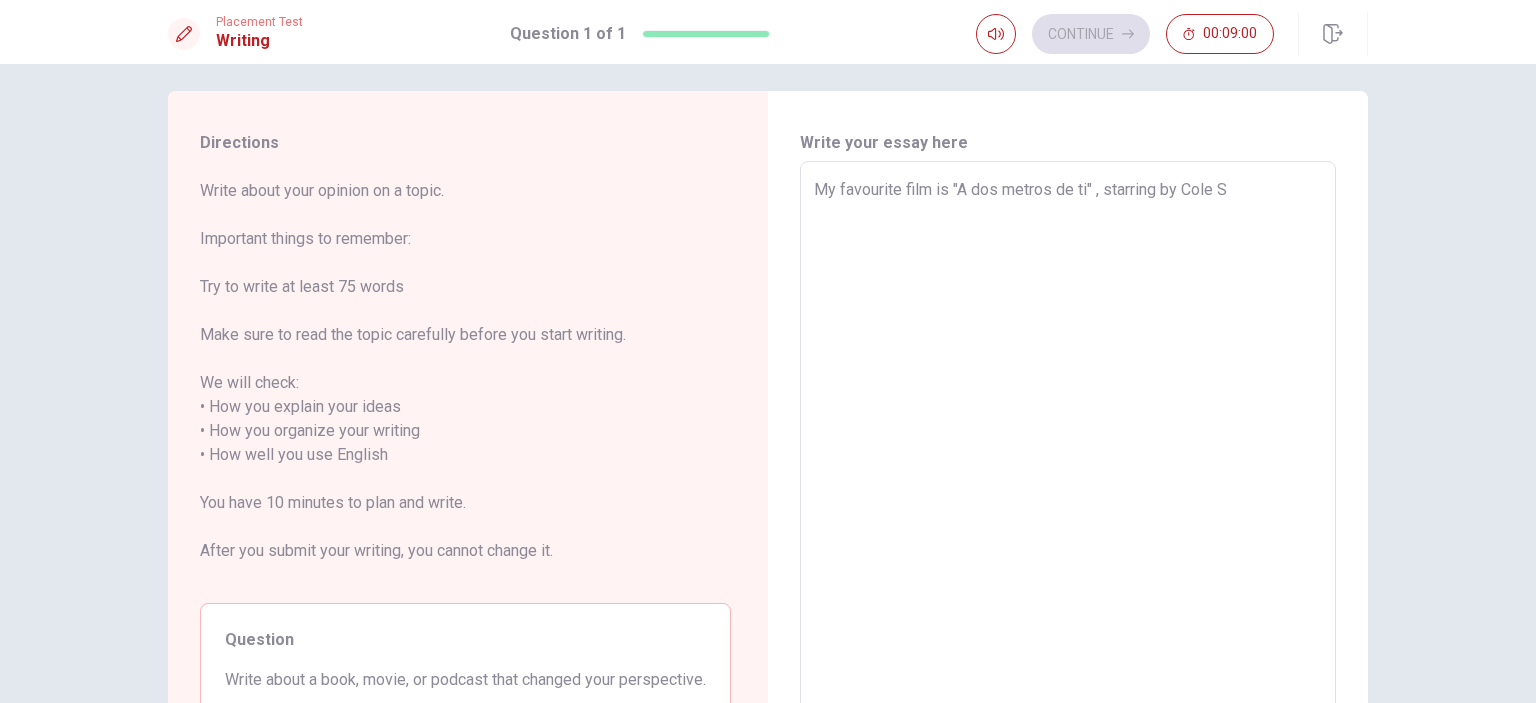 type on "My favourite film is "A dos metros de ti" , starring by [FIRST] [LAST]" 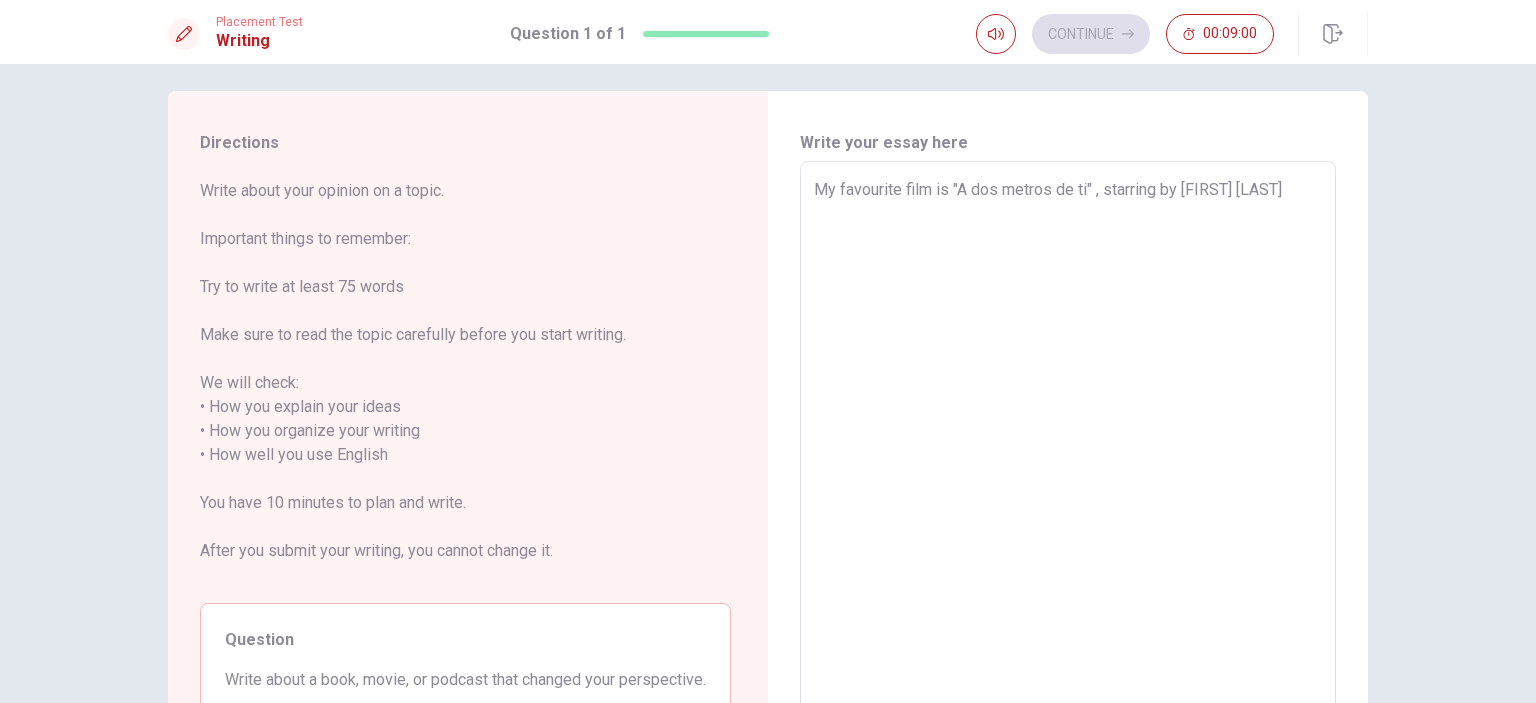 type on "x" 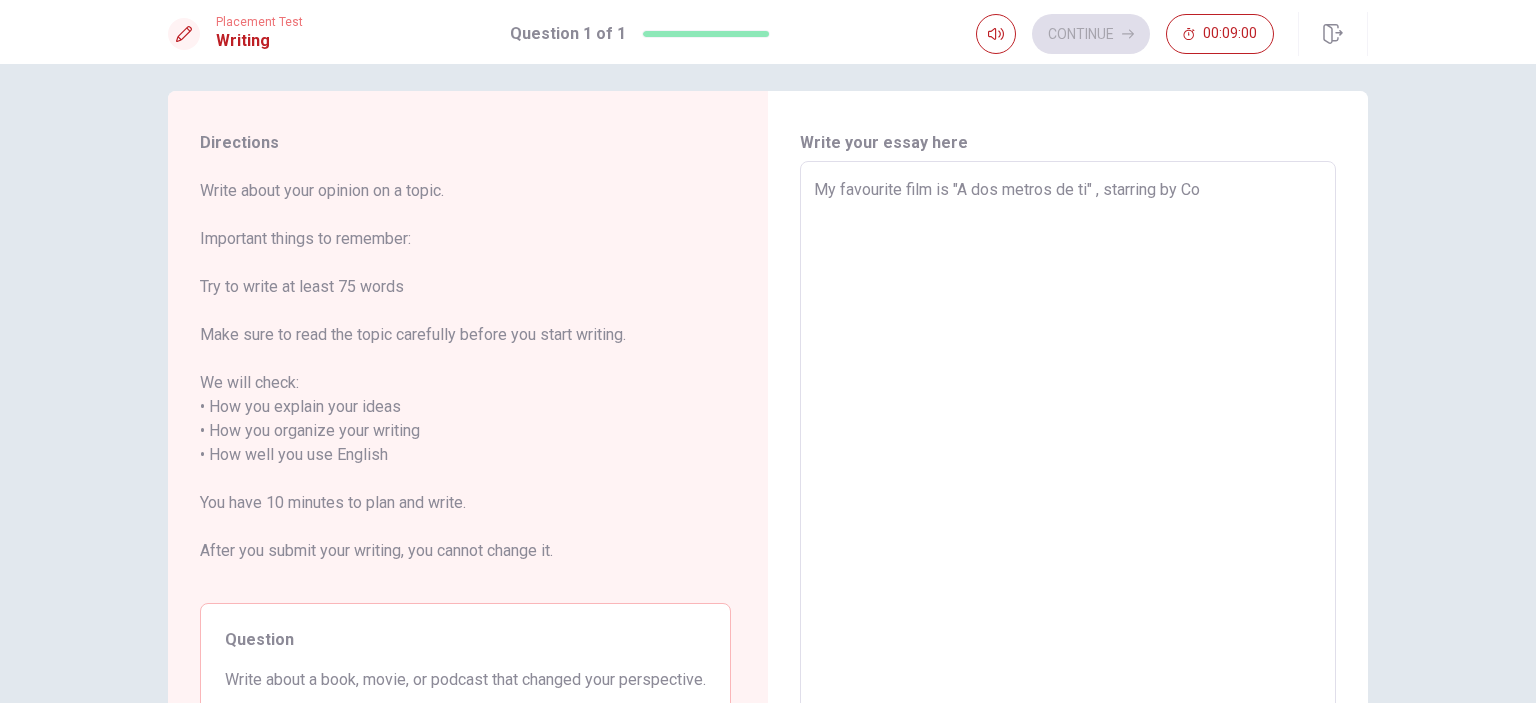 type on "x" 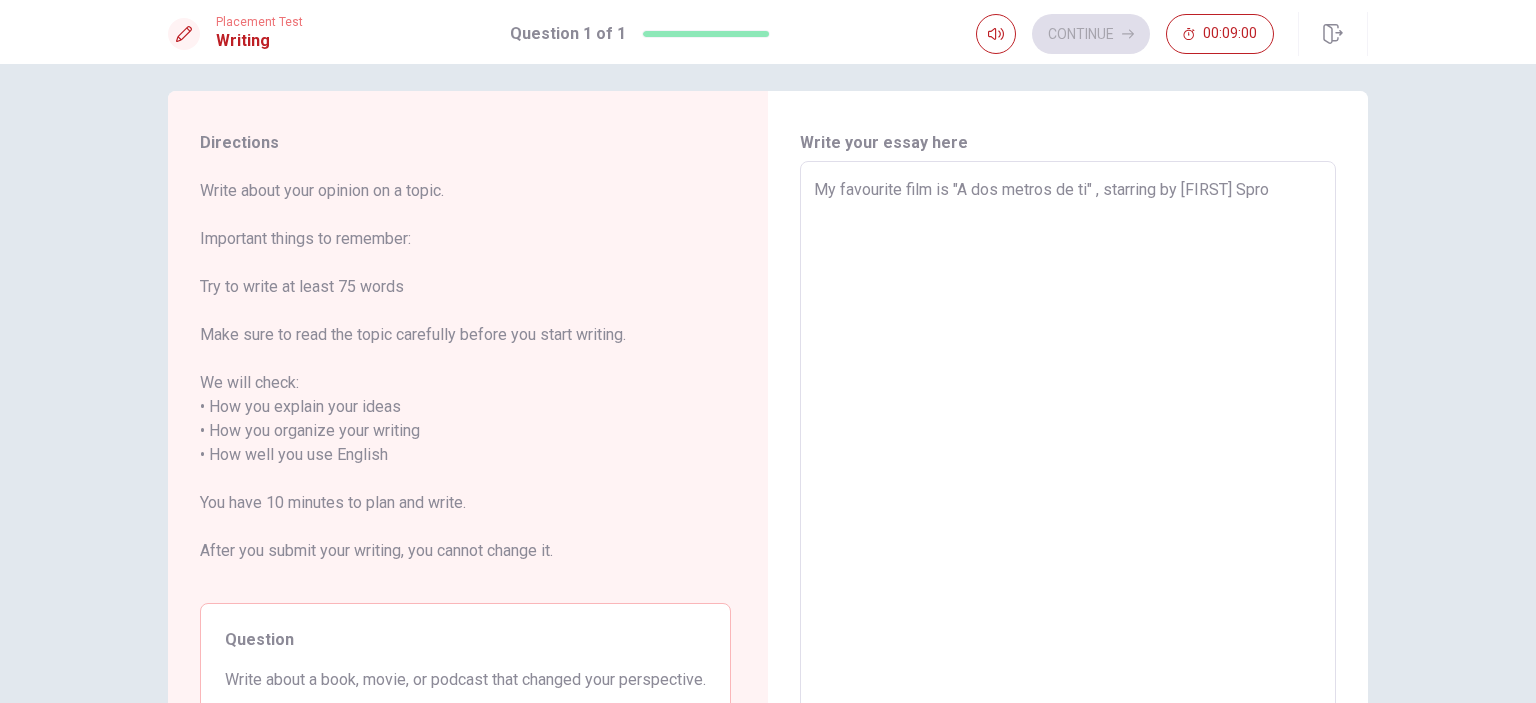 type on "x" 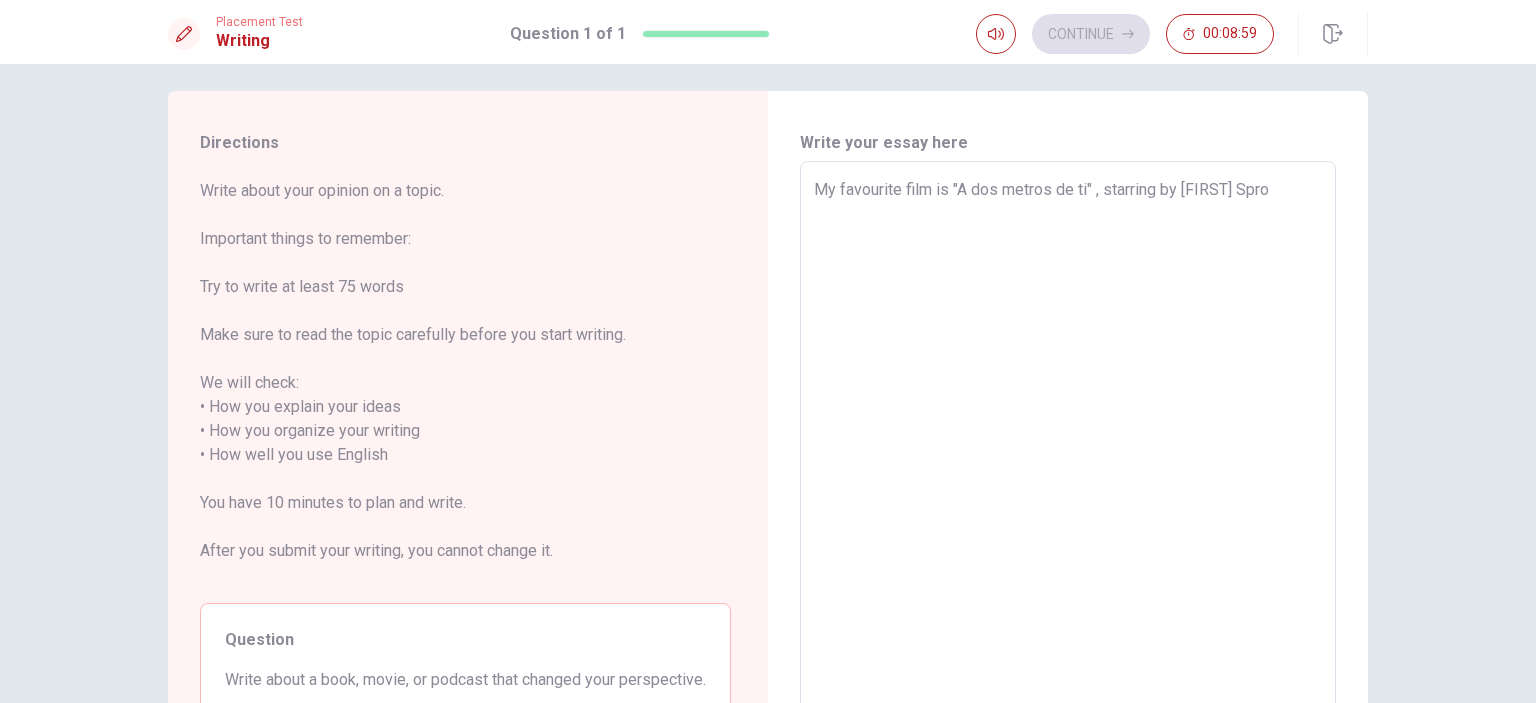 type on "My favourite film is "A dos metros de ti" , starring by [FIRST] [LAST]" 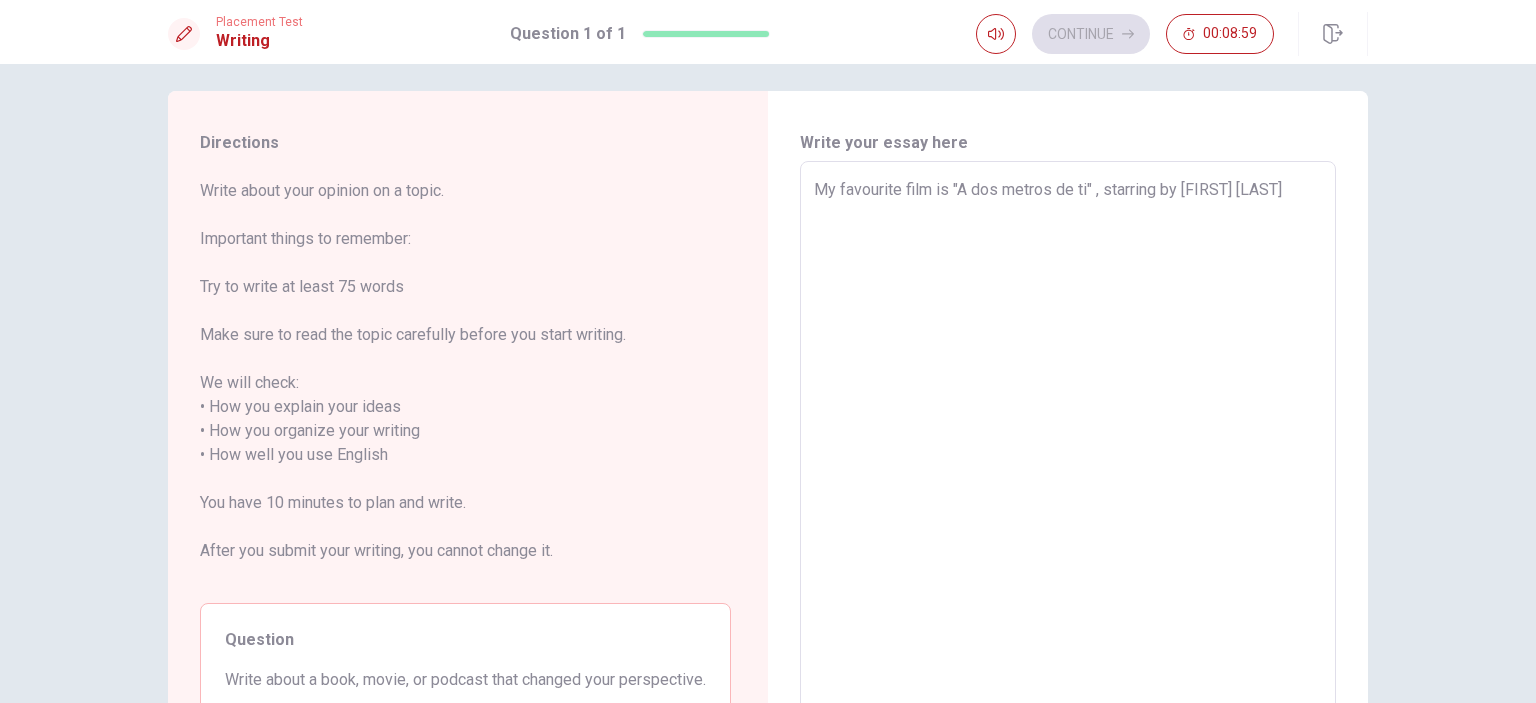 type on "x" 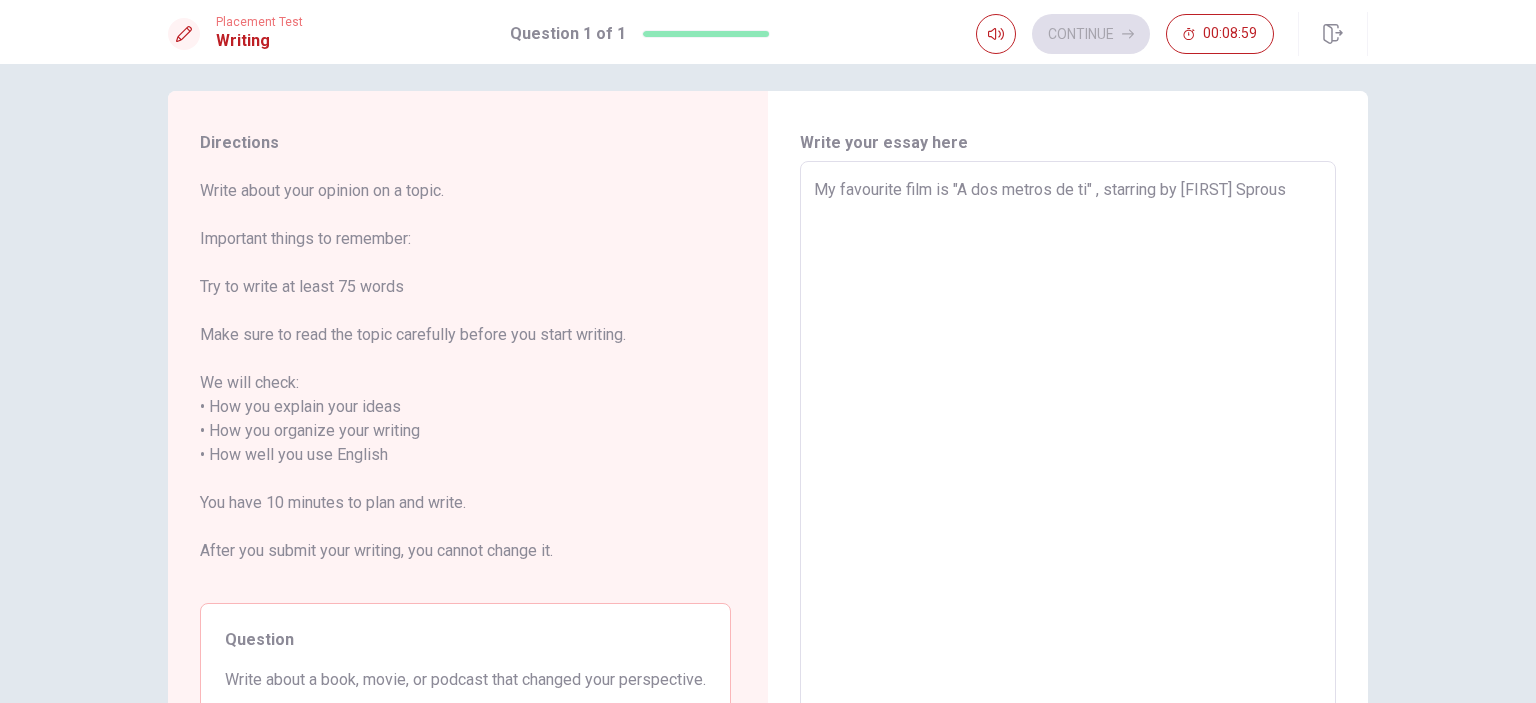 type on "x" 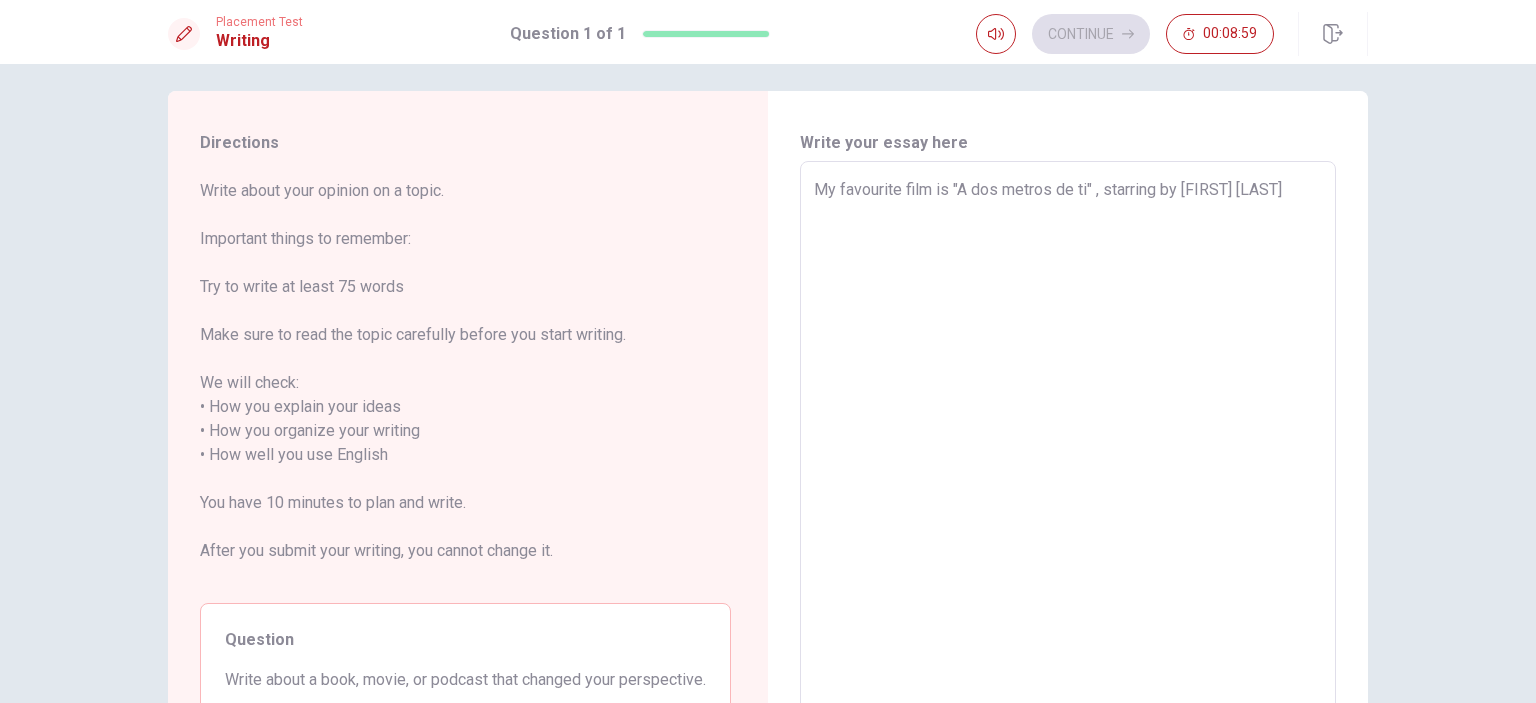 type on "x" 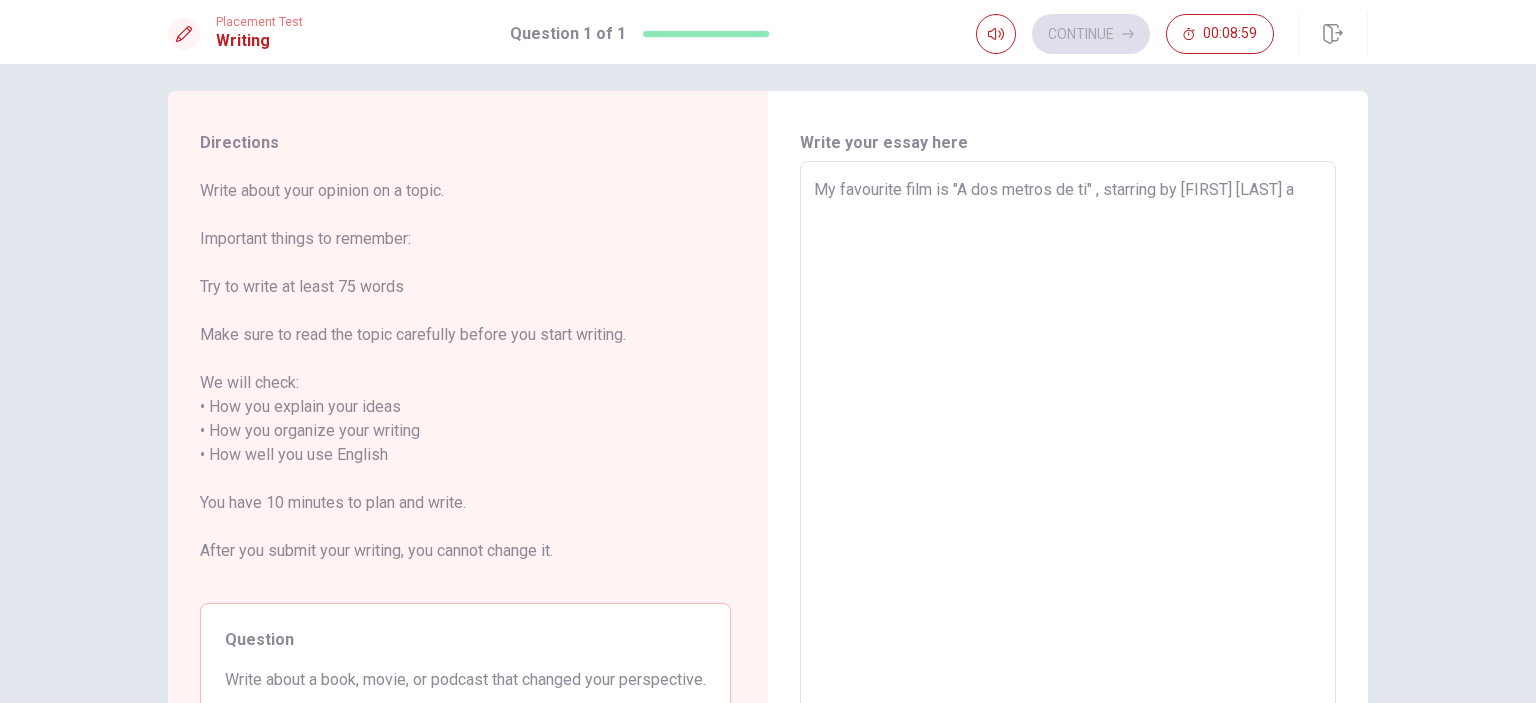 type on "x" 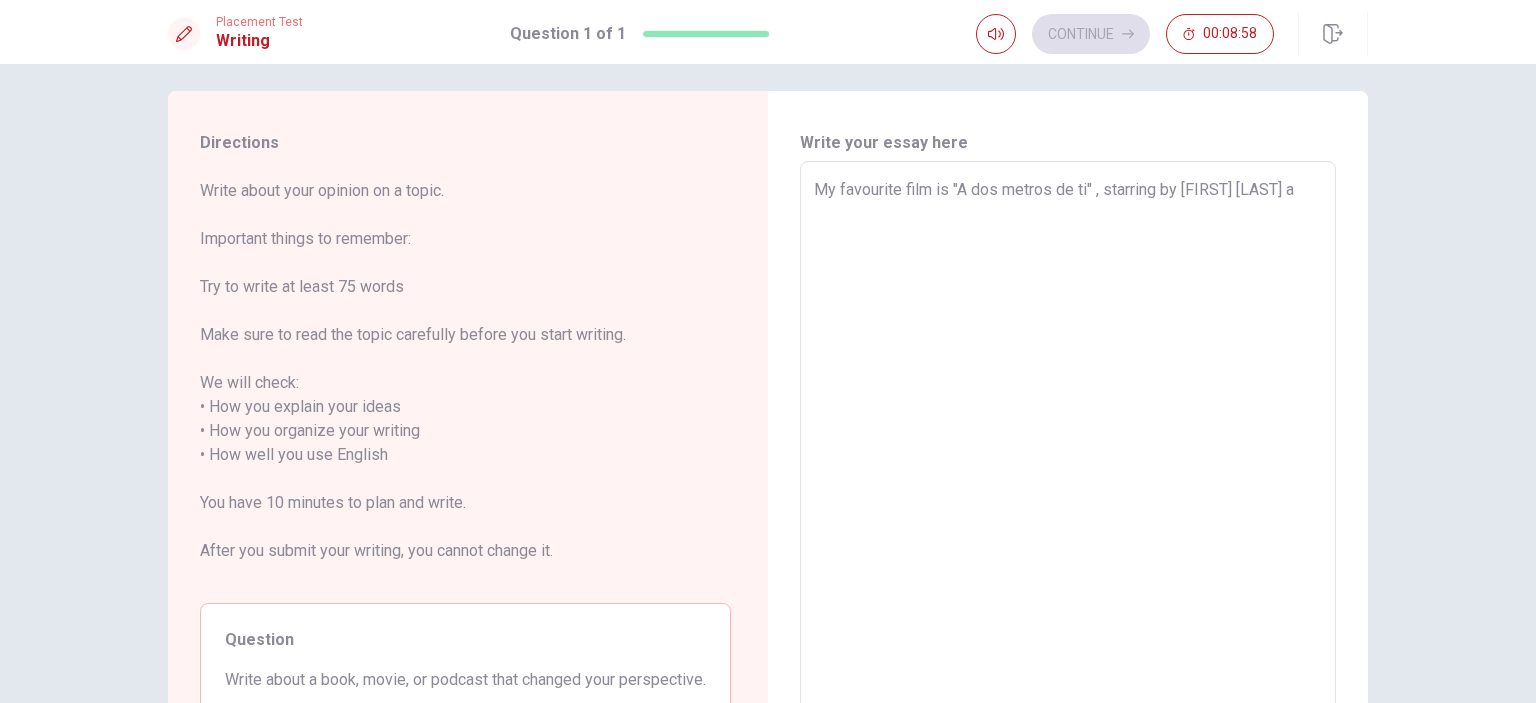 type on "My favourite film is "A dos metros de ti" , starring by [FIRST] [LAST] an" 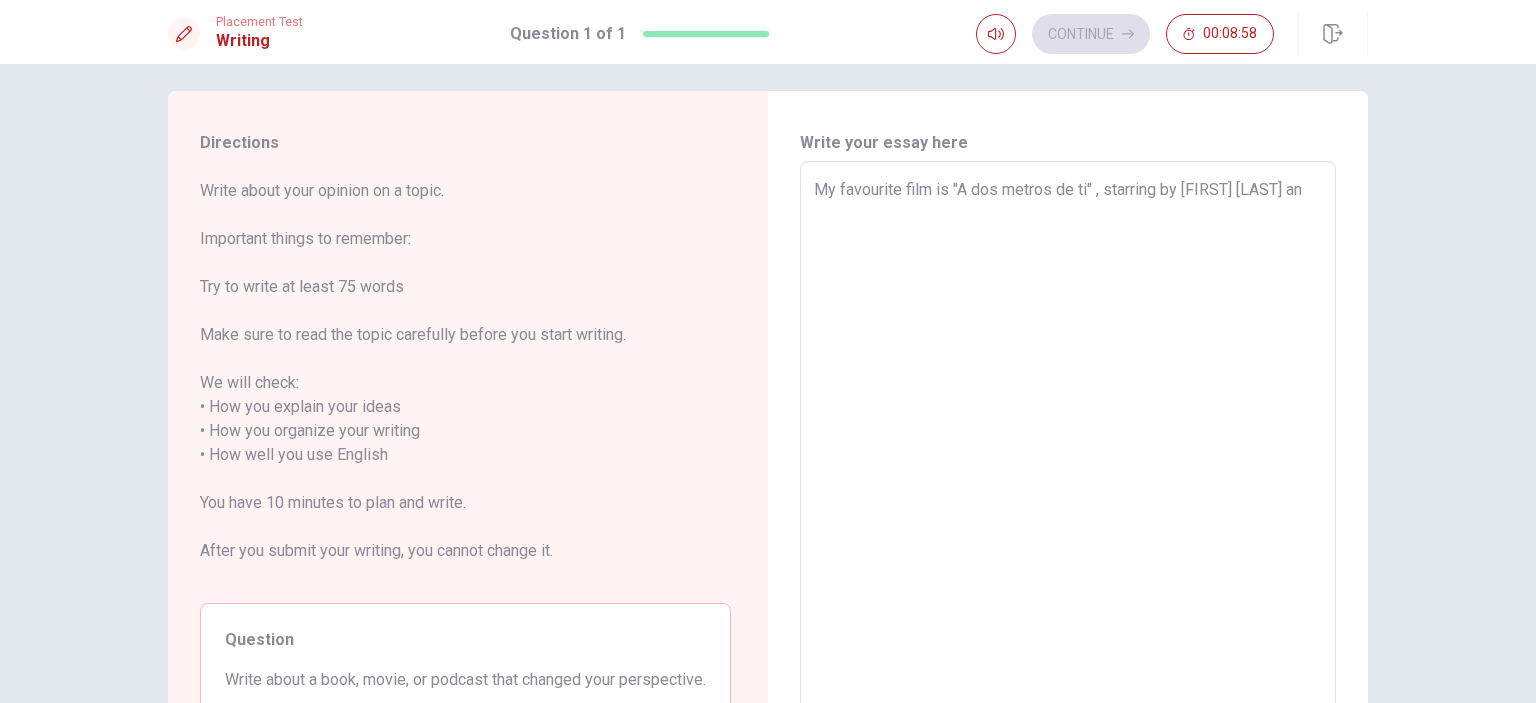 type on "My favourite film is "A dos metros de ti" , starring by [FIRST] [LAST] and" 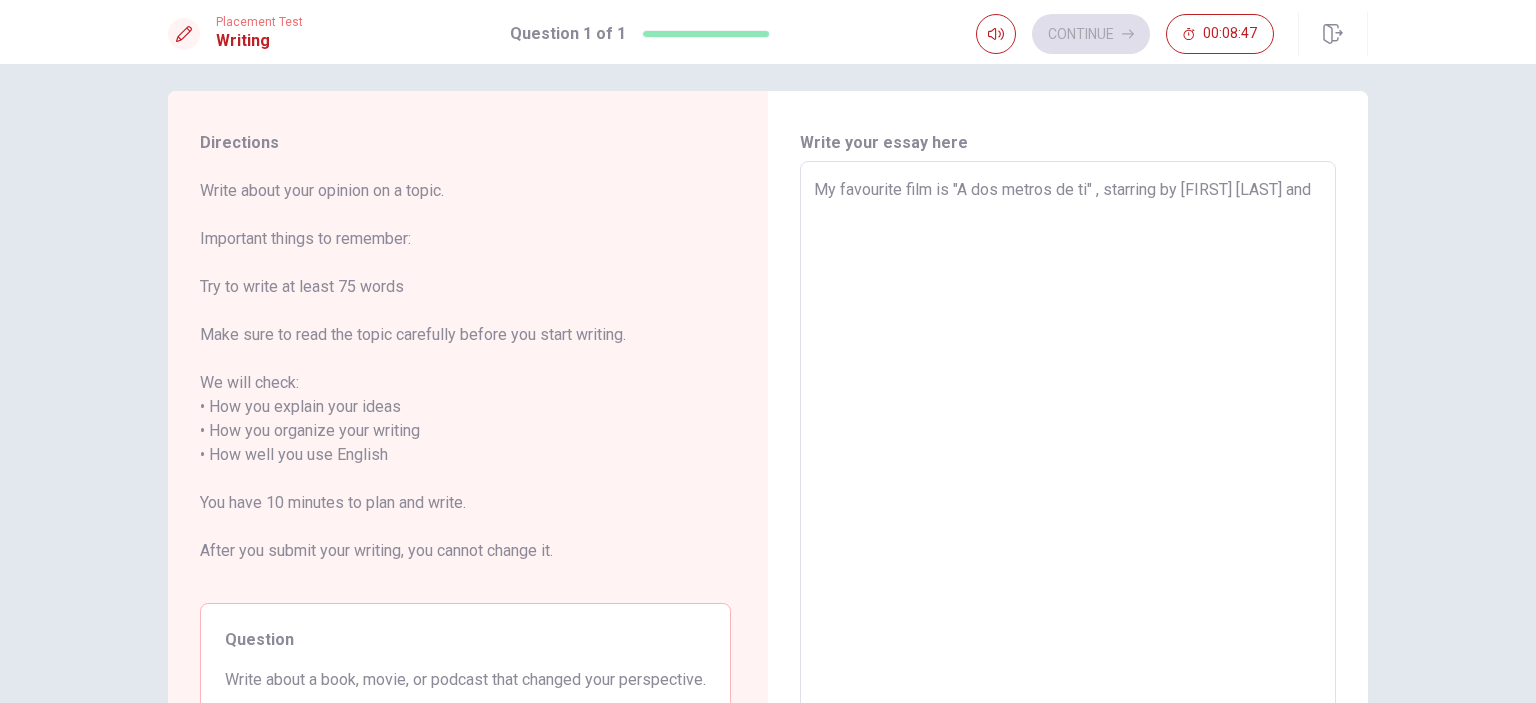 type on "x" 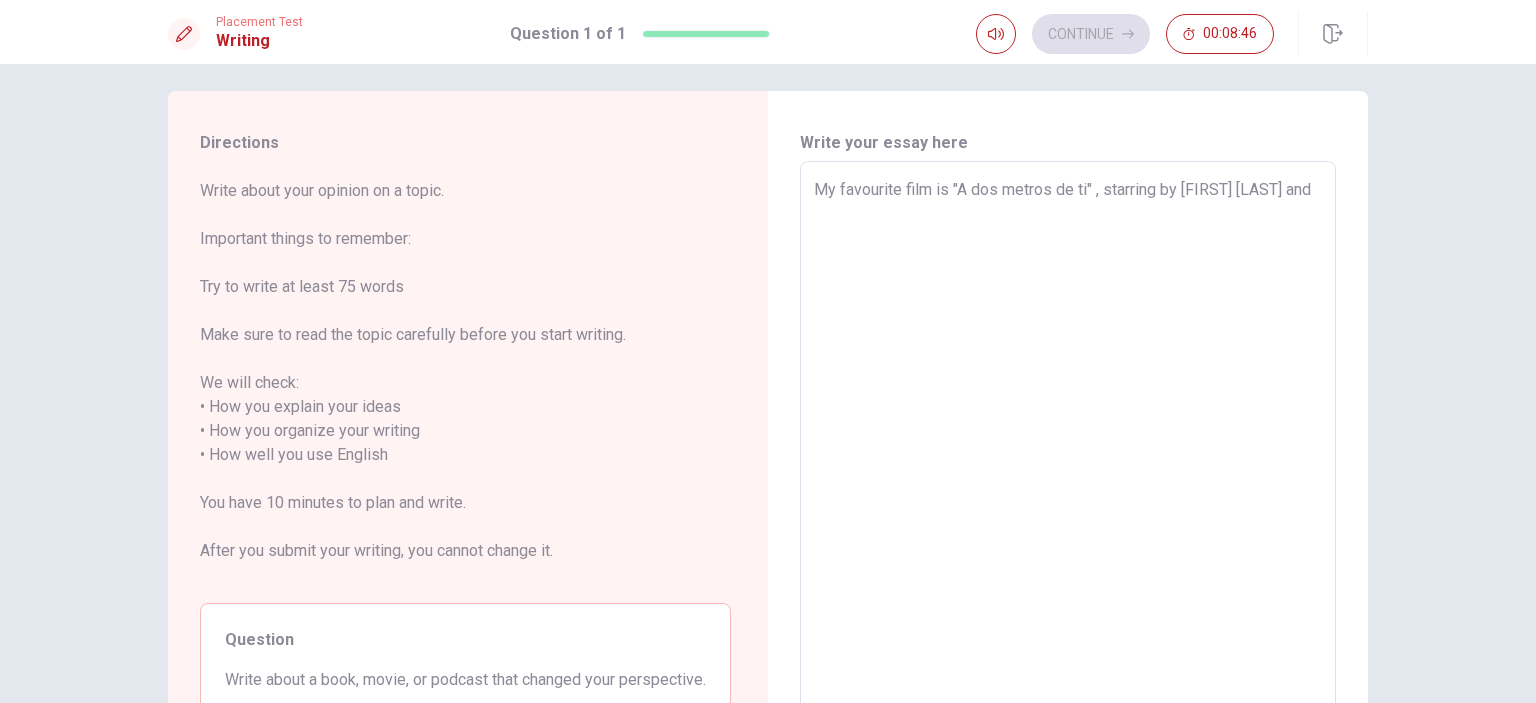 type on "My favourite film is "A dos metros de ti" , starring by [FIRST] [LAST] and" 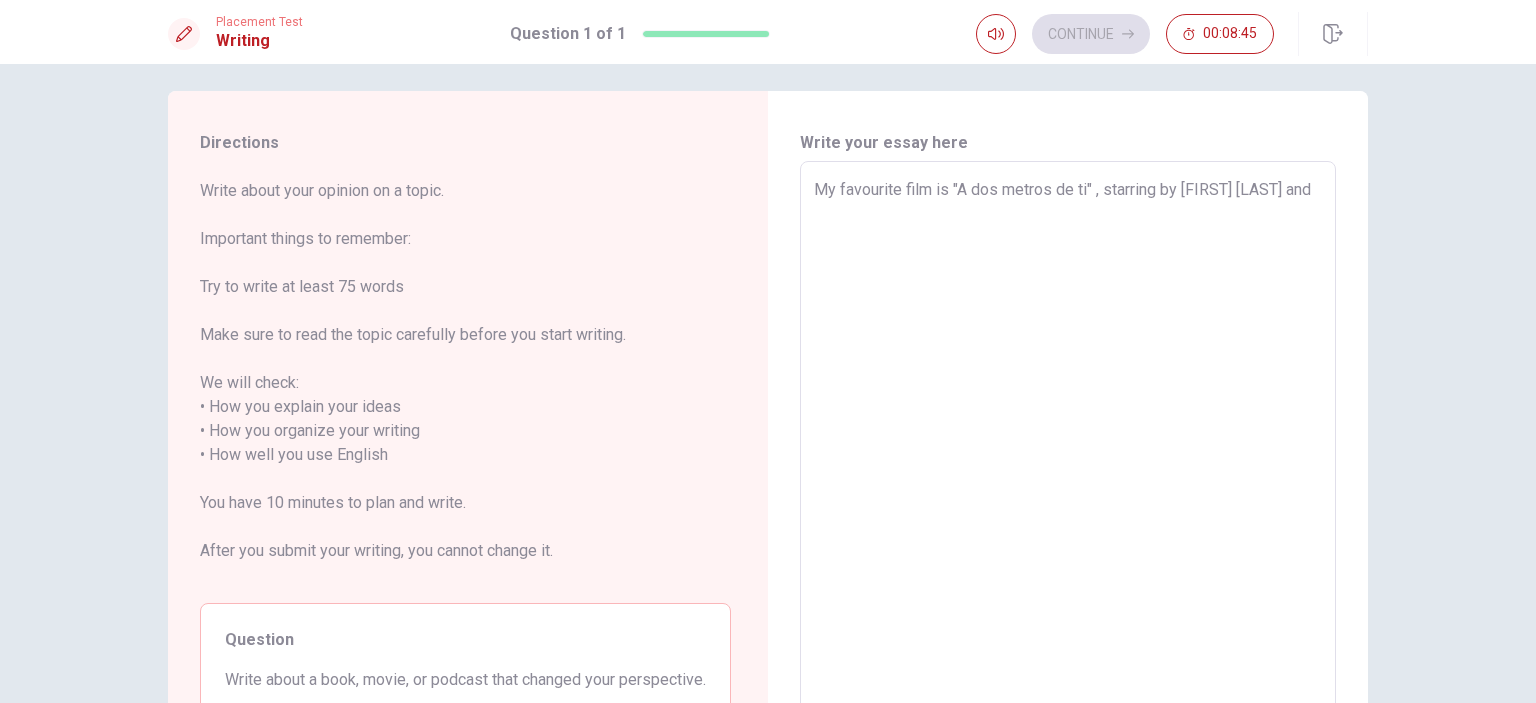 type on "My favourite film is "A dos metros de ti" , starring by [FIRST] [LAST] and H" 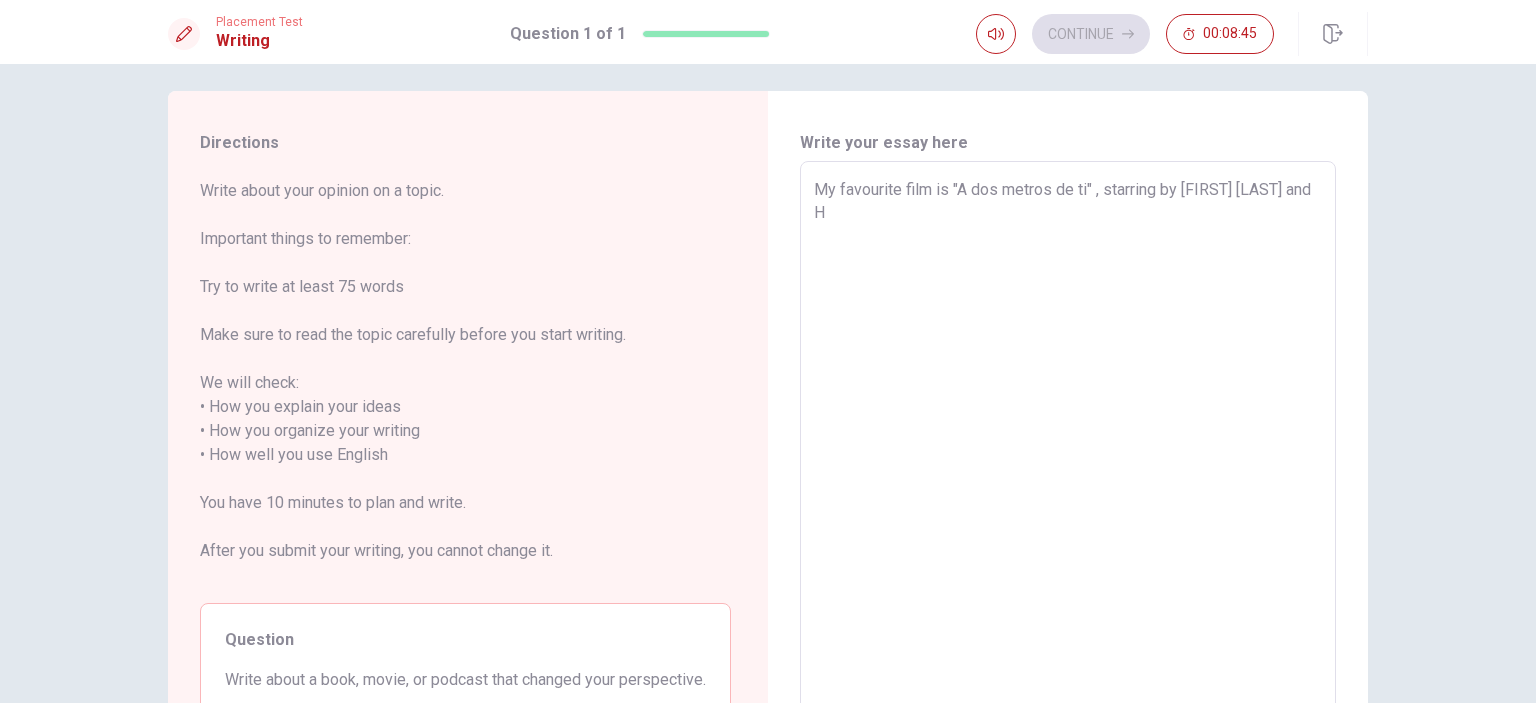 type on "x" 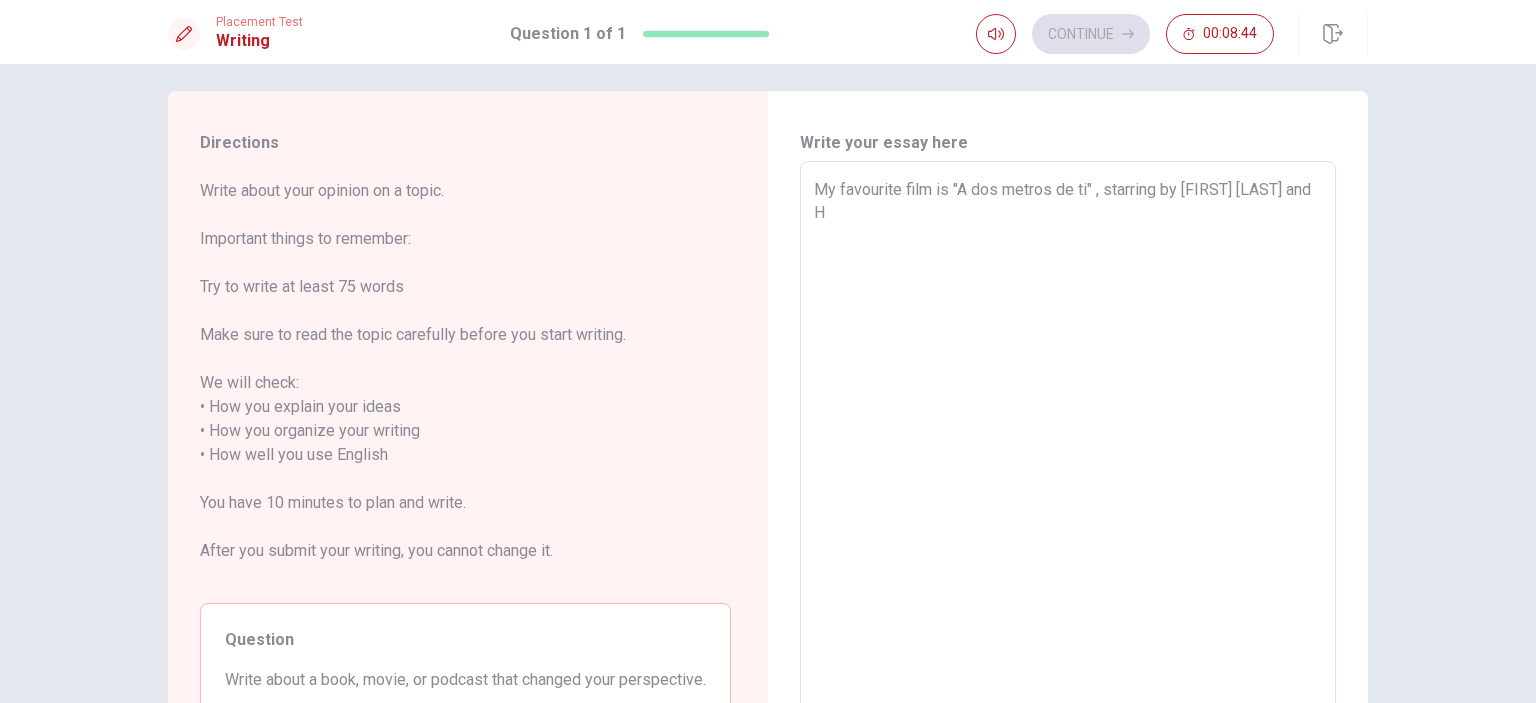type on "My favourite film is "A dos metros de ti" , starring by [FIRST] [LAST] and Ha" 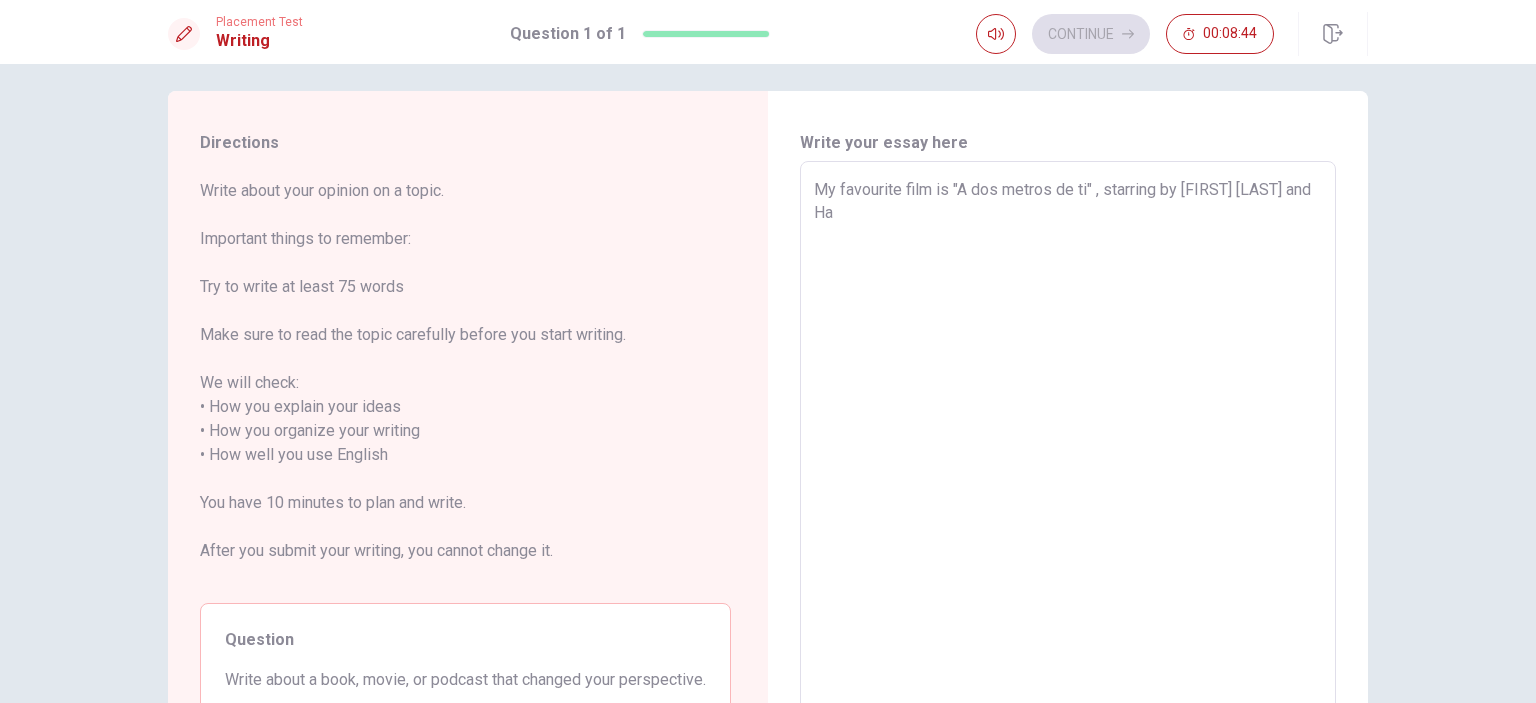 type on "x" 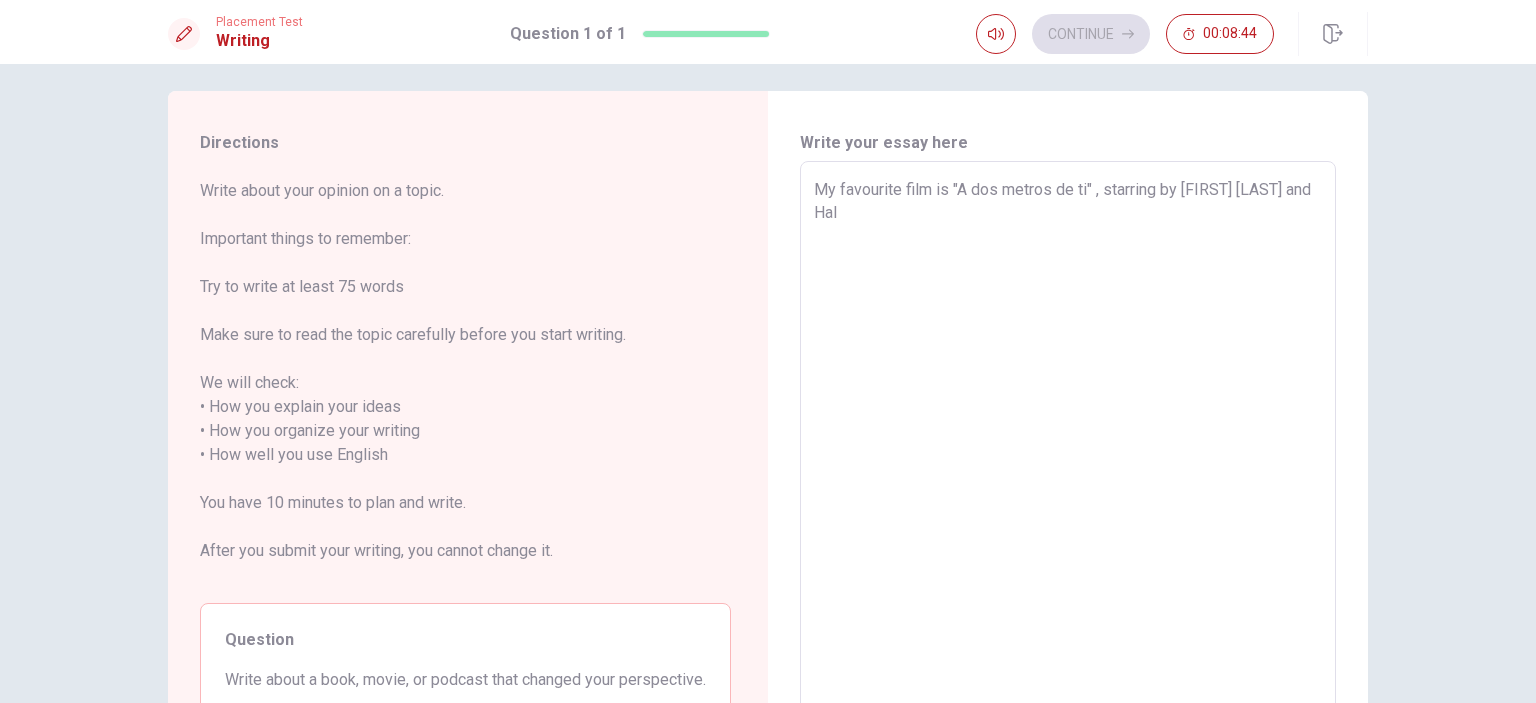 type on "x" 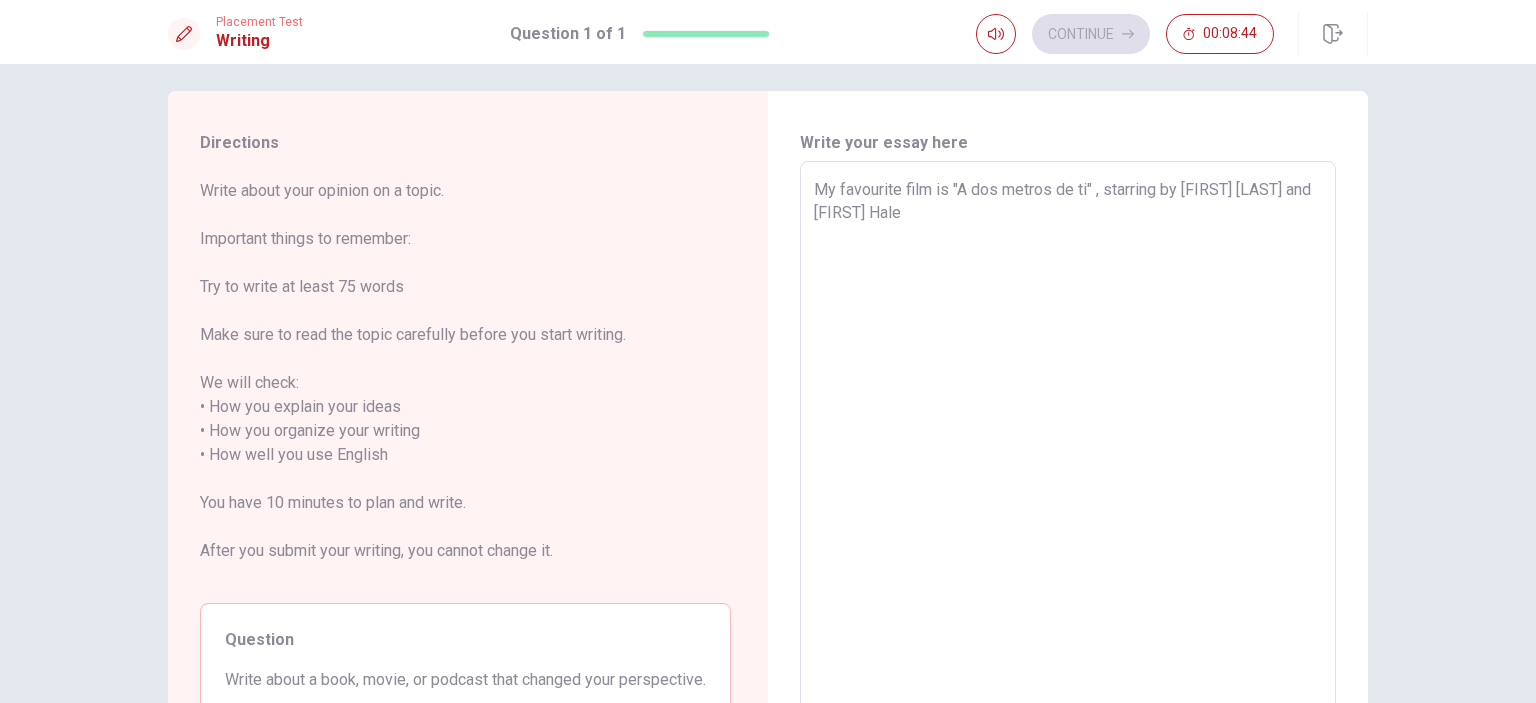 type on "x" 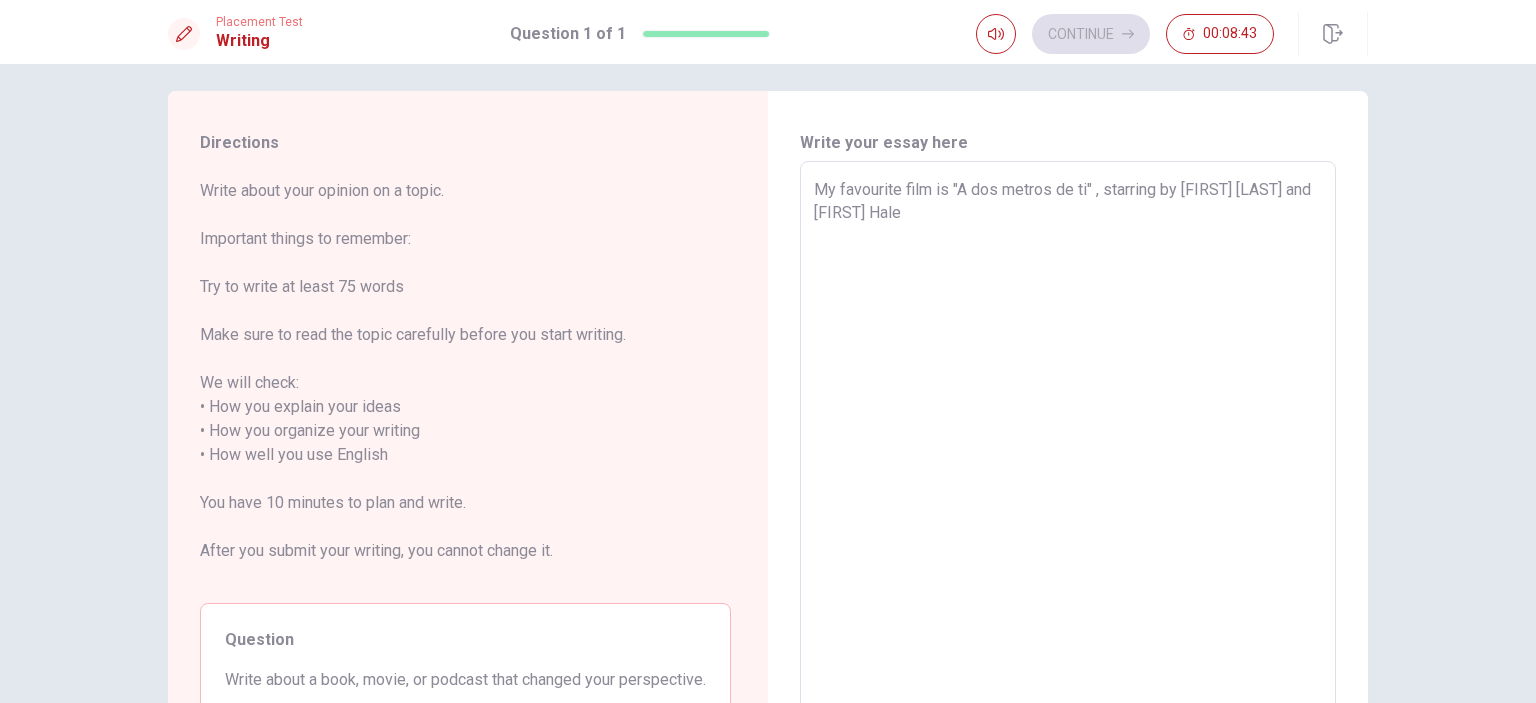 type on "My favourite film is "A dos metros de ti" , starring by [FIRST] [LAST] and [FIRST] [LAST]" 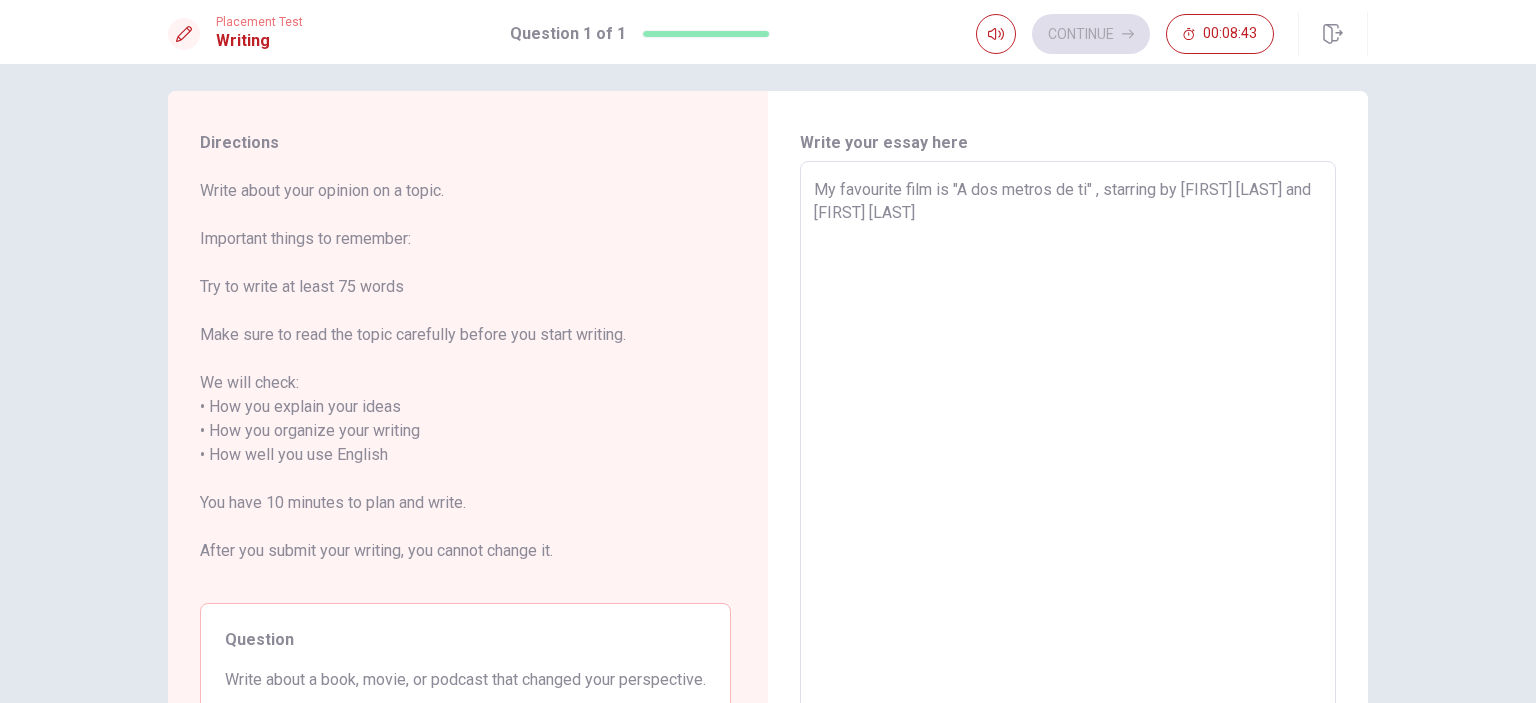 type on "x" 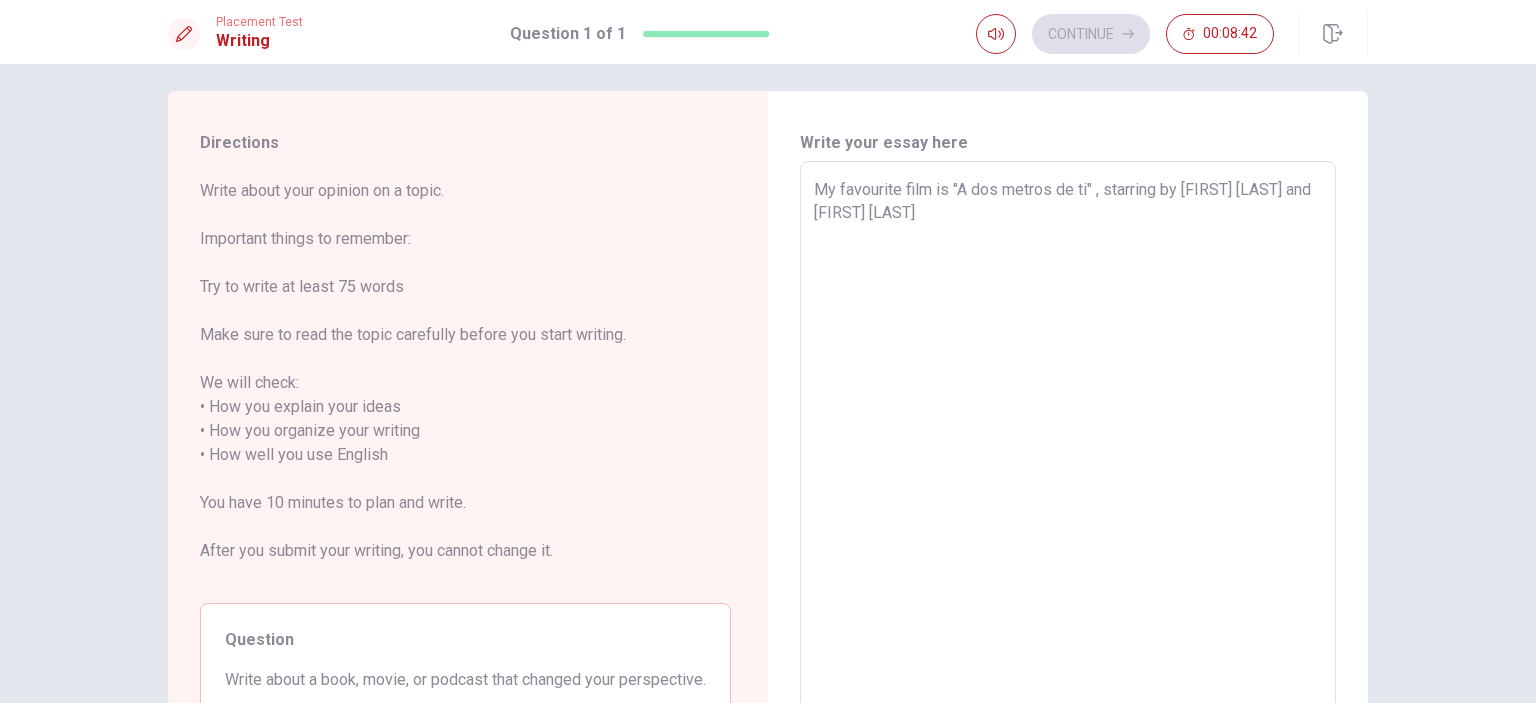 type on "My favourite film is "A dos metros de ti" , starring by [FIRST] [LAST] and [FIRST] [LAST]" 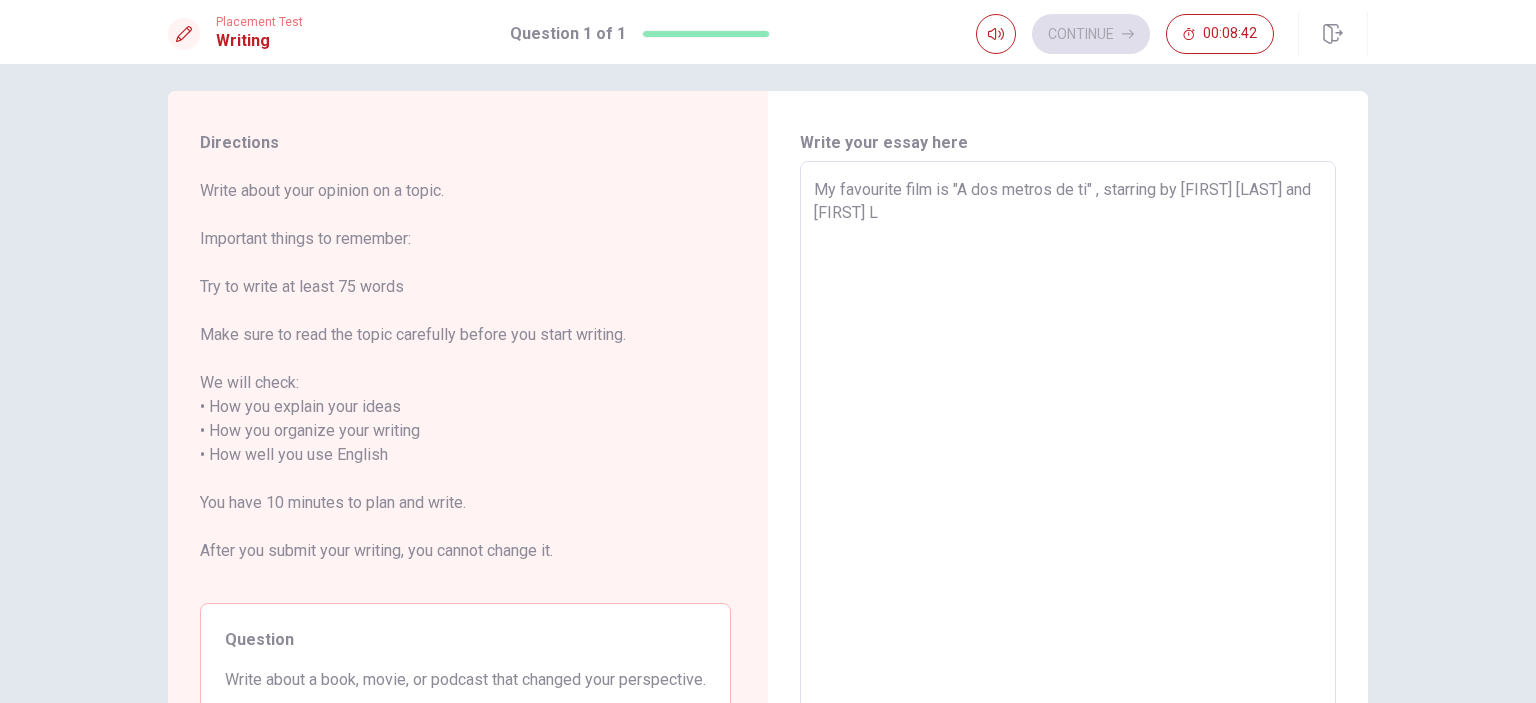 type on "x" 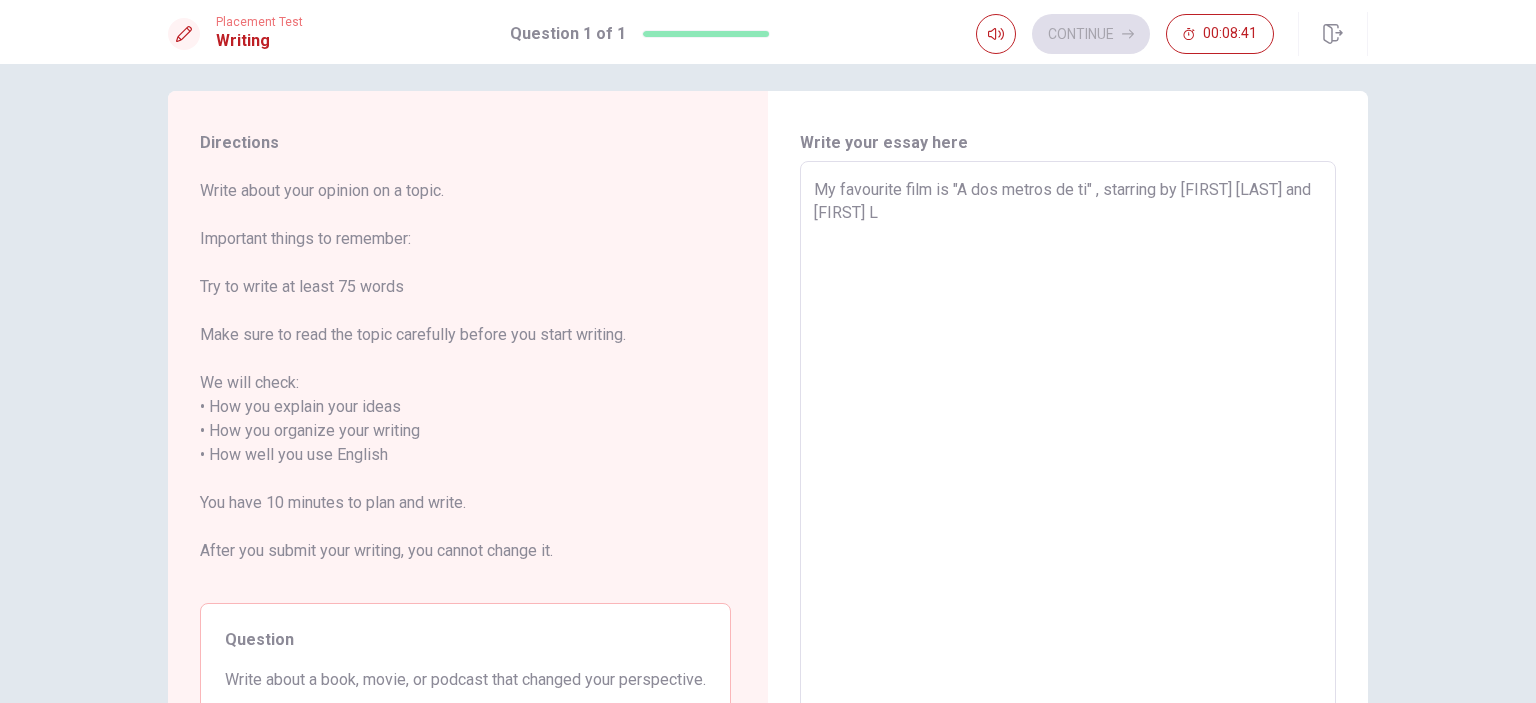 type on "My favourite film is "A dos metros de ti" , starring by [FIRST] [LAST] and [FIRST] [LAST]" 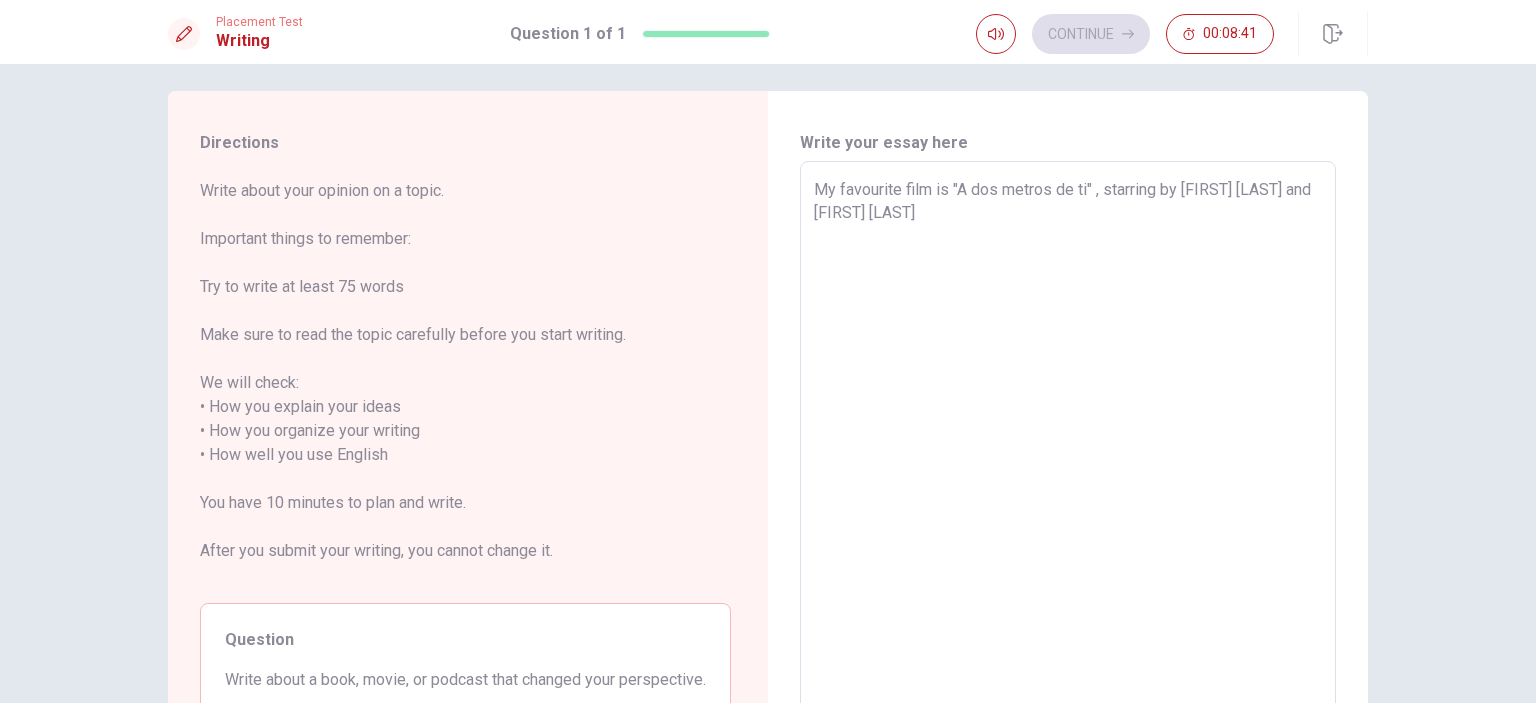 type on "x" 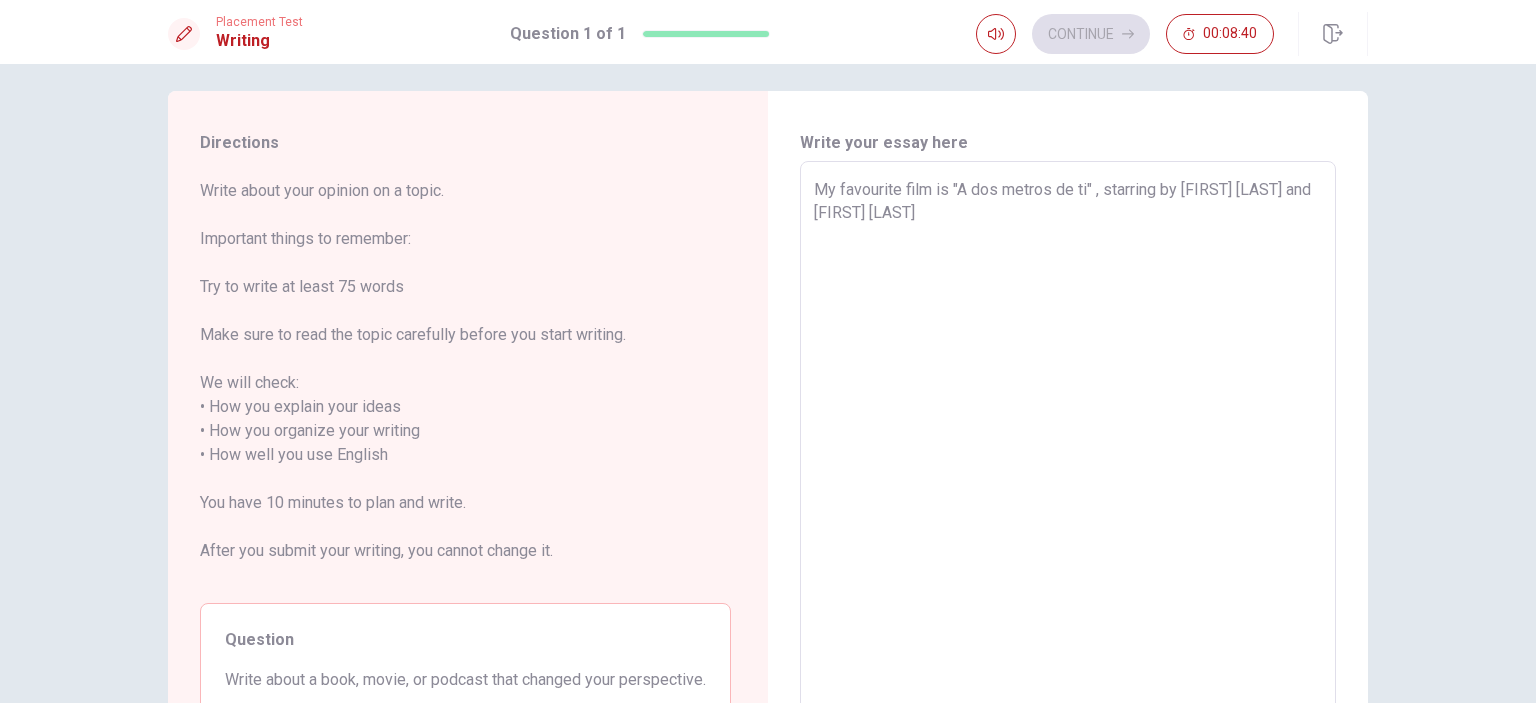 type on "My favourite film is "A dos metros de ti" , starring by [FIRST] [LAST] and [FIRST] [LAST] R" 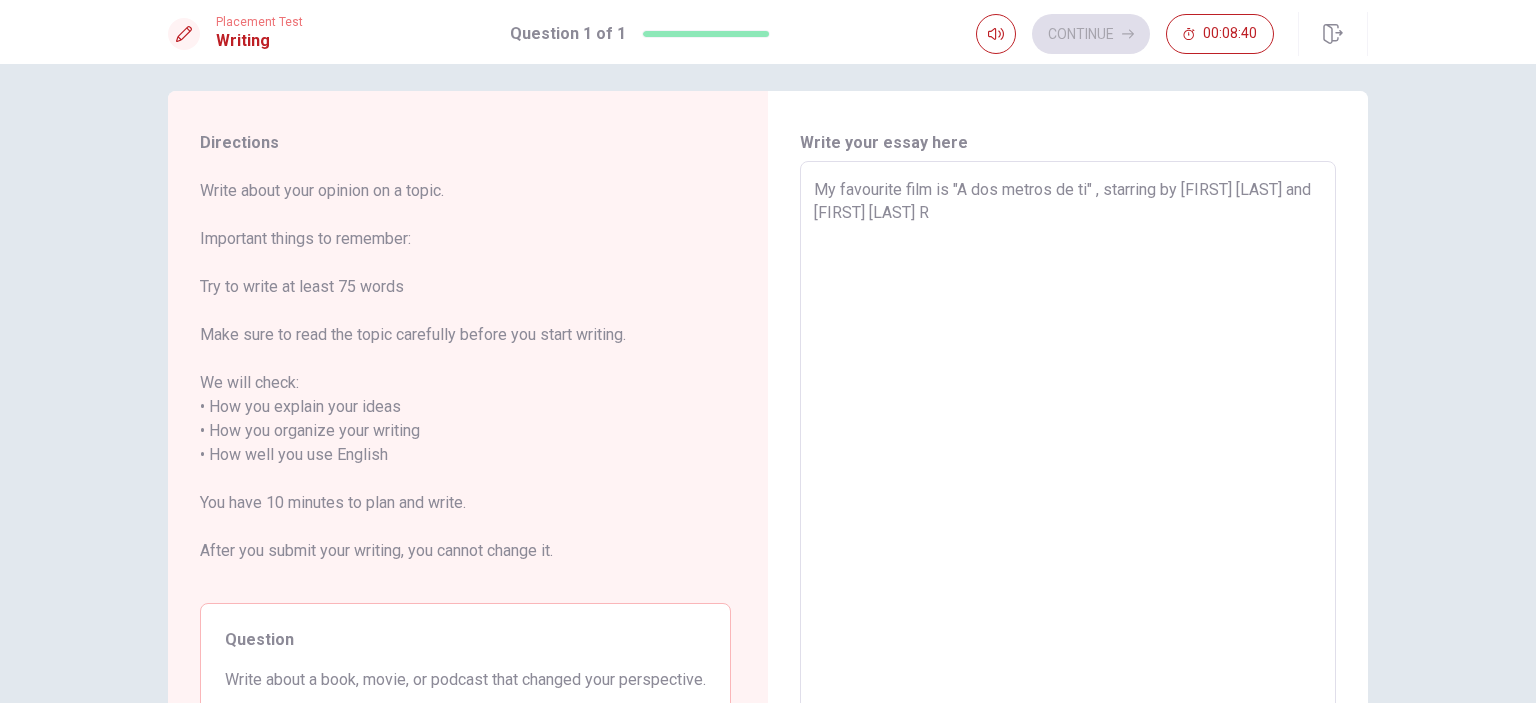 type on "x" 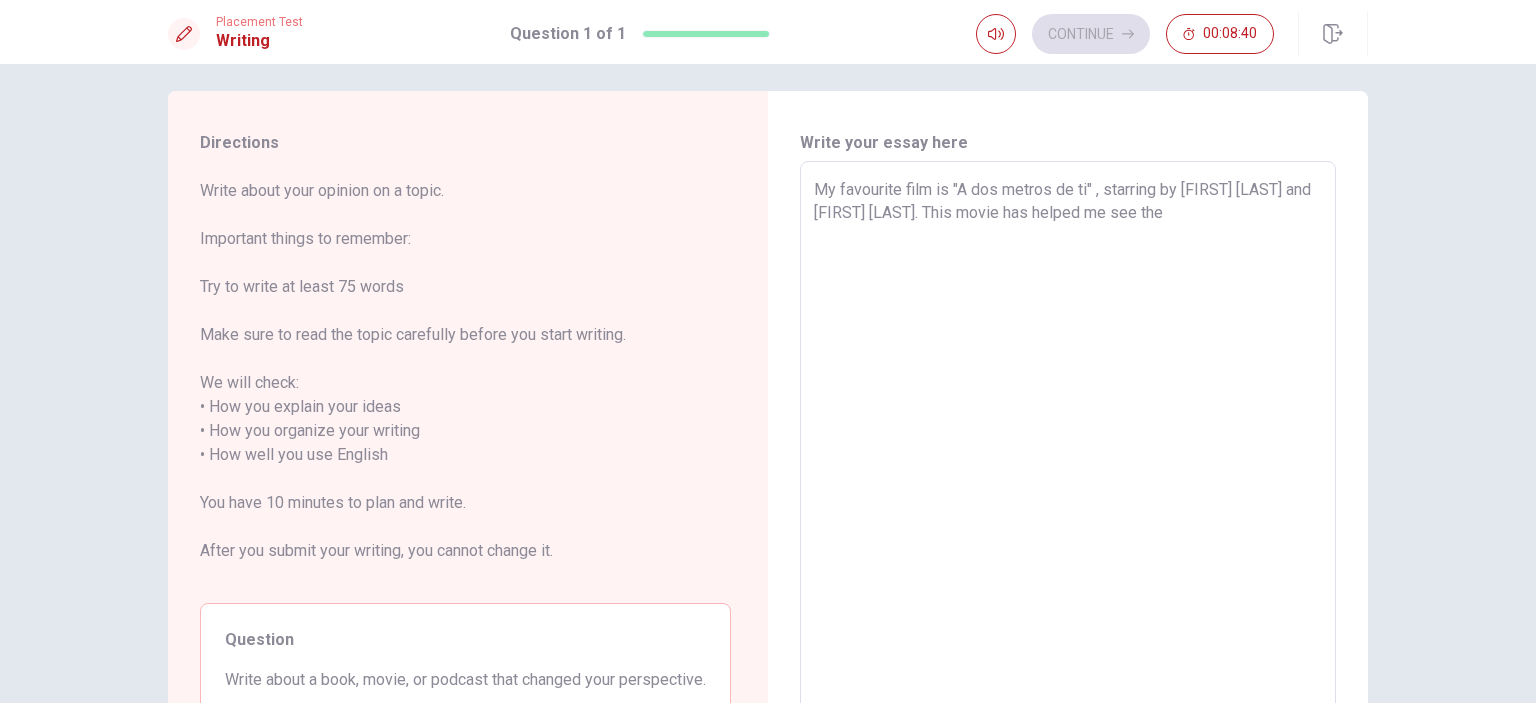 type on "x" 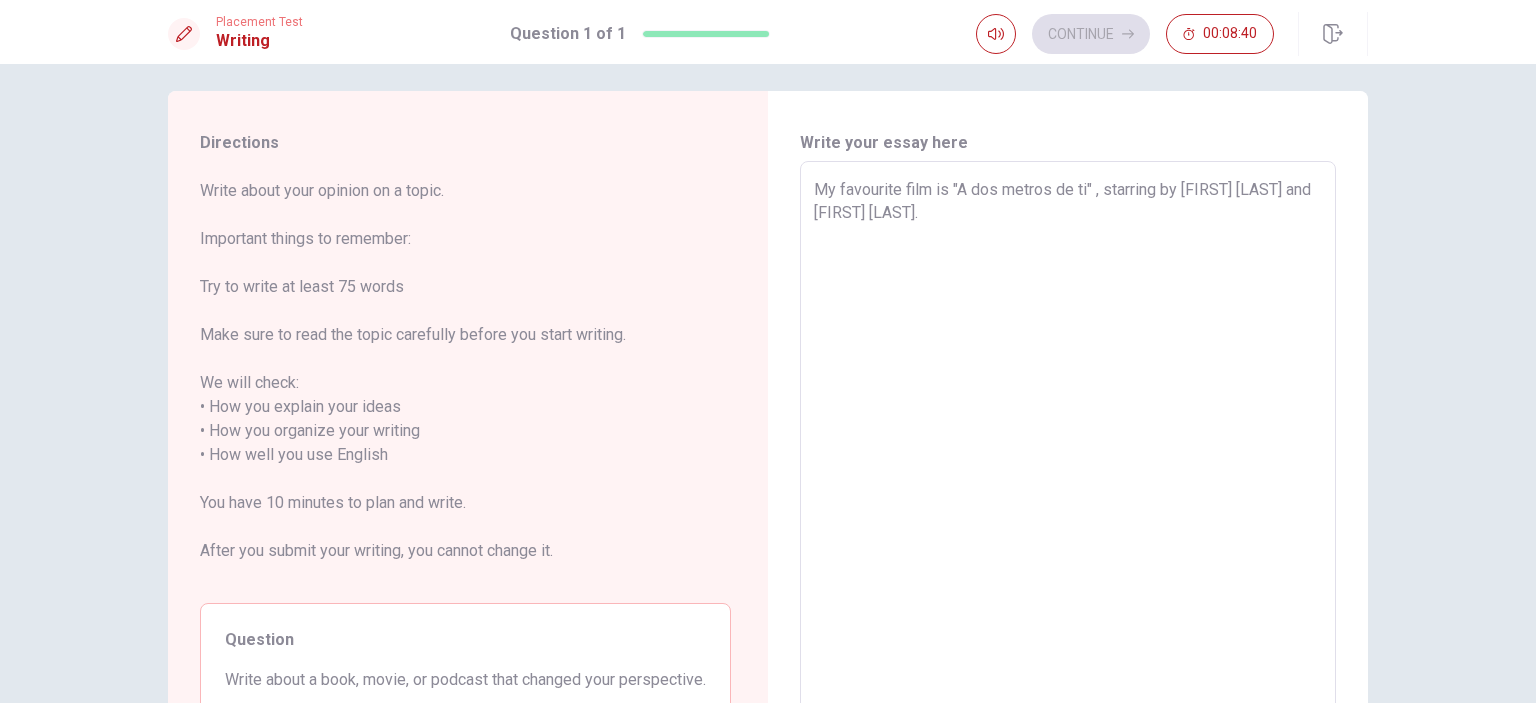 type on "x" 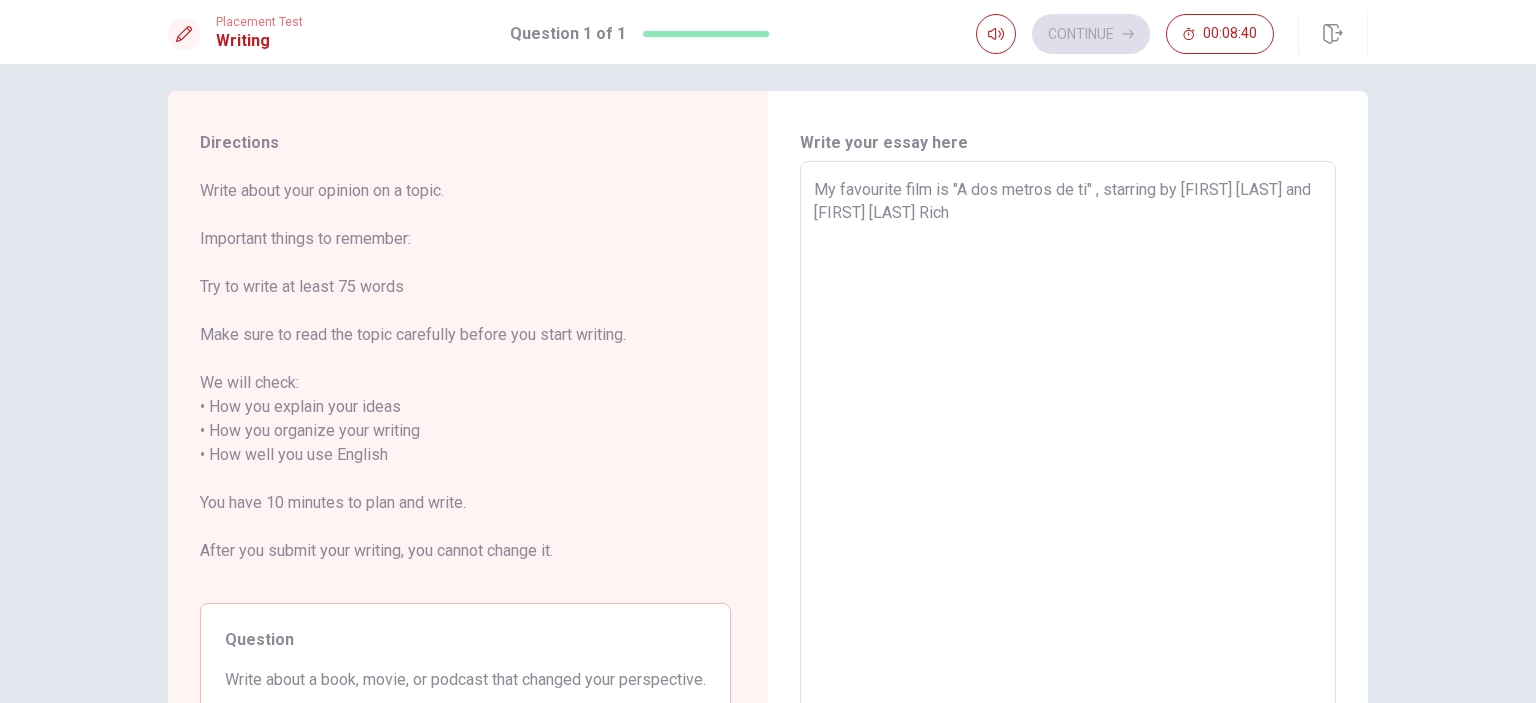 type on "x" 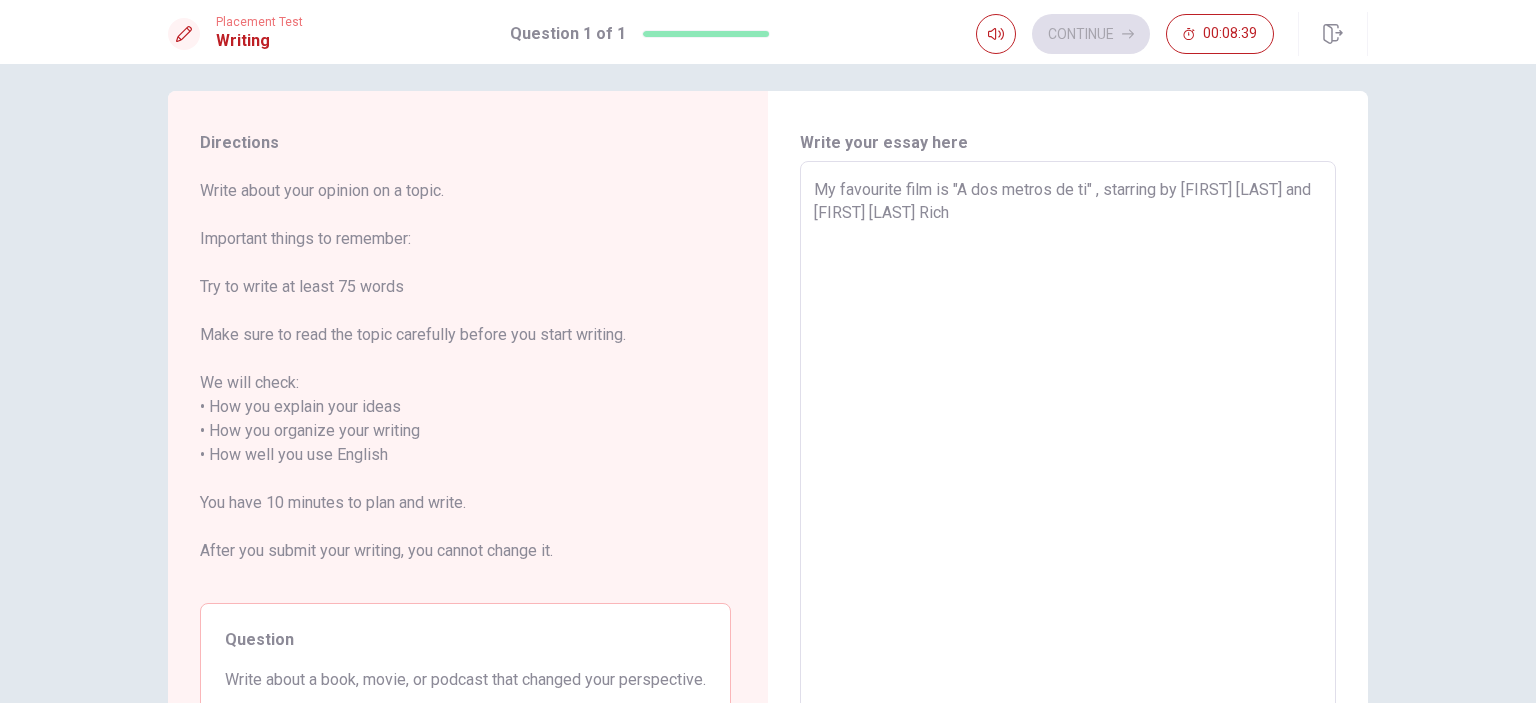 type on "My favourite film is "A dos metros de ti" , starring by [FIRST] [LAST] and [FIRST] [LAST] Richa" 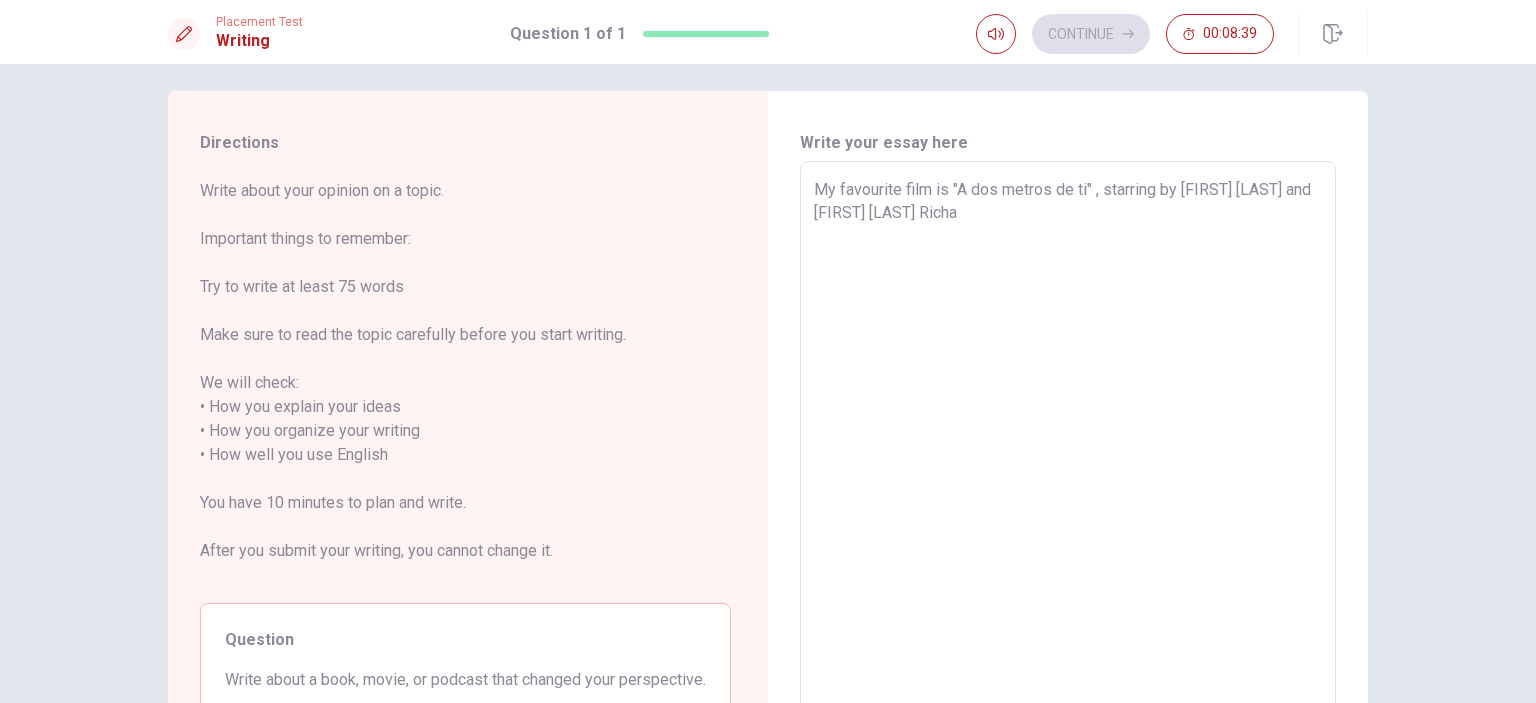 type on "My favourite film is "A dos metros de ti" , starring by [FIRST] [LAST] and [FIRST] [LAST]." 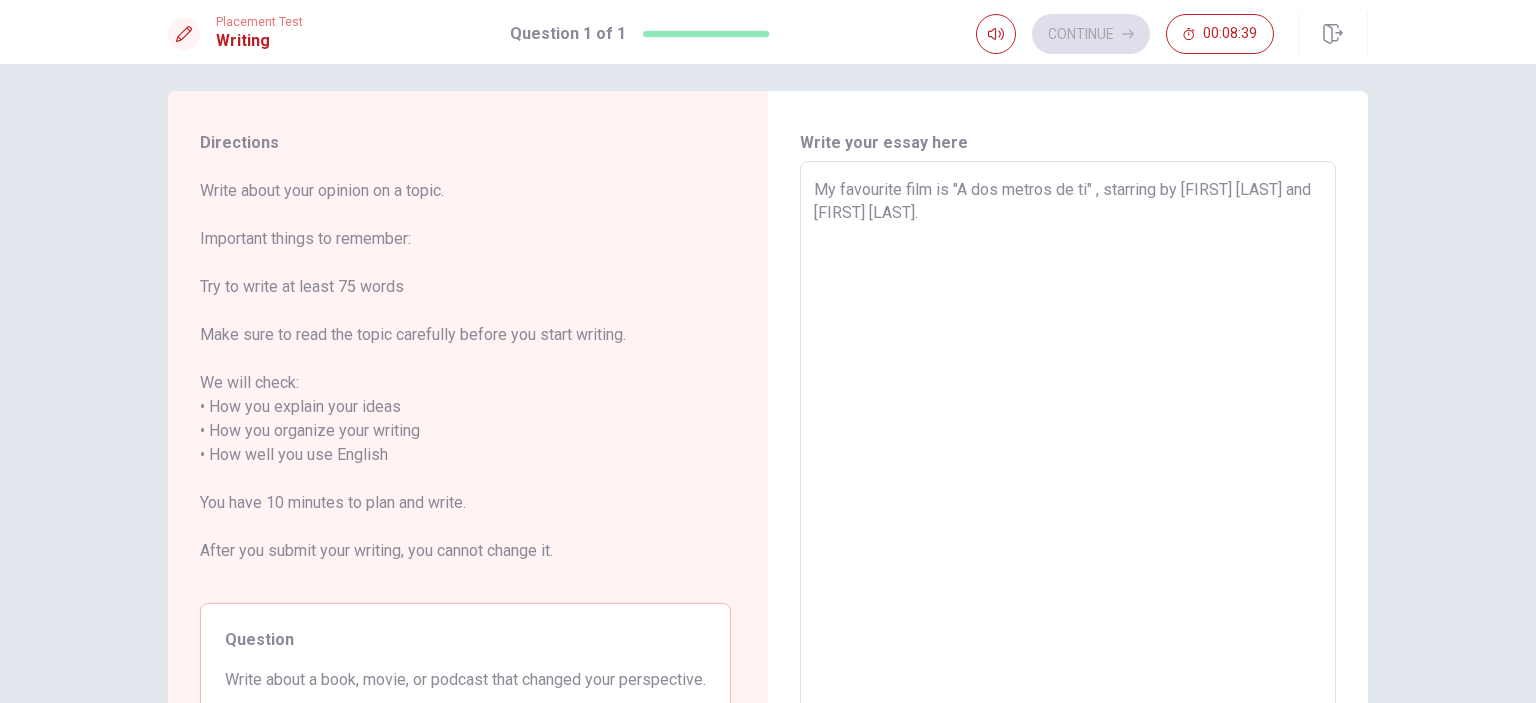 type on "x" 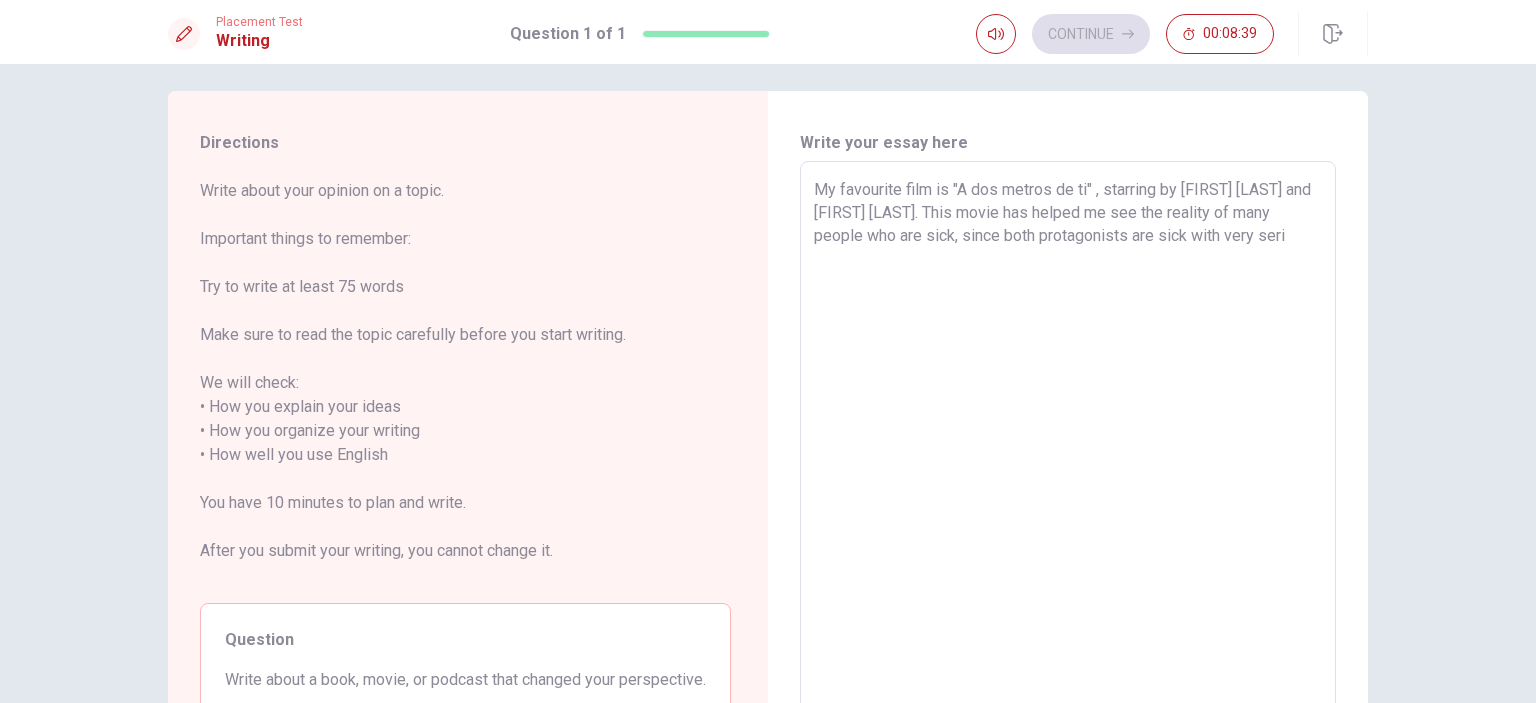 type on "x" 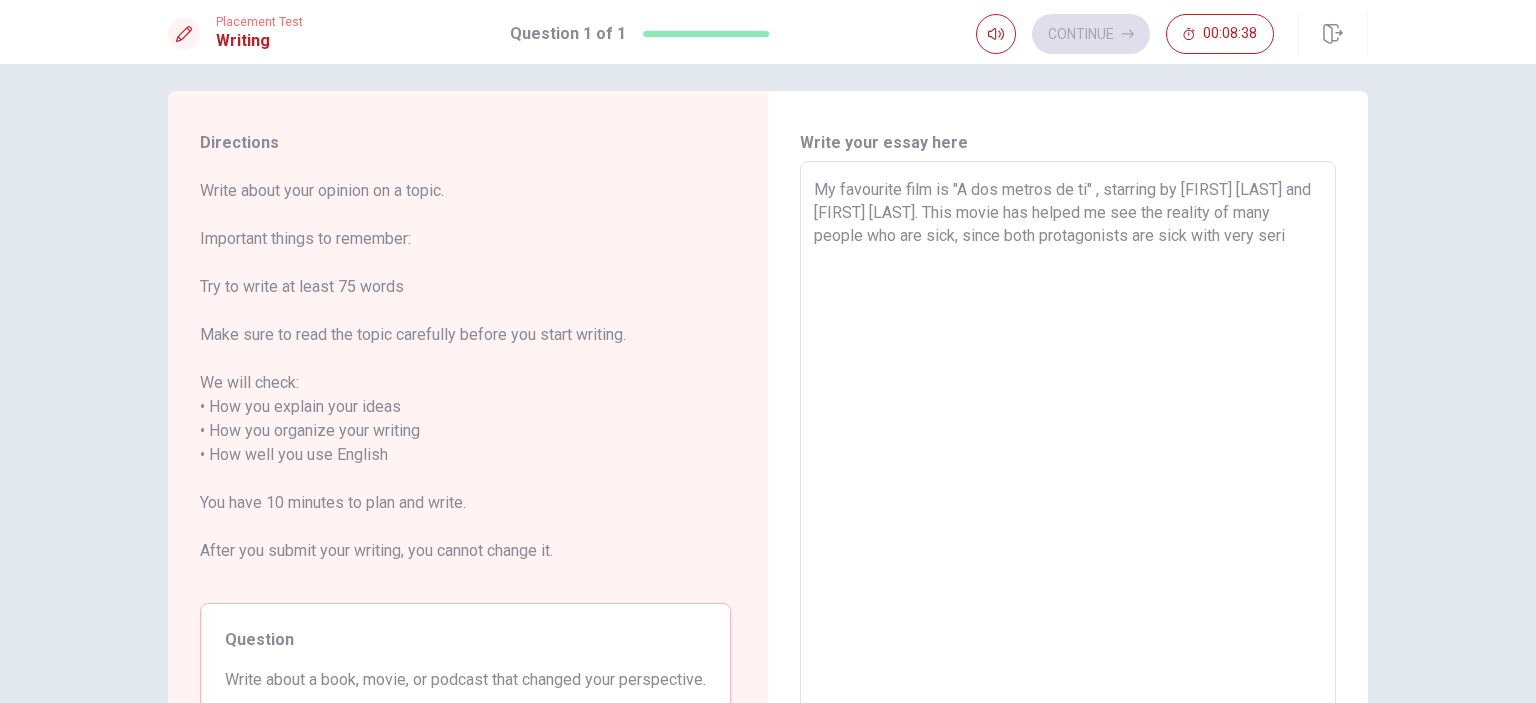 type 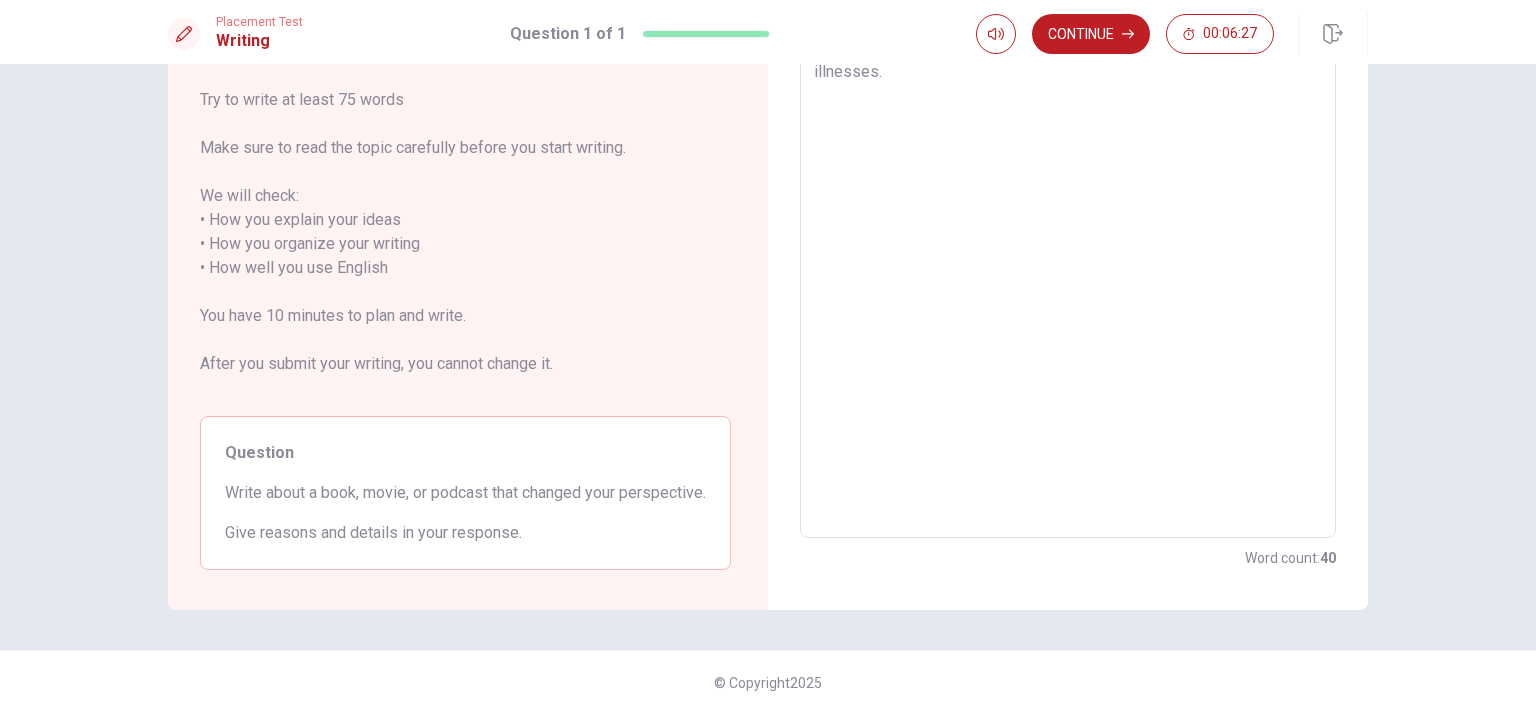 scroll, scrollTop: 190, scrollLeft: 0, axis: vertical 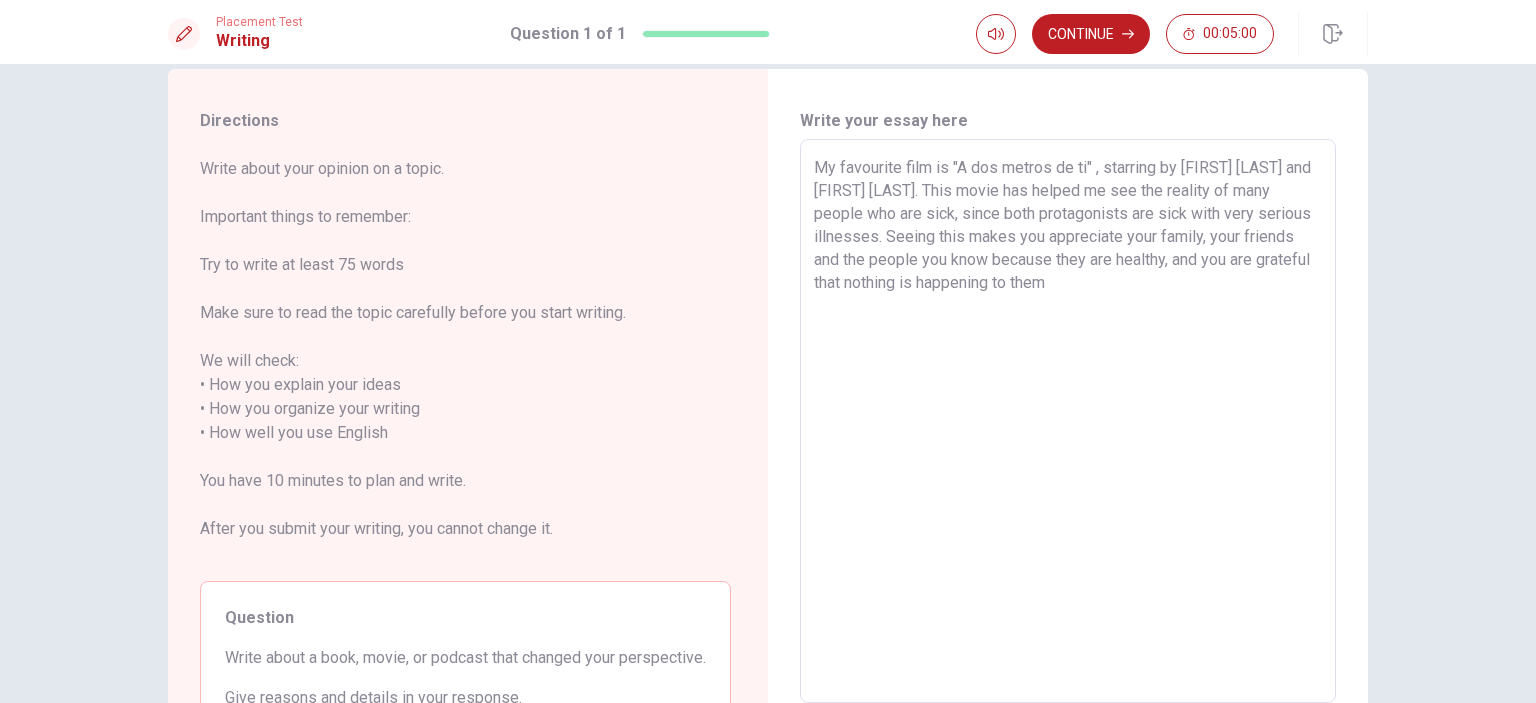 drag, startPoint x: 897, startPoint y: 169, endPoint x: 796, endPoint y: 163, distance: 101.17806 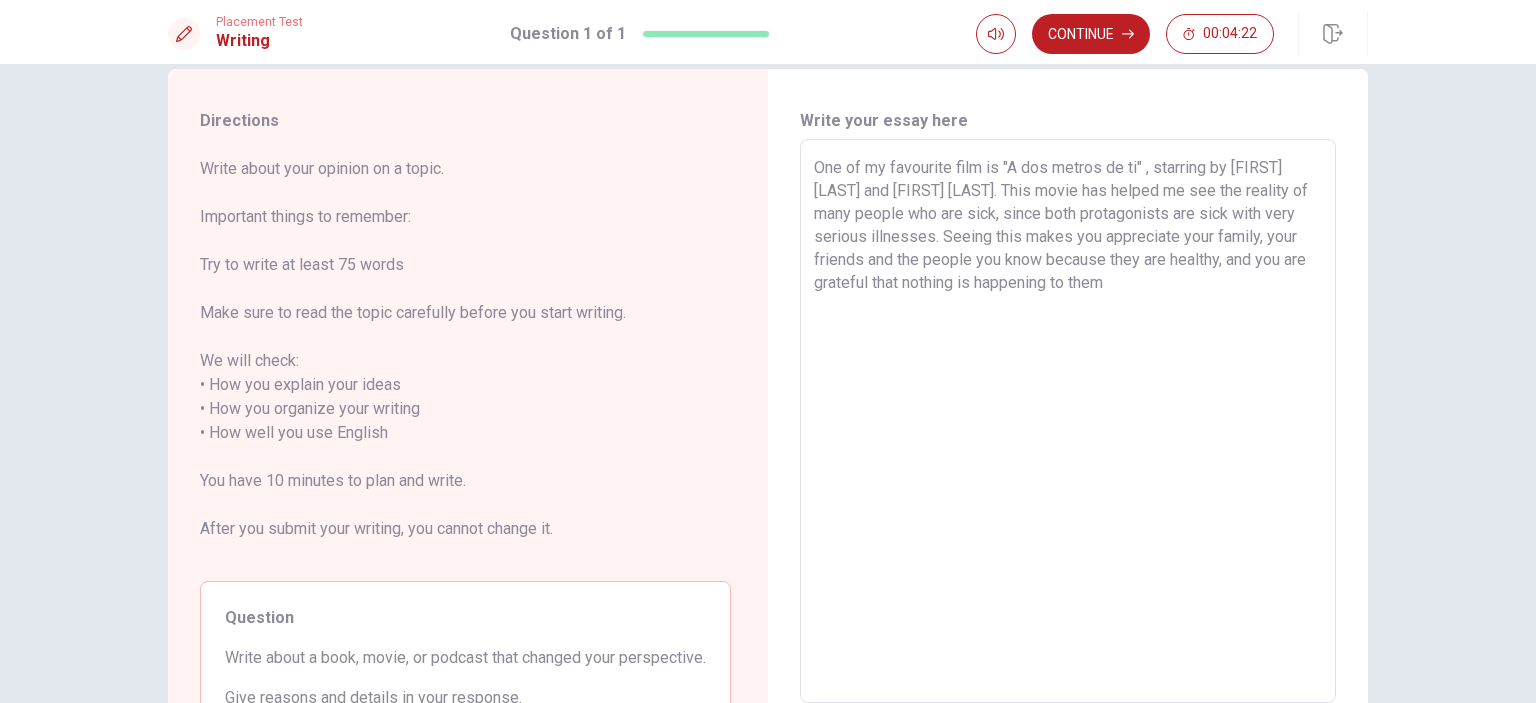 scroll, scrollTop: 234, scrollLeft: 0, axis: vertical 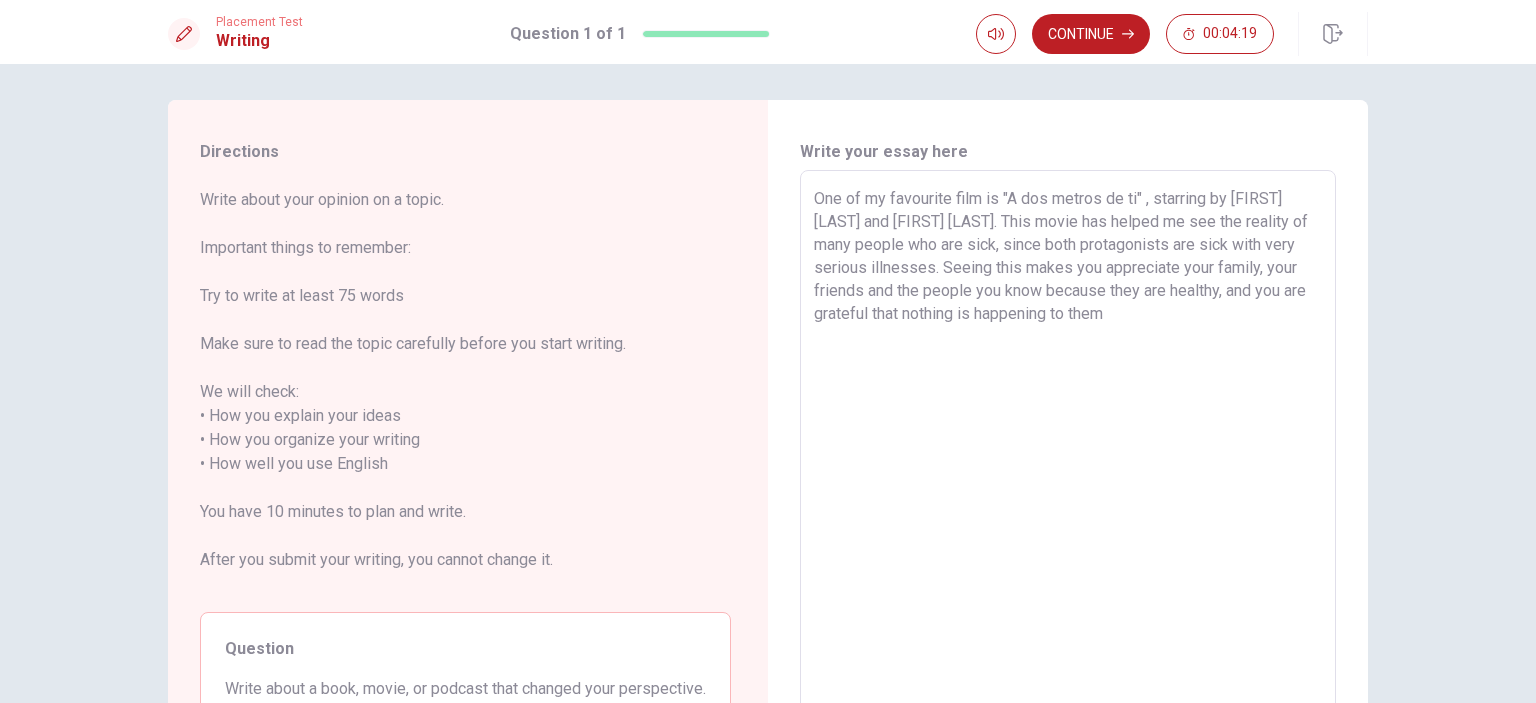 click on "One of my favourite film is "A dos metros de ti" , starring by [FIRST] [LAST] and [FIRST] [LAST]. This movie has helped me see the reality of many people who are sick, since both protagonists are sick with very serious illnesses. Seeing this makes you appreciate your family, your friends and the people you know because they are healthy, and you are grateful that nothing is happening to them" at bounding box center [1068, 452] 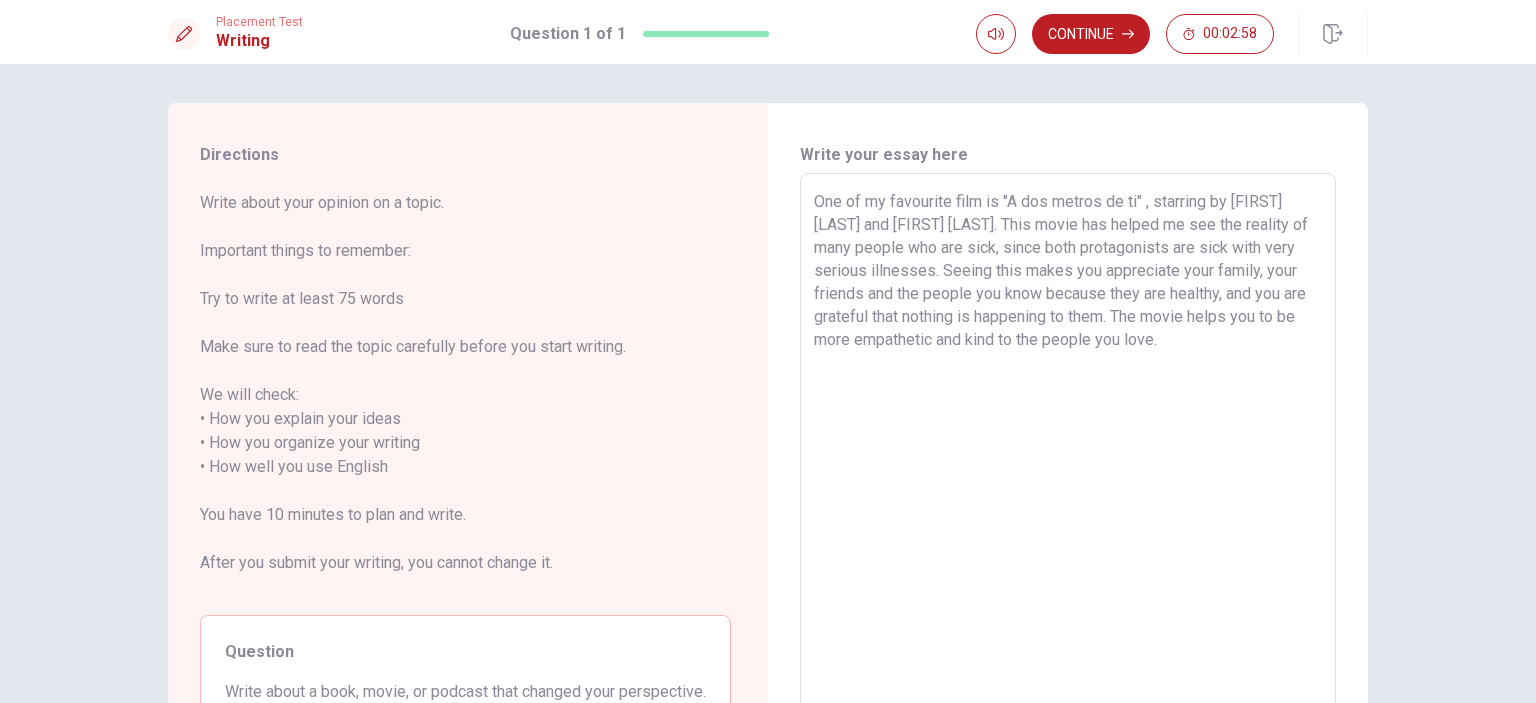 scroll, scrollTop: 0, scrollLeft: 0, axis: both 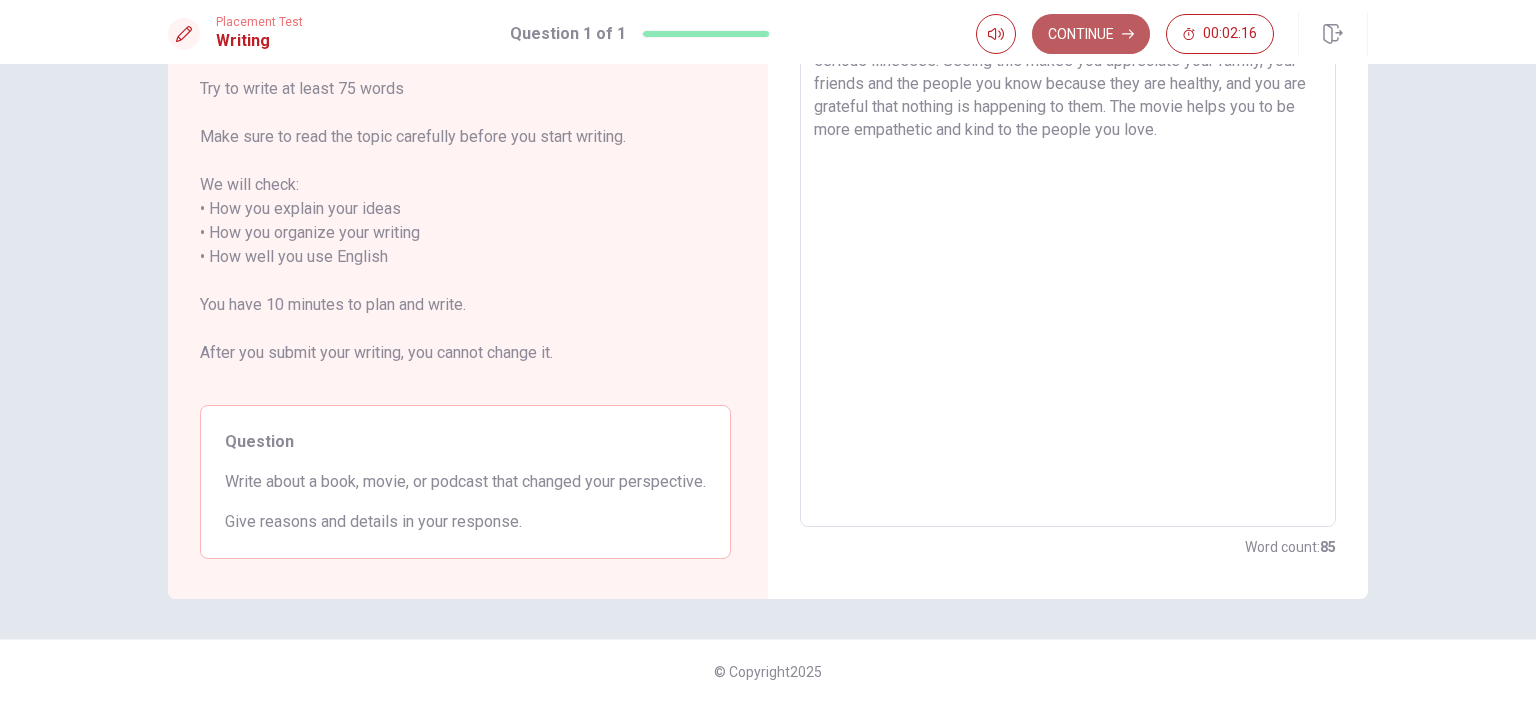 click on "Continue" at bounding box center [1091, 34] 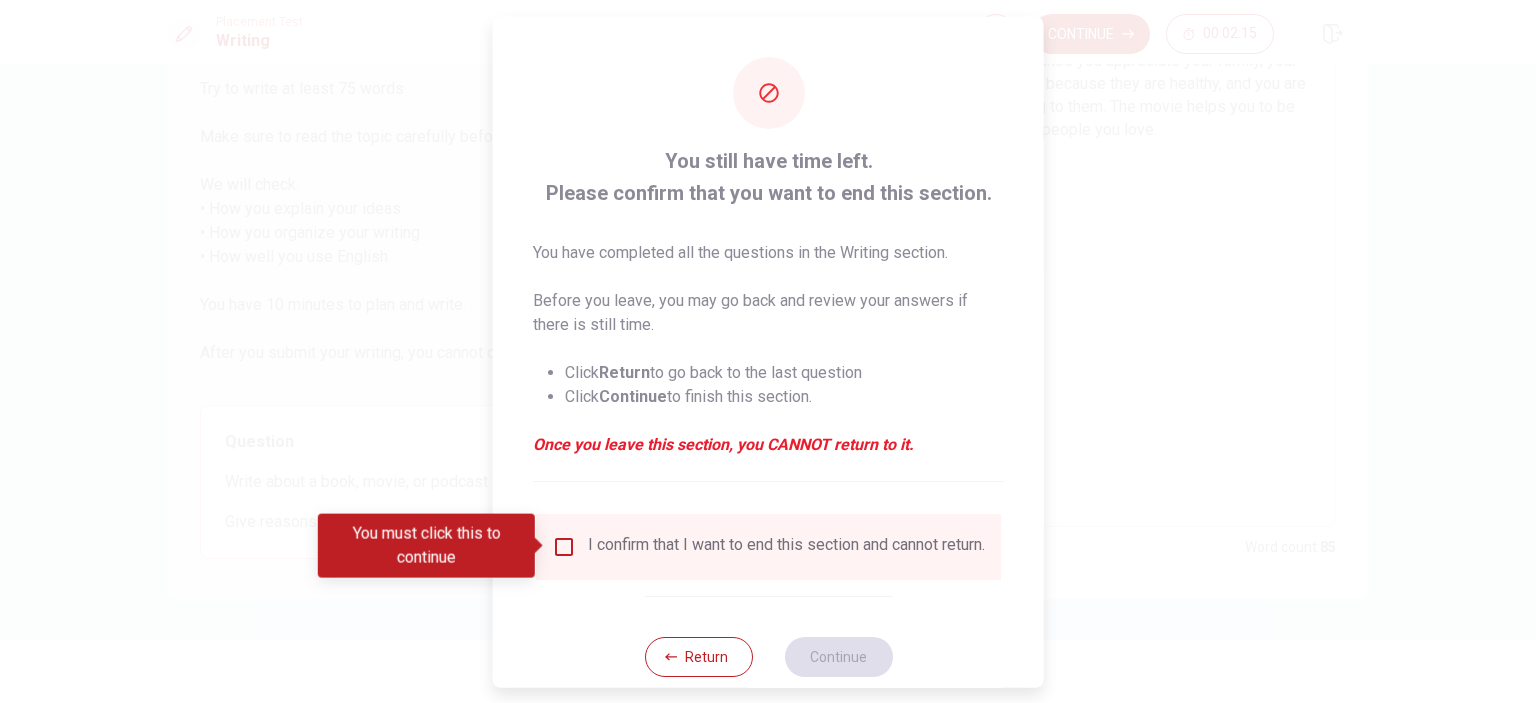 click at bounding box center (564, 546) 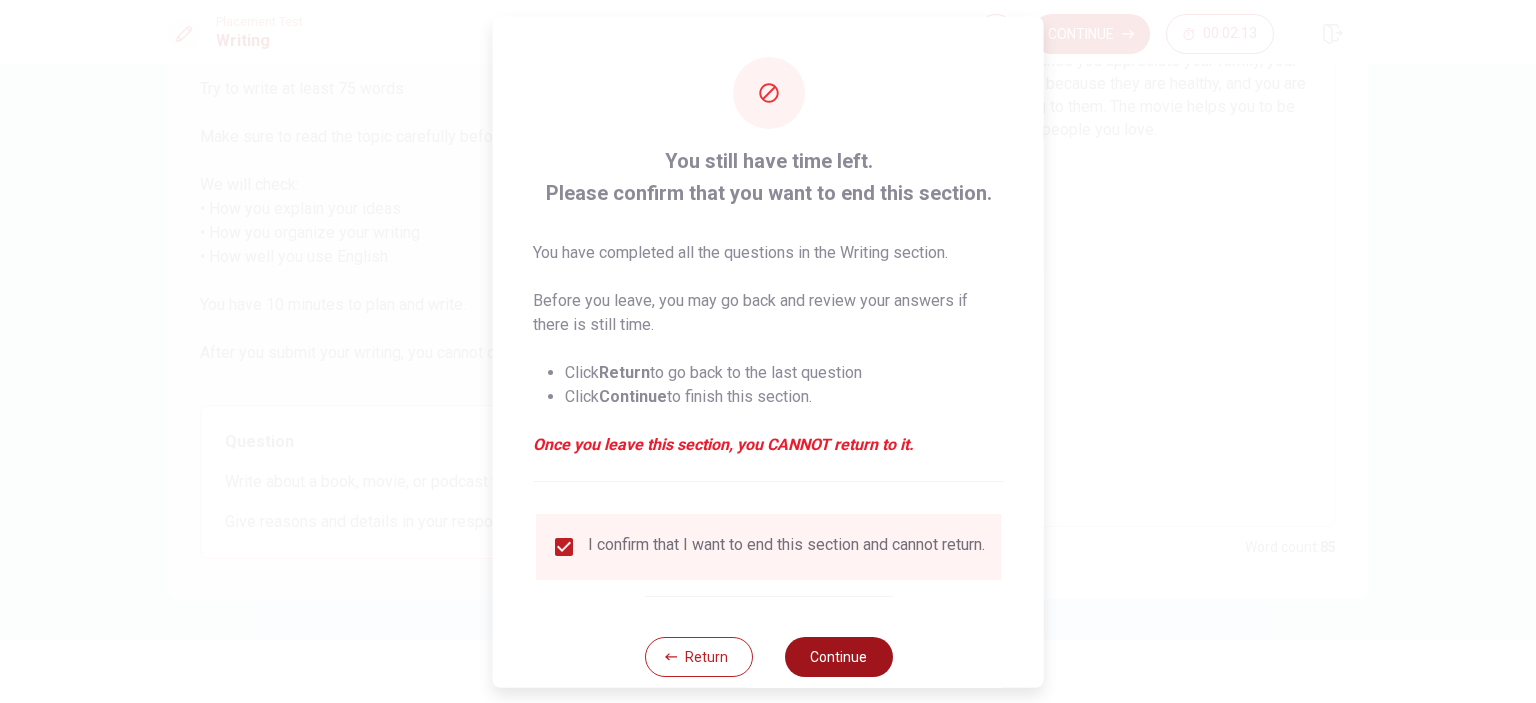 click on "Continue" at bounding box center [838, 656] 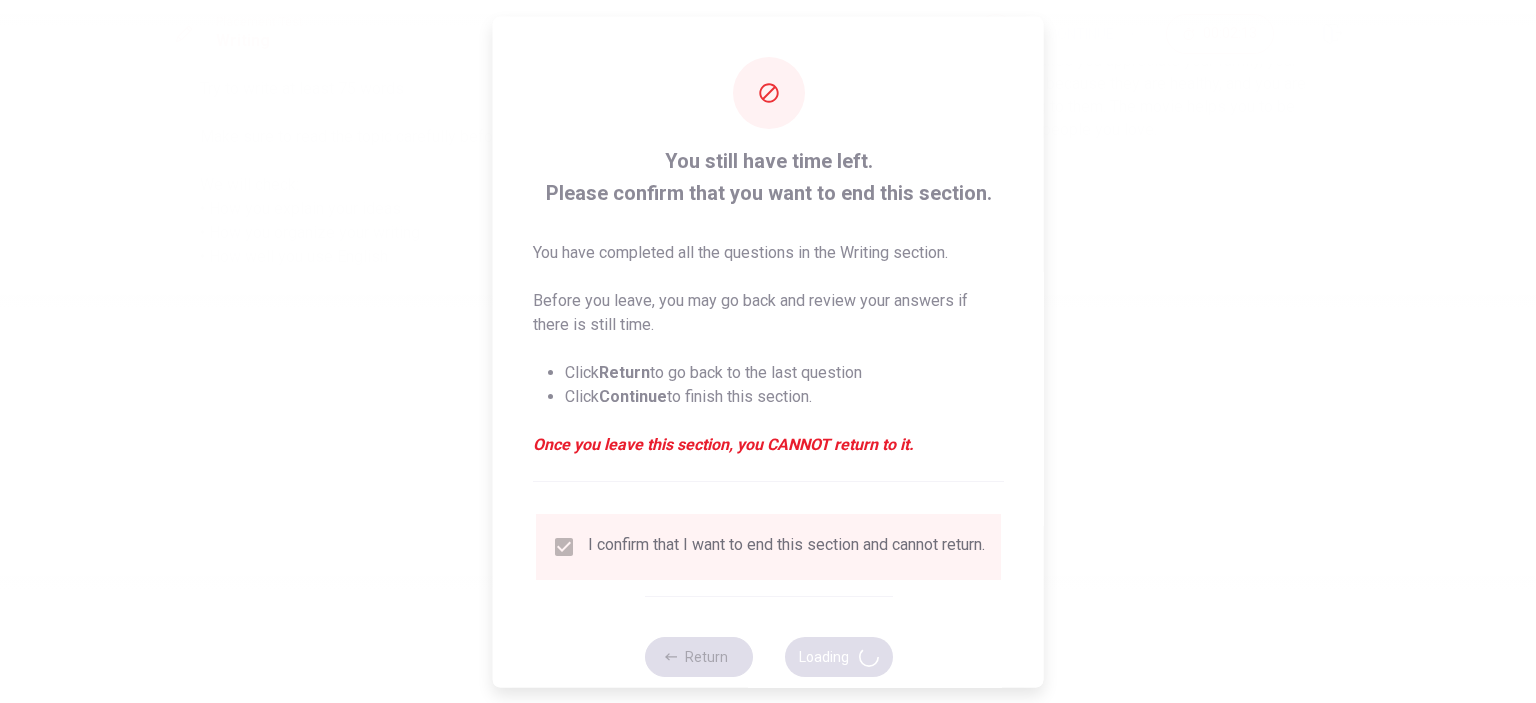 scroll, scrollTop: 0, scrollLeft: 0, axis: both 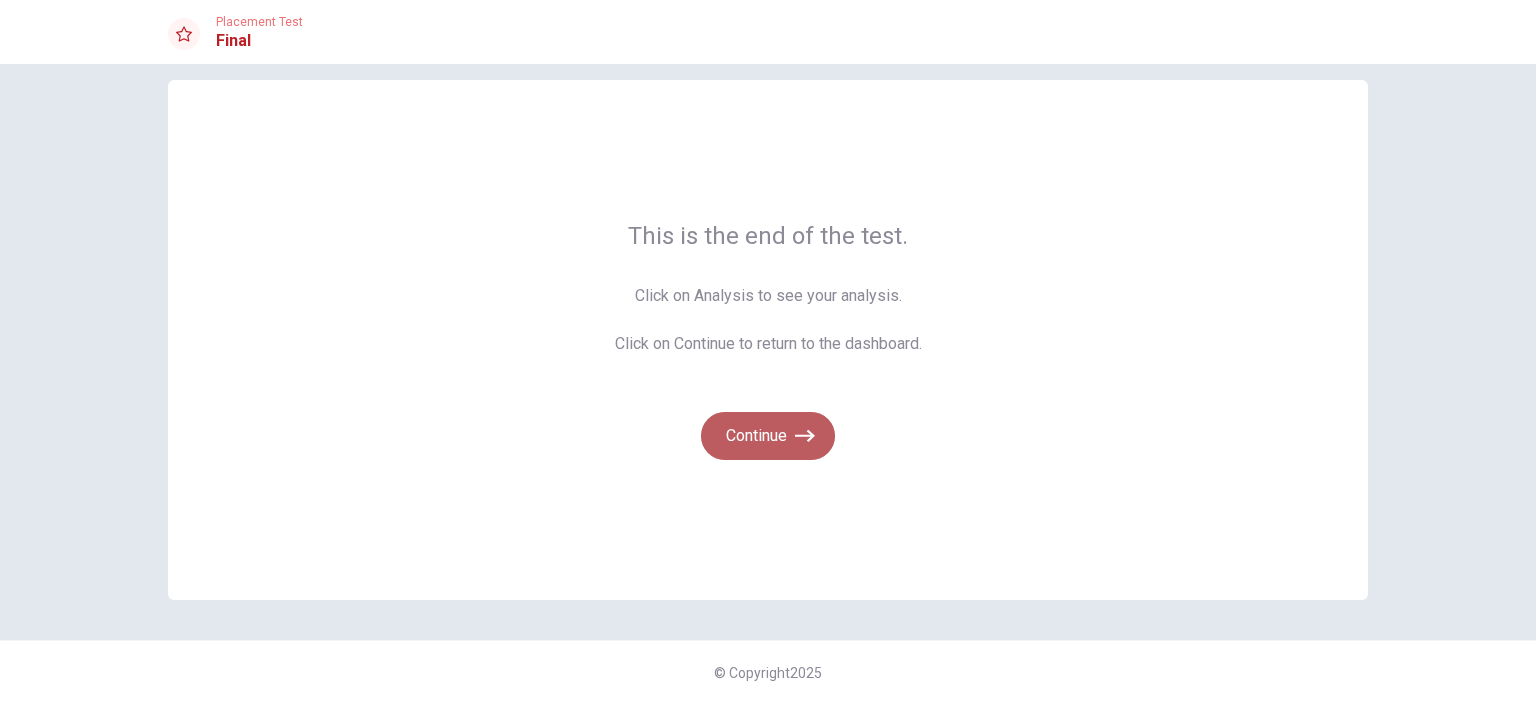 click on "Continue" at bounding box center [768, 436] 